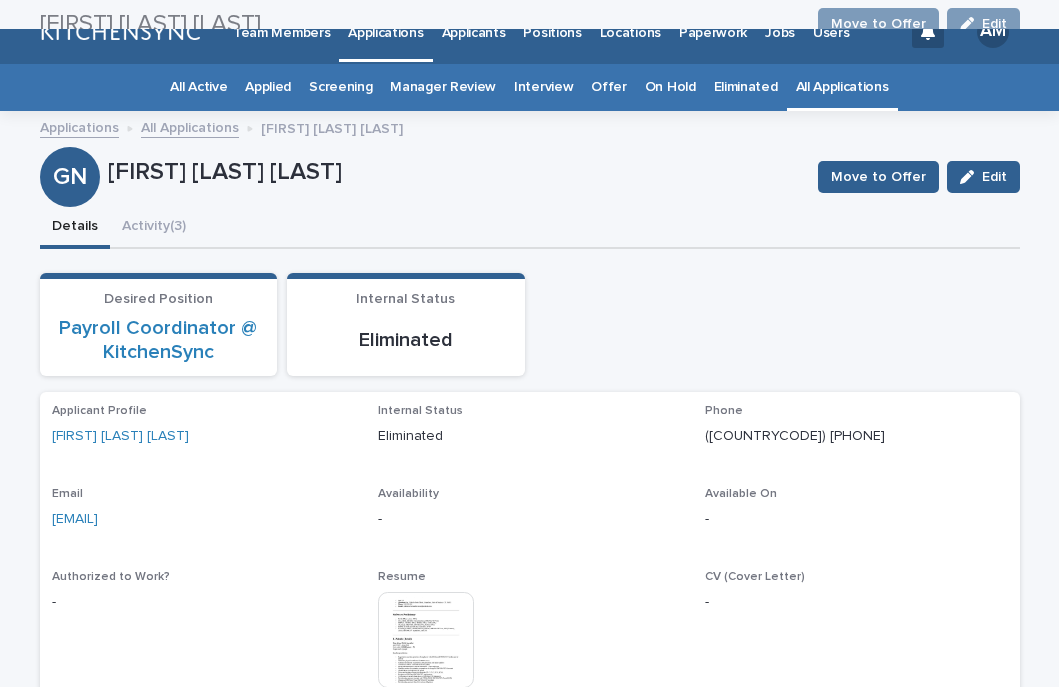 scroll, scrollTop: 0, scrollLeft: 0, axis: both 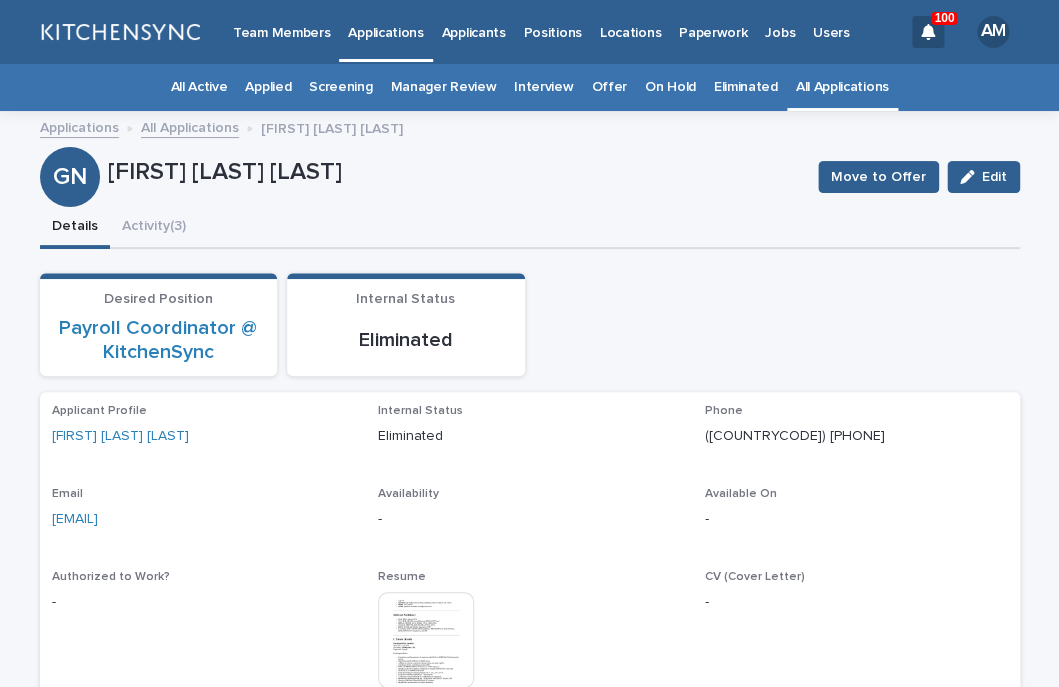 click on "Applicants" at bounding box center [474, 31] 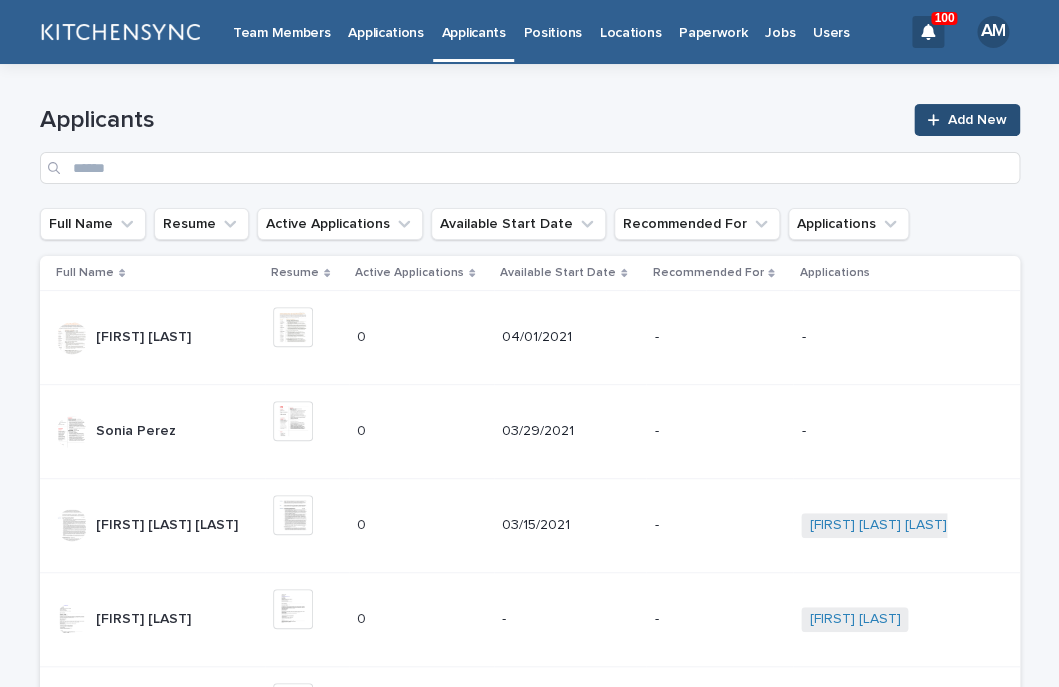 click on "Add New" at bounding box center [977, 120] 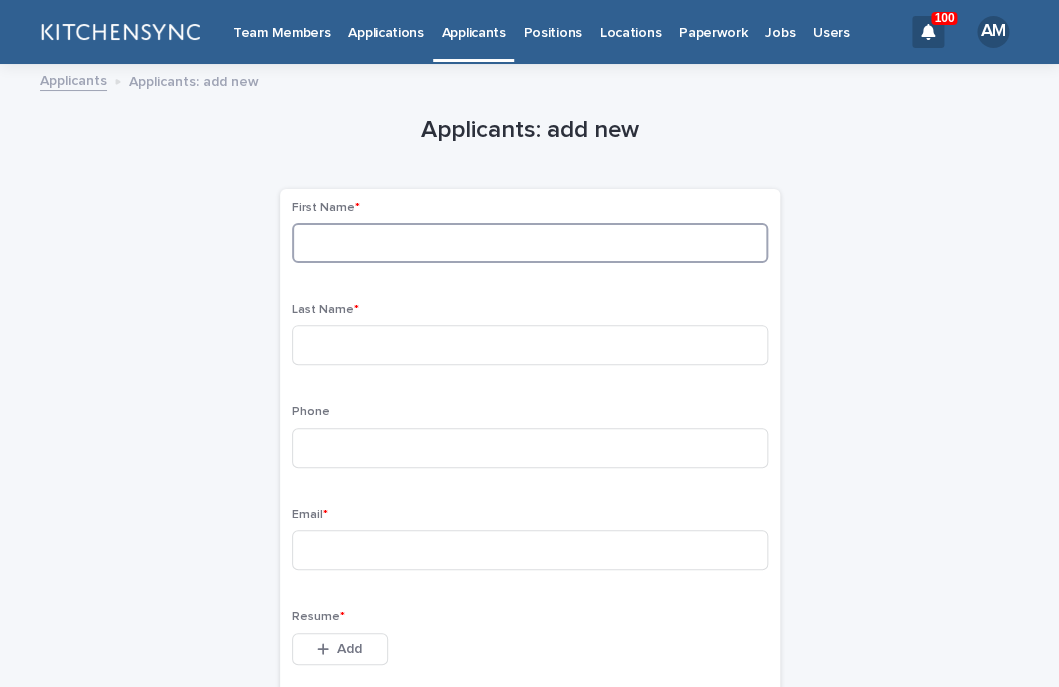 click at bounding box center (530, 243) 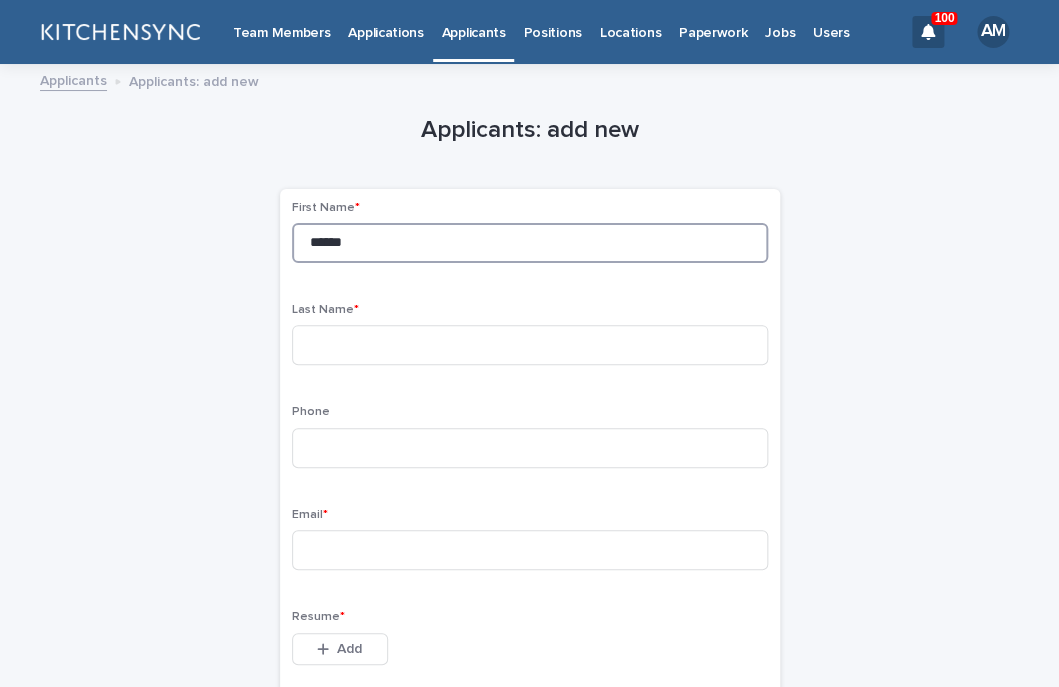 type on "******" 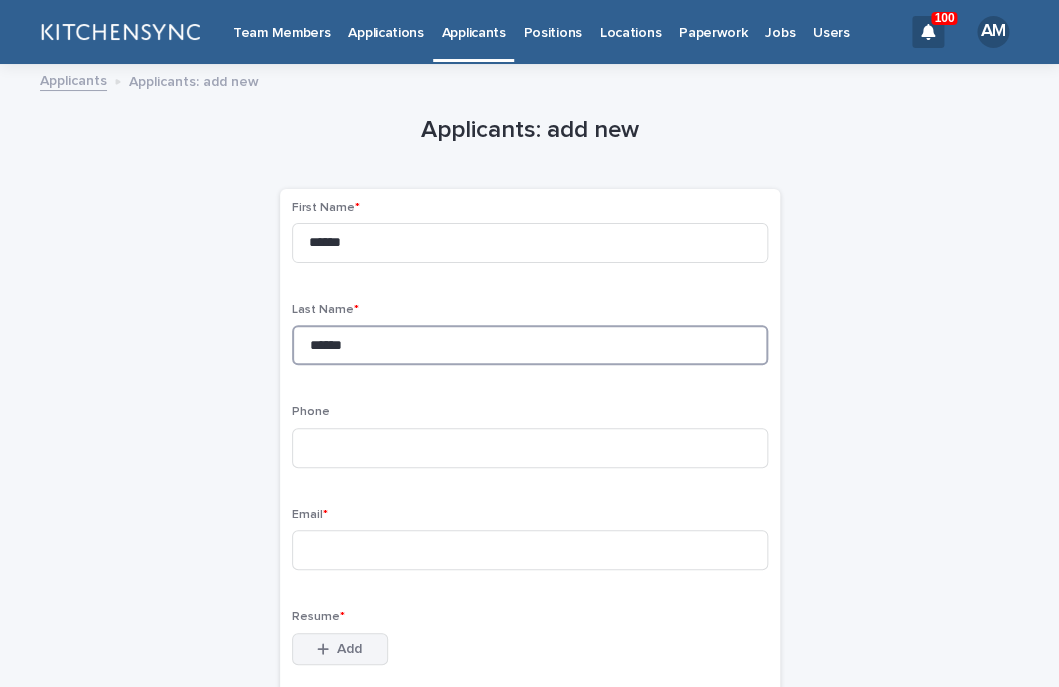 type on "******" 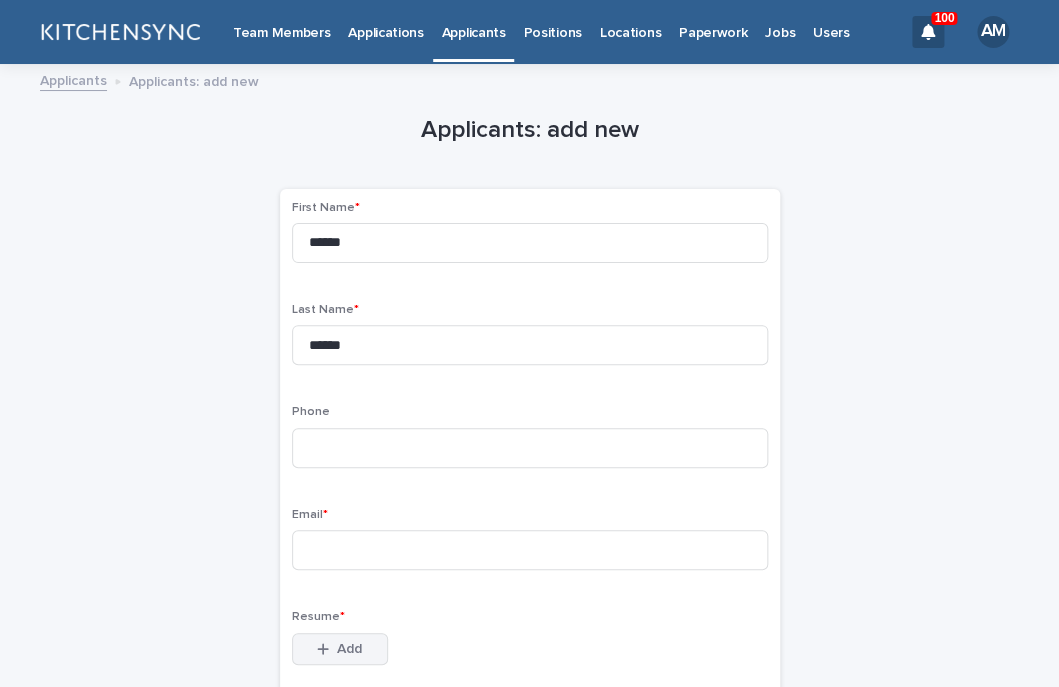 click on "Add" at bounding box center [340, 649] 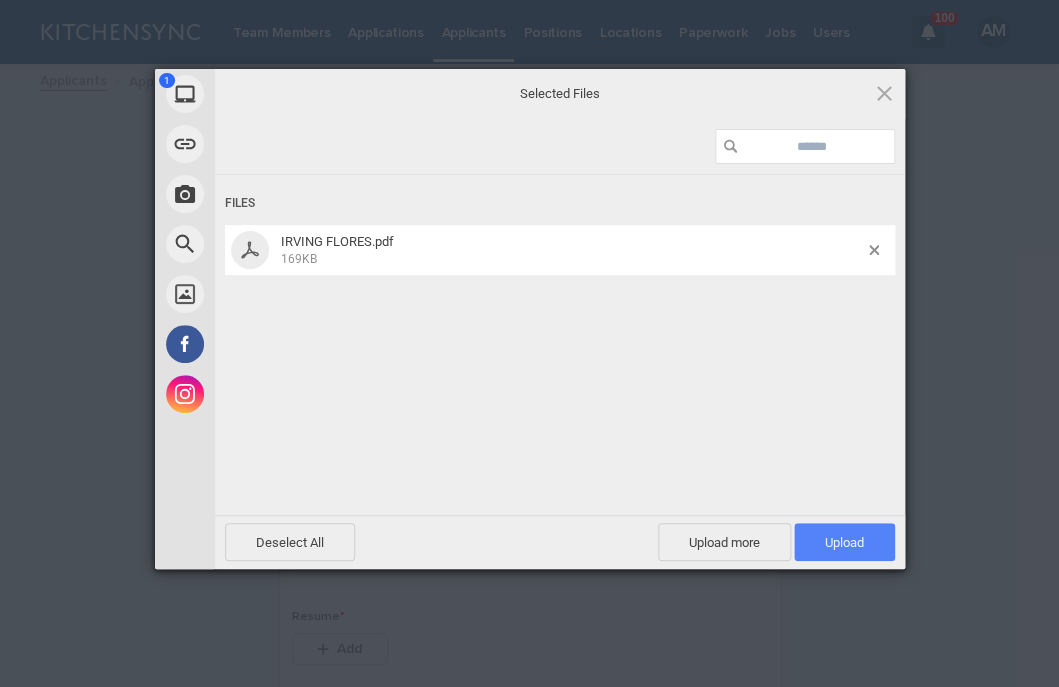click on "Upload
1" at bounding box center [844, 542] 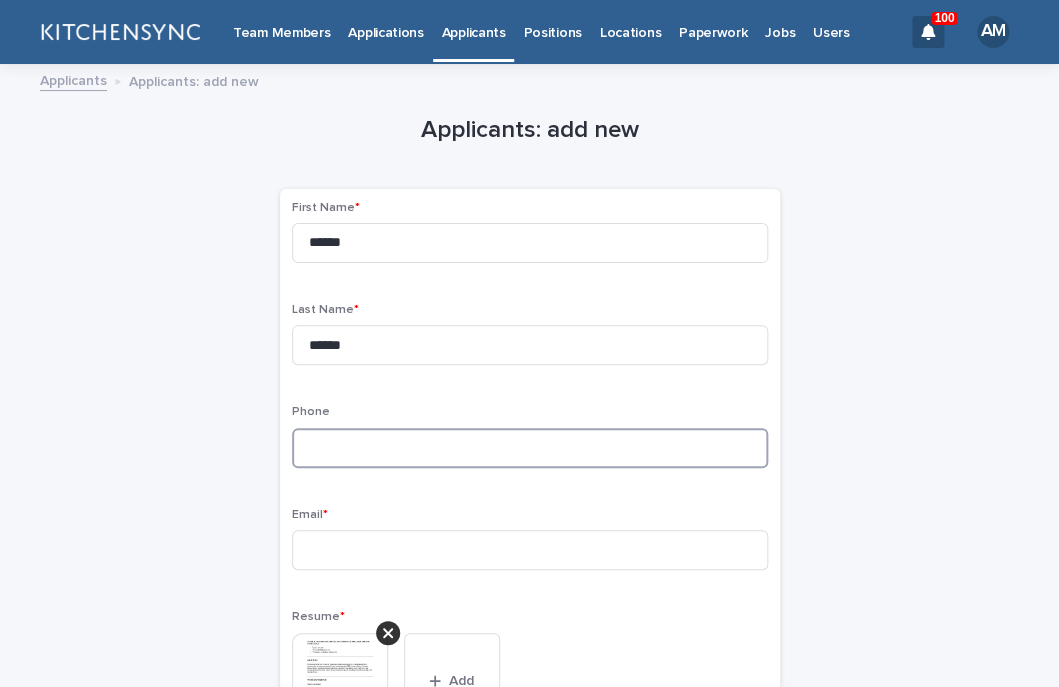 click at bounding box center [530, 448] 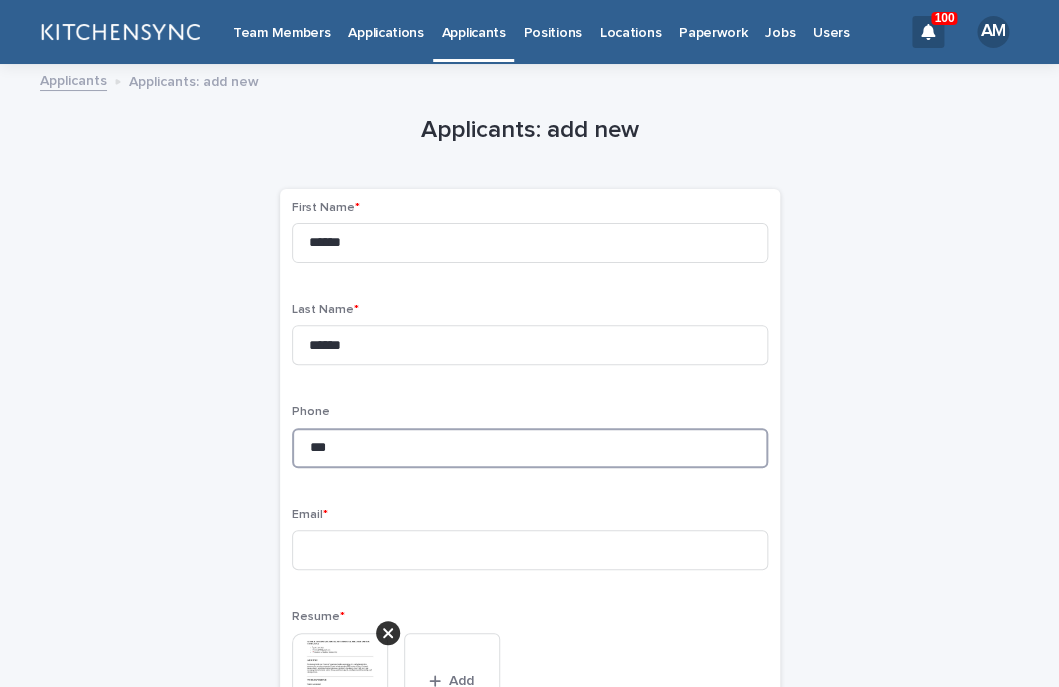 paste on "**********" 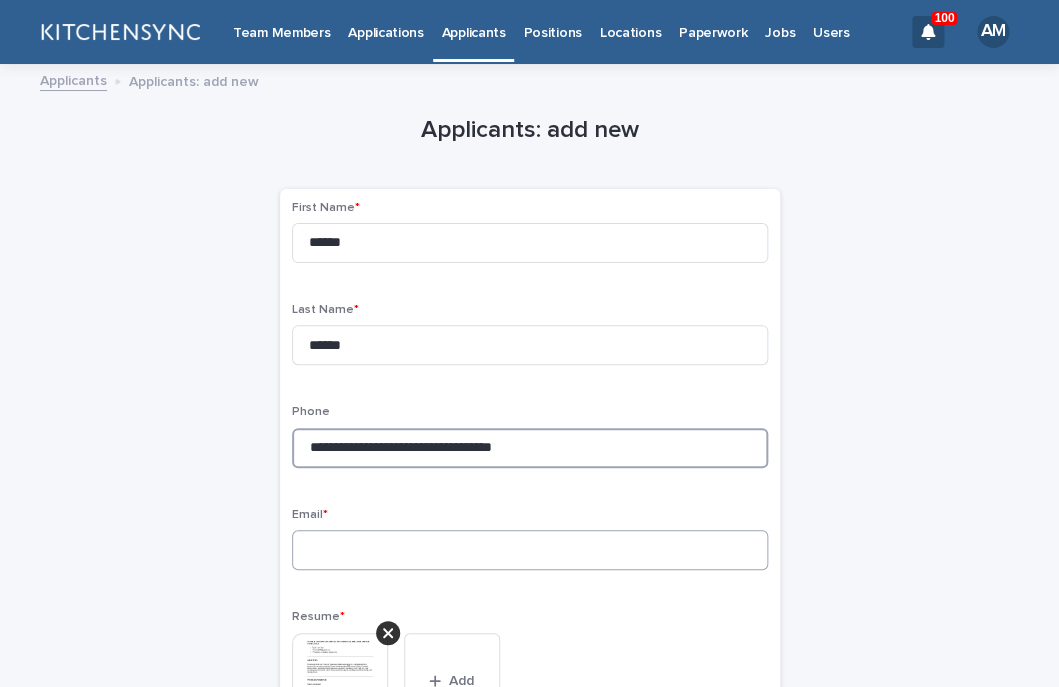 type on "**********" 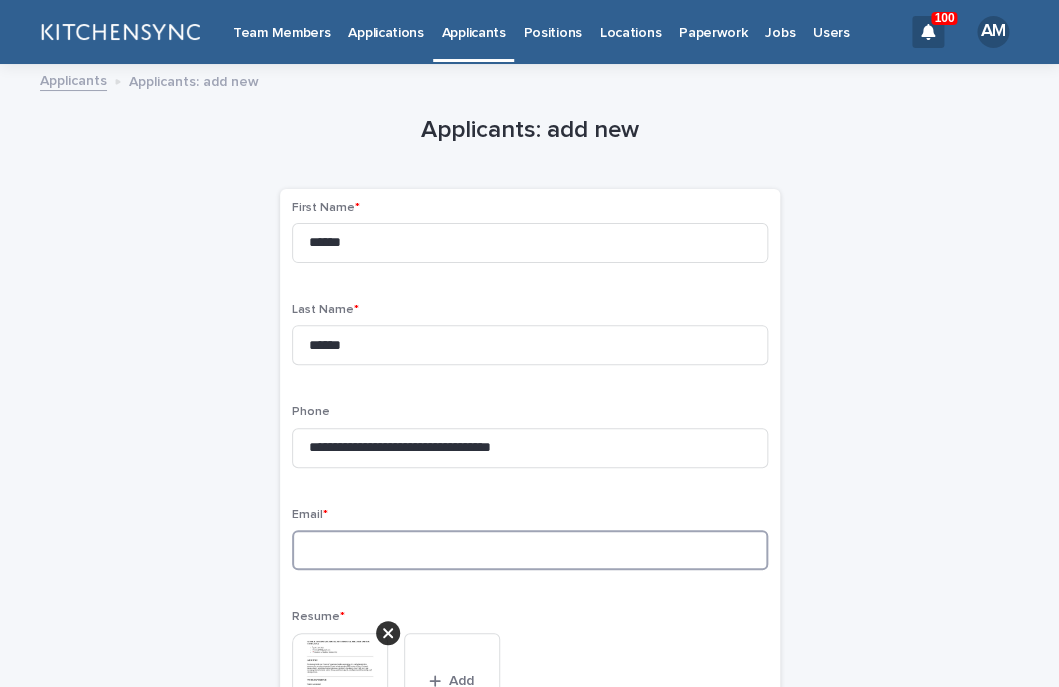 click at bounding box center [530, 550] 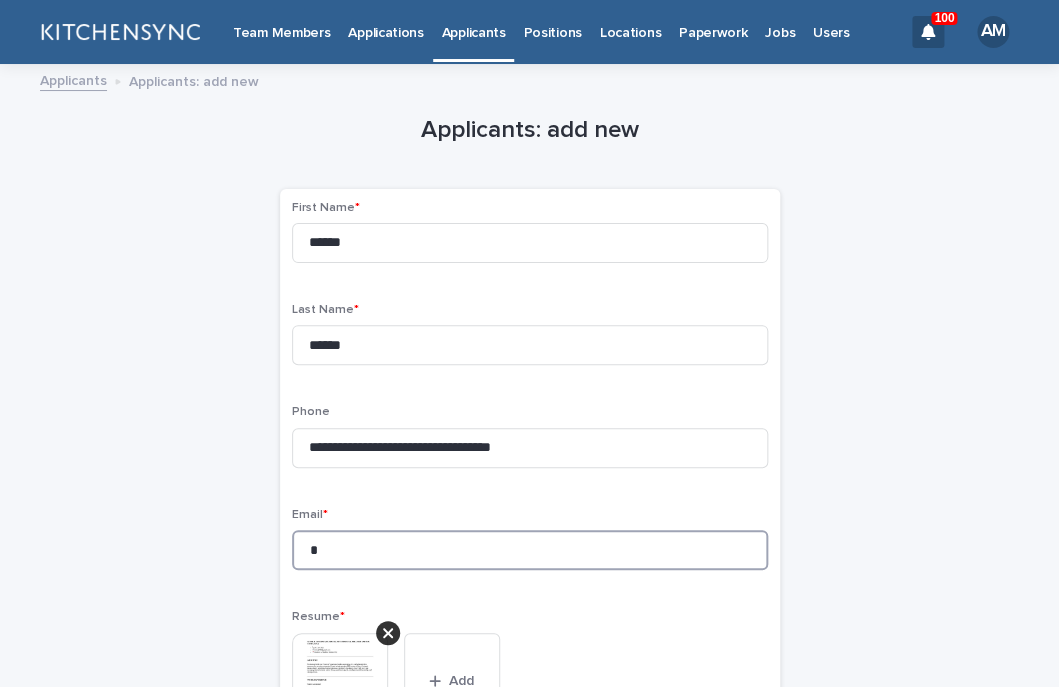 paste on "**********" 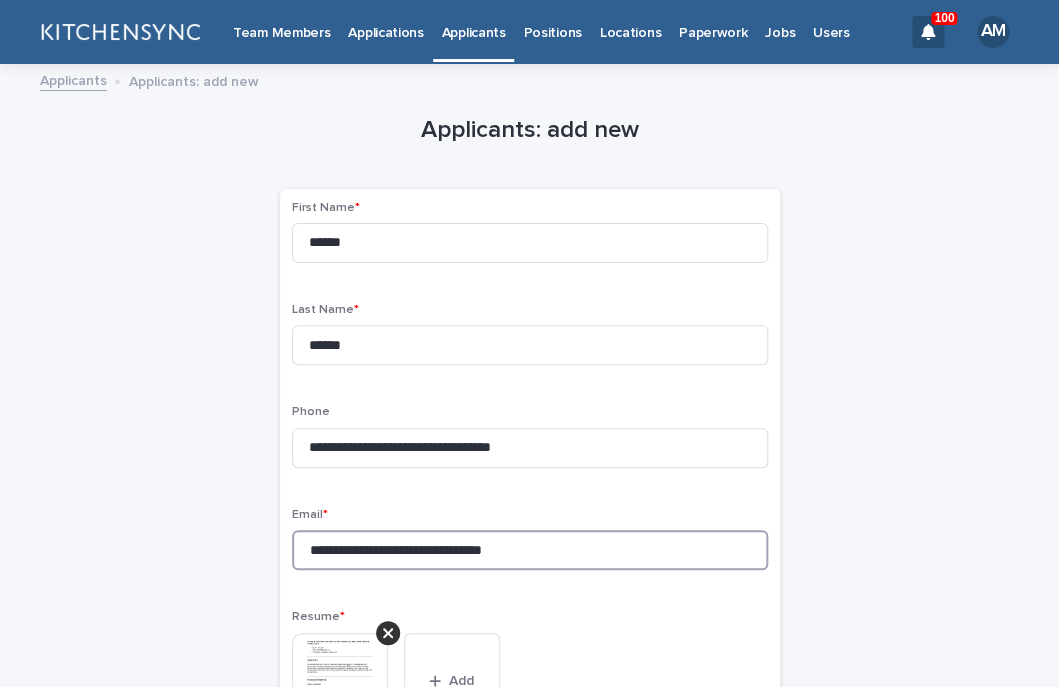 drag, startPoint x: 396, startPoint y: 561, endPoint x: 253, endPoint y: 553, distance: 143.2236 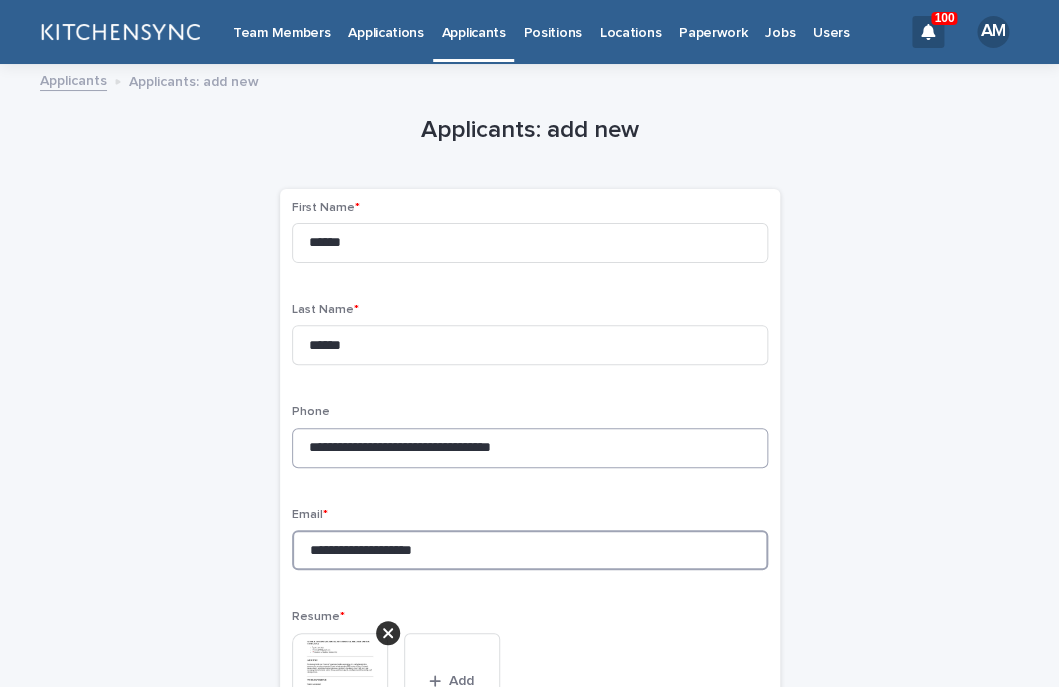 type on "**********" 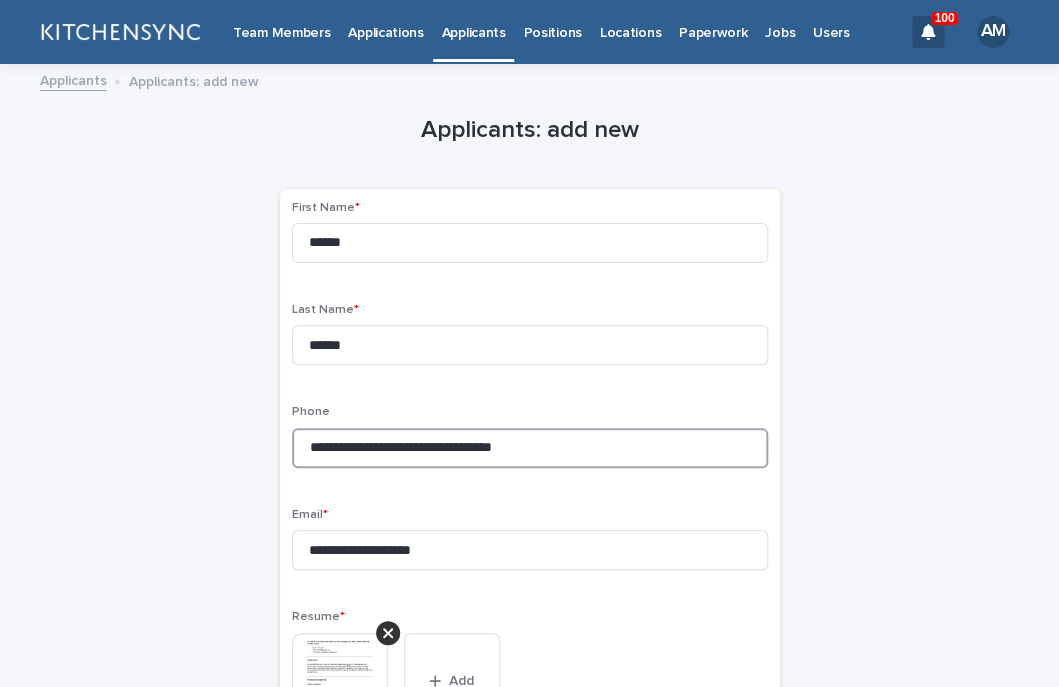 click on "**********" at bounding box center (530, 448) 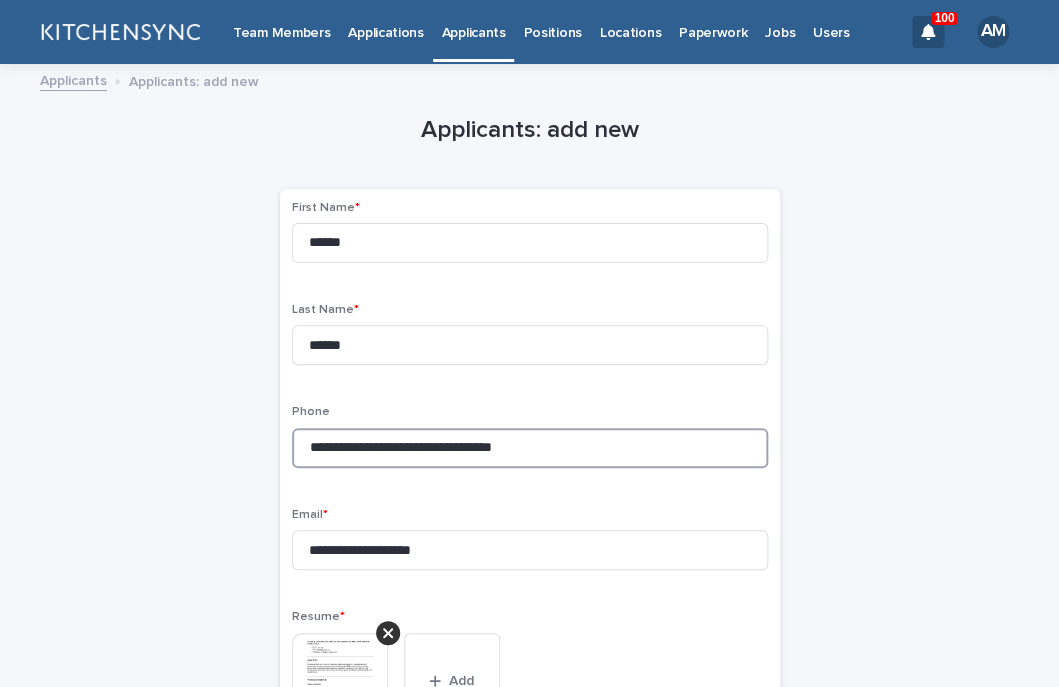 drag, startPoint x: 413, startPoint y: 448, endPoint x: 639, endPoint y: 448, distance: 226 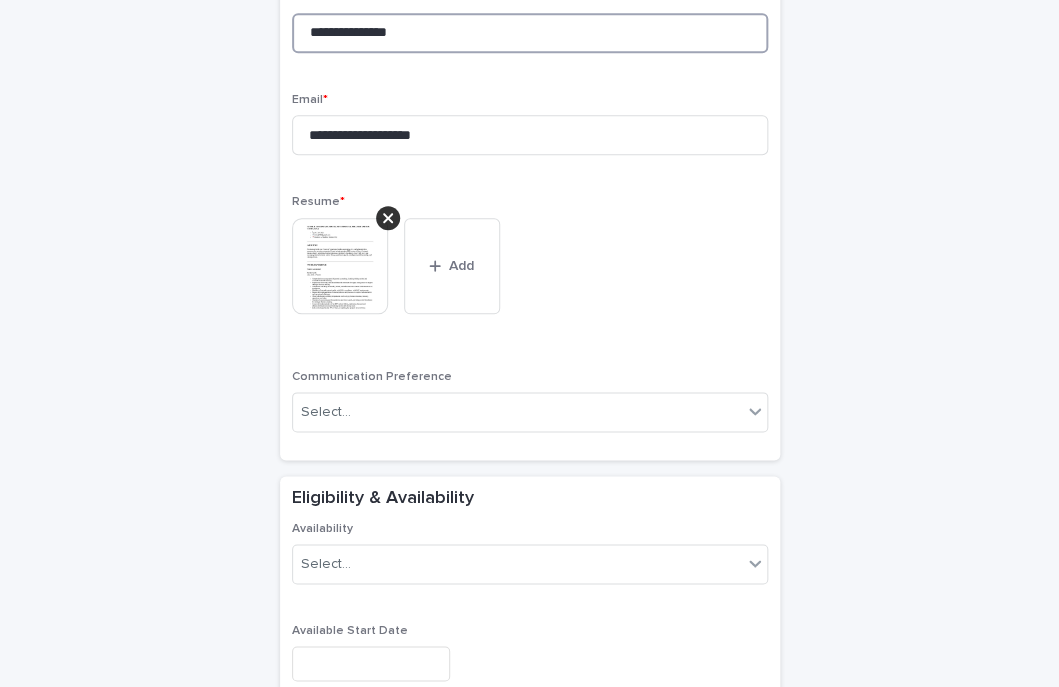 scroll, scrollTop: 1097, scrollLeft: 0, axis: vertical 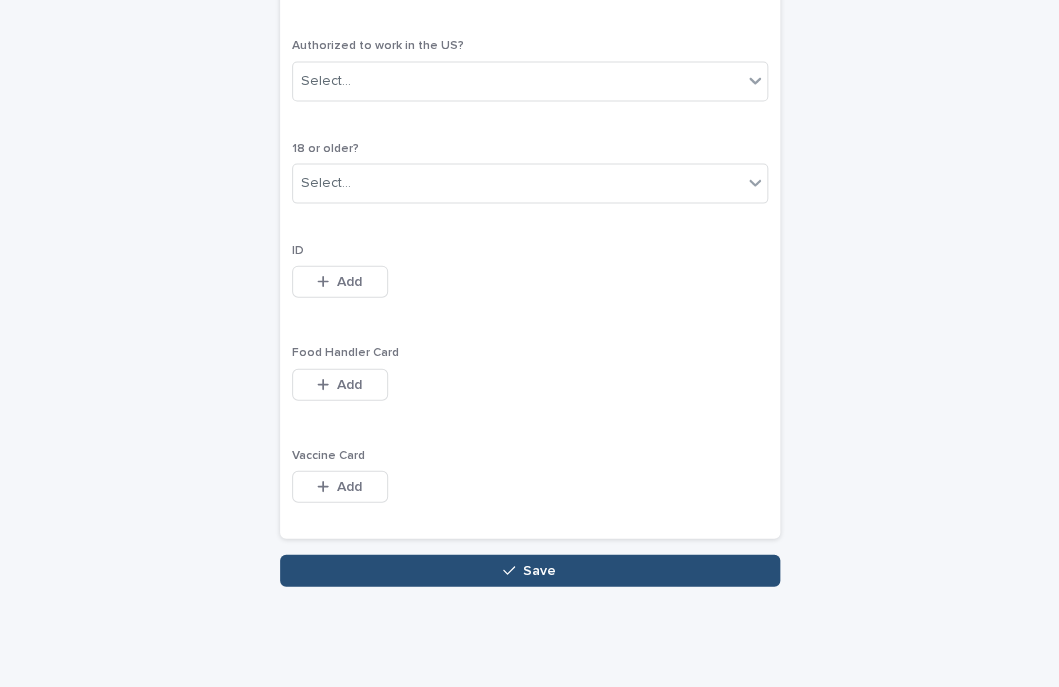 type on "**********" 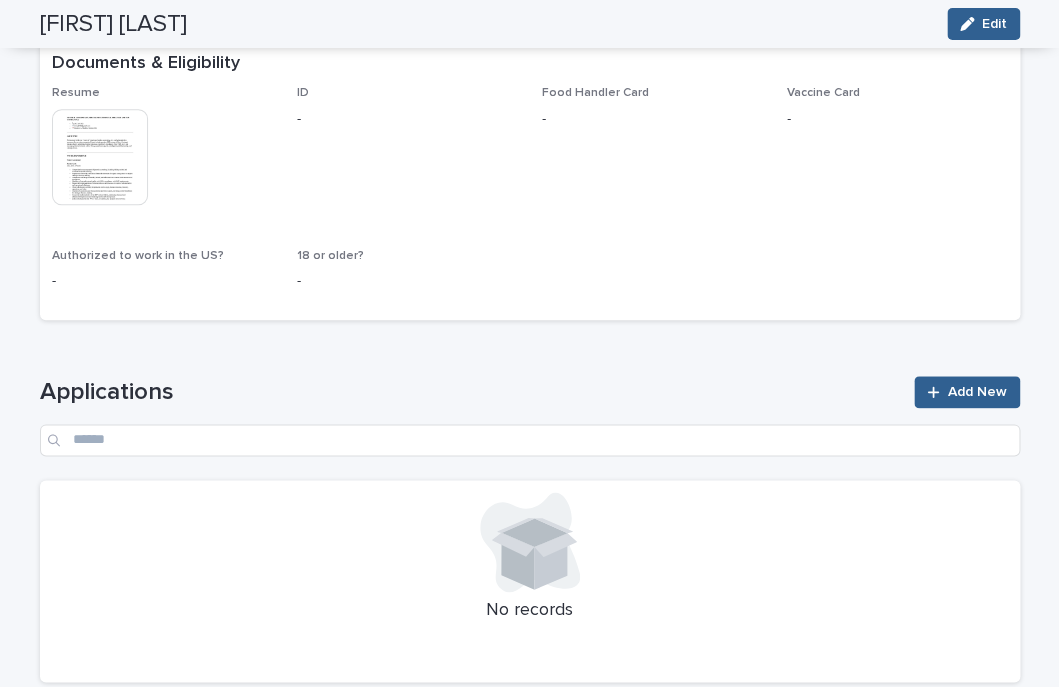 scroll, scrollTop: 0, scrollLeft: 0, axis: both 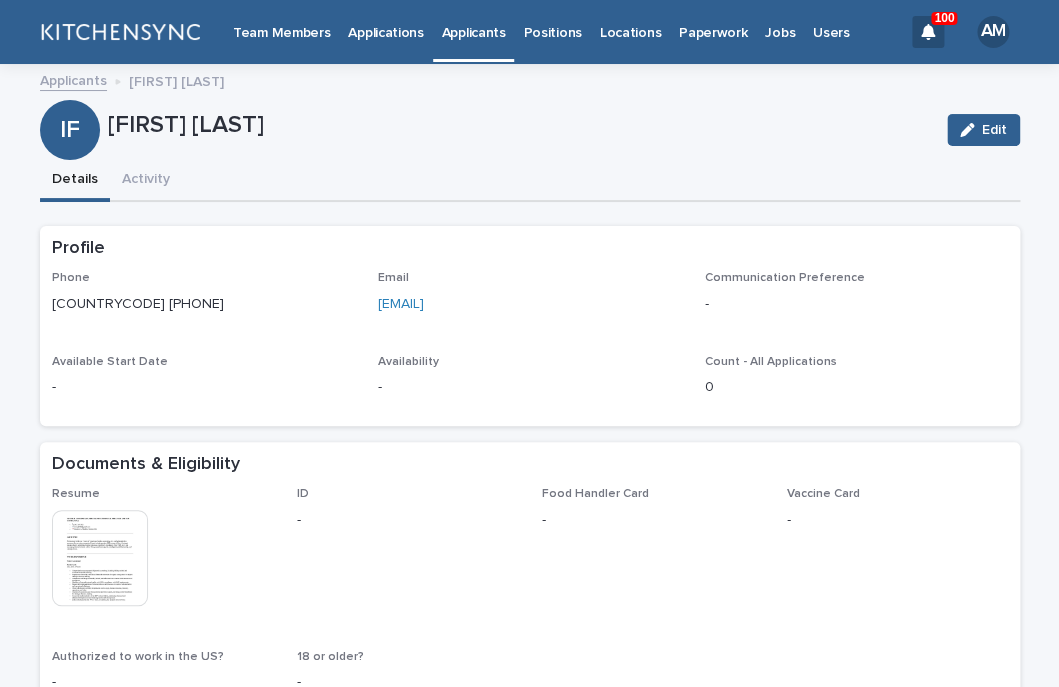 drag, startPoint x: 544, startPoint y: 310, endPoint x: 21, endPoint y: 300, distance: 523.0956 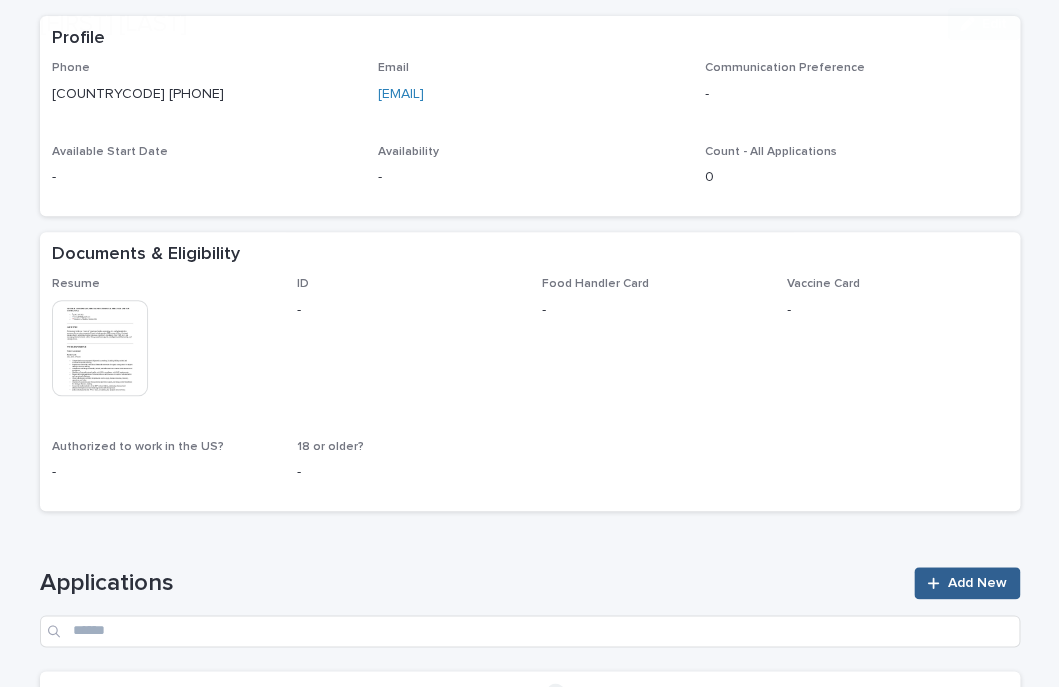 scroll, scrollTop: 512, scrollLeft: 0, axis: vertical 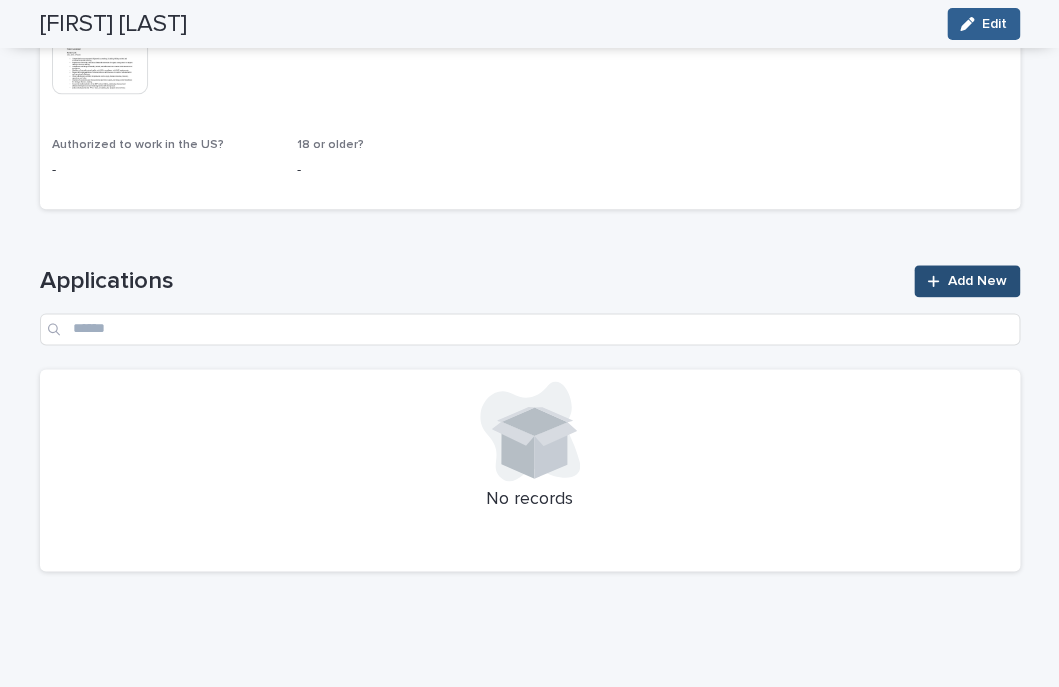 click on "Add New" at bounding box center [977, 281] 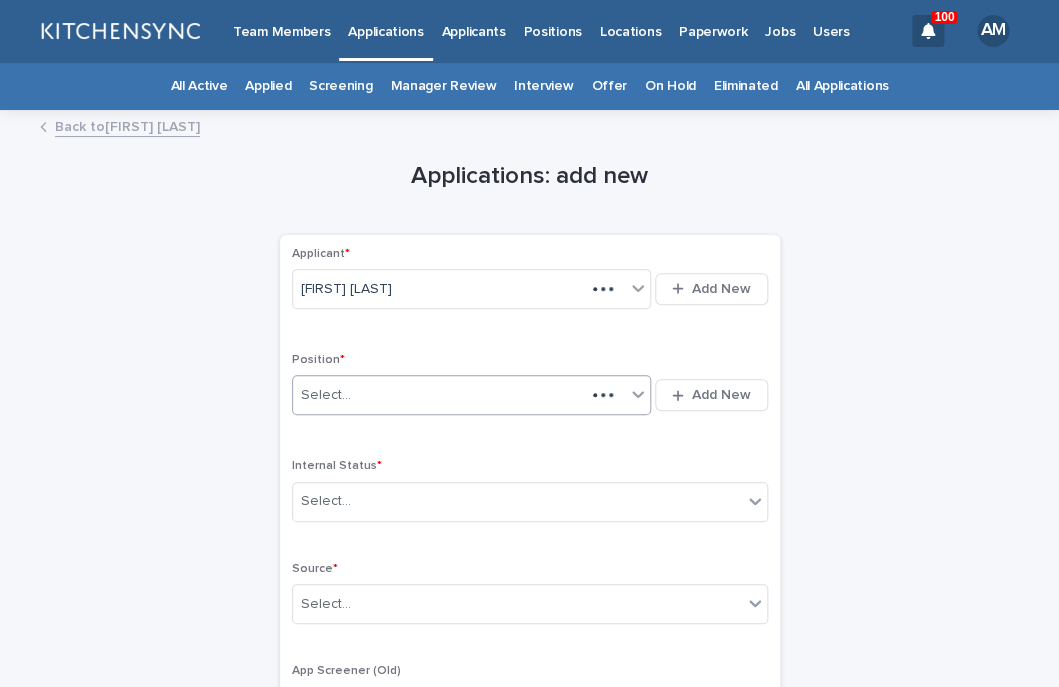scroll, scrollTop: 0, scrollLeft: 0, axis: both 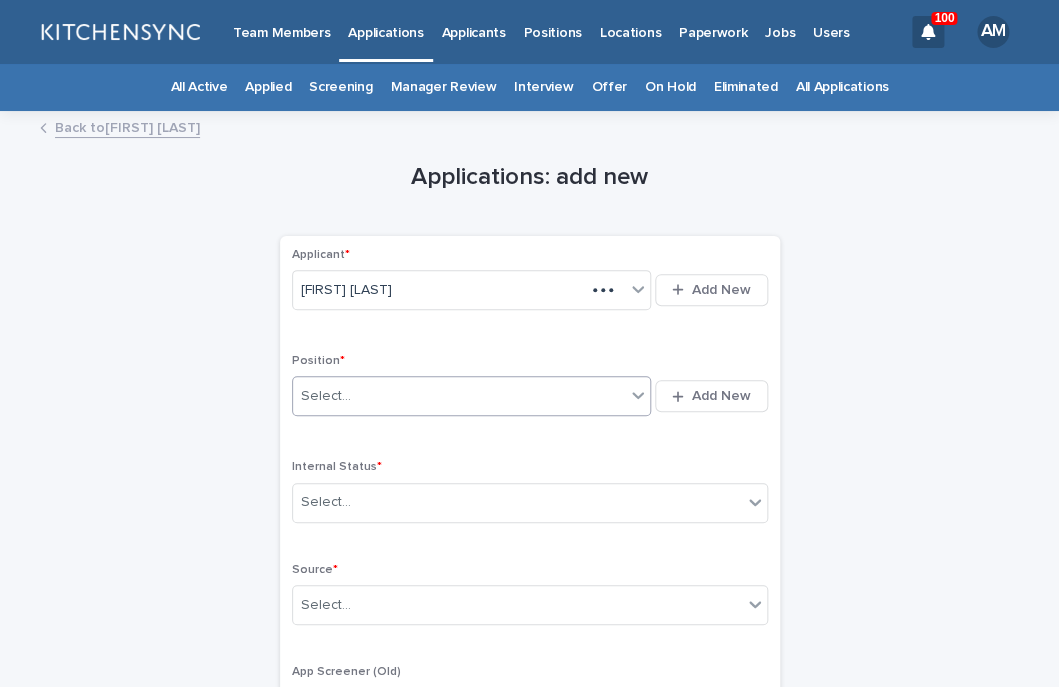 click on "Select..." at bounding box center (459, 396) 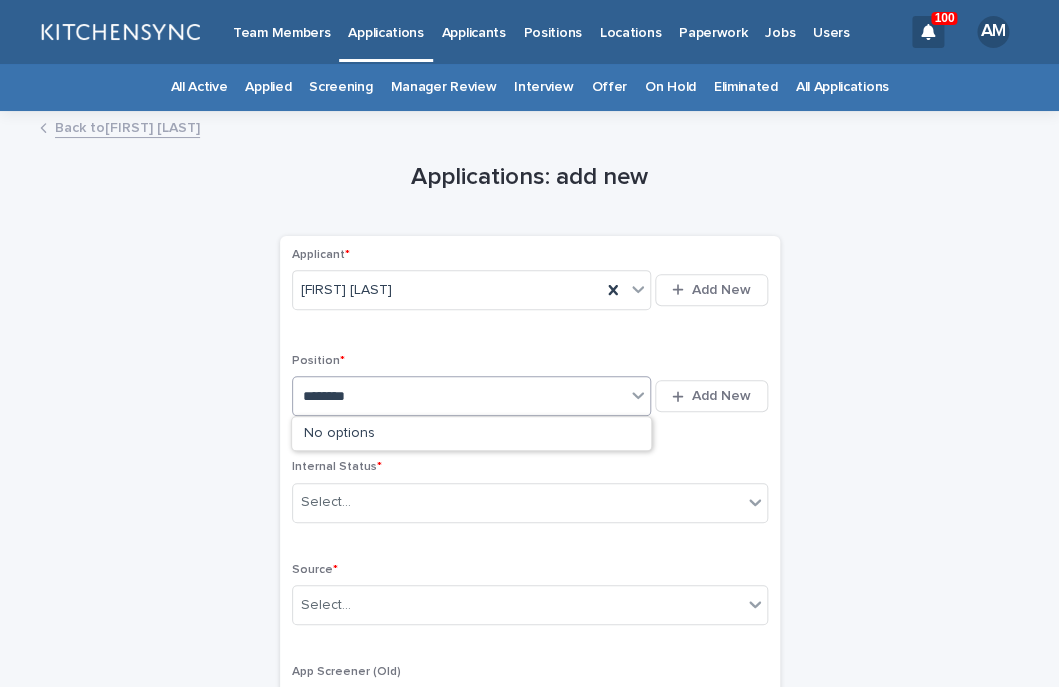 type on "*********" 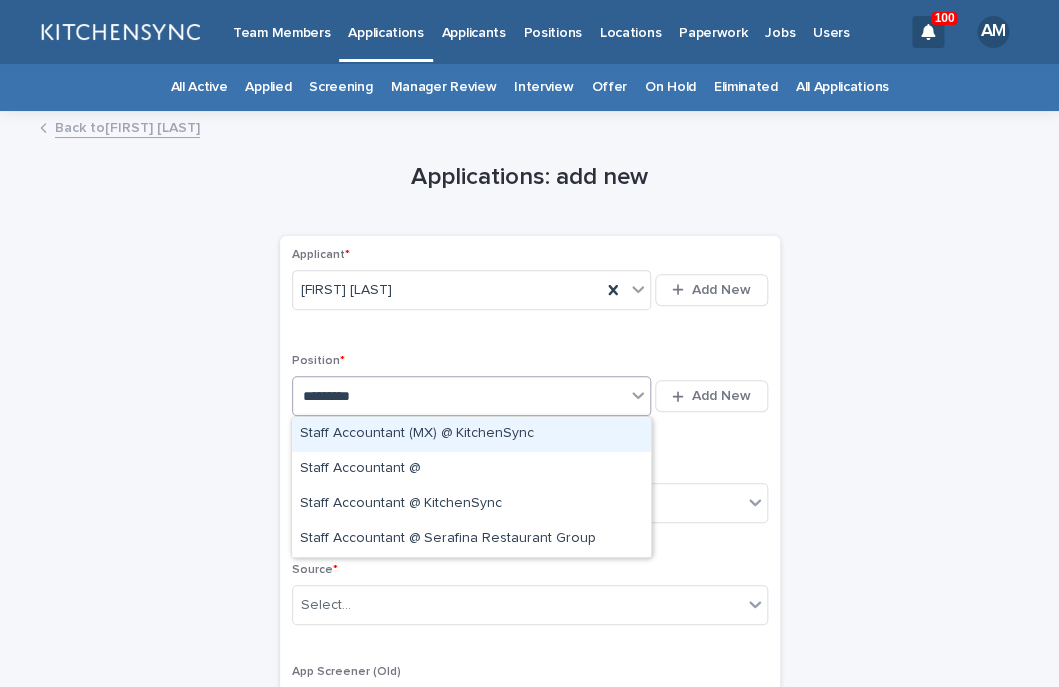 click on "Staff Accountant (MX) @ KitchenSync" at bounding box center [471, 434] 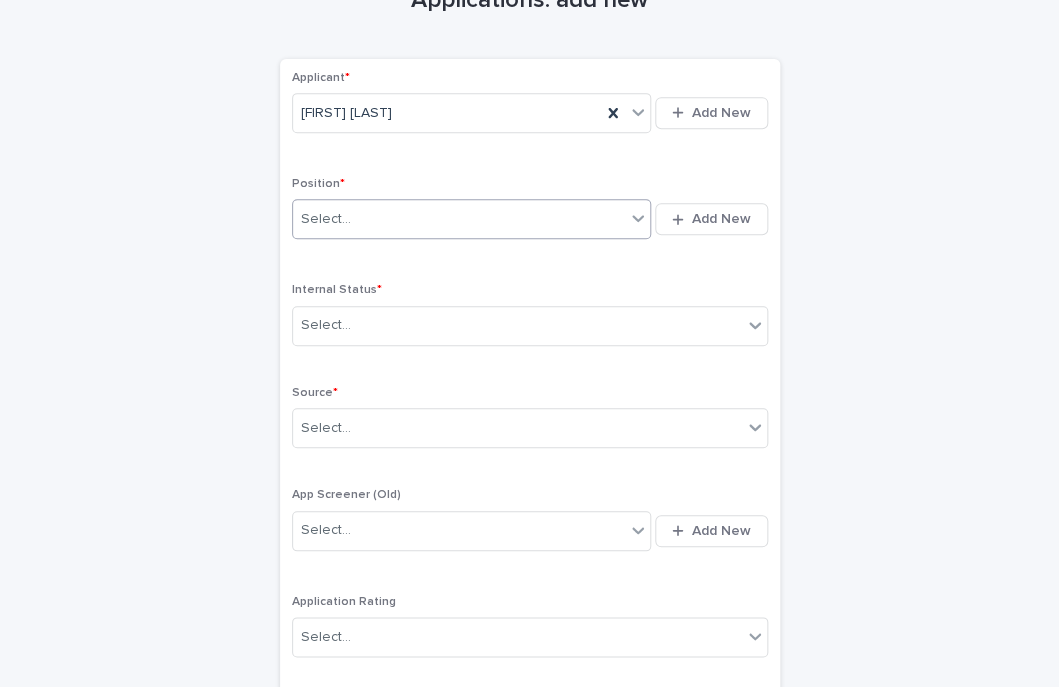 scroll, scrollTop: 191, scrollLeft: 0, axis: vertical 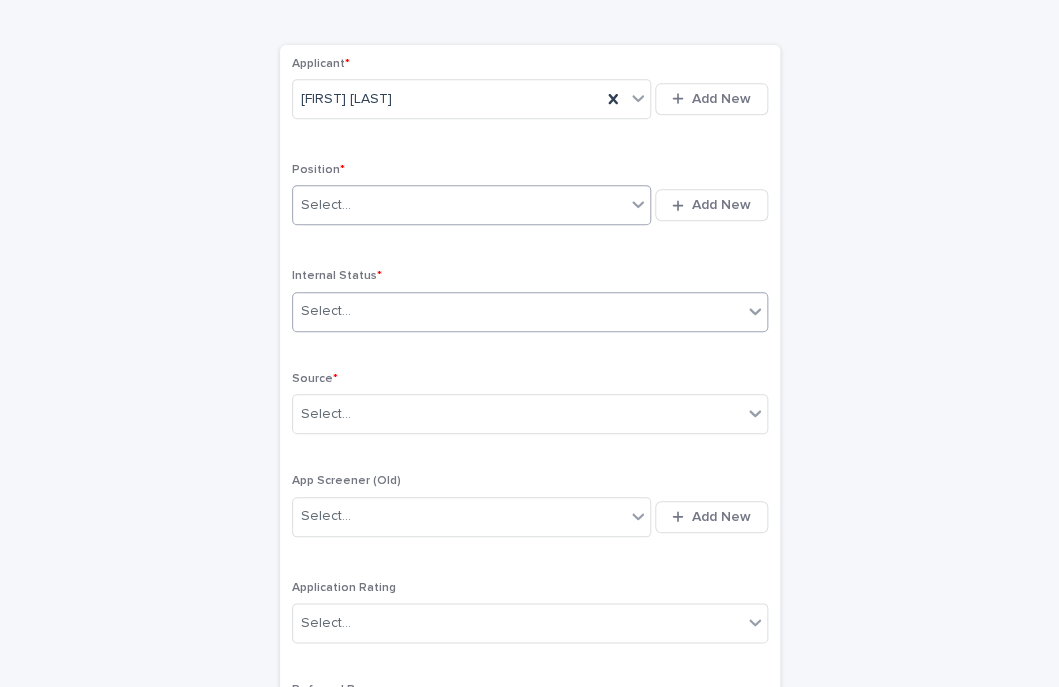 click on "Select..." at bounding box center [517, 311] 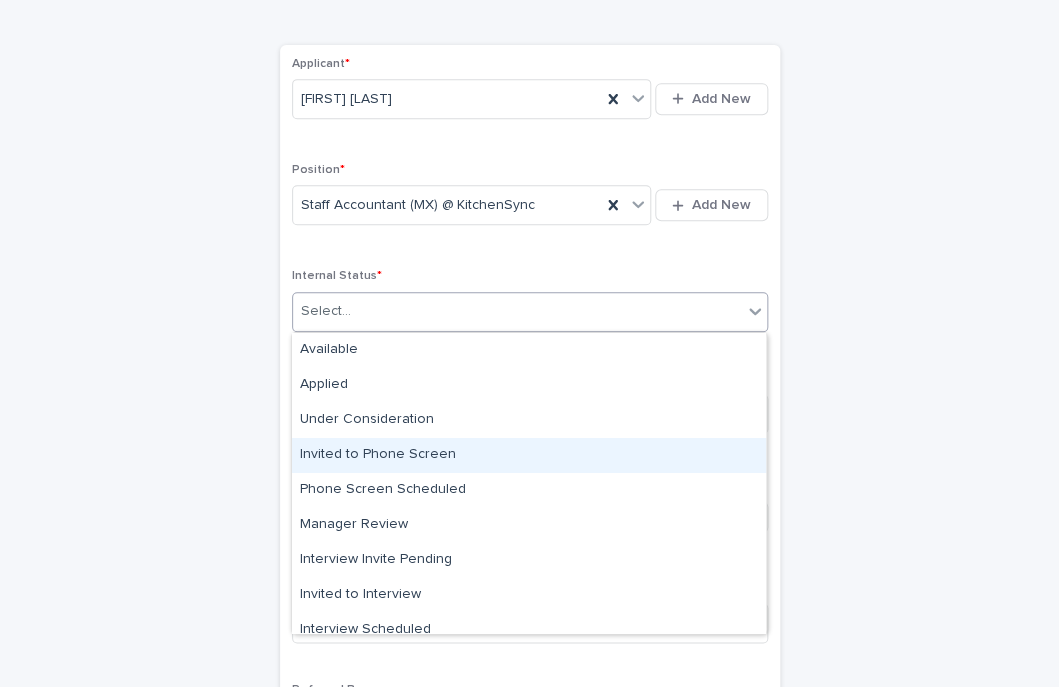 click on "Invited to Phone Screen" at bounding box center (529, 455) 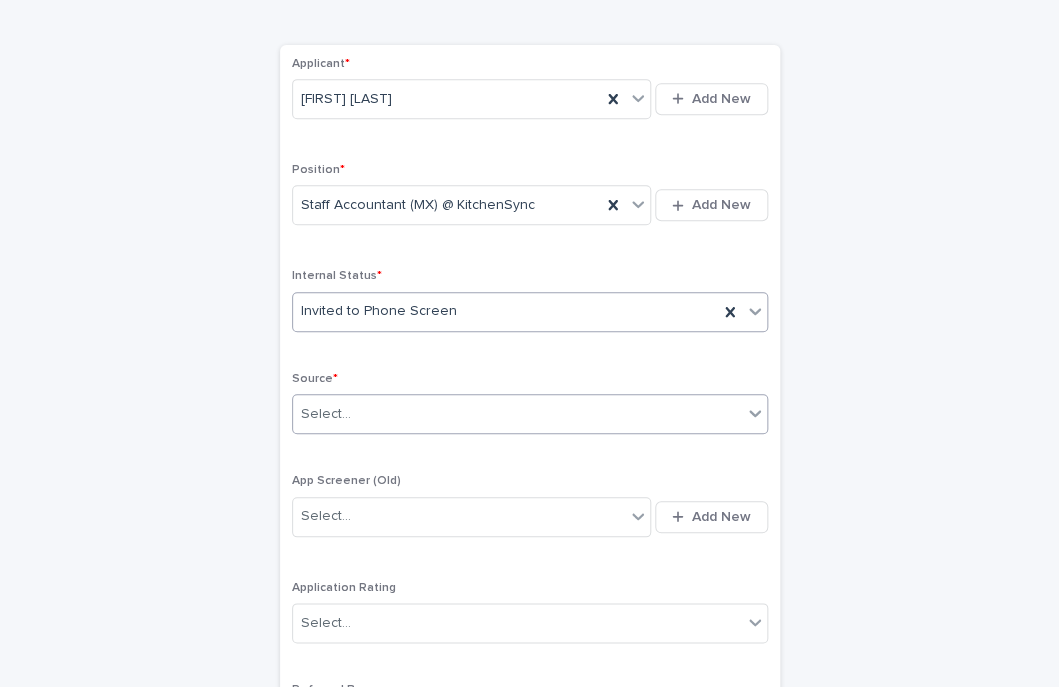 click on "Select..." at bounding box center [517, 414] 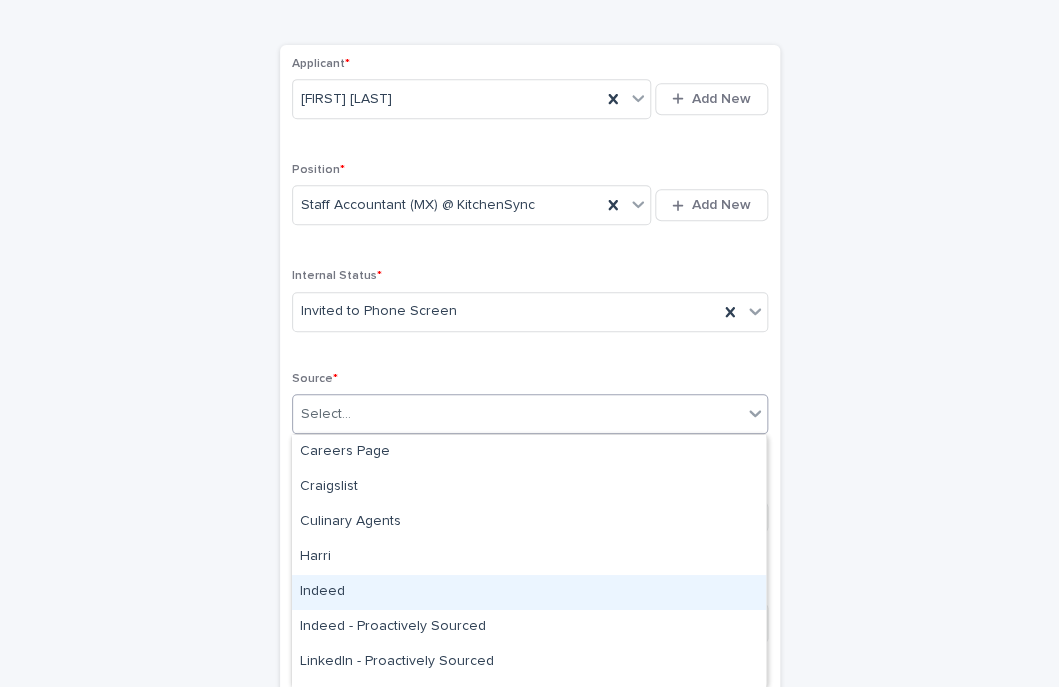 scroll, scrollTop: 89, scrollLeft: 0, axis: vertical 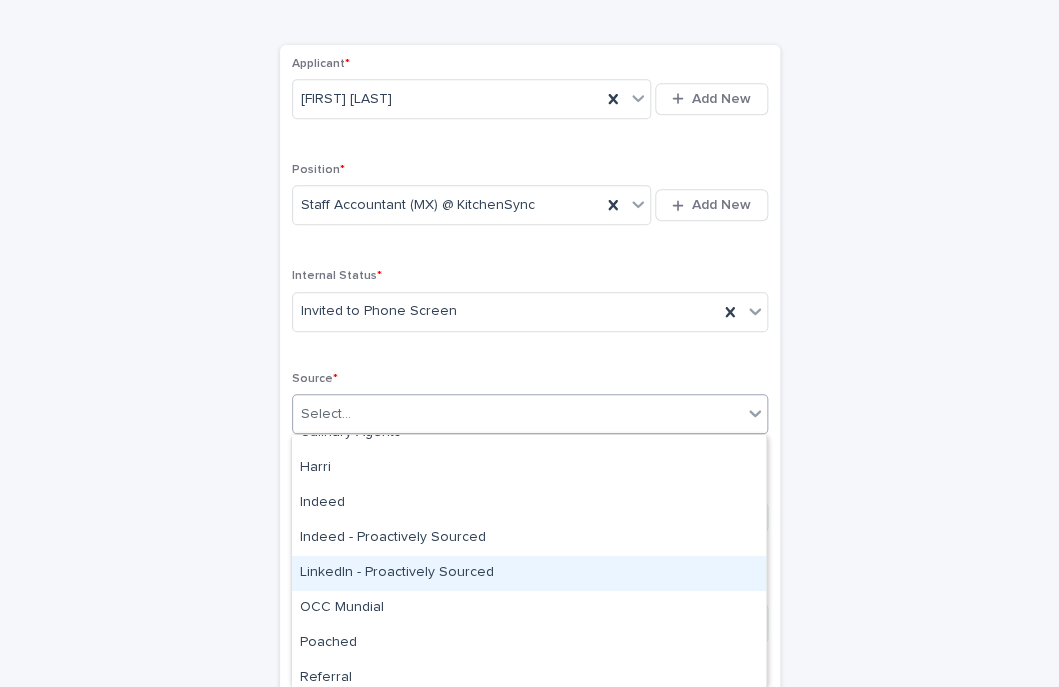 click on "LinkedIn - Proactively Sourced" at bounding box center (529, 573) 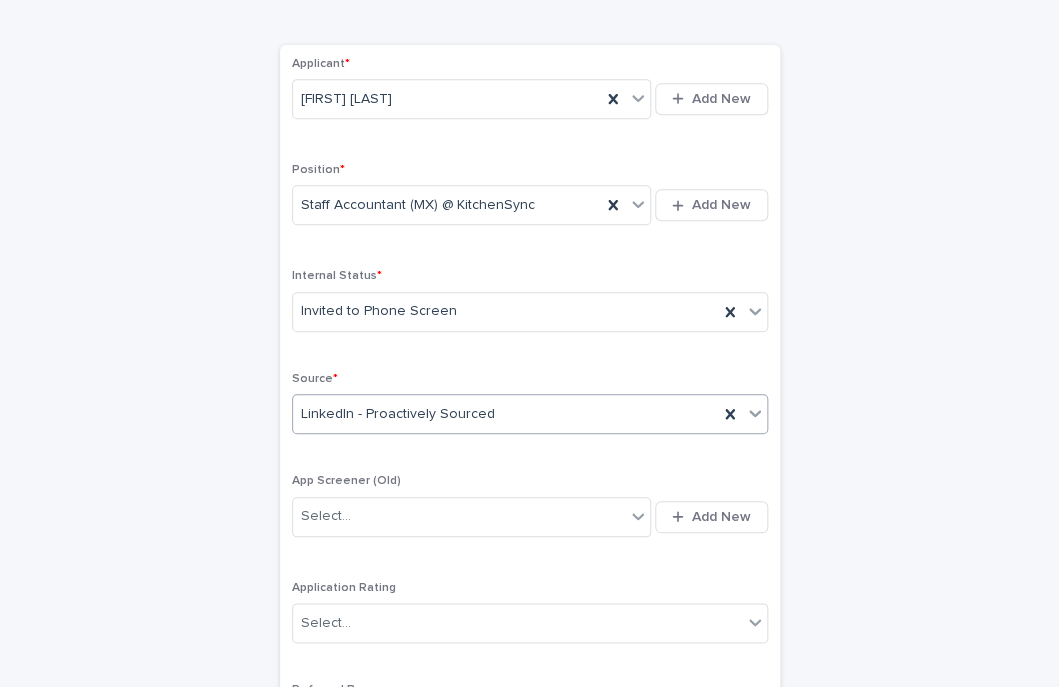 scroll, scrollTop: 527, scrollLeft: 0, axis: vertical 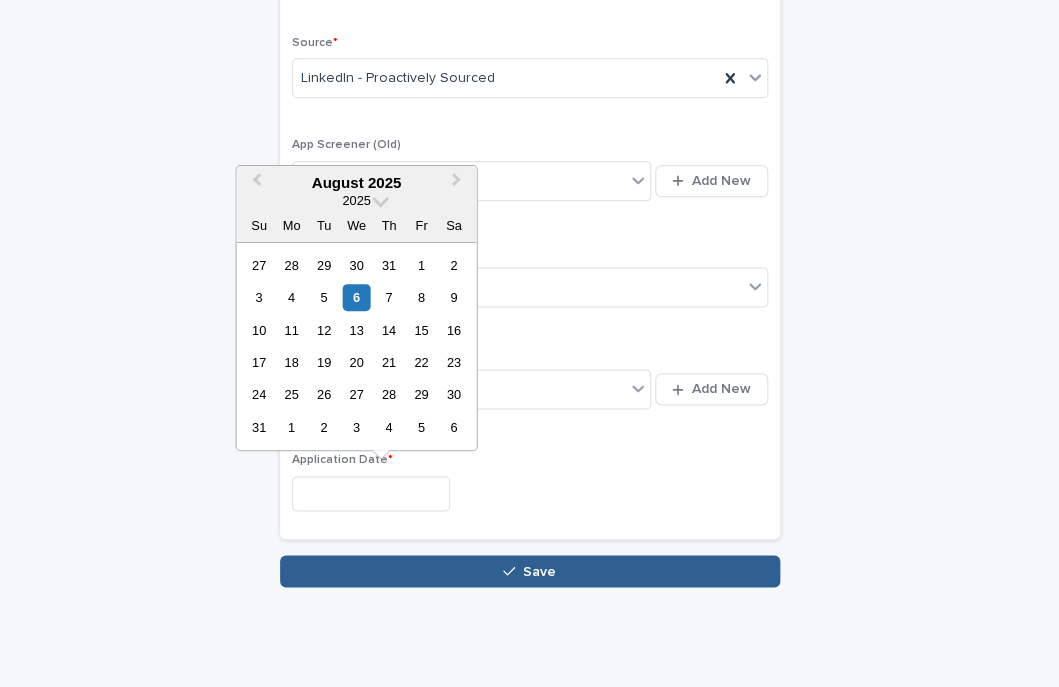 click at bounding box center [371, 493] 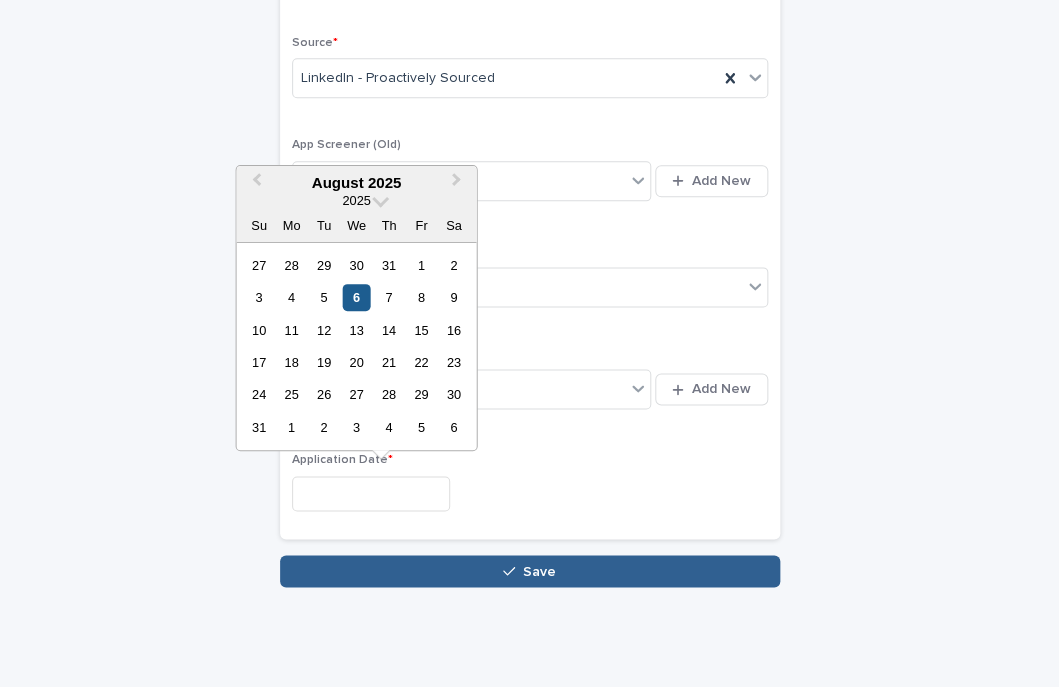 click on "6" at bounding box center (356, 297) 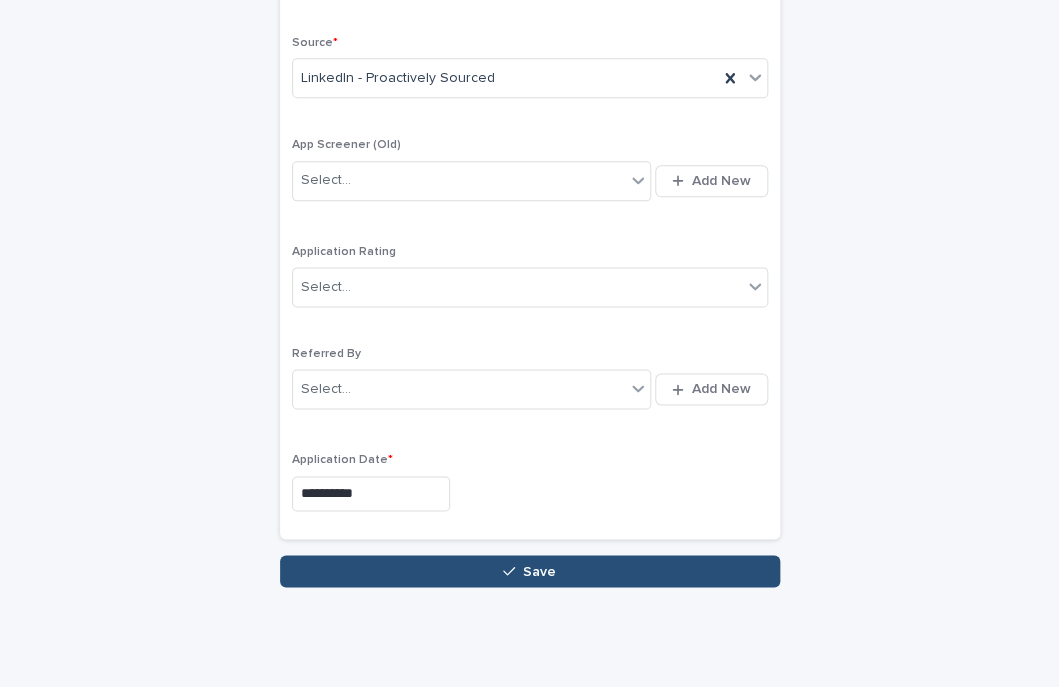 click on "Save" at bounding box center [530, 571] 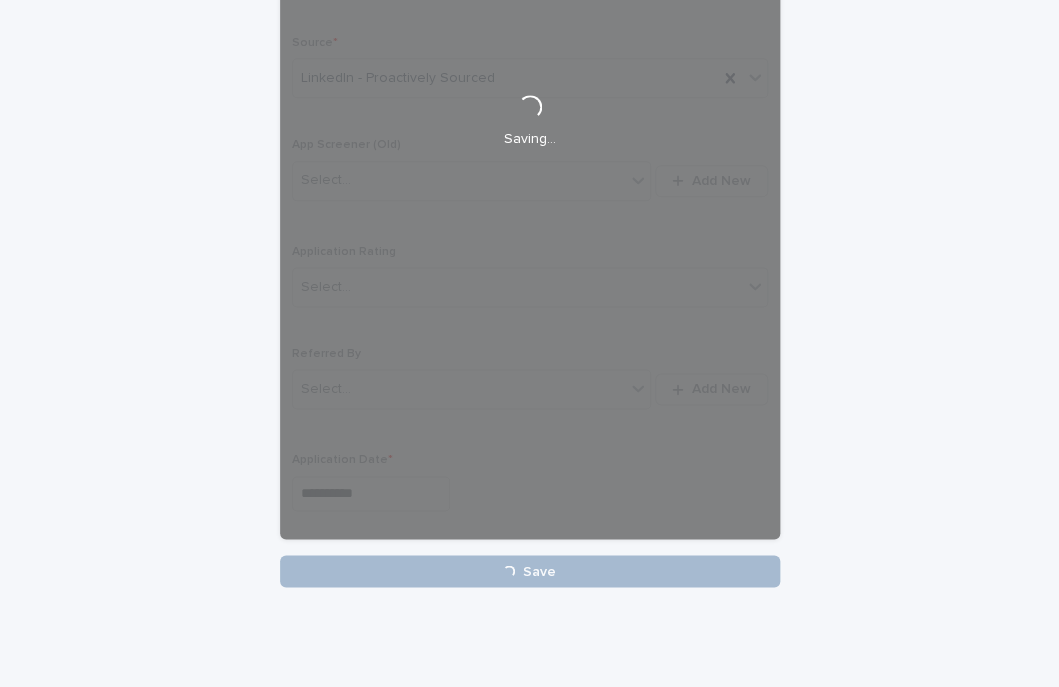 click on "**********" at bounding box center [529, 141] 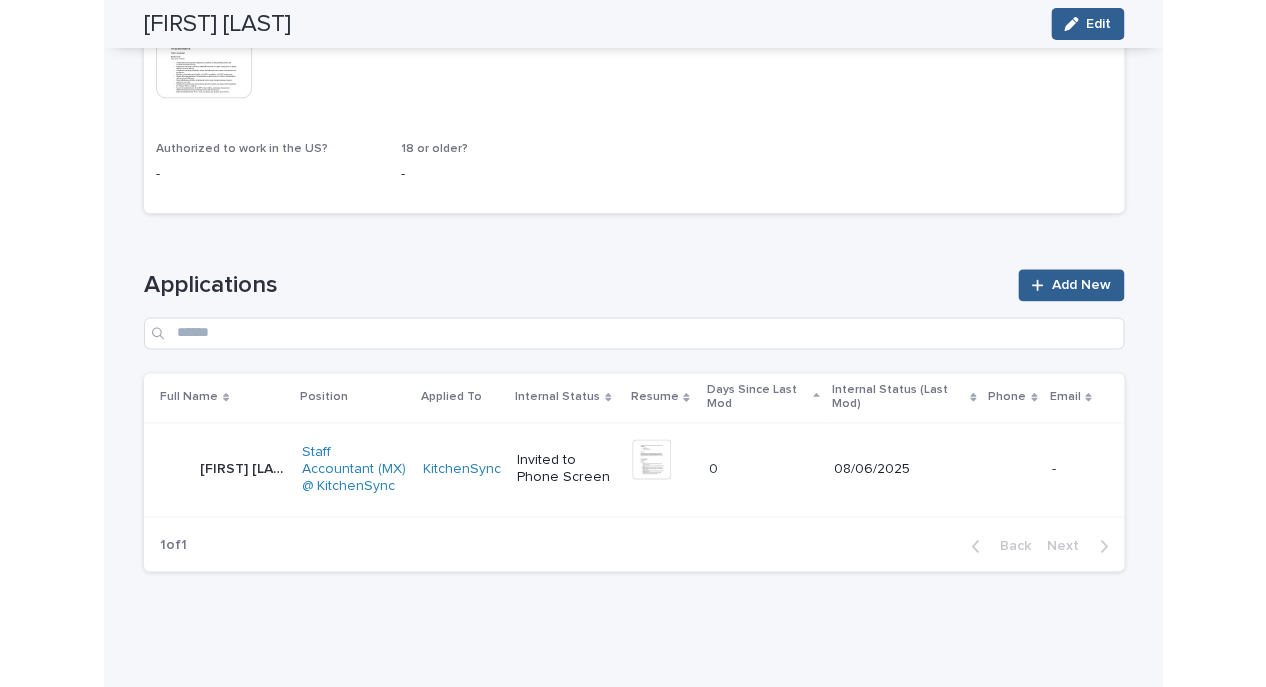scroll, scrollTop: 508, scrollLeft: 0, axis: vertical 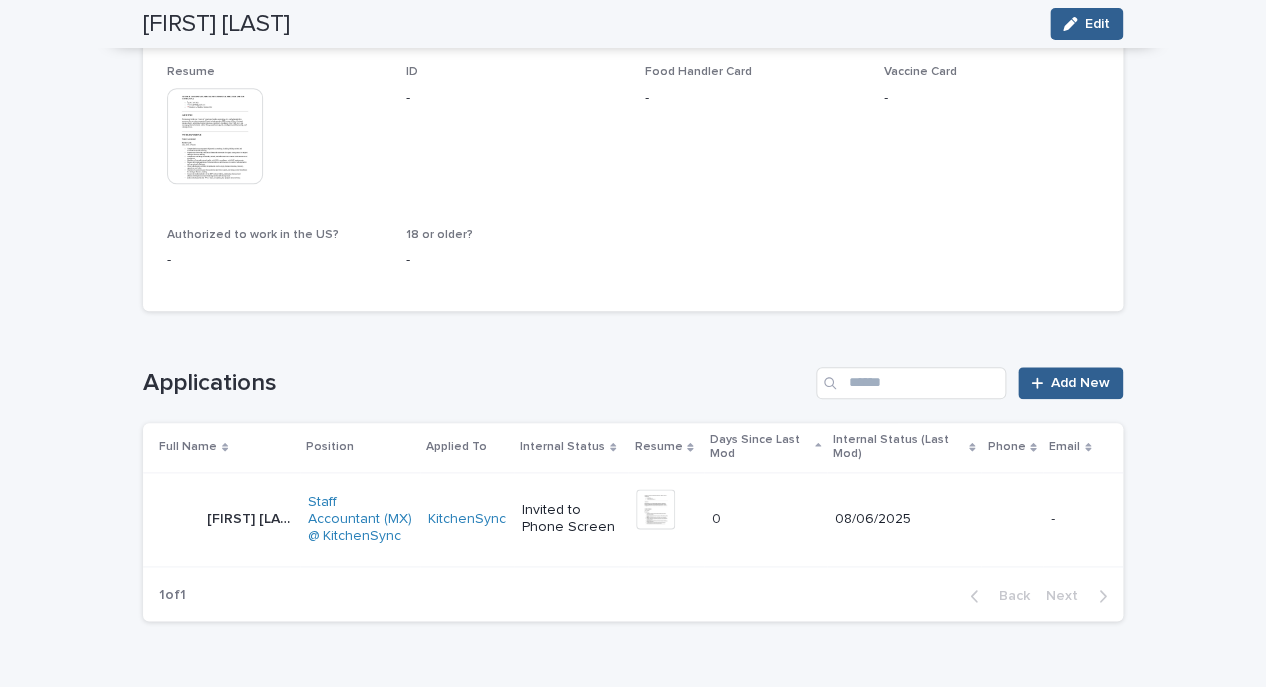 click on "[FIRST] [LAST]" at bounding box center (251, 517) 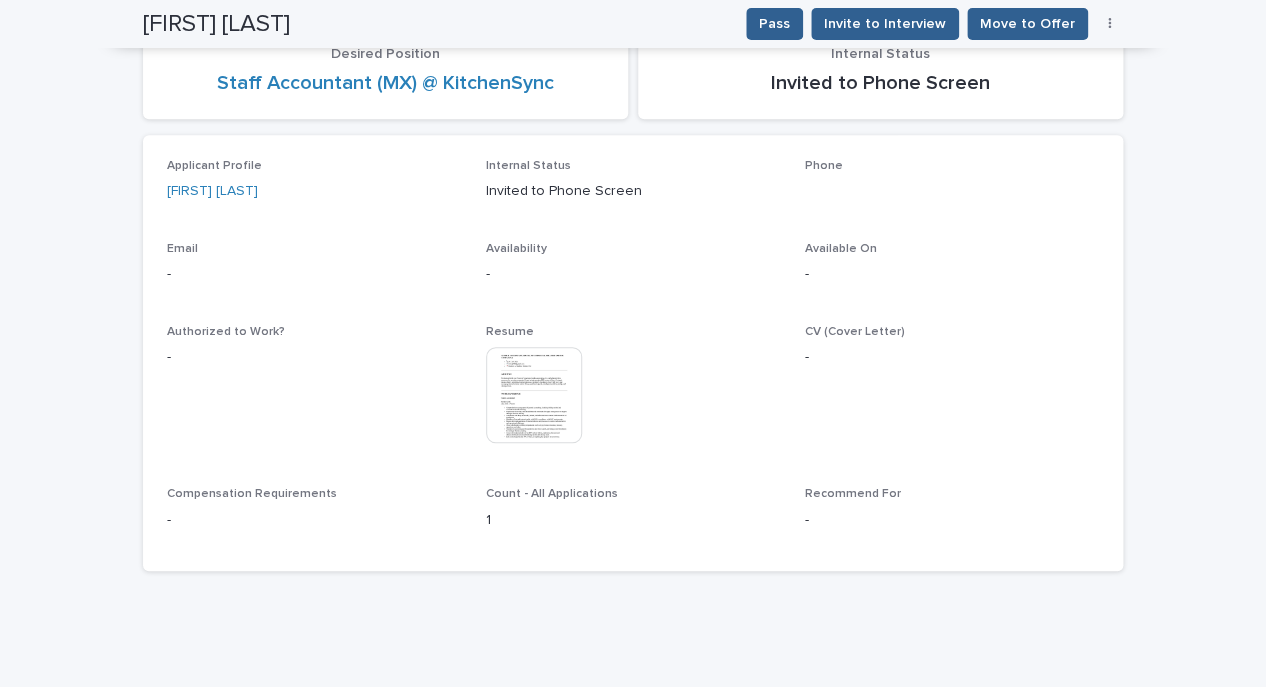 scroll, scrollTop: 283, scrollLeft: 0, axis: vertical 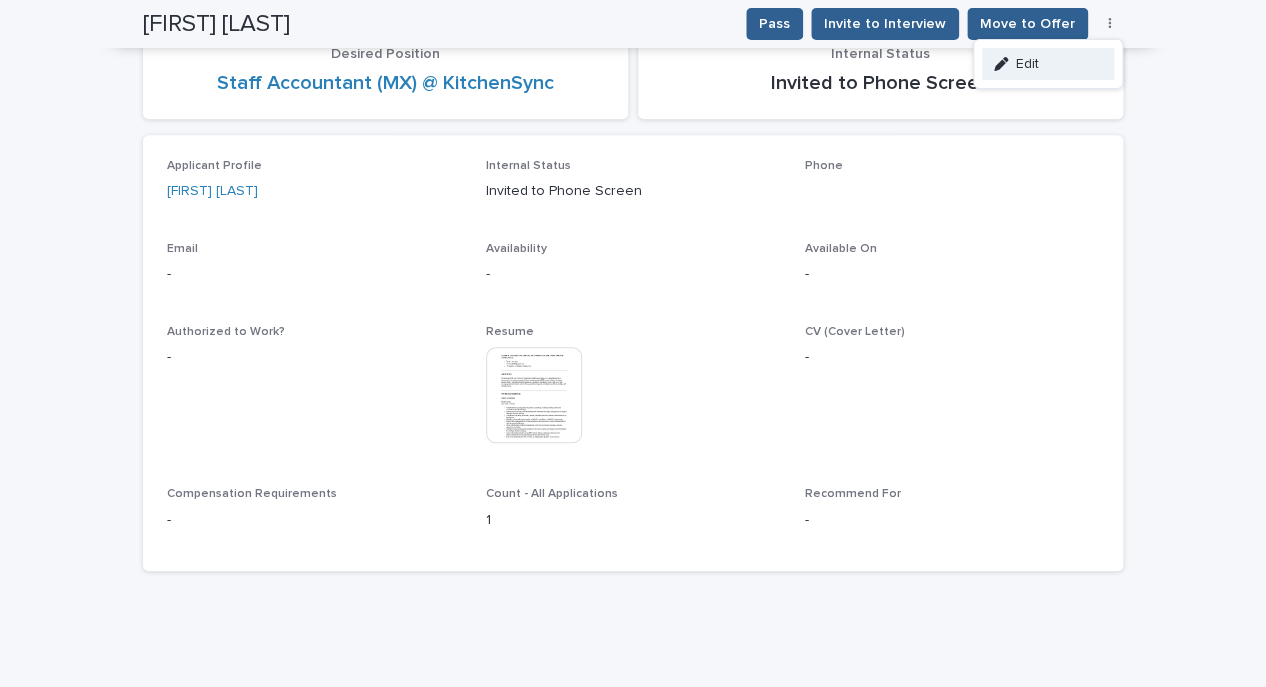 click on "Edit" at bounding box center [1048, 64] 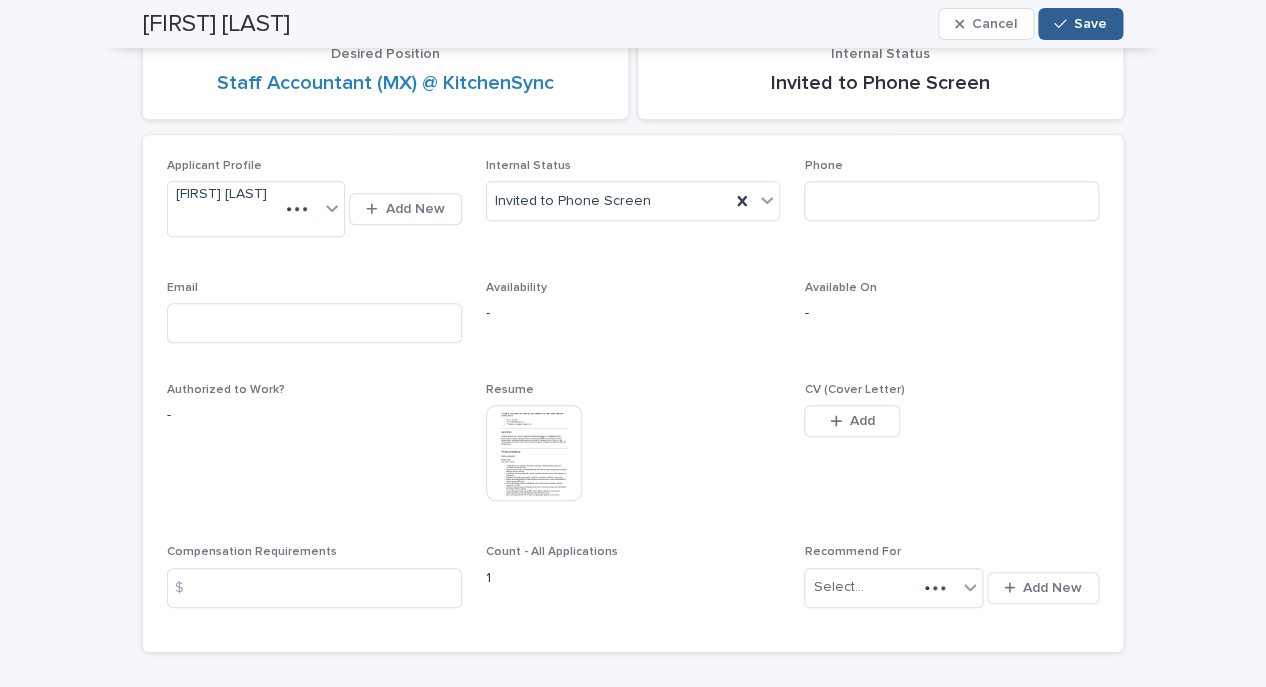 scroll, scrollTop: 315, scrollLeft: 0, axis: vertical 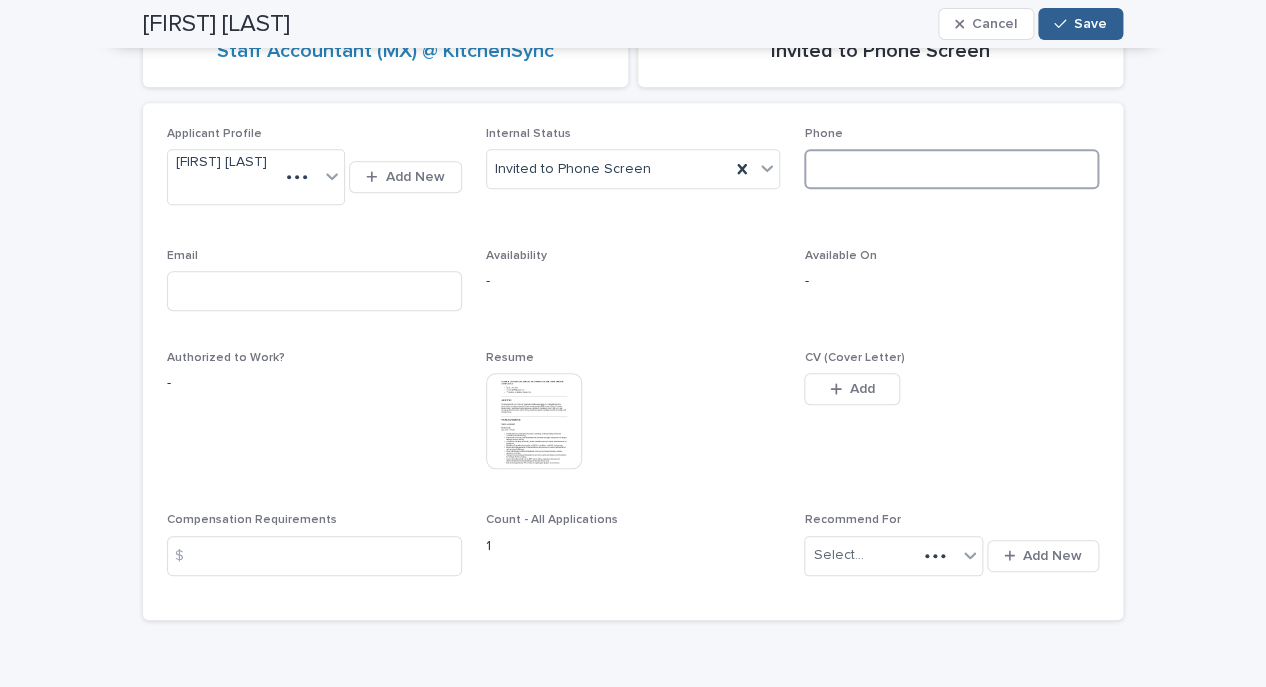click at bounding box center [951, 169] 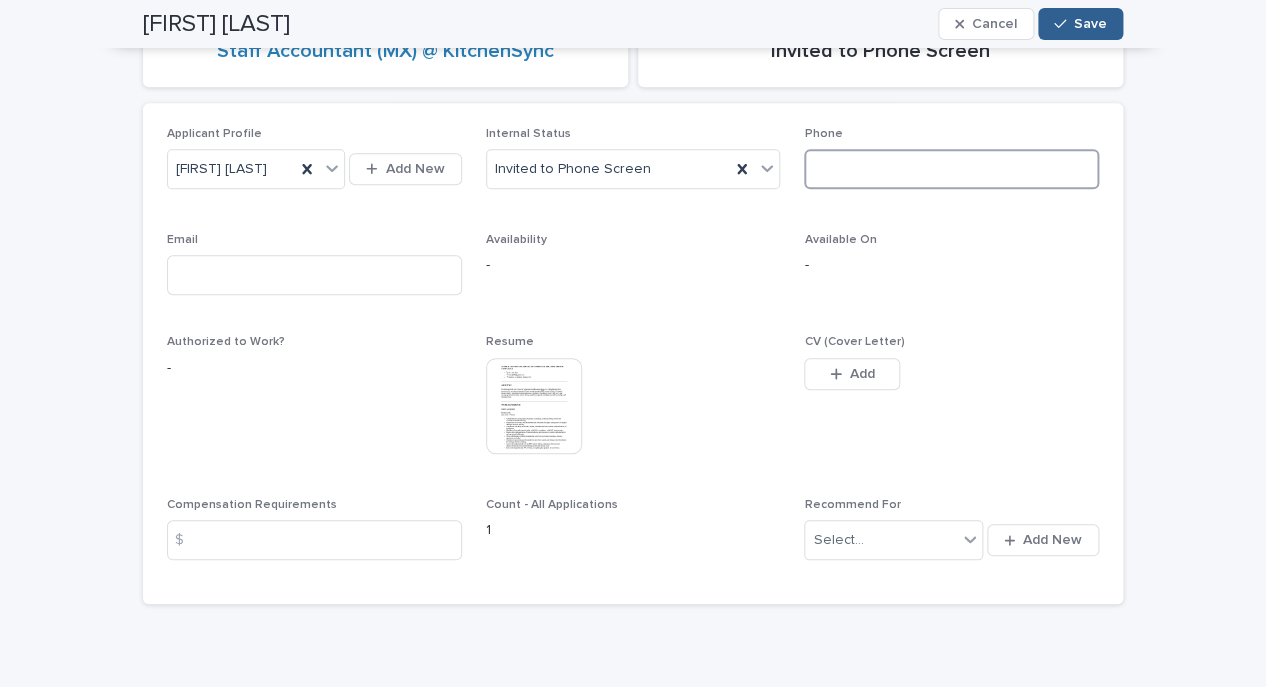 paste on "**********" 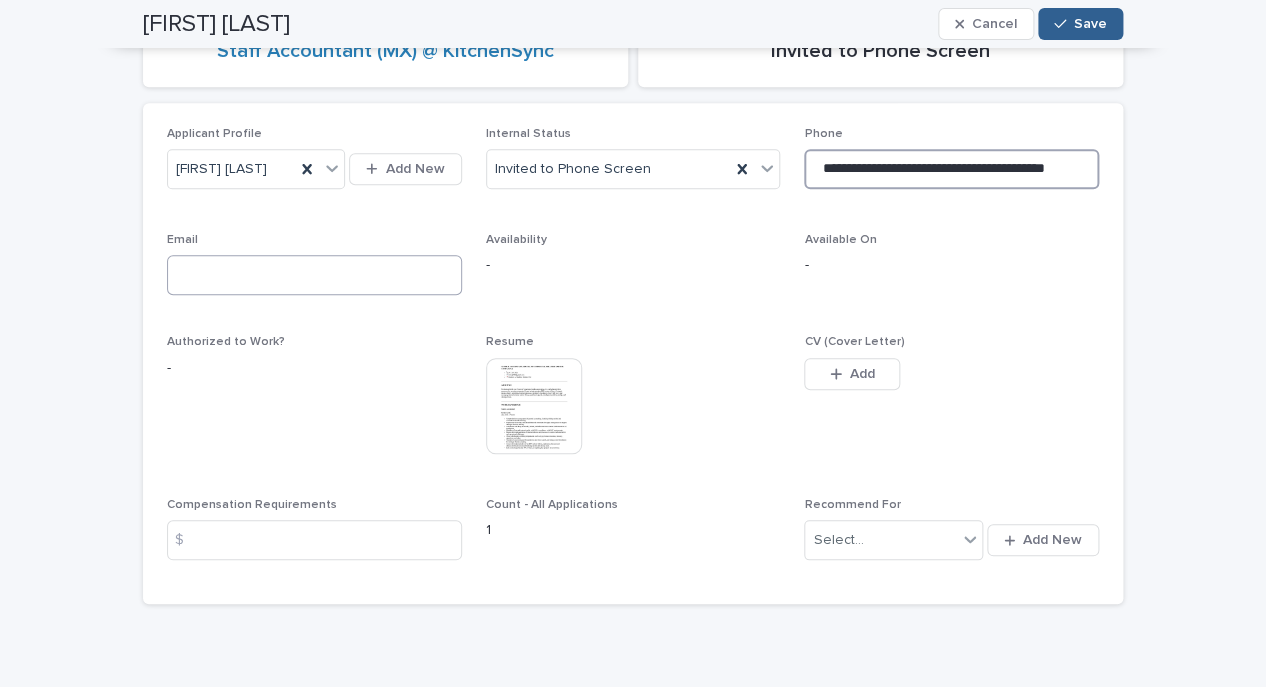 type on "**********" 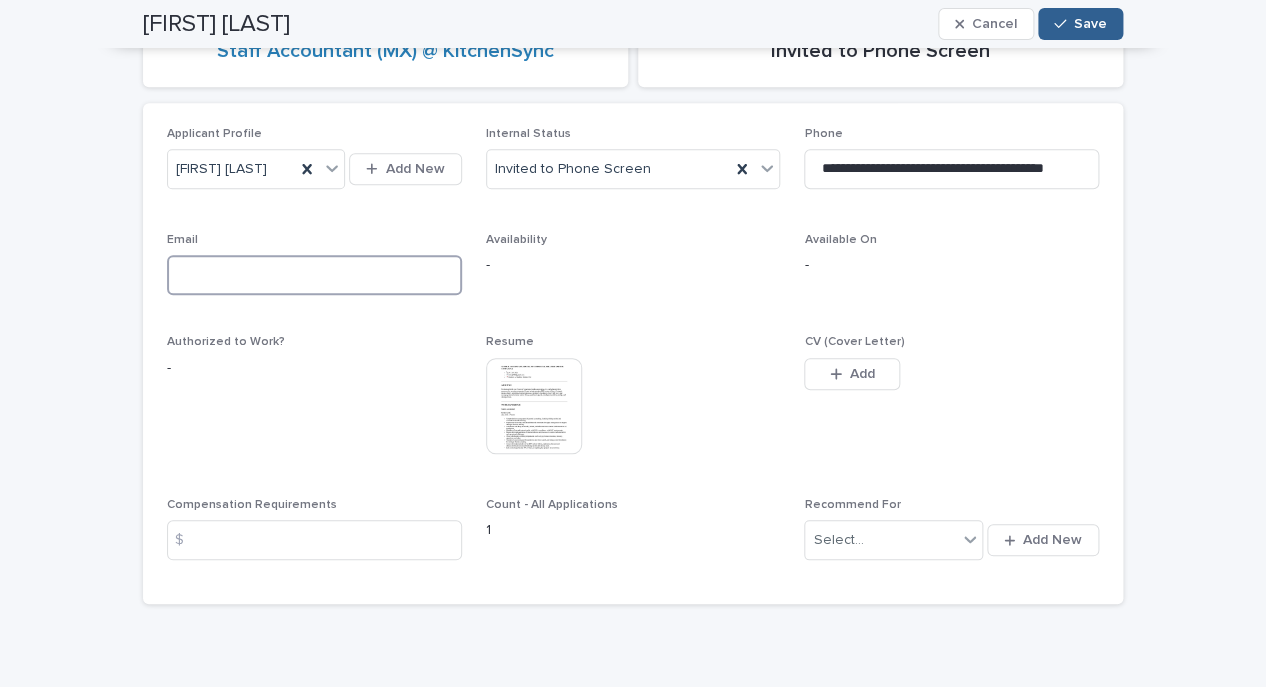 click at bounding box center [314, 275] 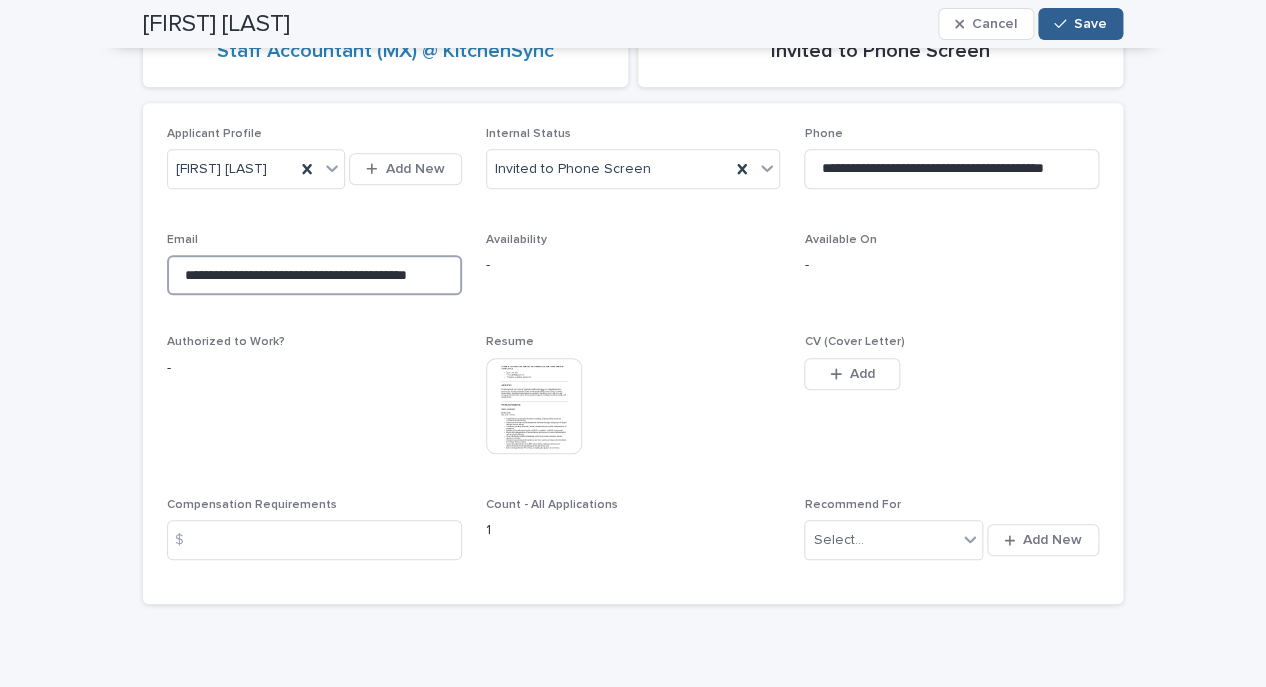 scroll, scrollTop: 0, scrollLeft: 0, axis: both 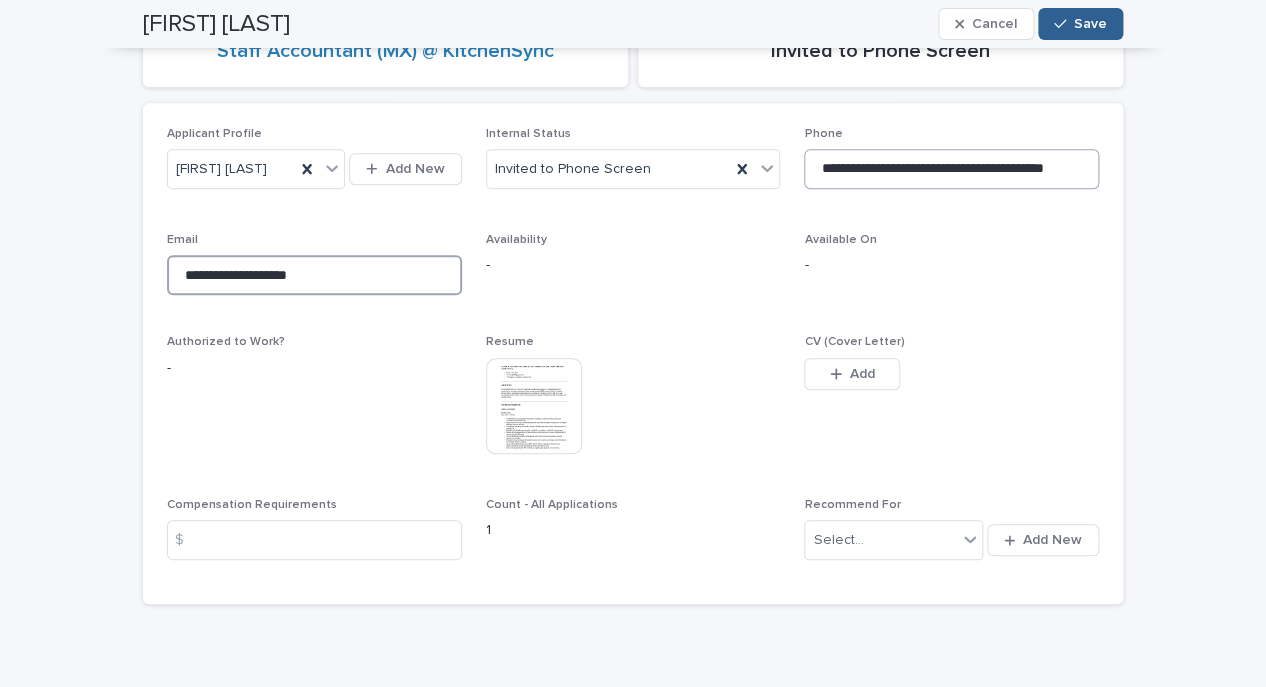type on "**********" 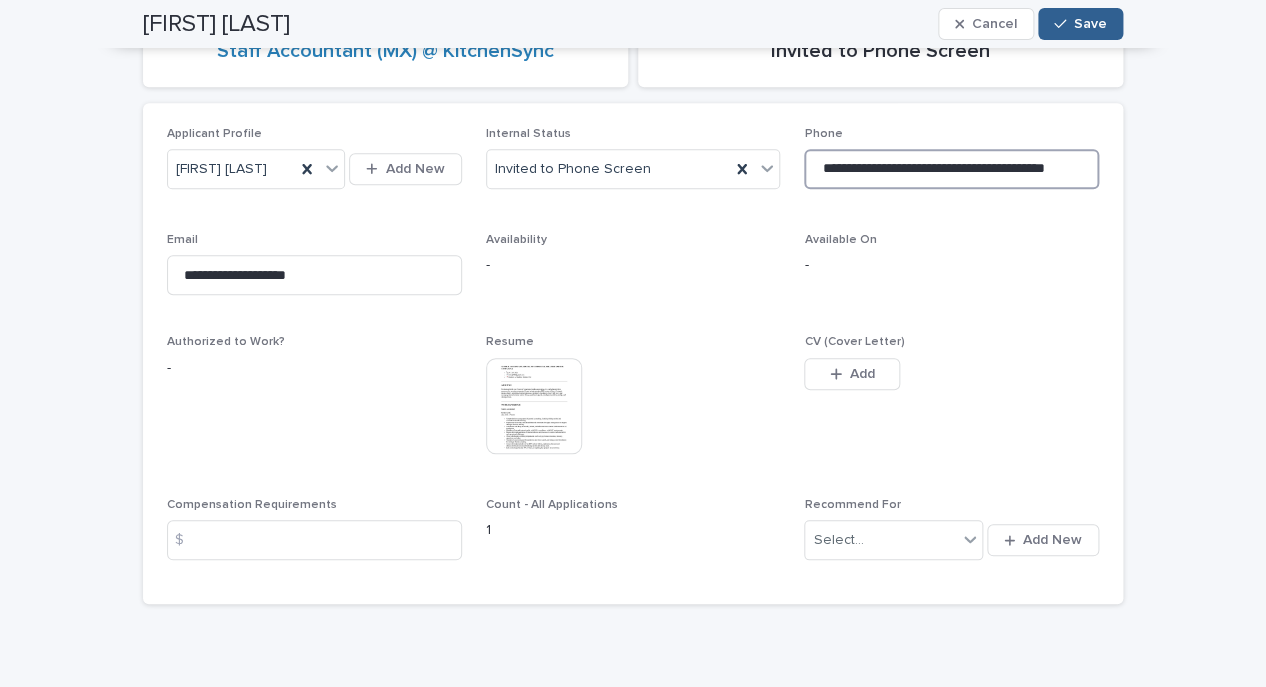 drag, startPoint x: 902, startPoint y: 172, endPoint x: 1215, endPoint y: 194, distance: 313.77222 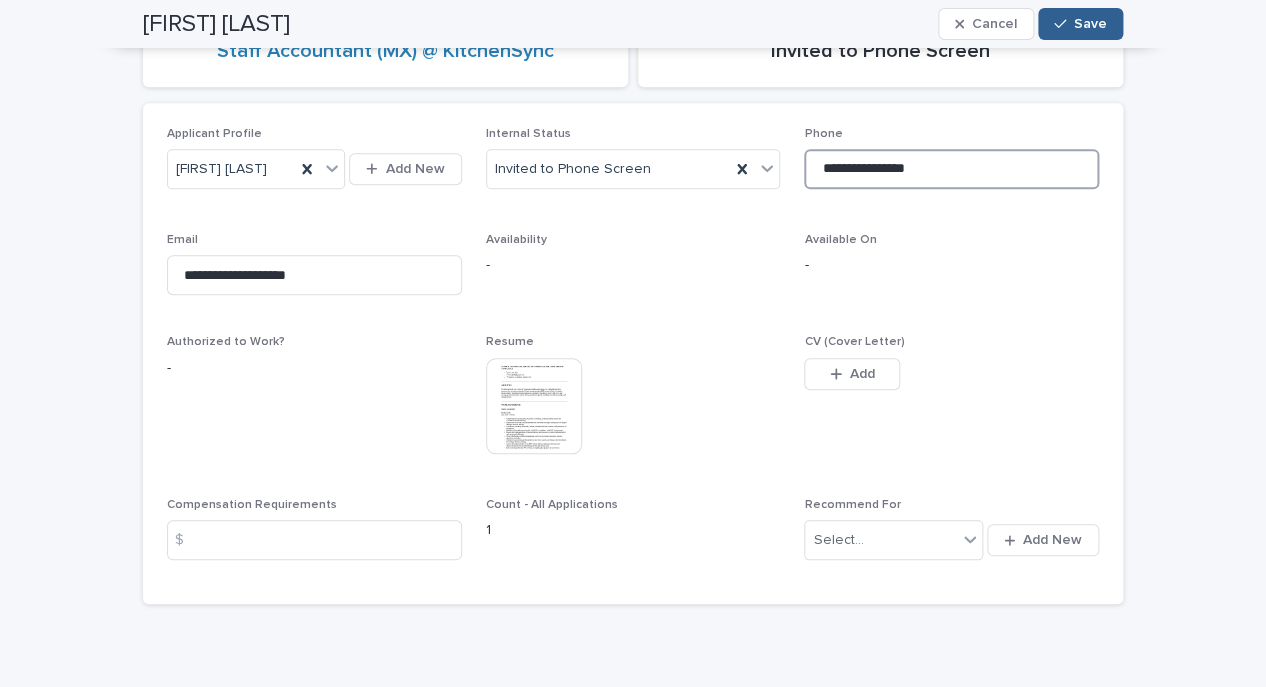 scroll, scrollTop: 0, scrollLeft: 0, axis: both 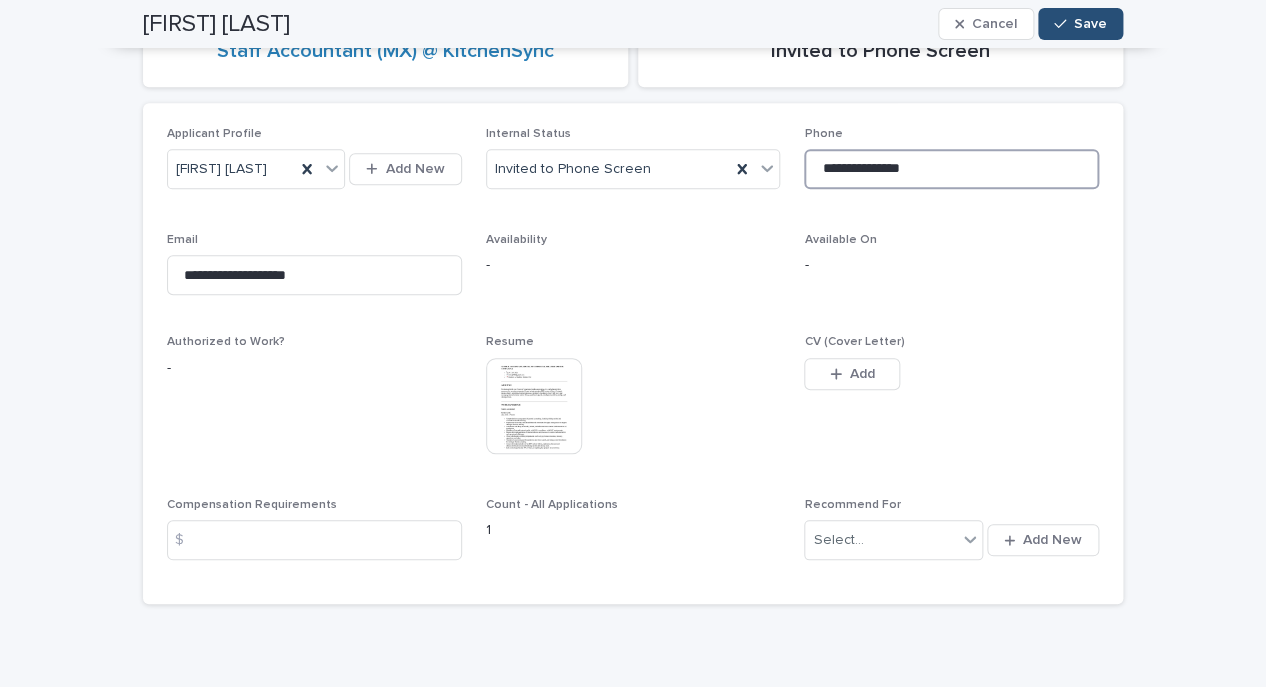 type on "**********" 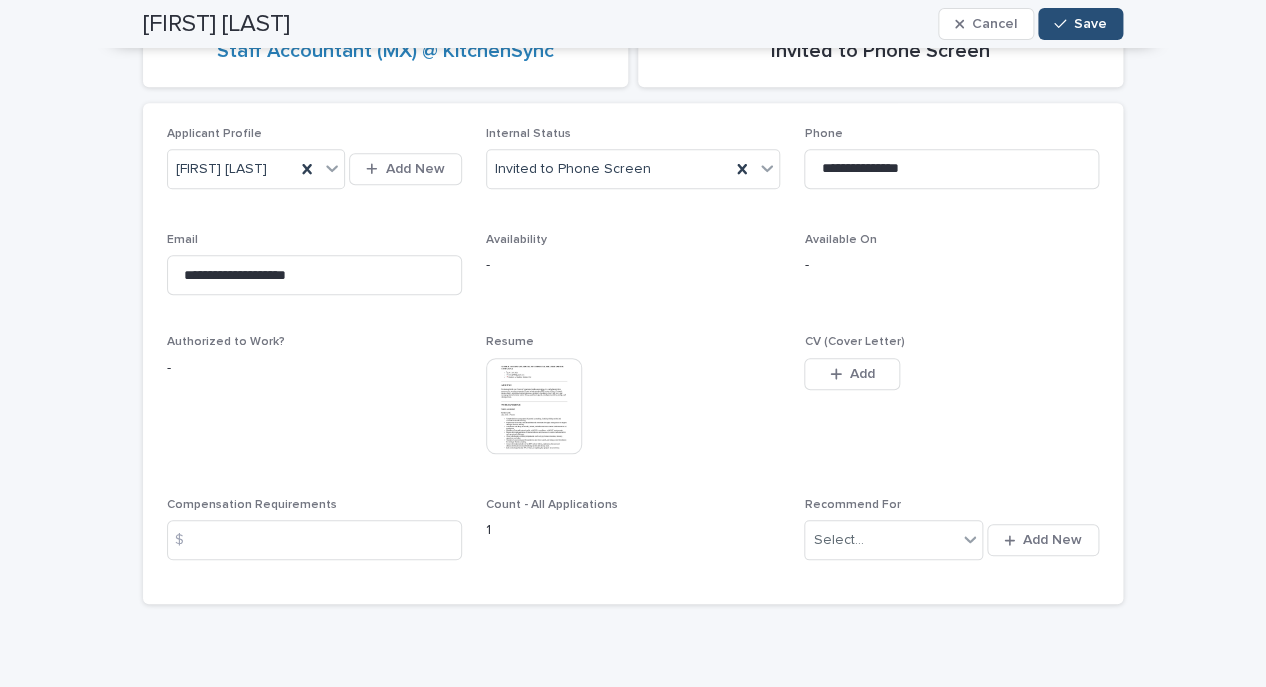 click on "Save" at bounding box center (1090, 24) 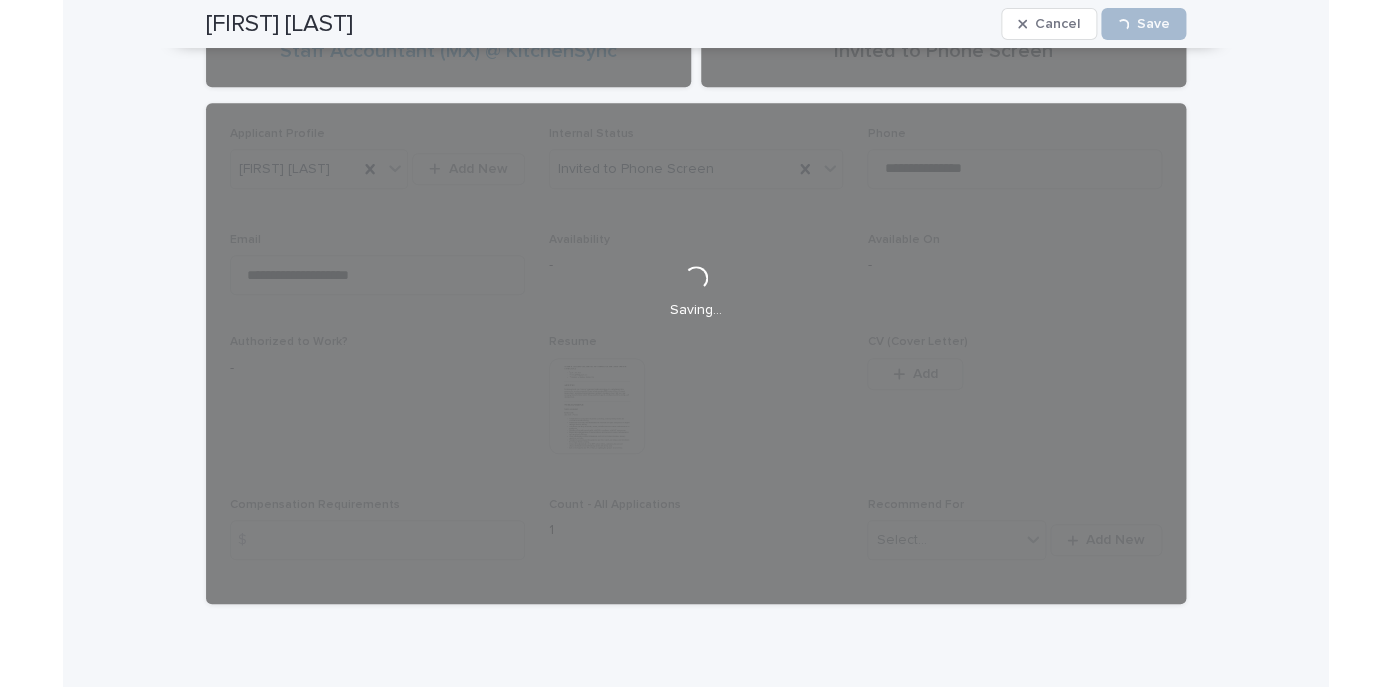 scroll, scrollTop: 0, scrollLeft: 0, axis: both 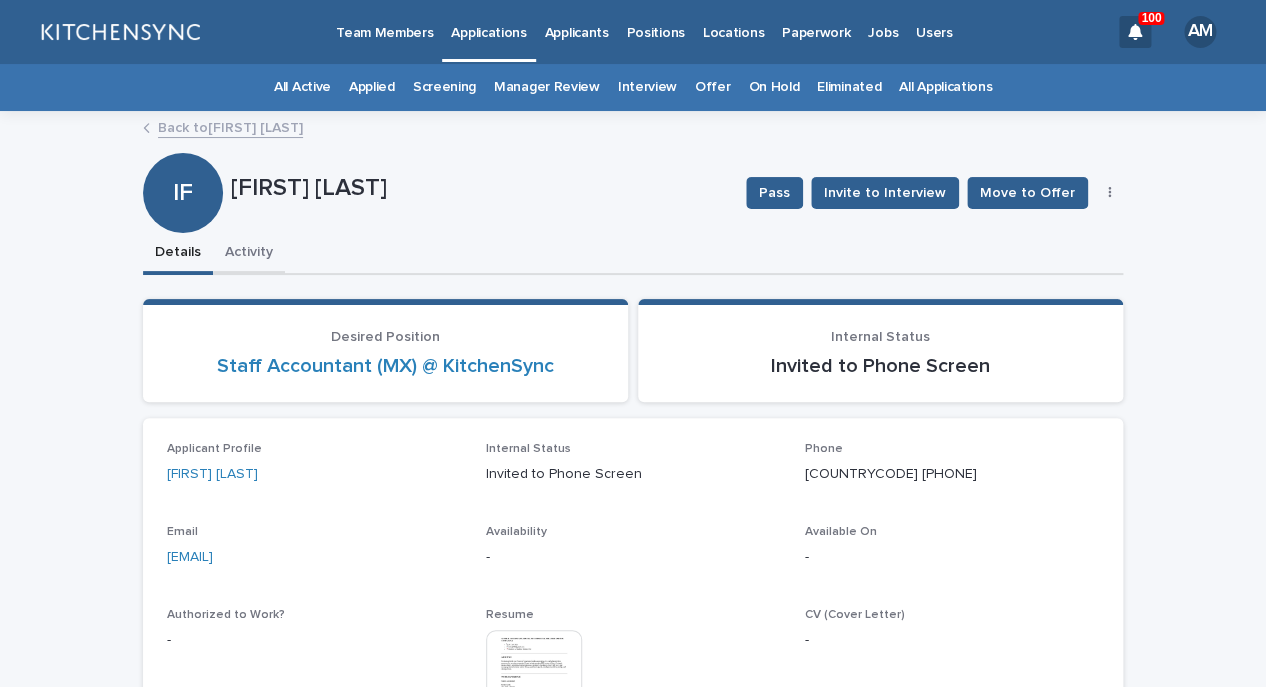 click on "Activity" at bounding box center (249, 254) 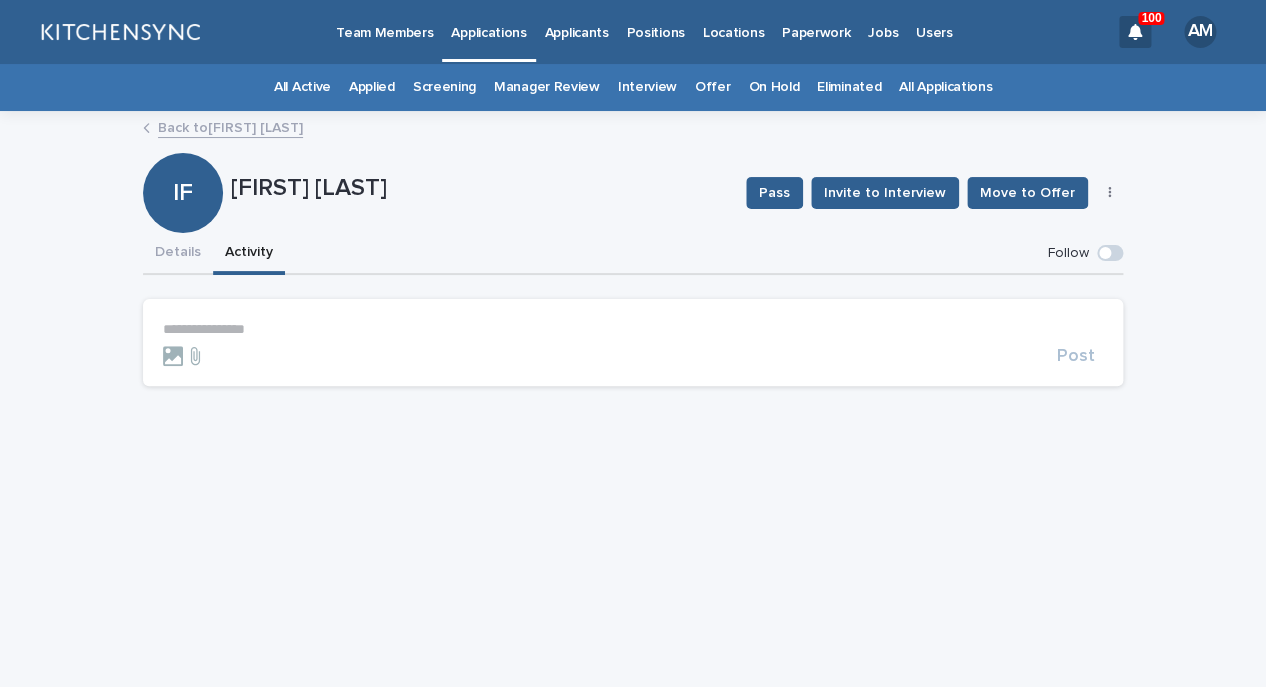 click on "**********" at bounding box center [633, 329] 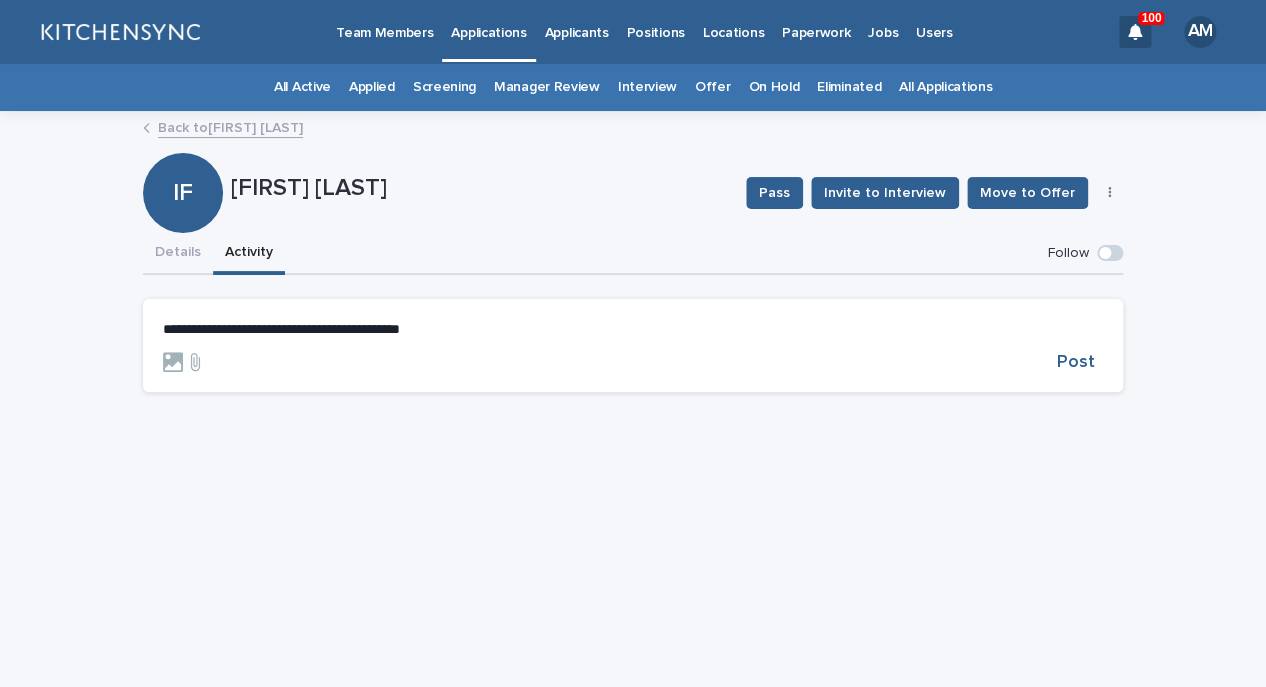 click on "**********" at bounding box center [281, 329] 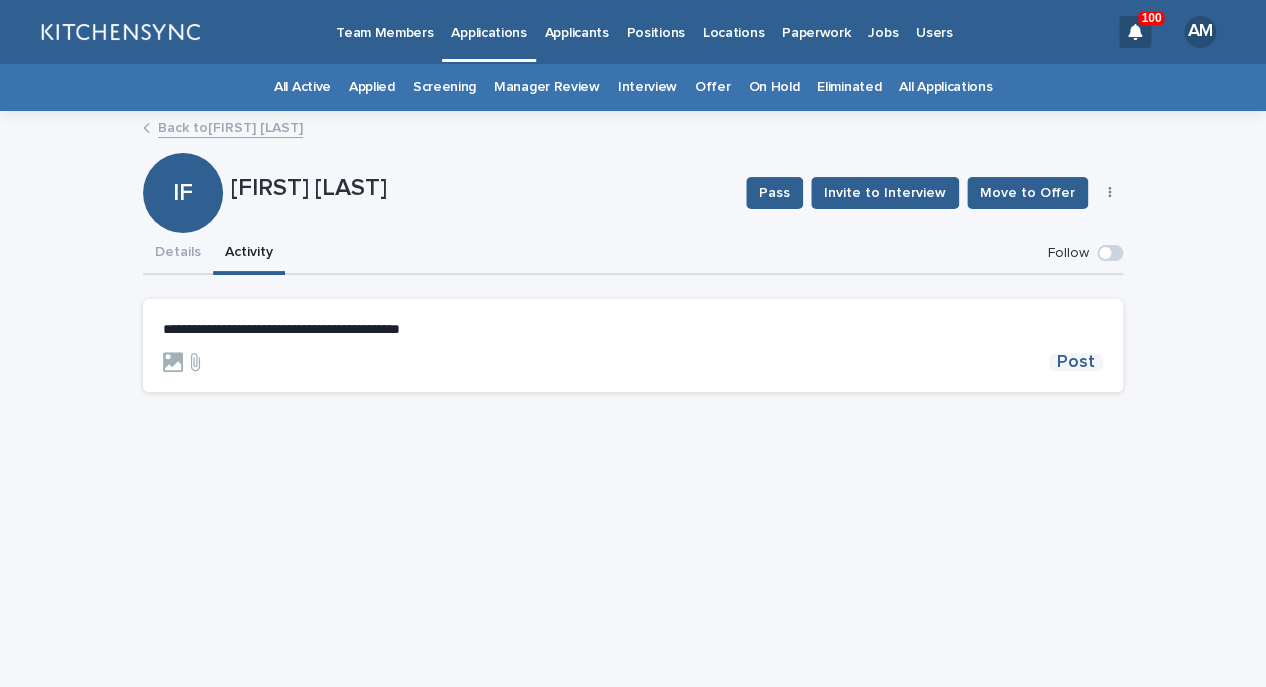 click on "Post" at bounding box center [1076, 362] 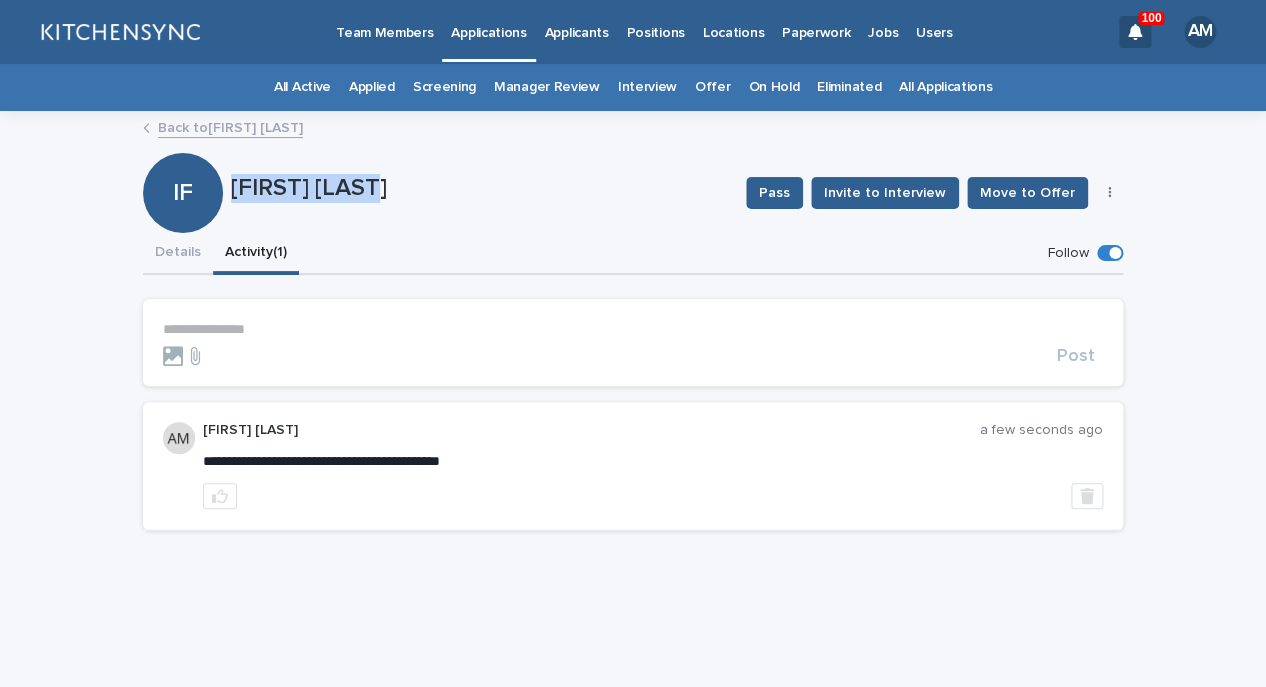 drag, startPoint x: 233, startPoint y: 191, endPoint x: 462, endPoint y: 199, distance: 229.1397 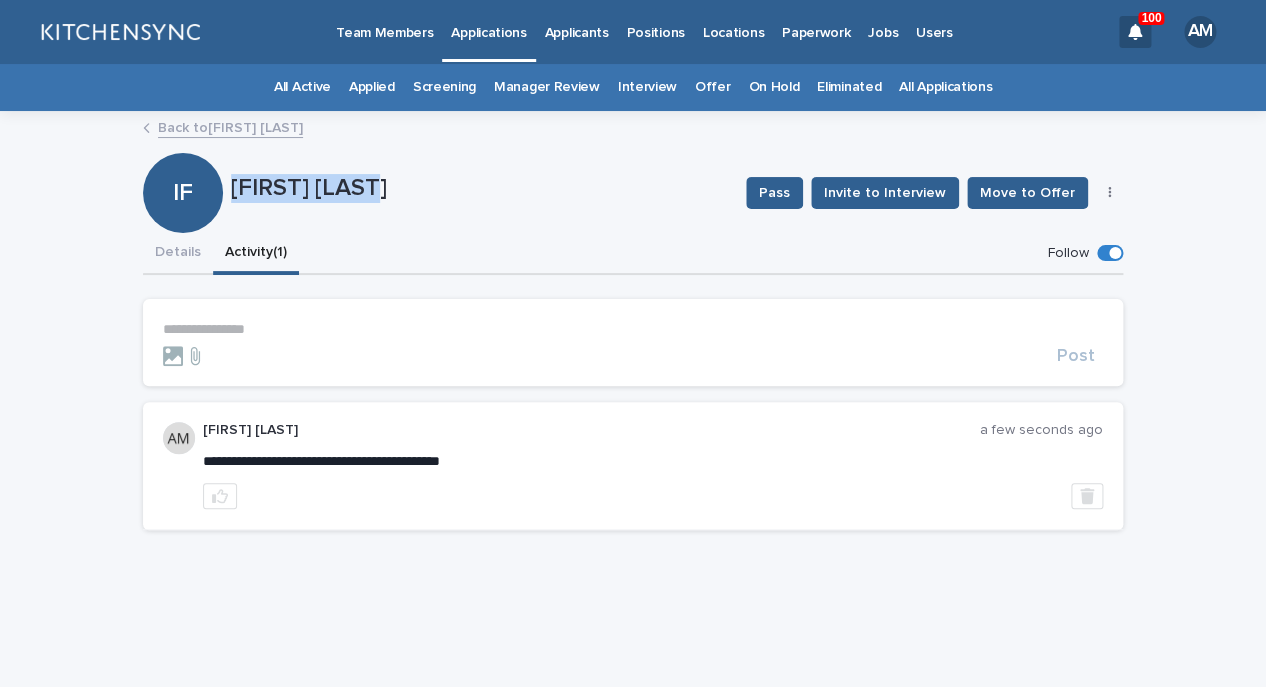 click on "[FIRST] [LAST]" at bounding box center (480, 188) 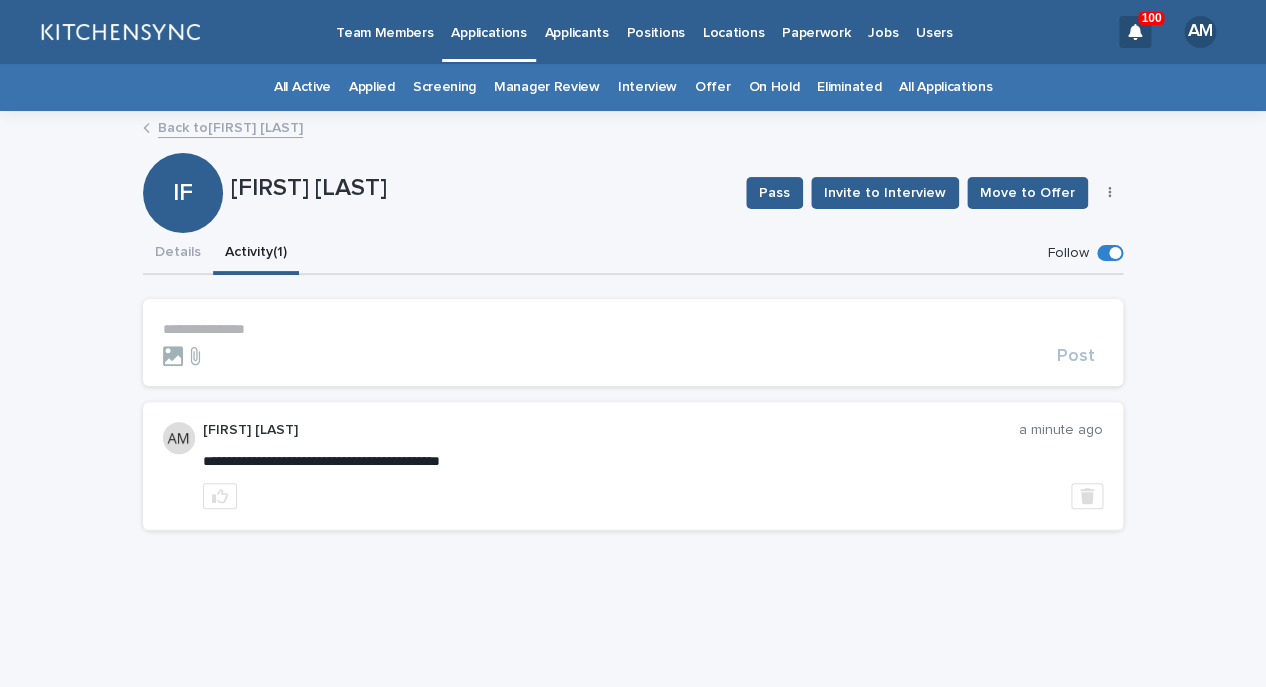 click on "**********" at bounding box center (633, 403) 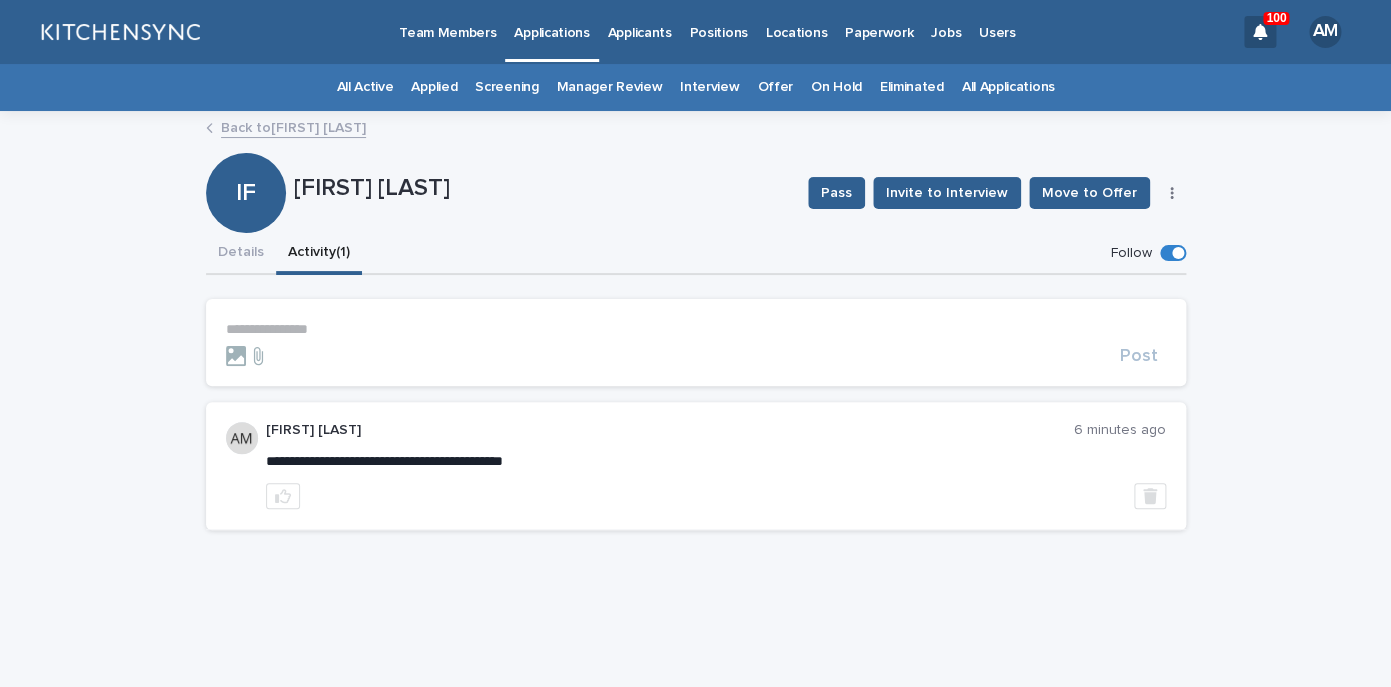 click on "All Applications" at bounding box center [1008, 87] 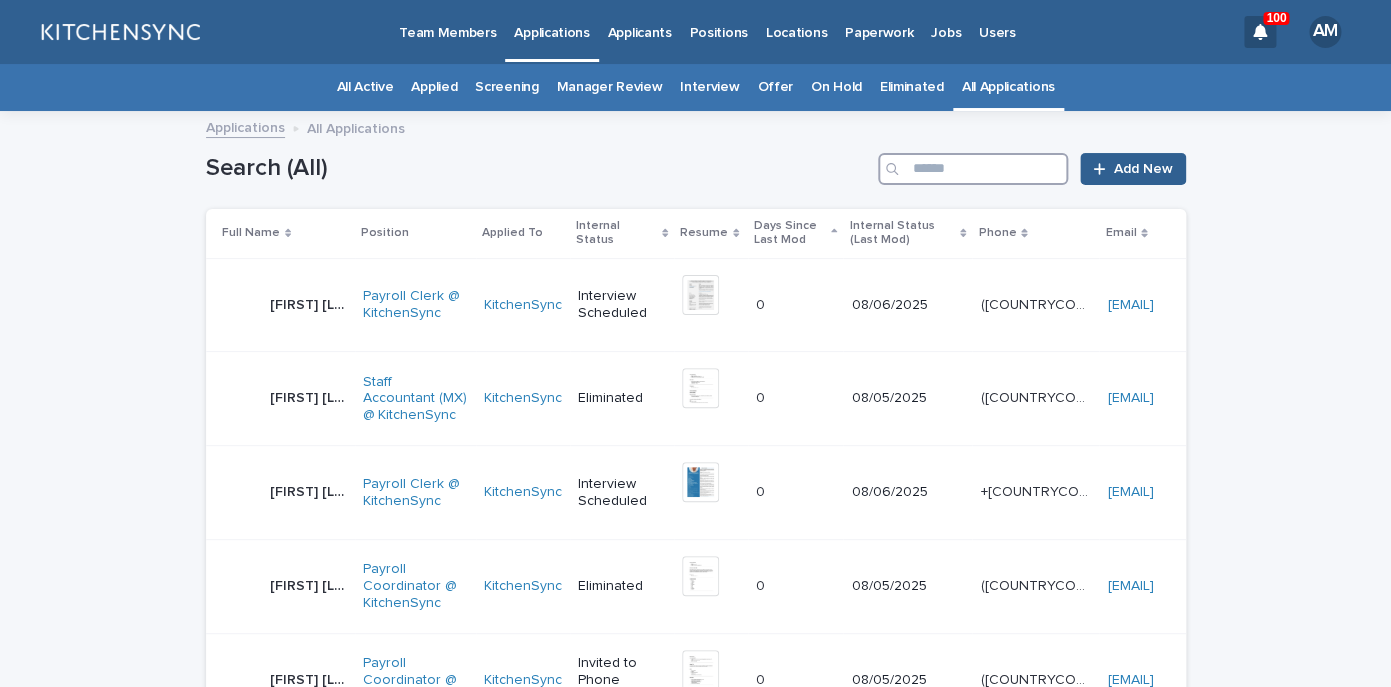 click at bounding box center (973, 169) 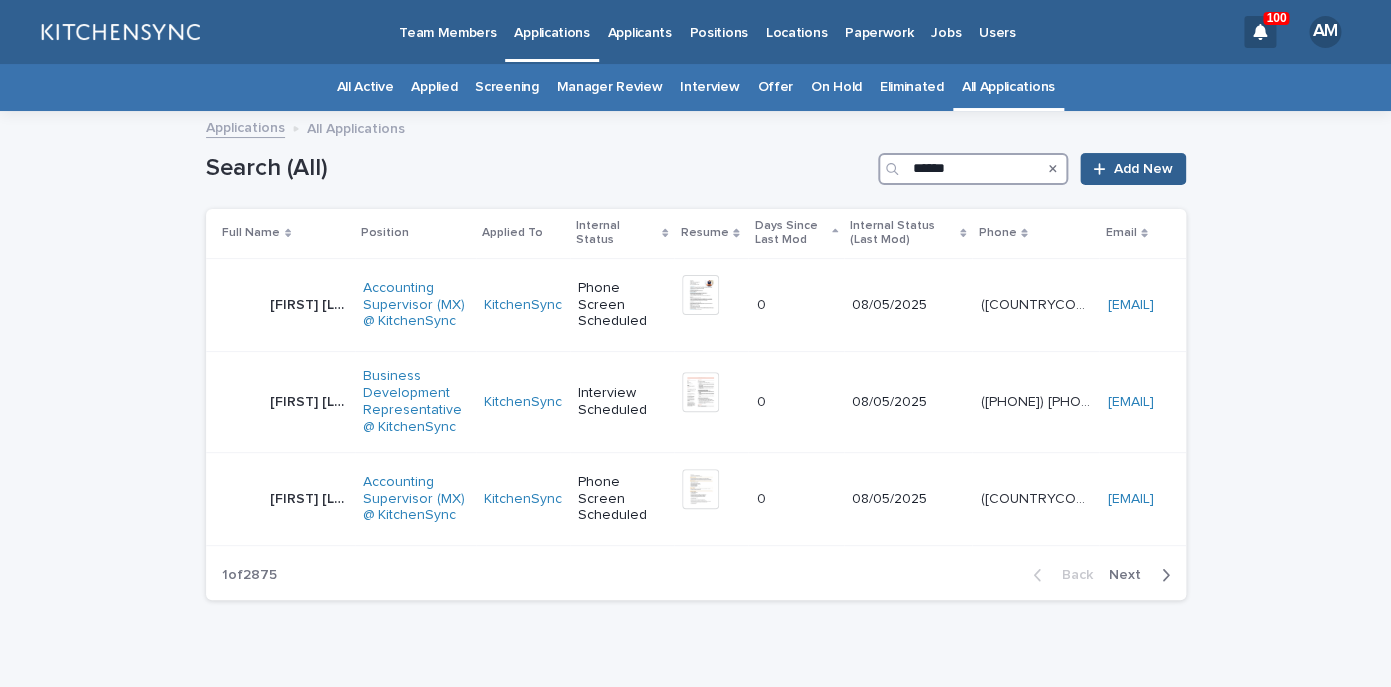 type on "******" 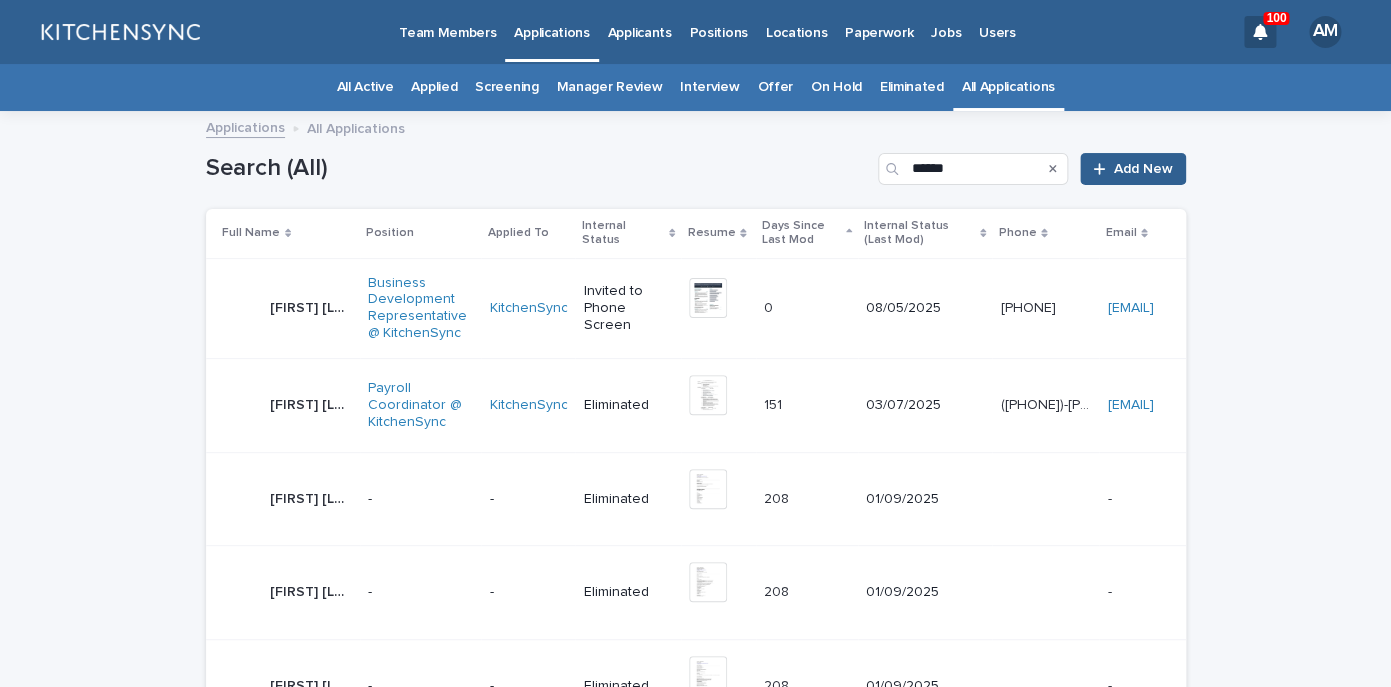click on "[FIRST] [LAST]" at bounding box center [313, 306] 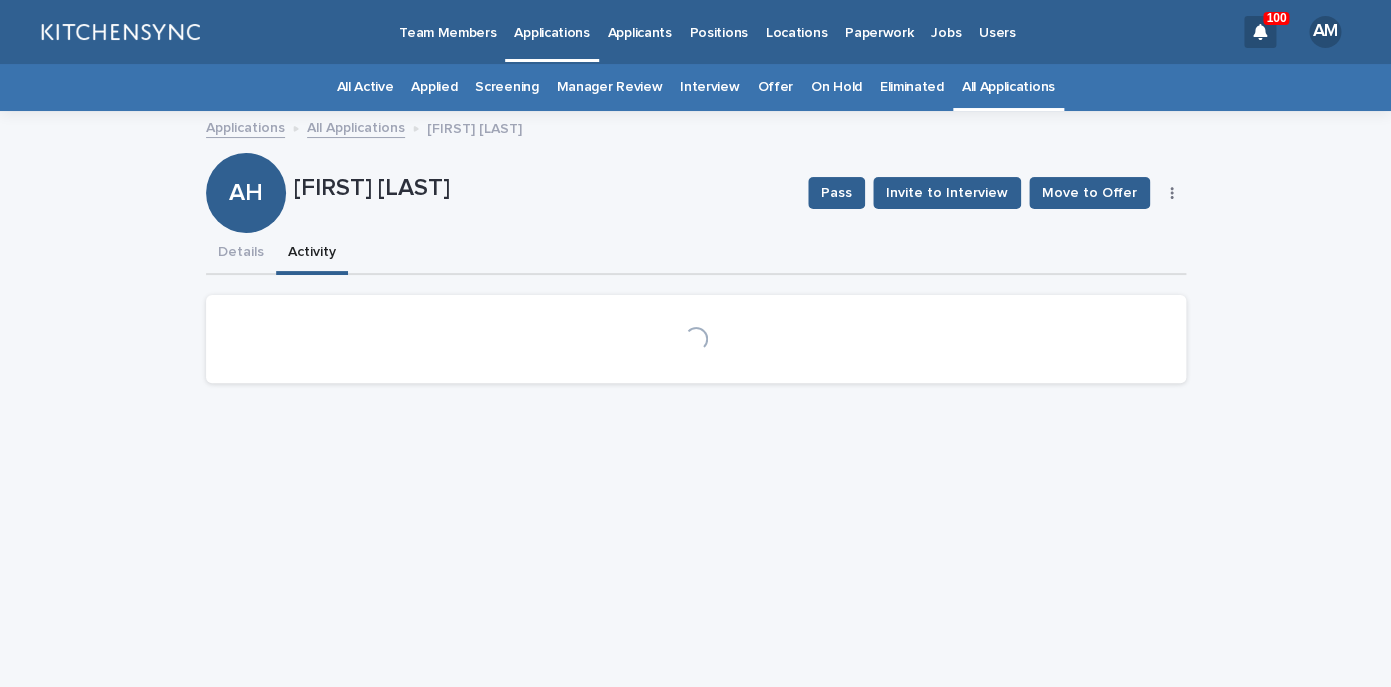 click on "Activity" at bounding box center [312, 254] 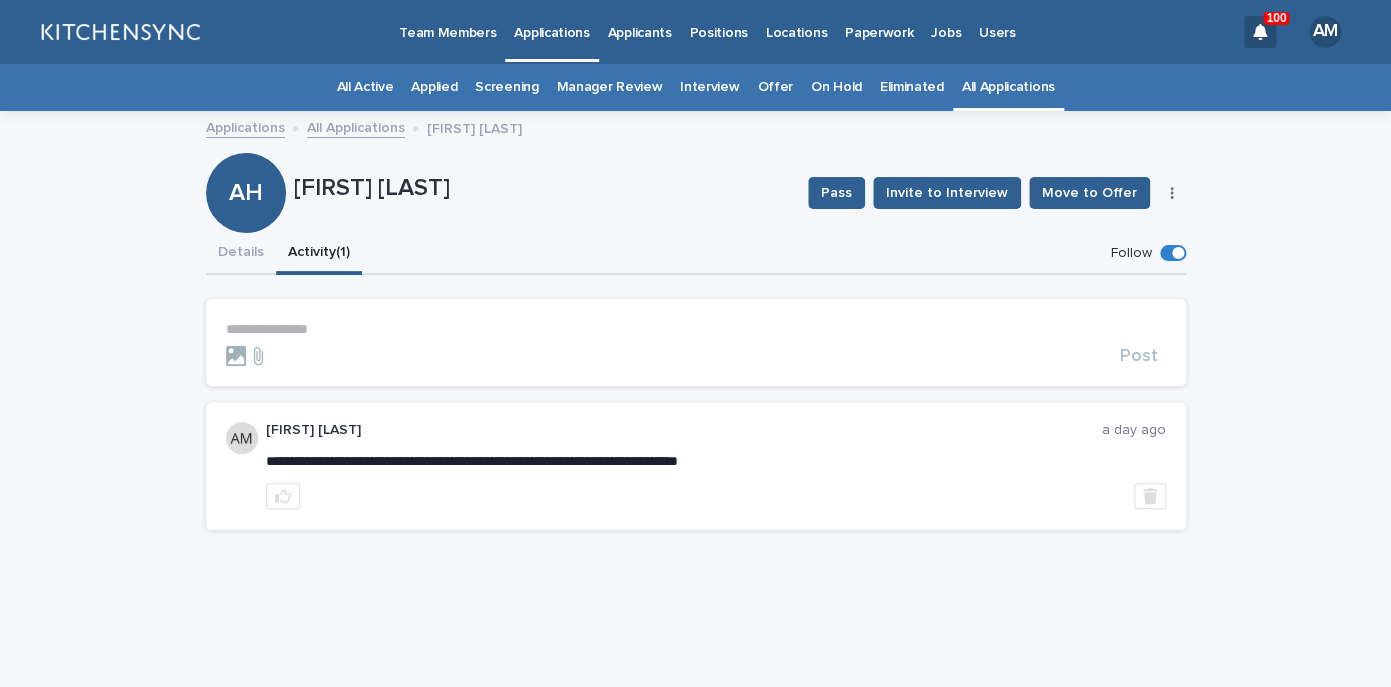 click on "**********" at bounding box center [696, 329] 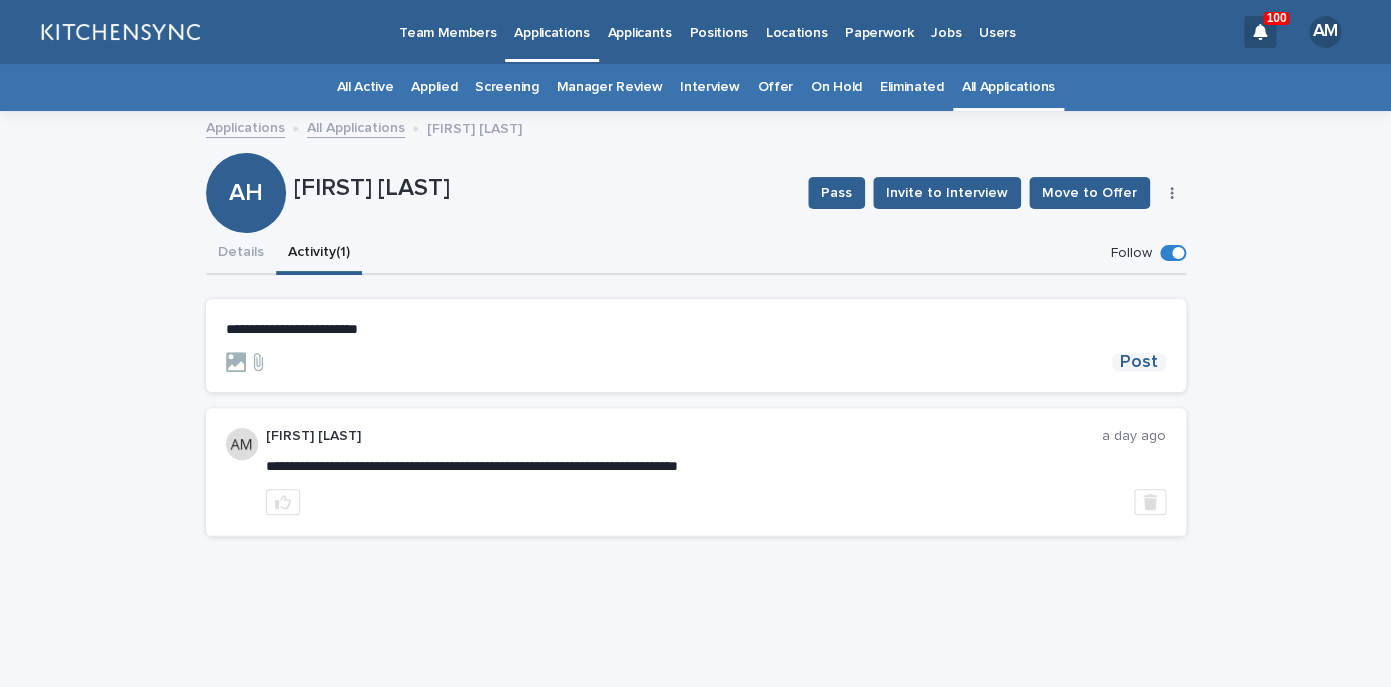 click on "Post" at bounding box center (1139, 362) 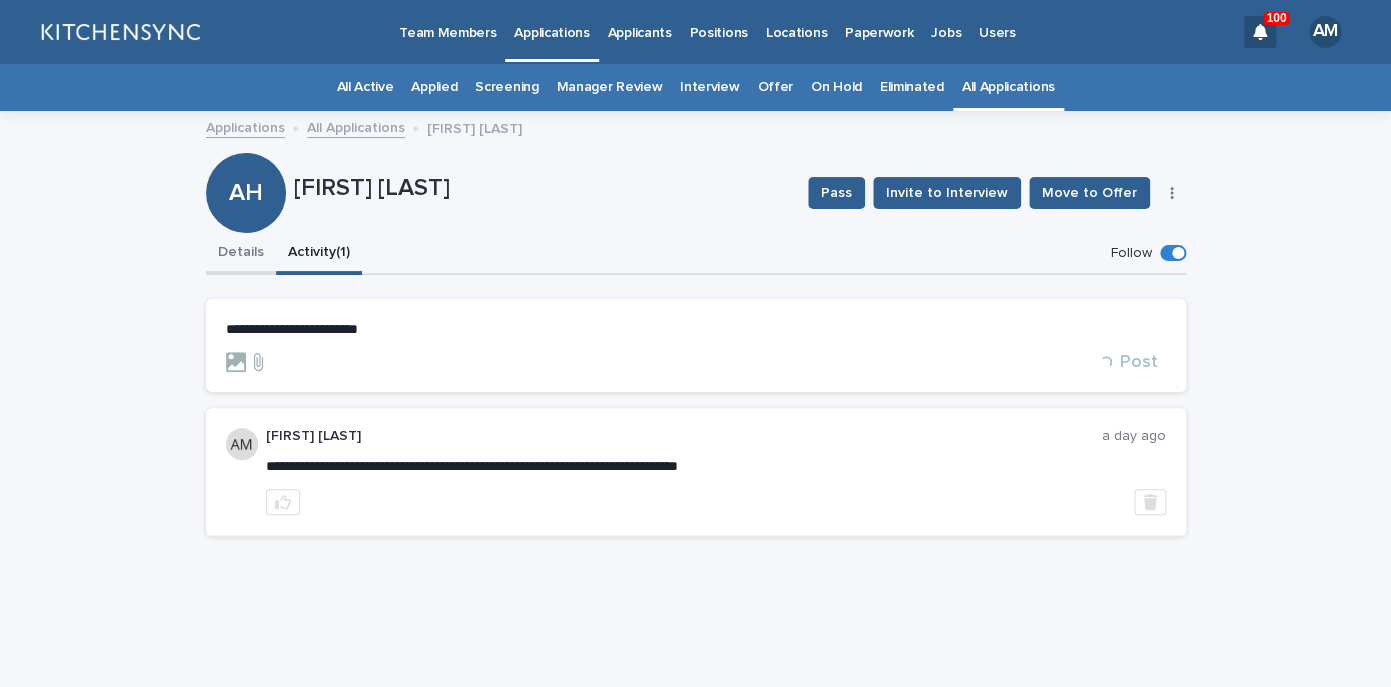 click on "Details" at bounding box center (241, 254) 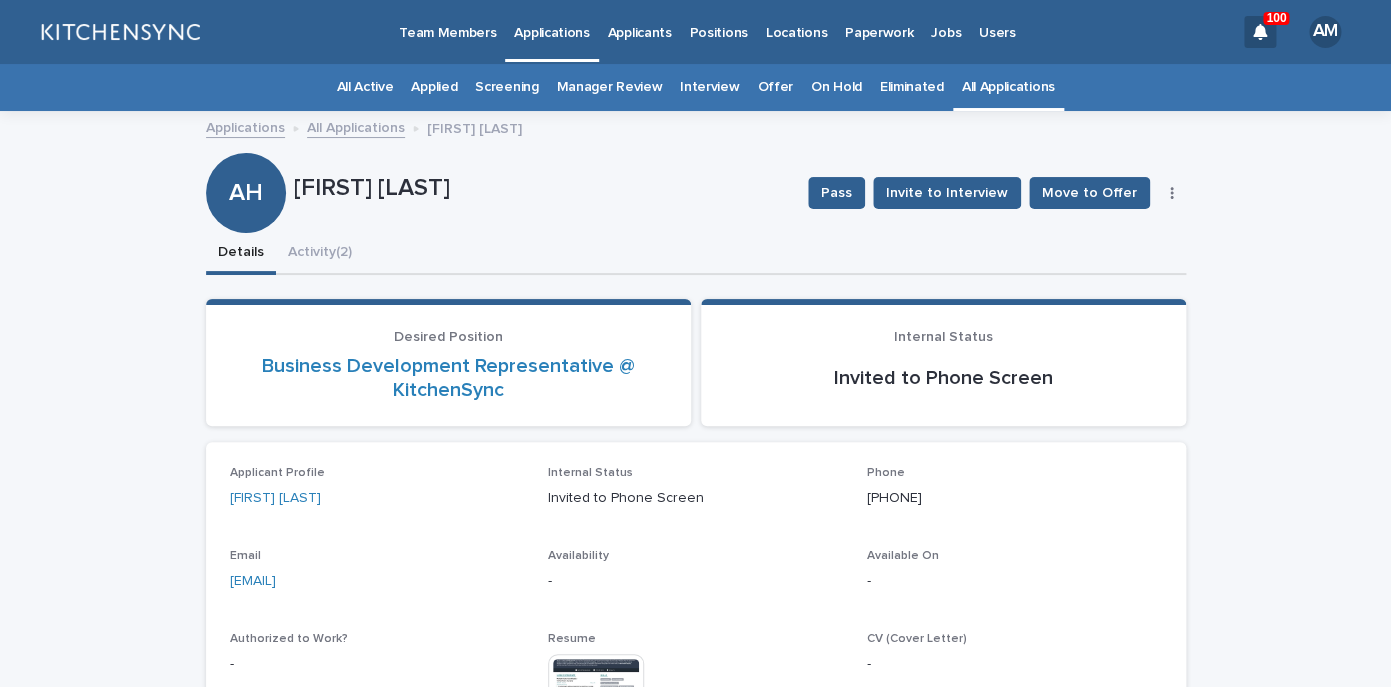 click at bounding box center (1172, 193) 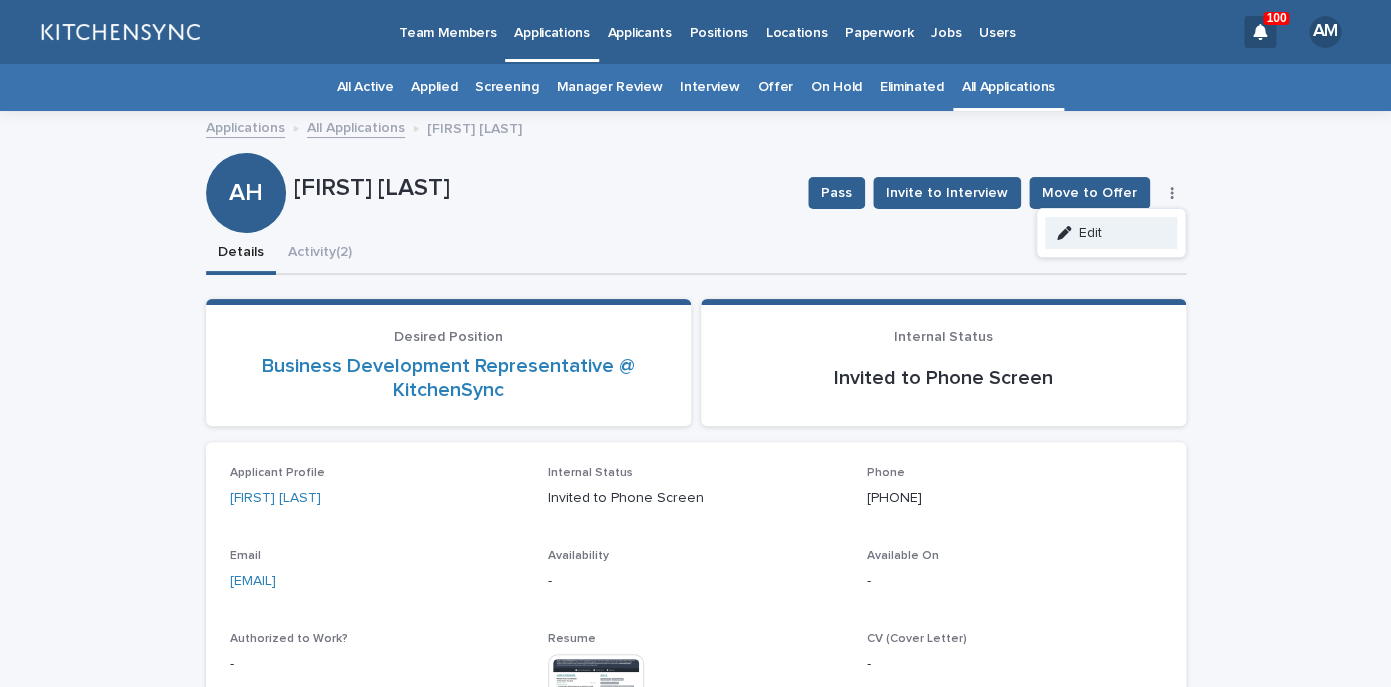 click on "Edit" at bounding box center [1111, 233] 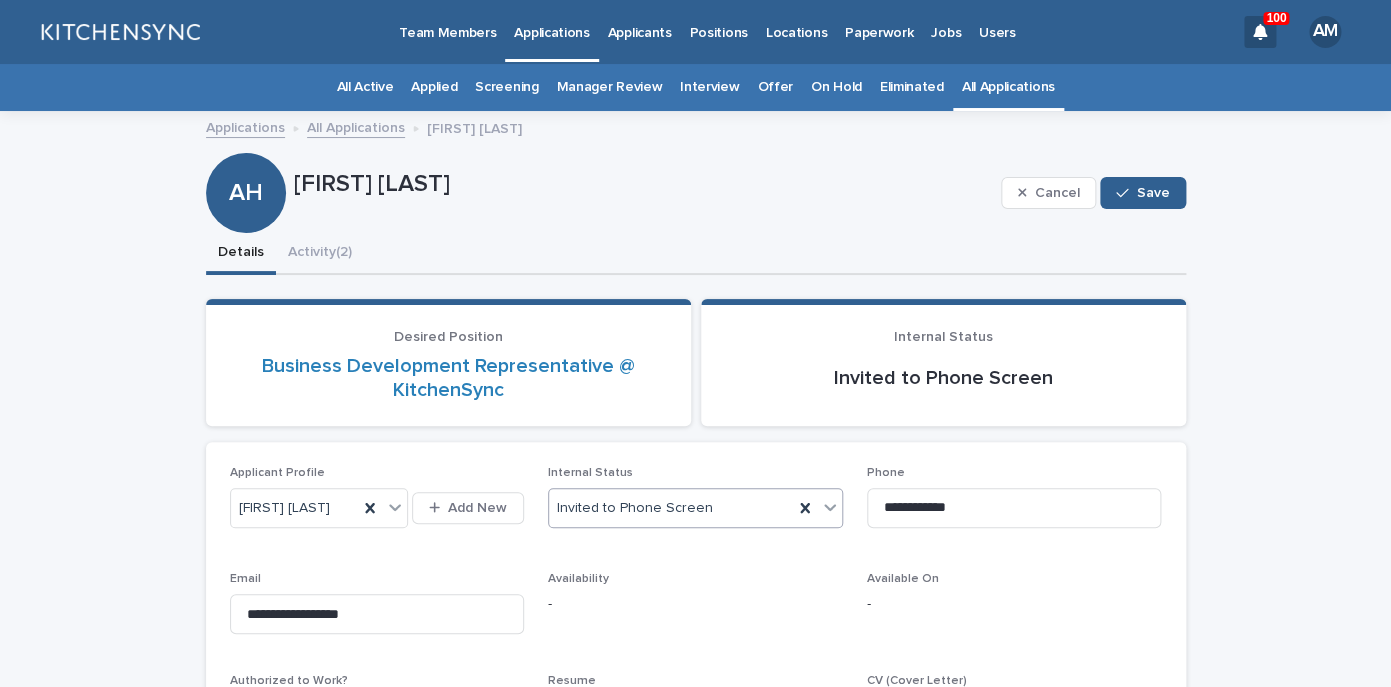 click on "Invited to Phone Screen" at bounding box center [671, 508] 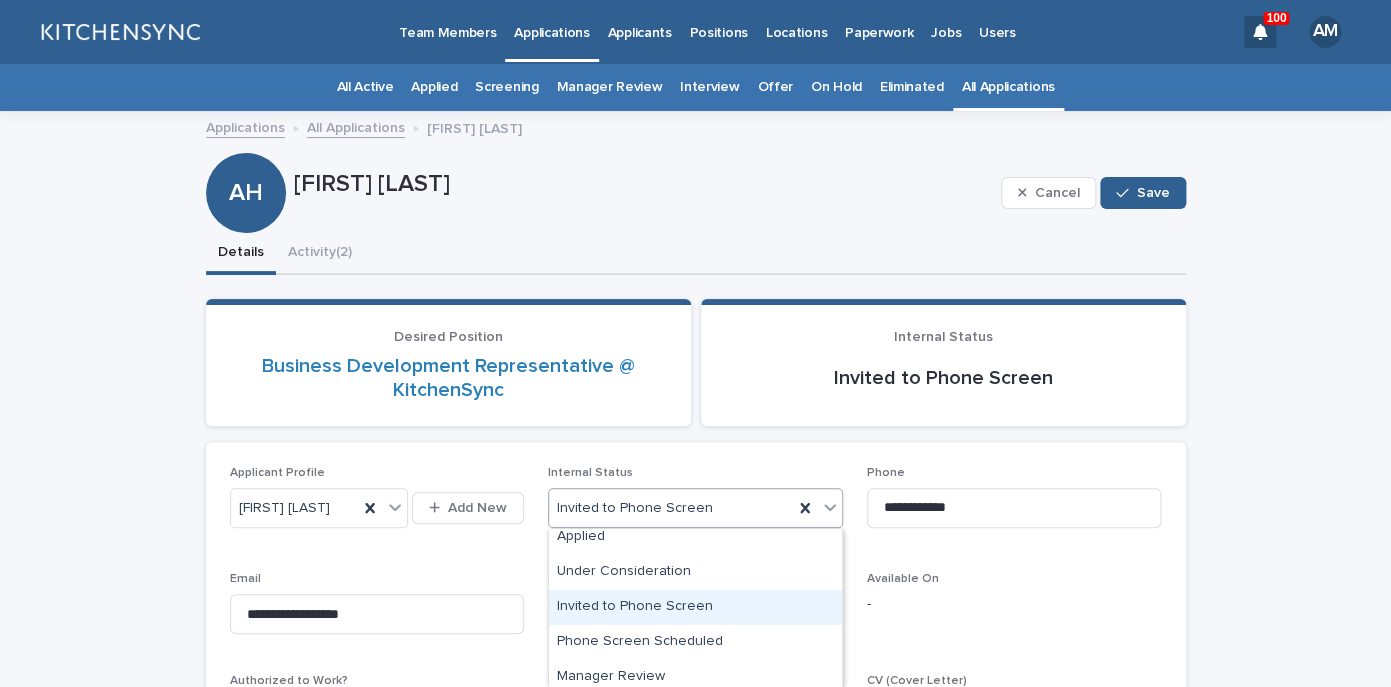 scroll, scrollTop: 55, scrollLeft: 0, axis: vertical 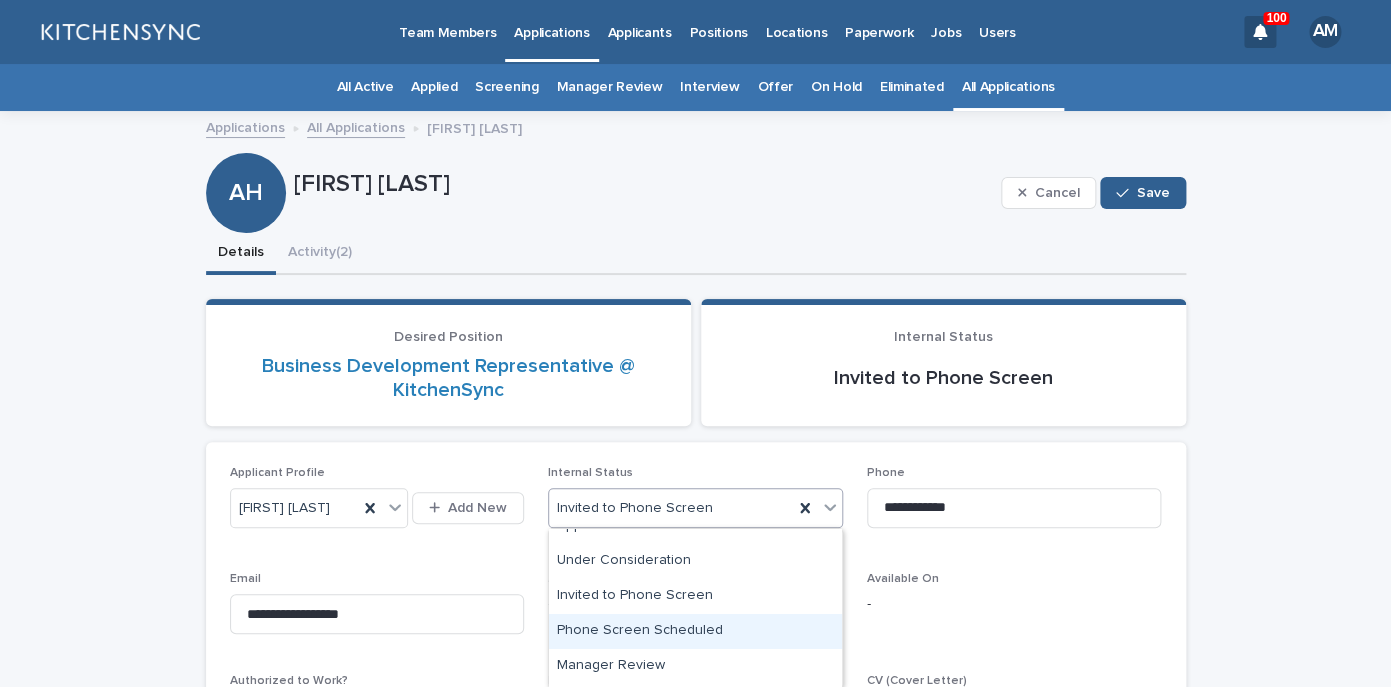click on "Phone Screen Scheduled" at bounding box center [695, 631] 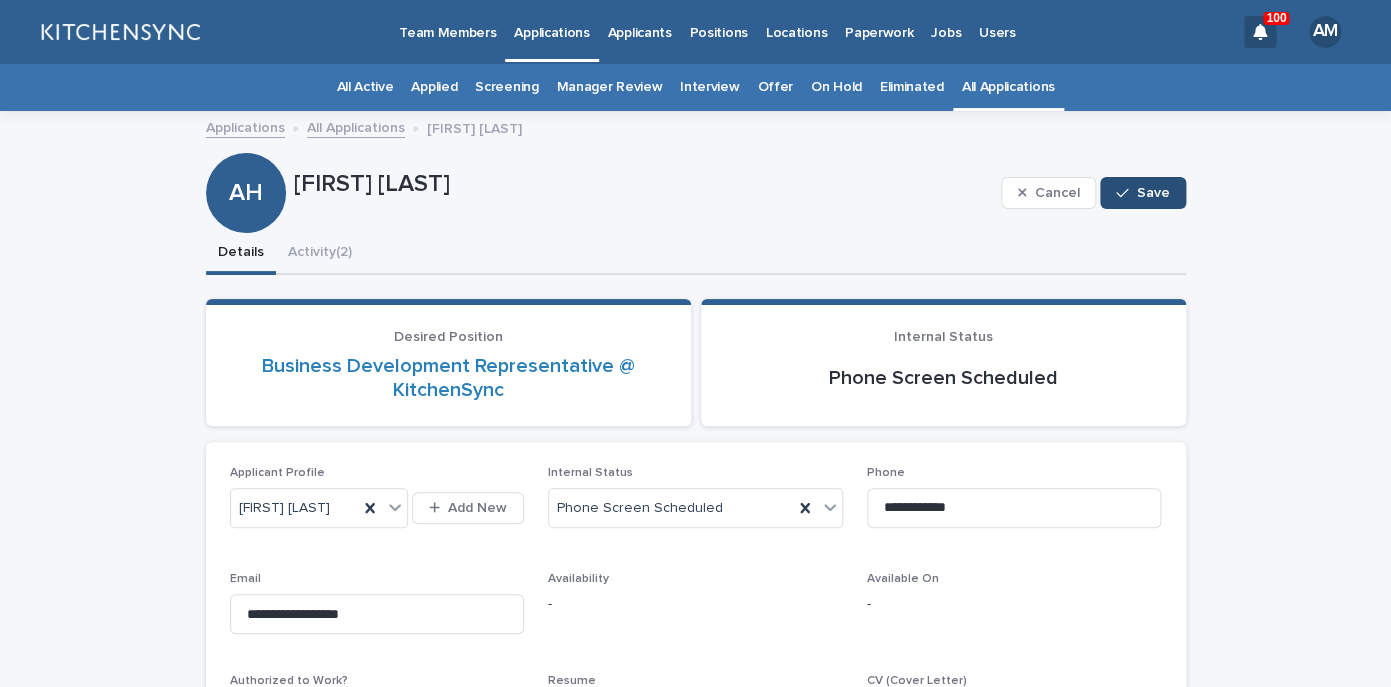 click on "Save" at bounding box center [1153, 193] 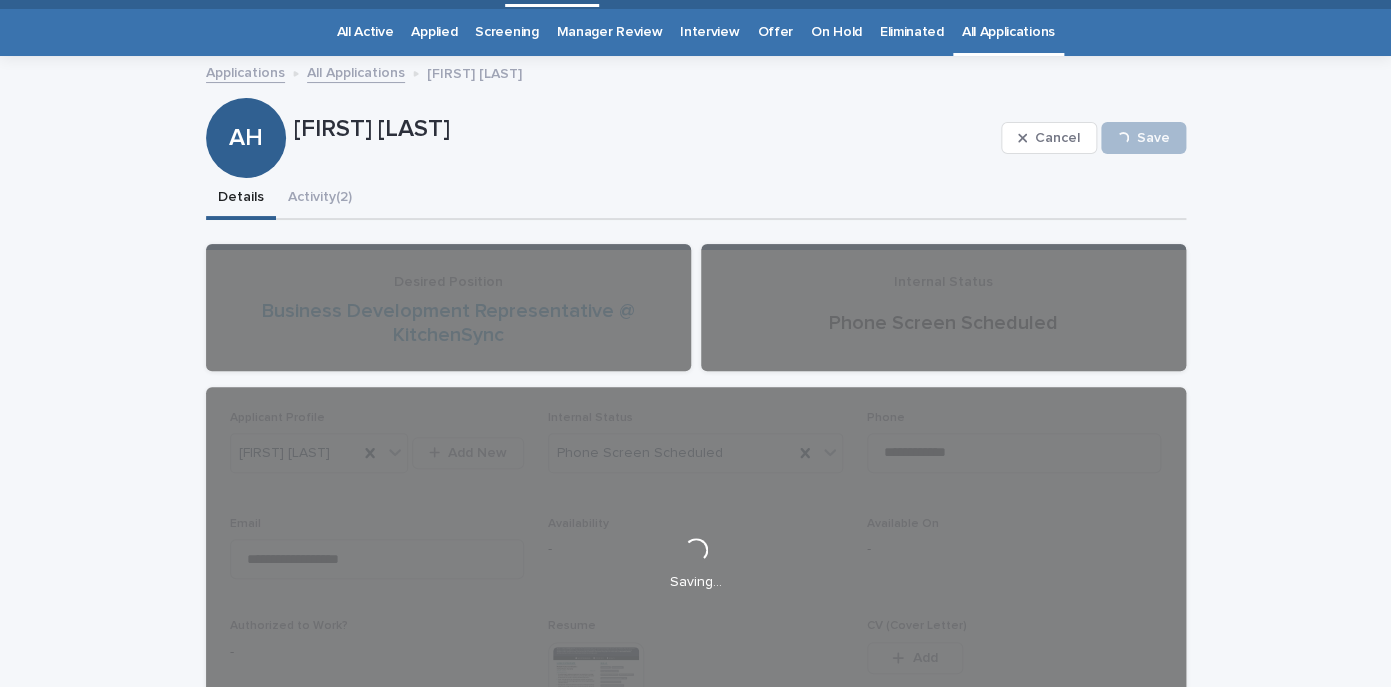 scroll, scrollTop: 65, scrollLeft: 0, axis: vertical 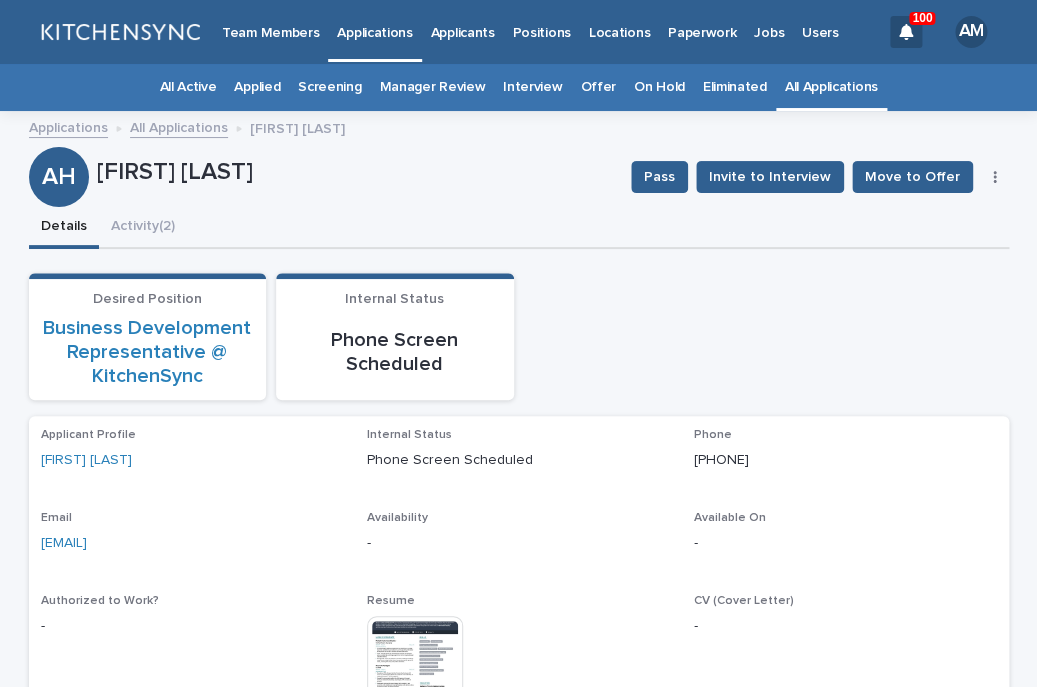 click on "Team Members Applications Applicants Positions Locations Paperwork Jobs Users" at bounding box center (545, 32) 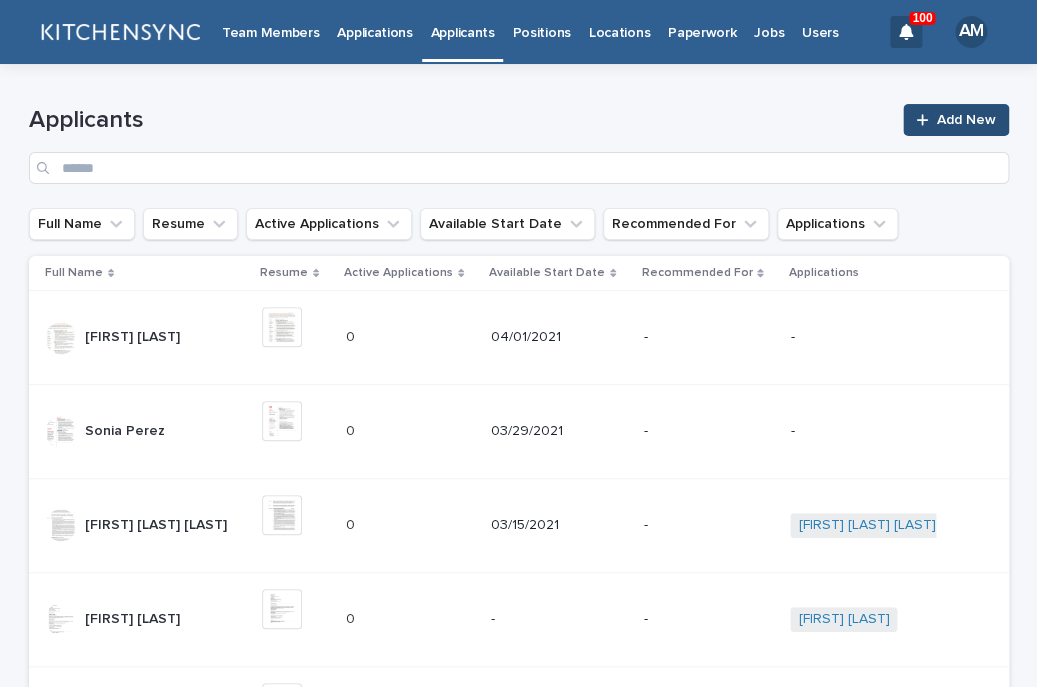 click at bounding box center (926, 120) 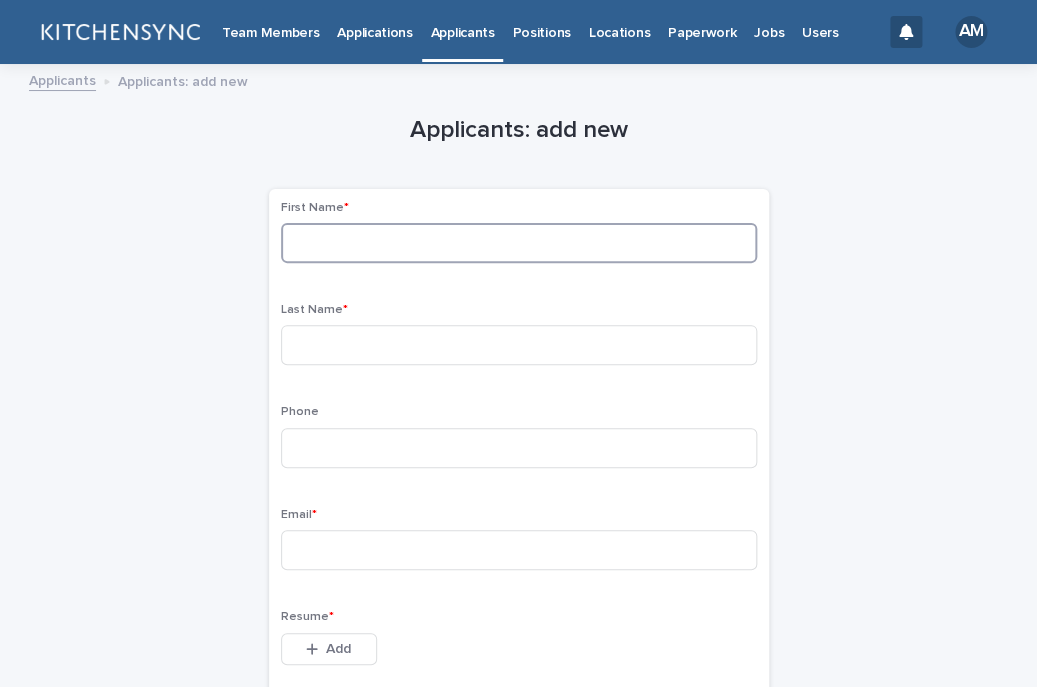 click at bounding box center [519, 243] 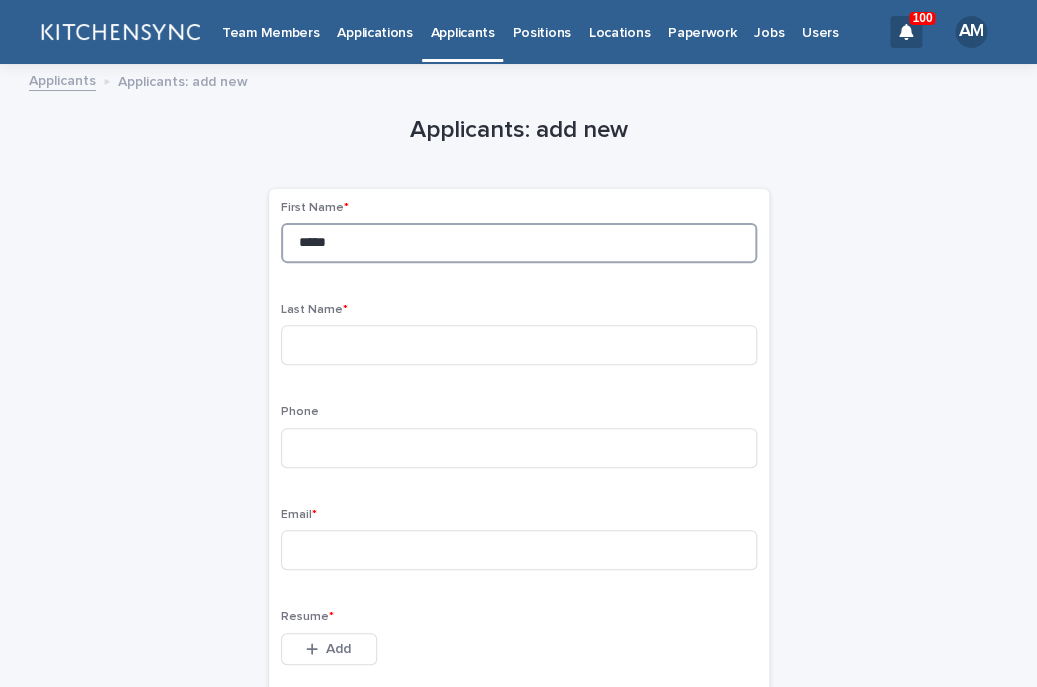 type on "*****" 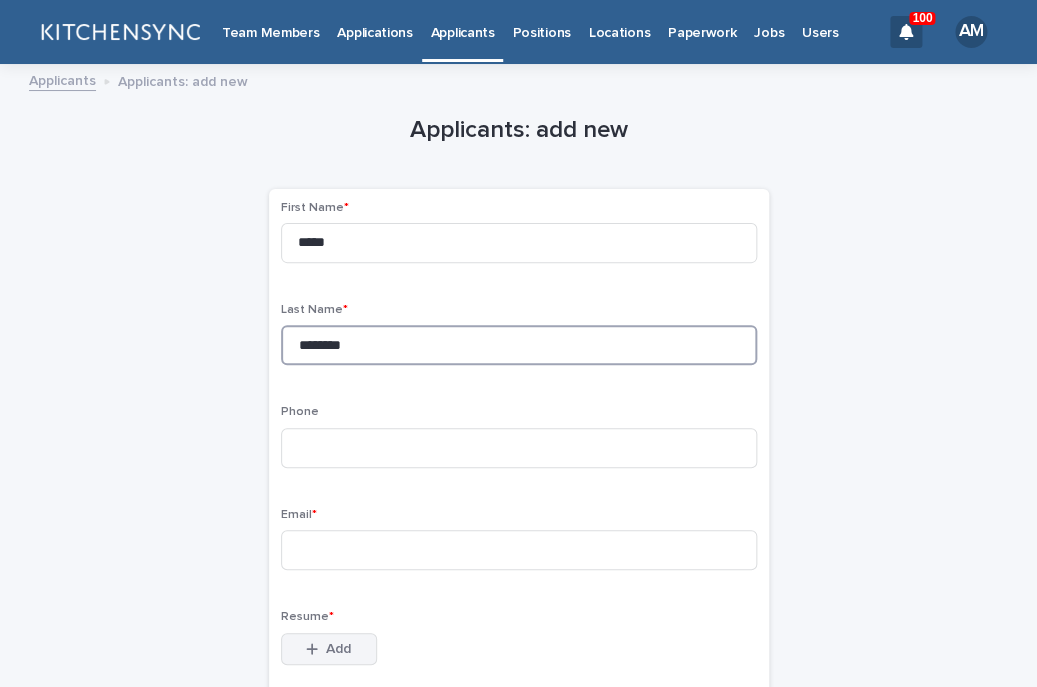 type on "********" 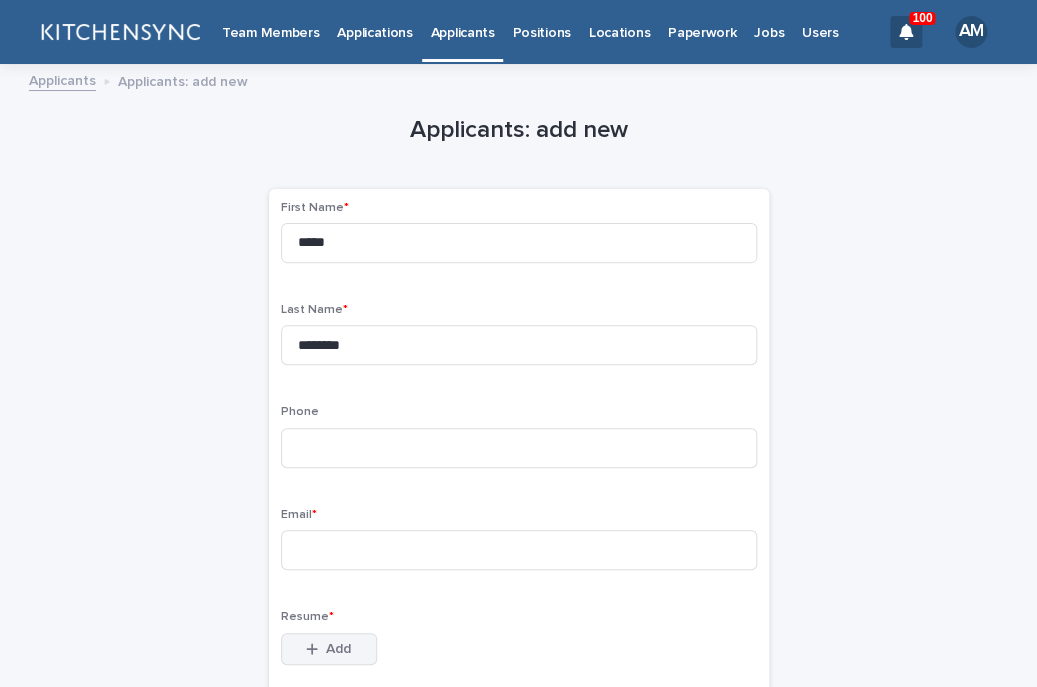 click on "Add" at bounding box center (329, 649) 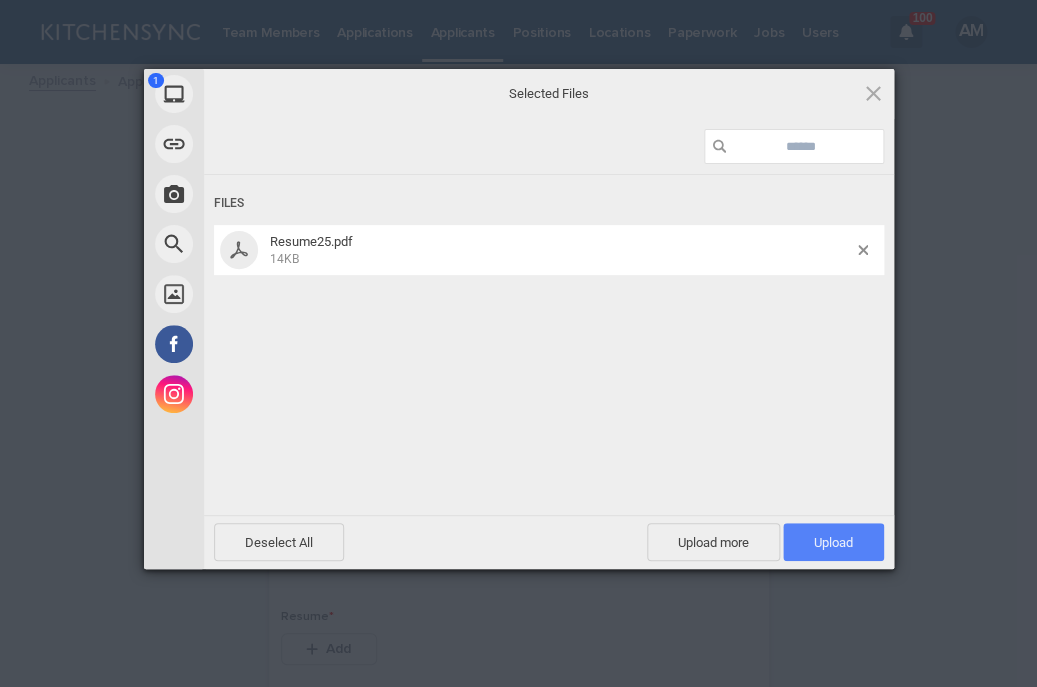 click on "Upload
1" at bounding box center (833, 542) 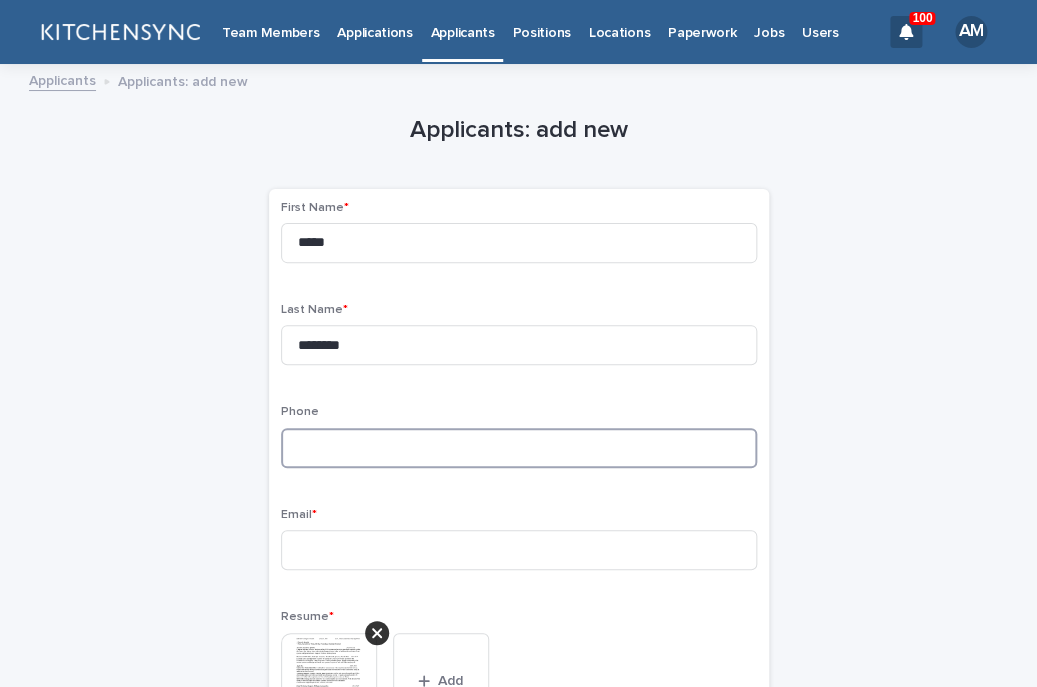 click at bounding box center [519, 448] 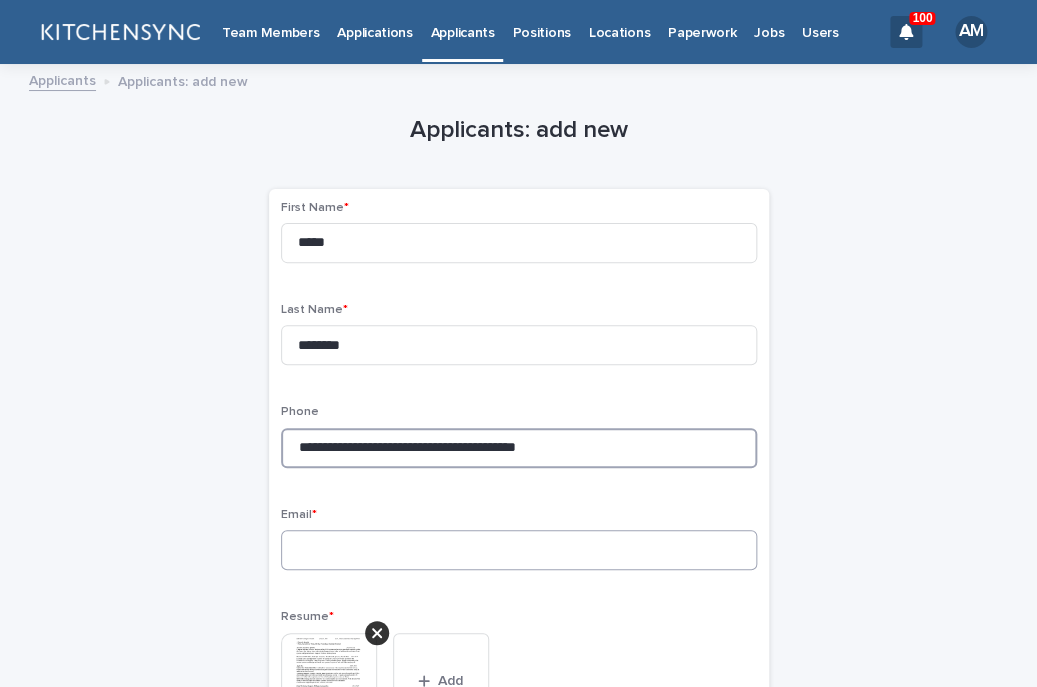 type on "**********" 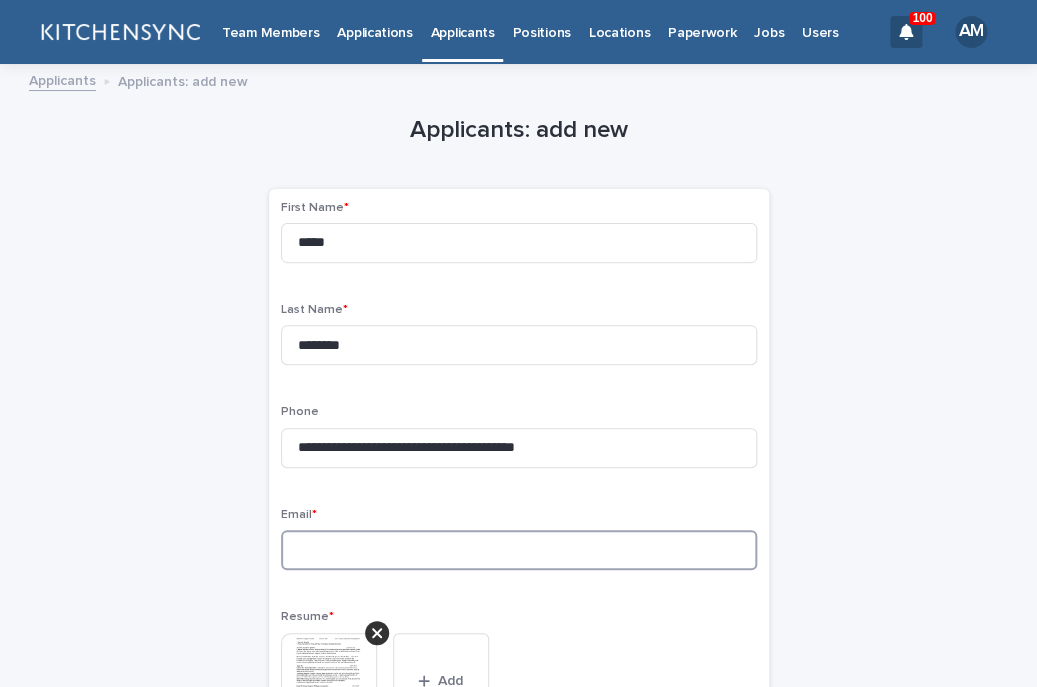 click at bounding box center [519, 550] 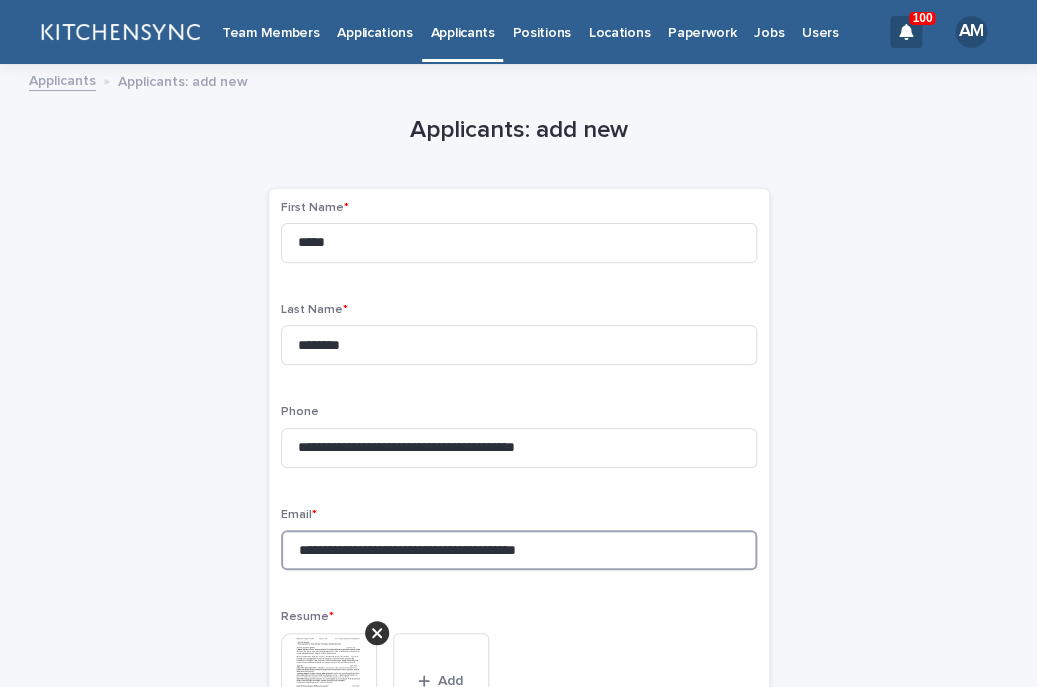drag, startPoint x: 498, startPoint y: 556, endPoint x: 664, endPoint y: 576, distance: 167.20049 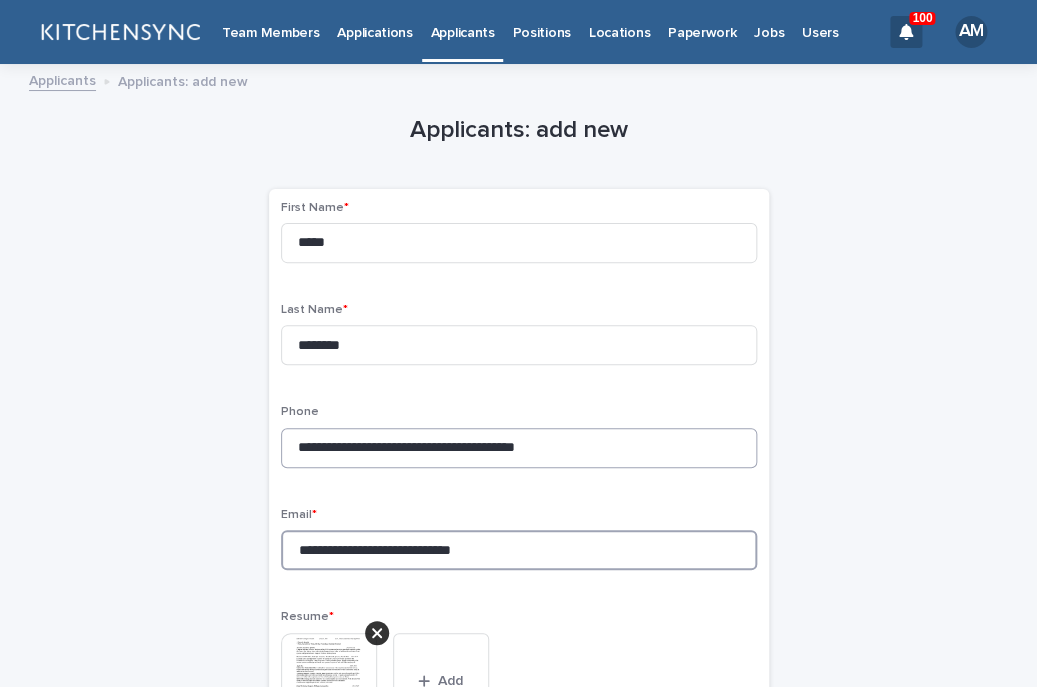 type on "**********" 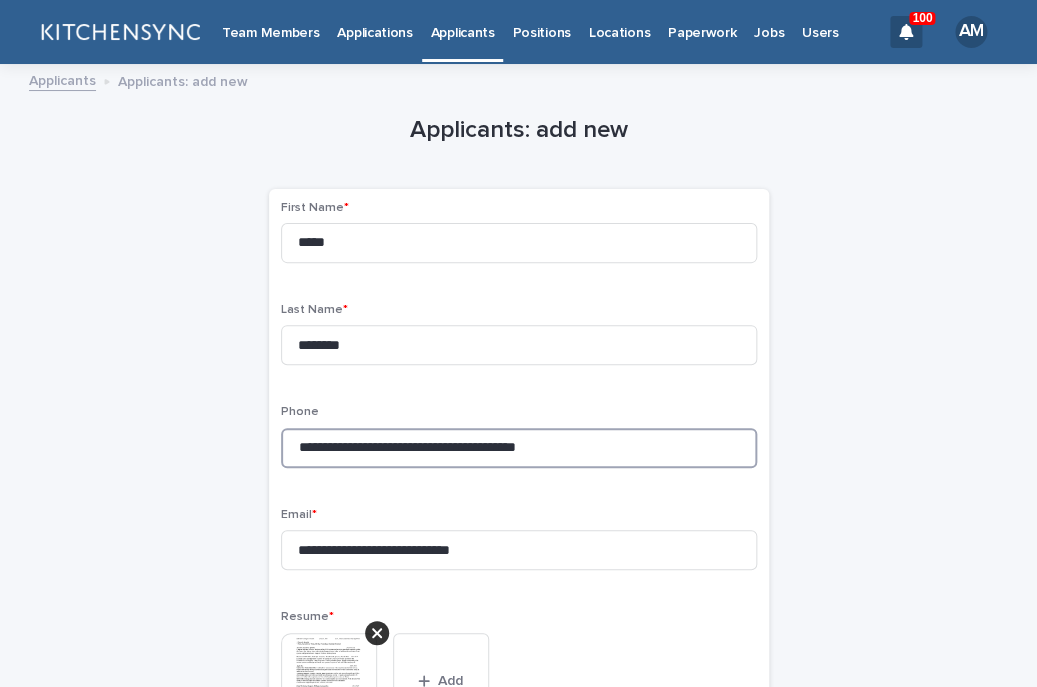 drag, startPoint x: 505, startPoint y: 450, endPoint x: 146, endPoint y: 450, distance: 359 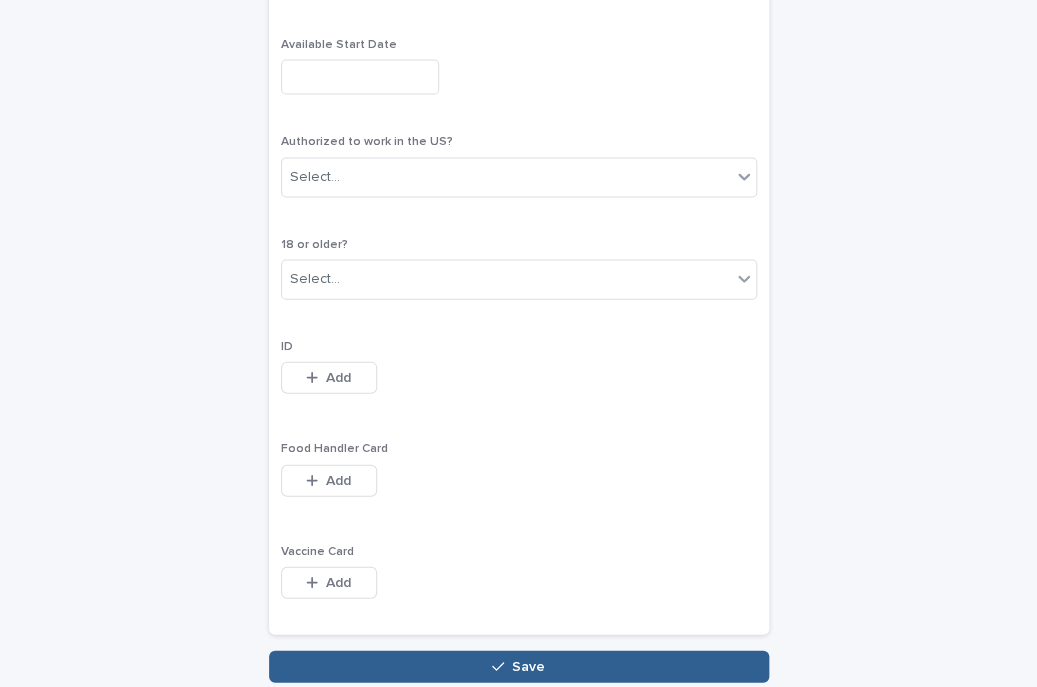 scroll, scrollTop: 1097, scrollLeft: 0, axis: vertical 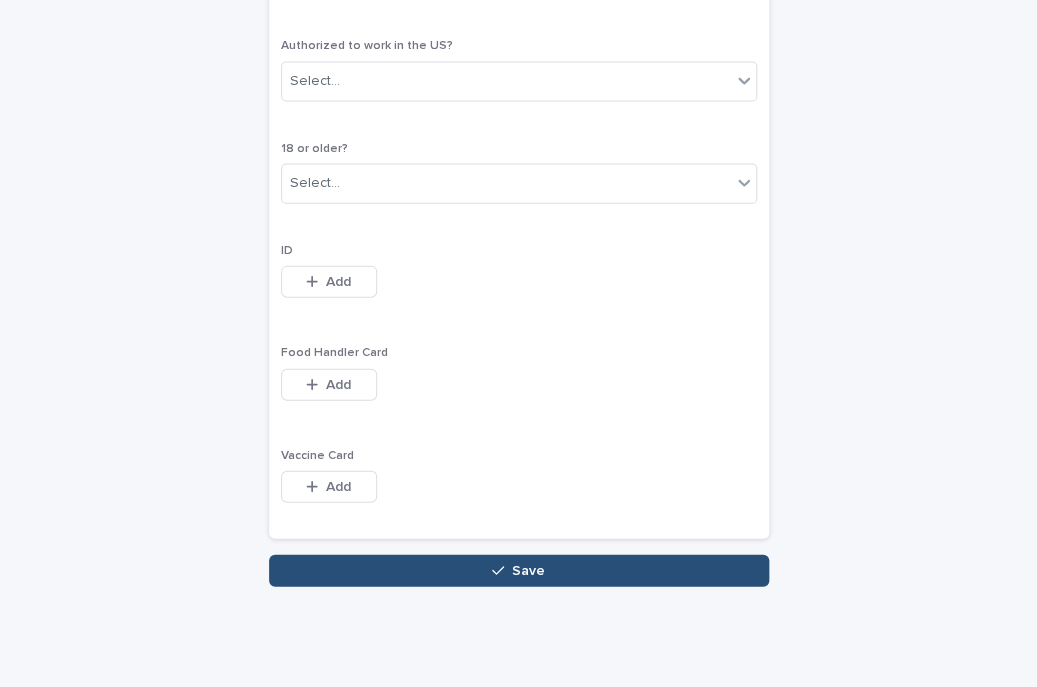 type on "**********" 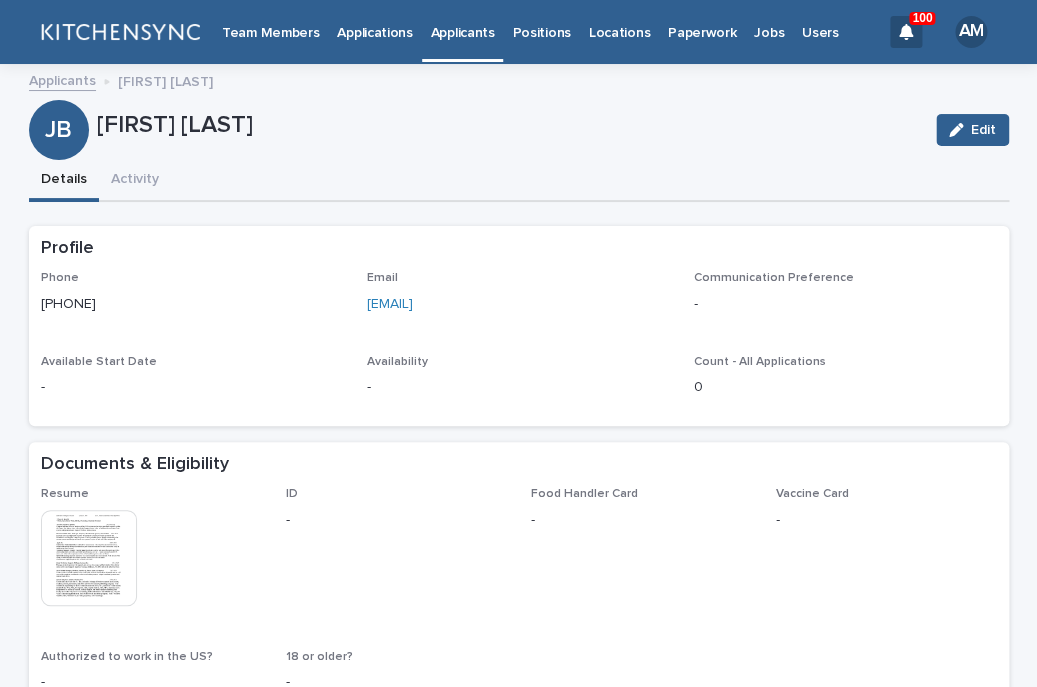 scroll, scrollTop: 512, scrollLeft: 0, axis: vertical 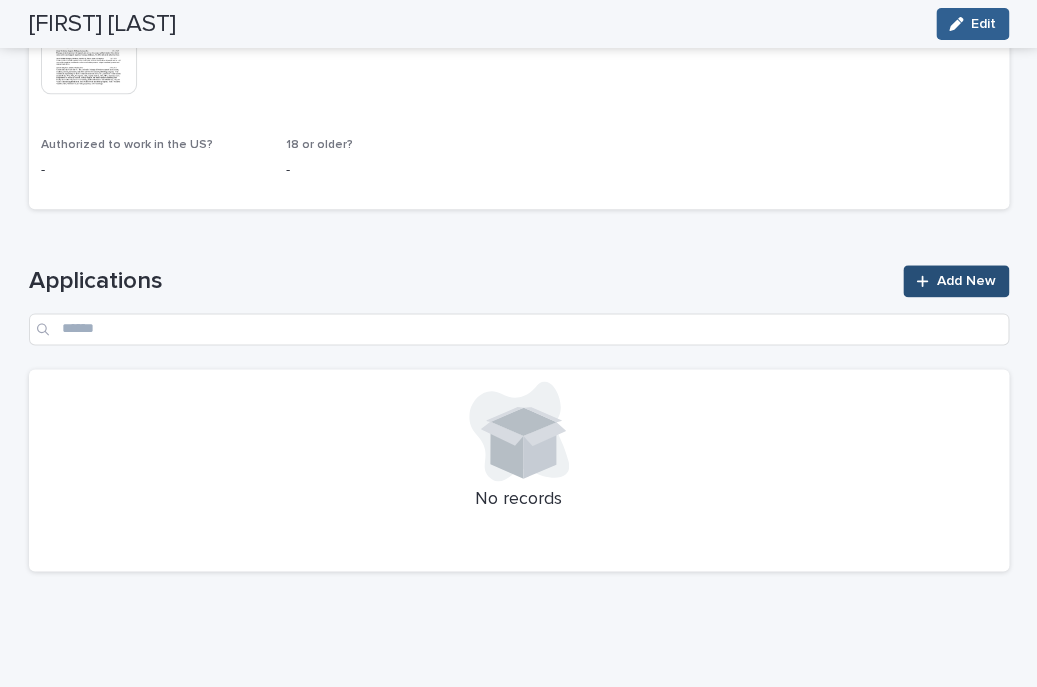 click on "Add New" at bounding box center [966, 281] 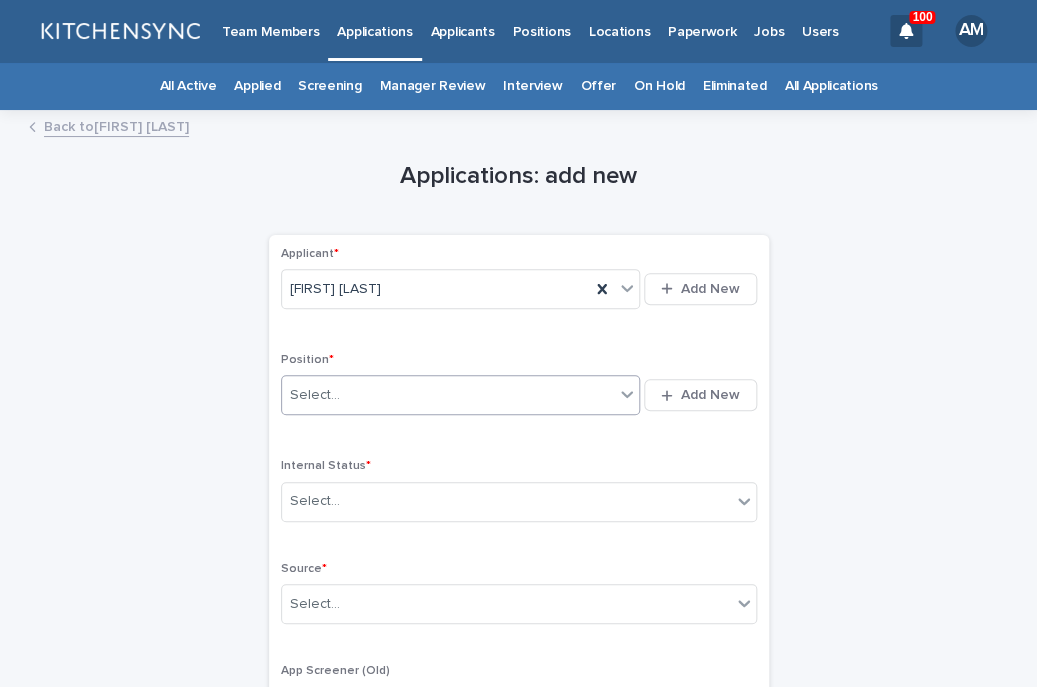 scroll, scrollTop: 0, scrollLeft: 0, axis: both 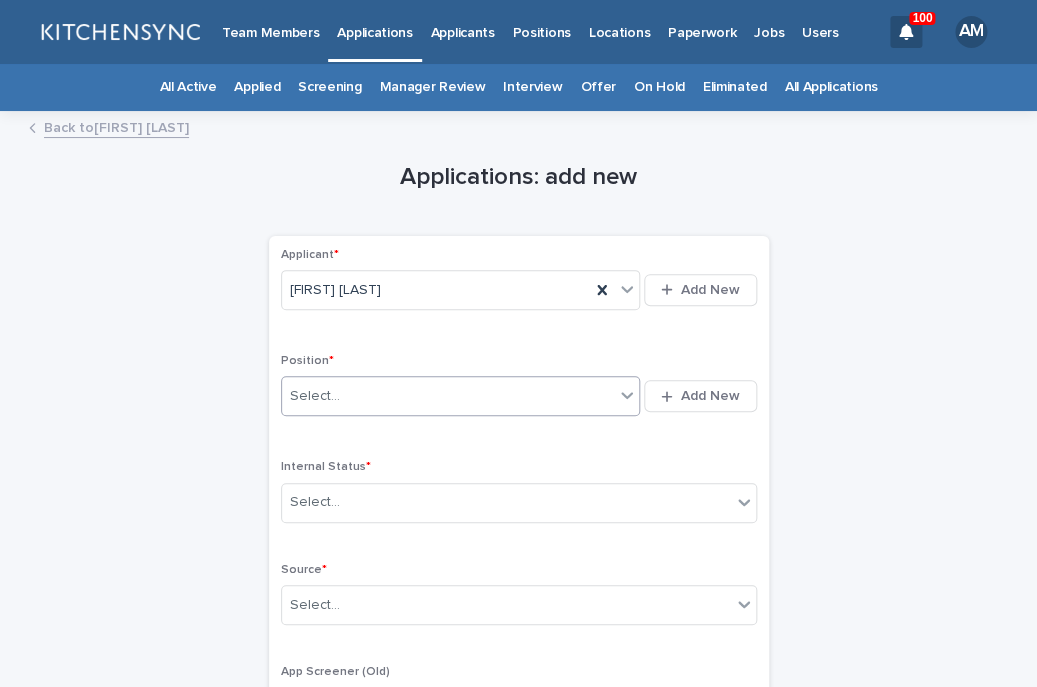 click on "Select..." at bounding box center (448, 396) 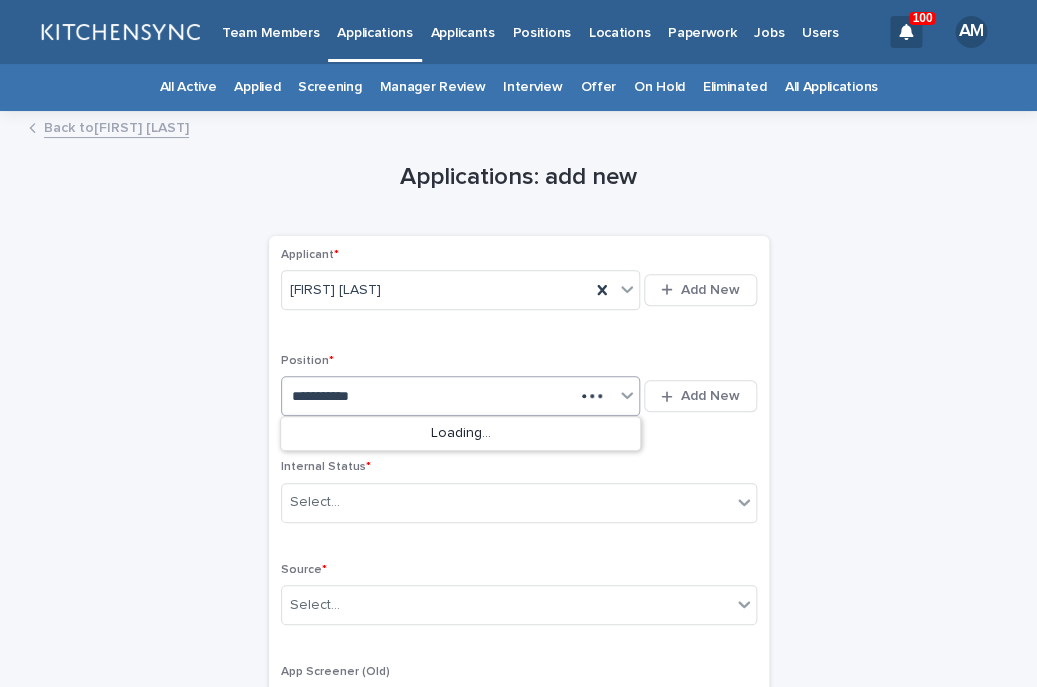 type on "**********" 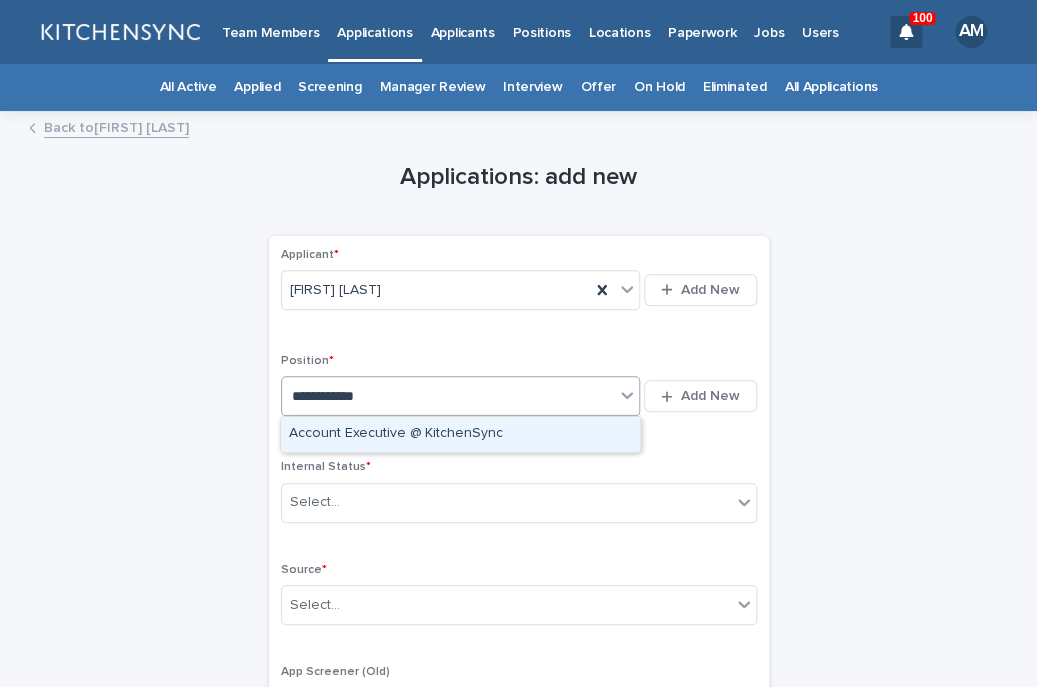 click on "Account Executive  @ KitchenSync" at bounding box center (460, 434) 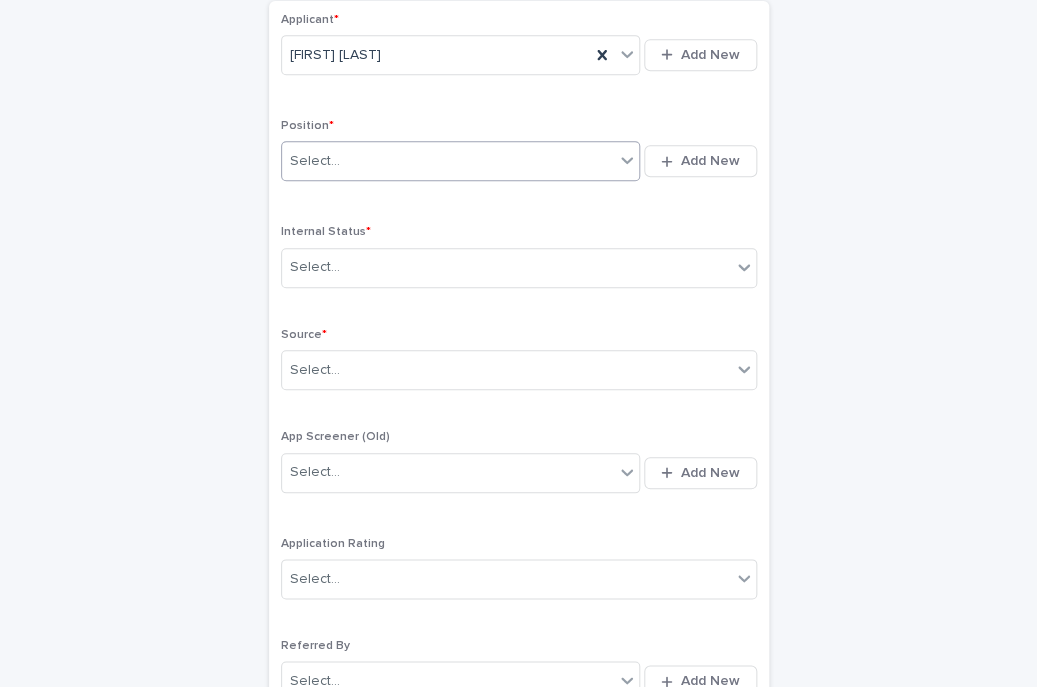 scroll, scrollTop: 263, scrollLeft: 0, axis: vertical 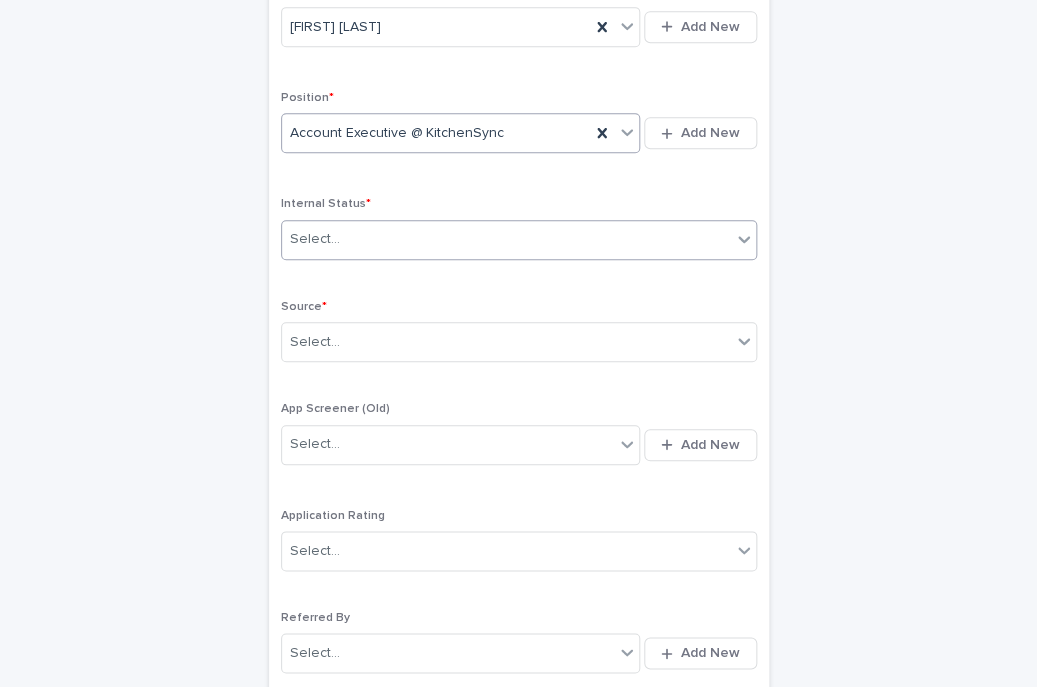 click at bounding box center [343, 239] 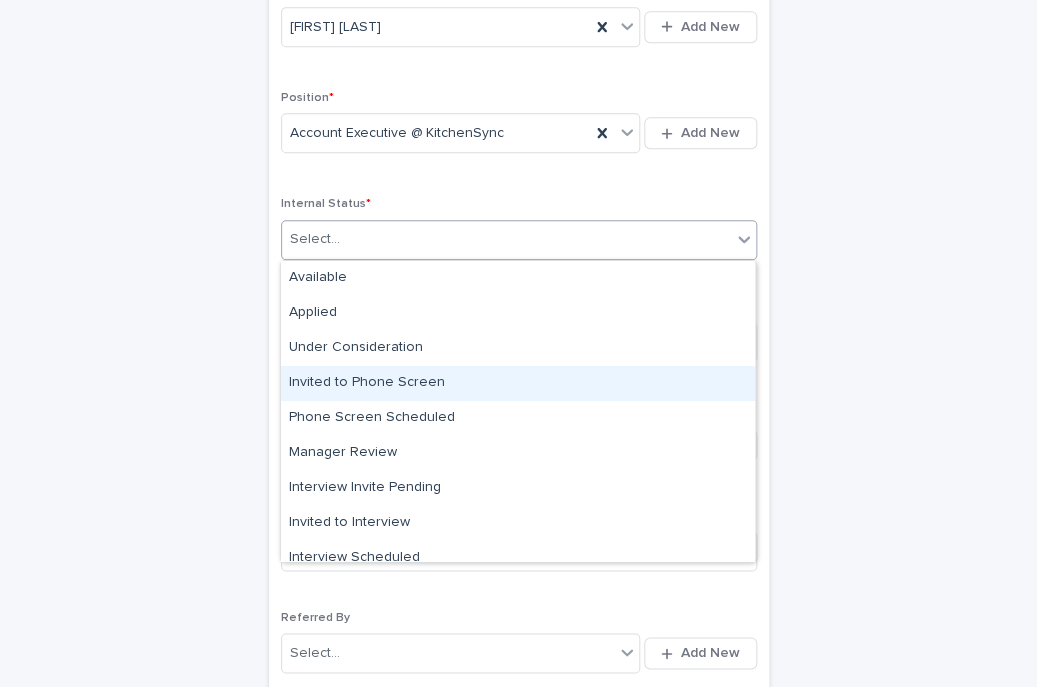 click on "Invited to Phone Screen" at bounding box center [518, 383] 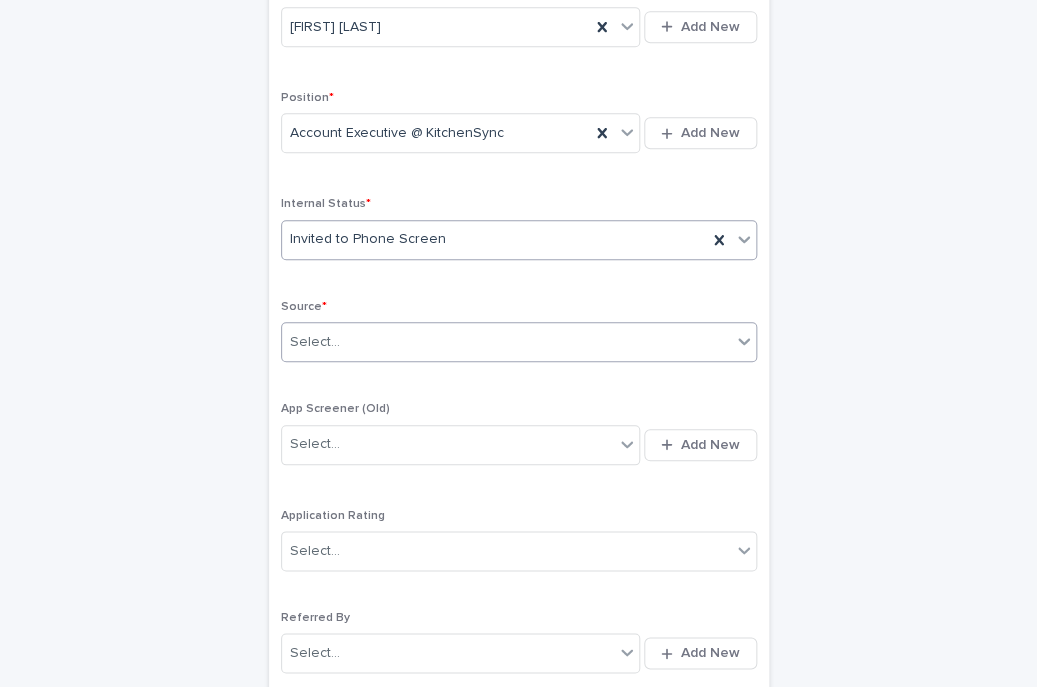 click on "Select..." at bounding box center [506, 342] 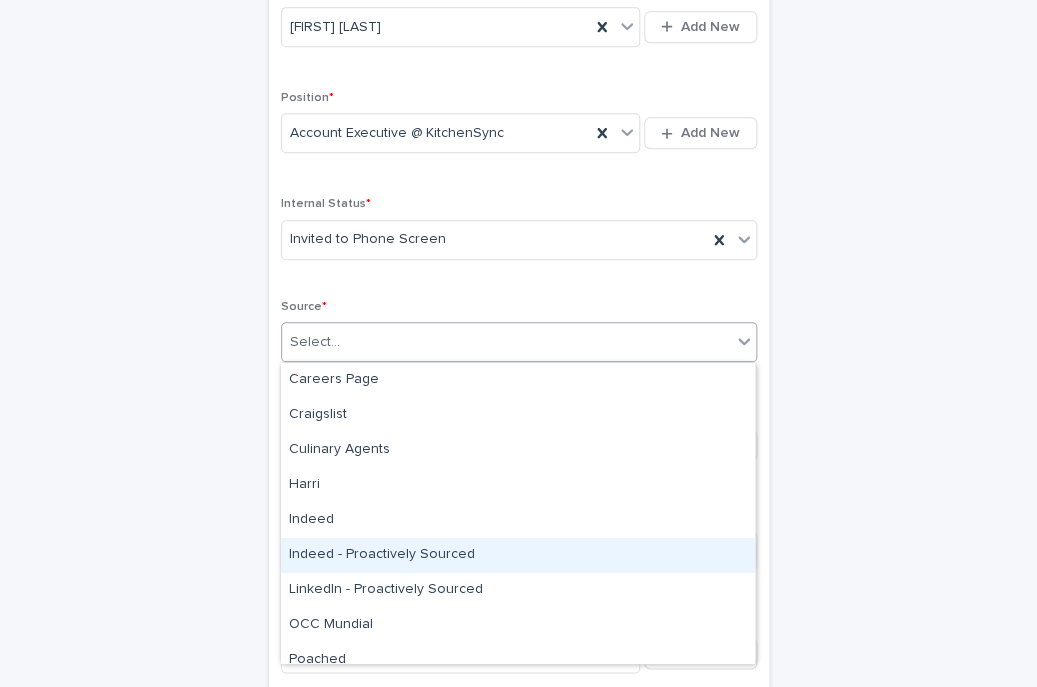 click on "Indeed - Proactively Sourced" at bounding box center [518, 555] 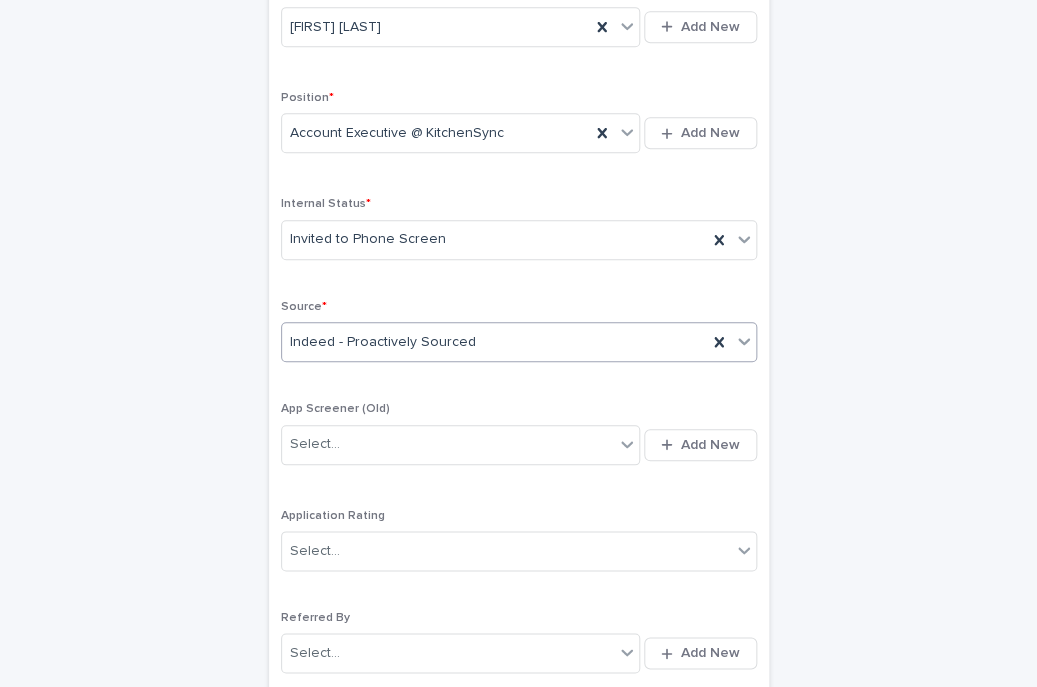 scroll, scrollTop: 527, scrollLeft: 0, axis: vertical 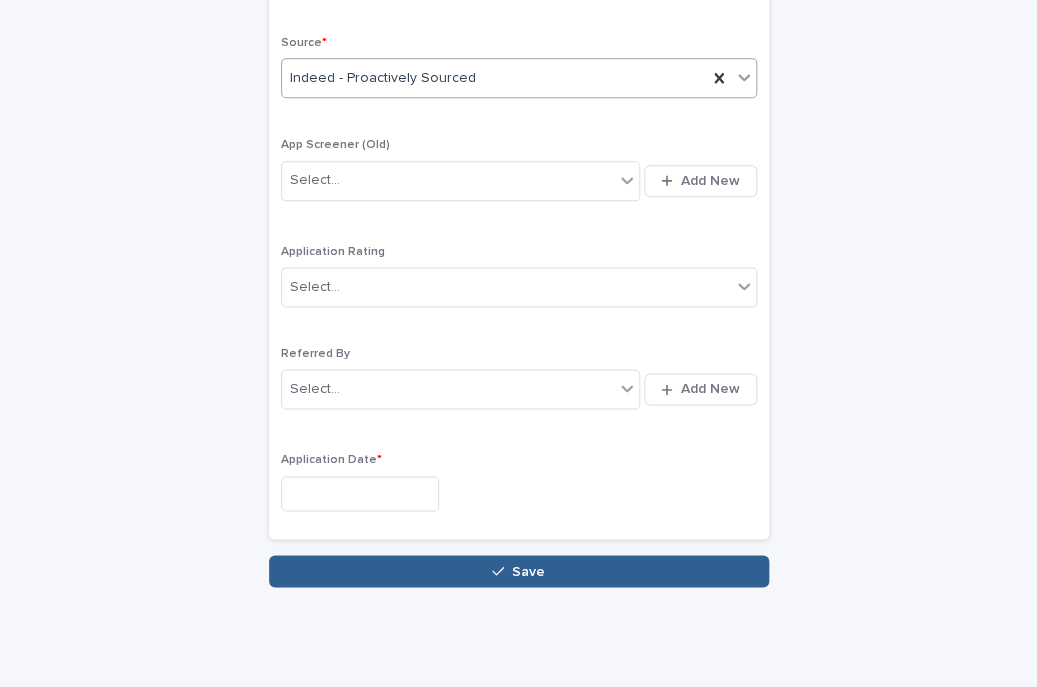 click at bounding box center (360, 493) 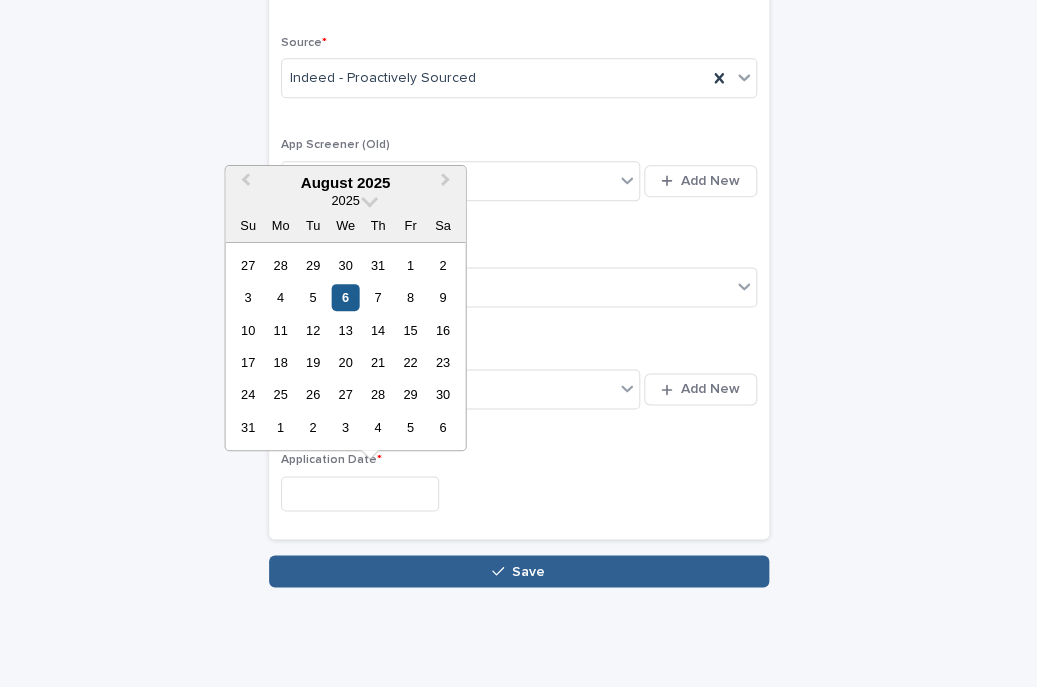click on "6" at bounding box center (345, 297) 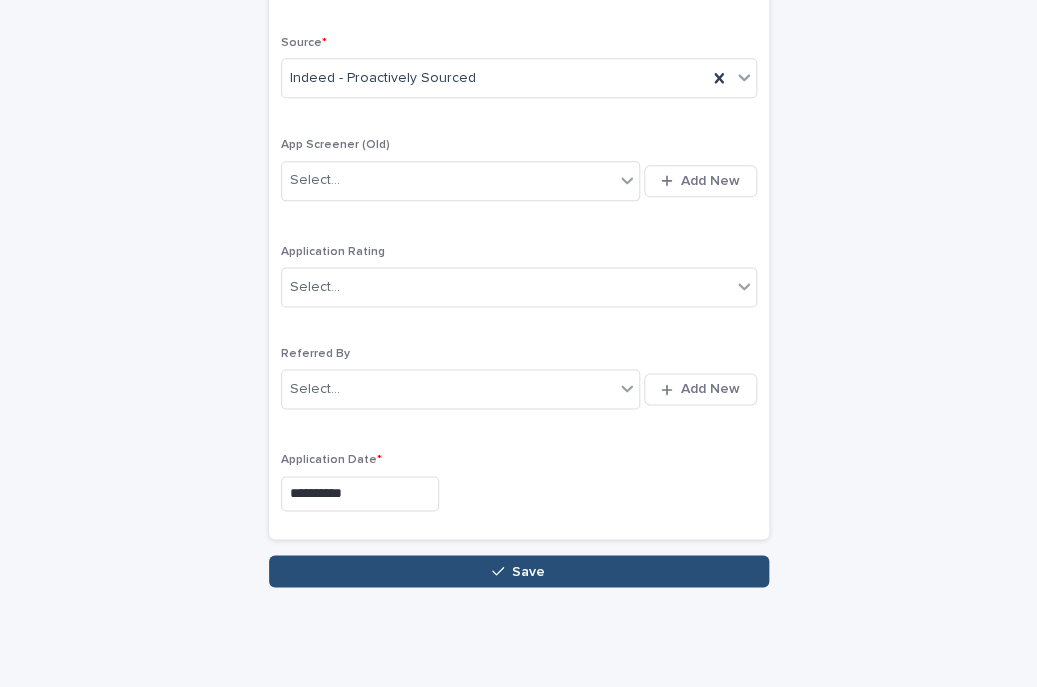 click on "Save" at bounding box center (519, 571) 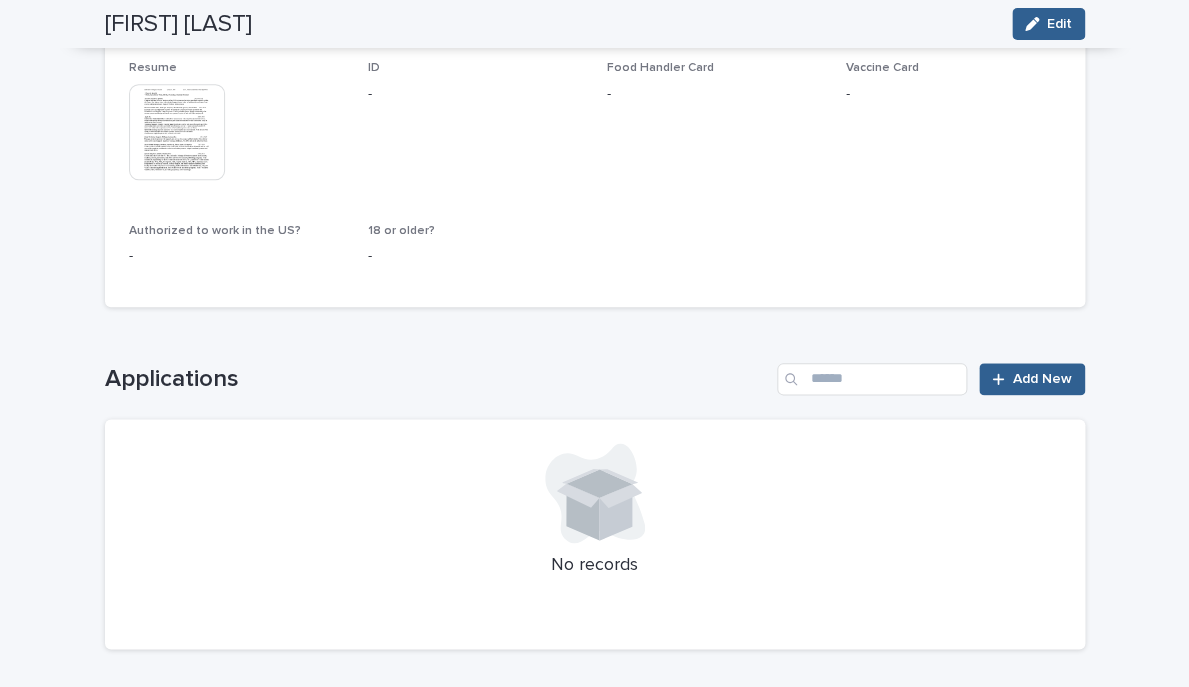 scroll, scrollTop: 496, scrollLeft: 0, axis: vertical 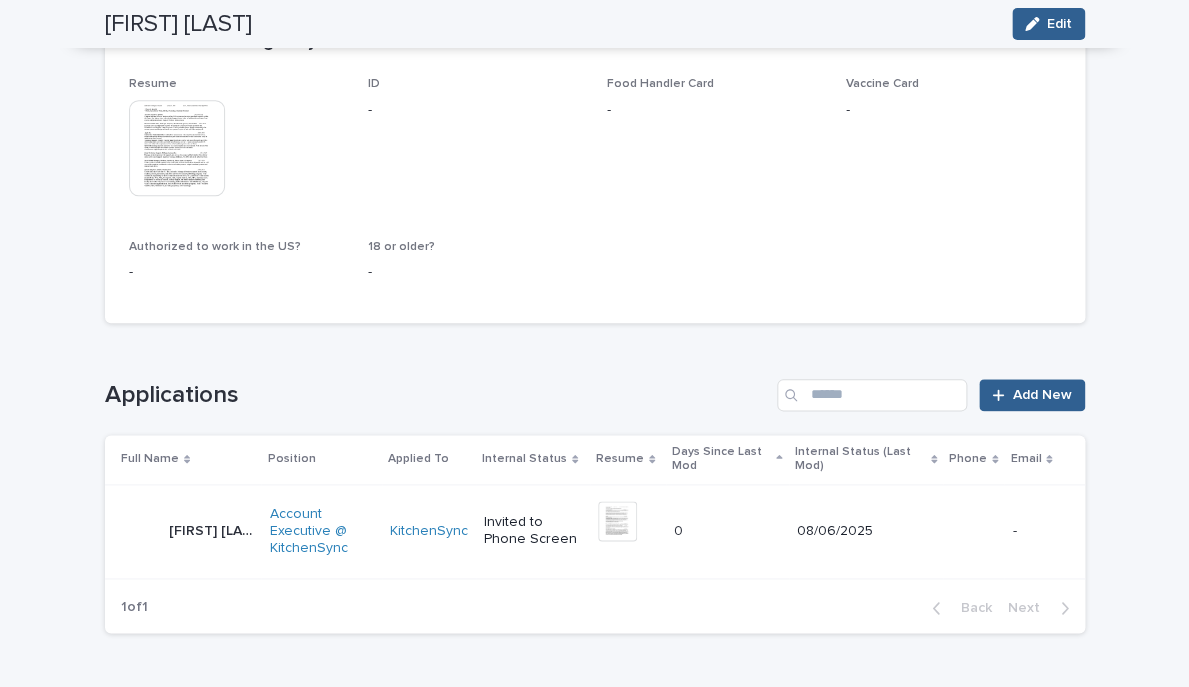 click on "[FIRST] [LAST] [FIRST] [LAST]" at bounding box center [187, 531] 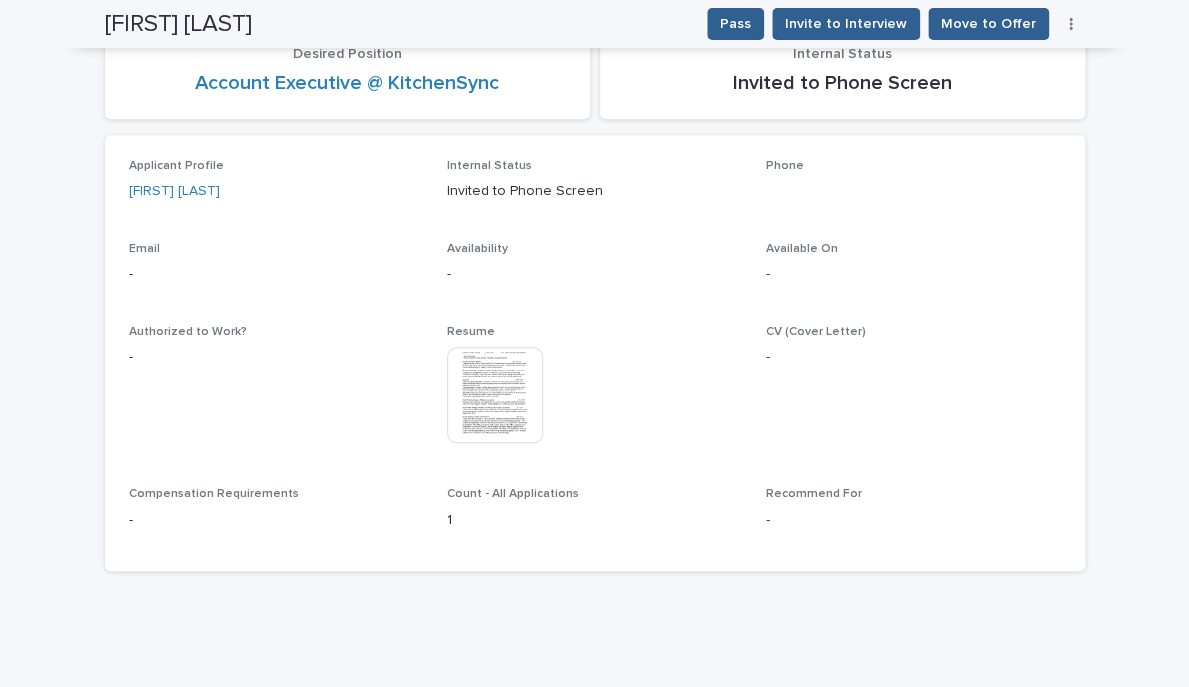 scroll, scrollTop: 283, scrollLeft: 0, axis: vertical 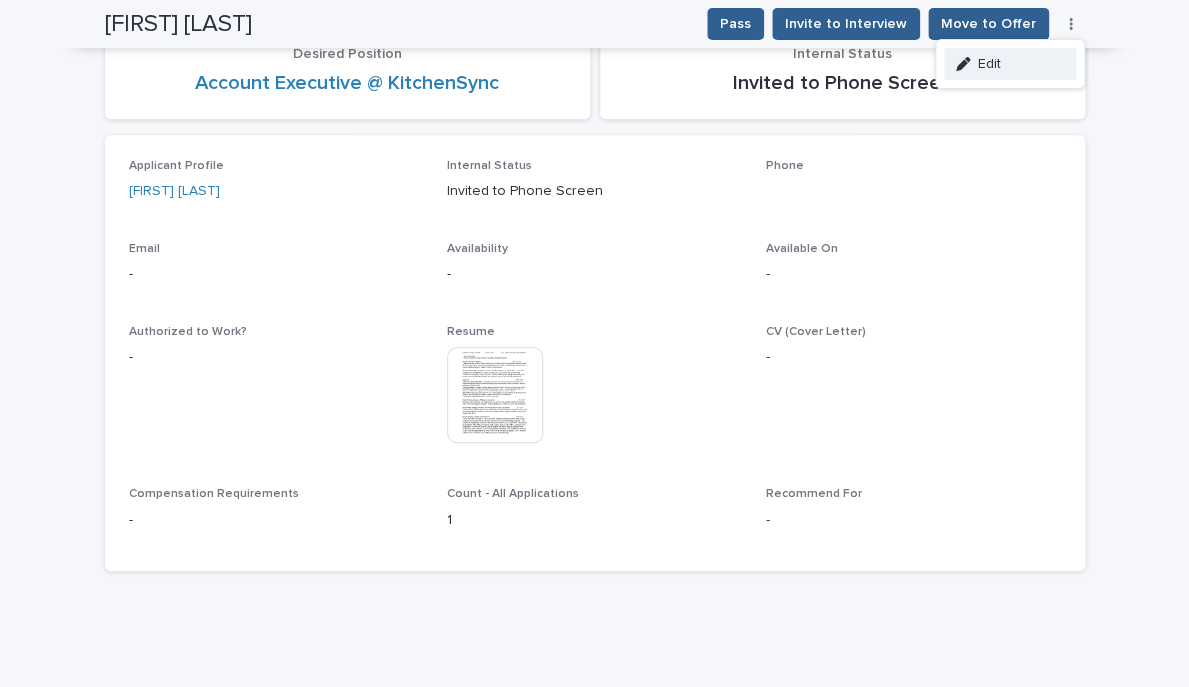 click on "Edit" at bounding box center (1010, 64) 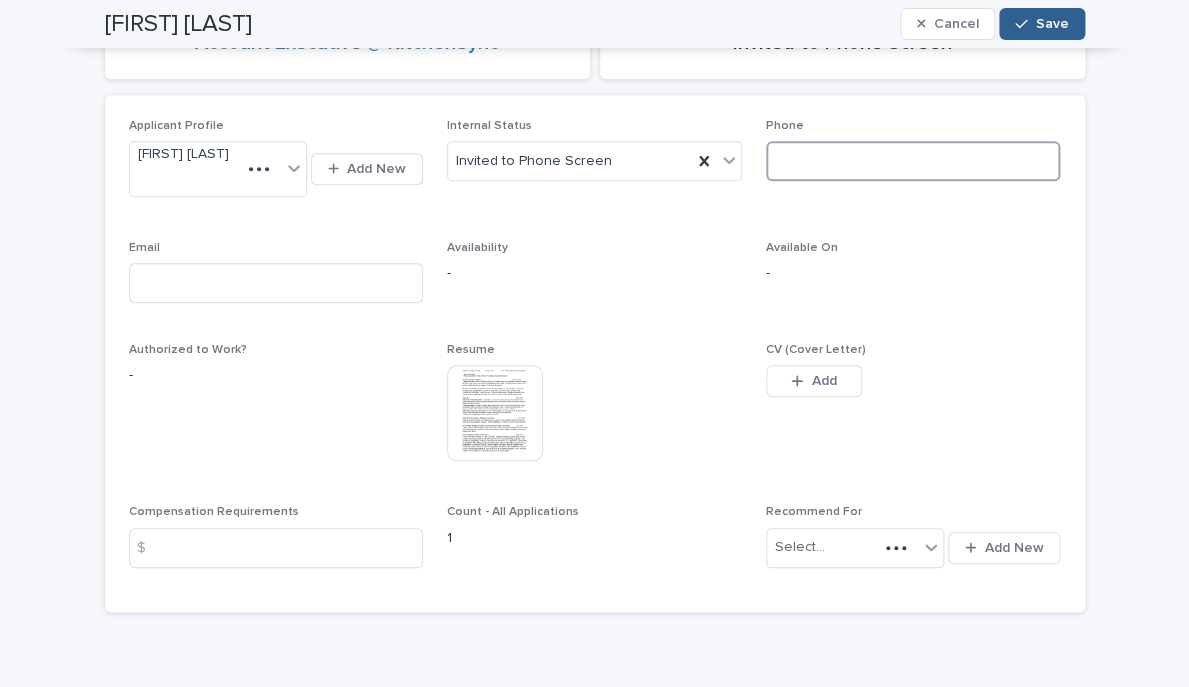 click at bounding box center (913, 161) 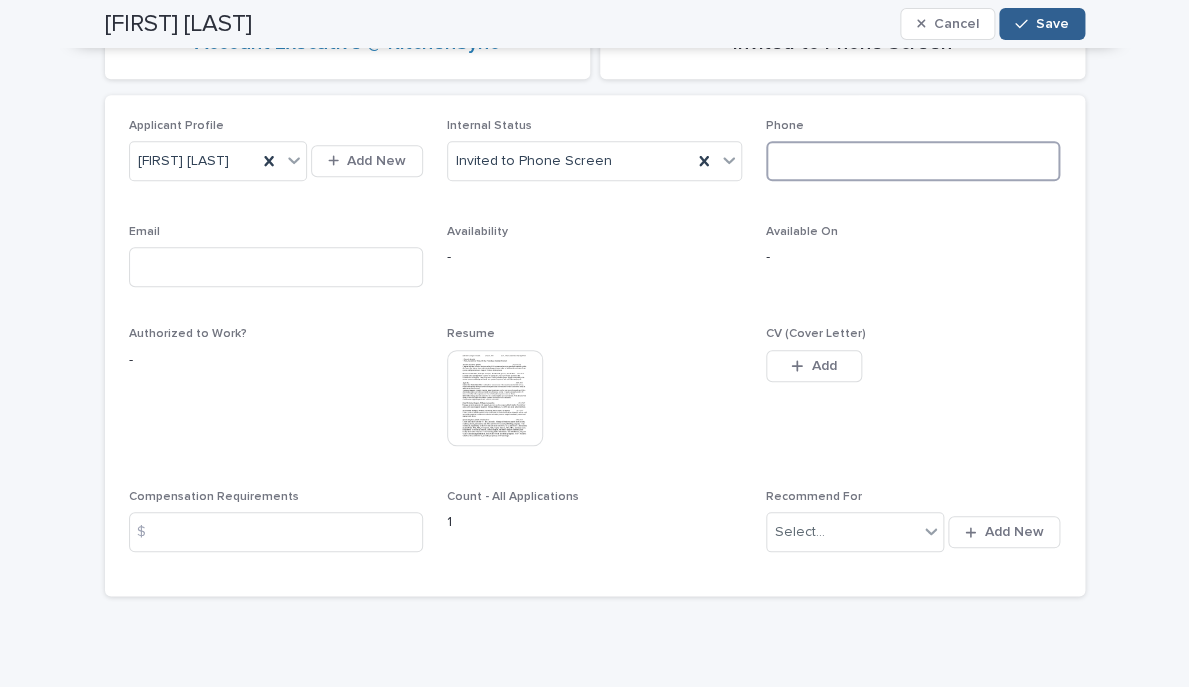 paste on "**********" 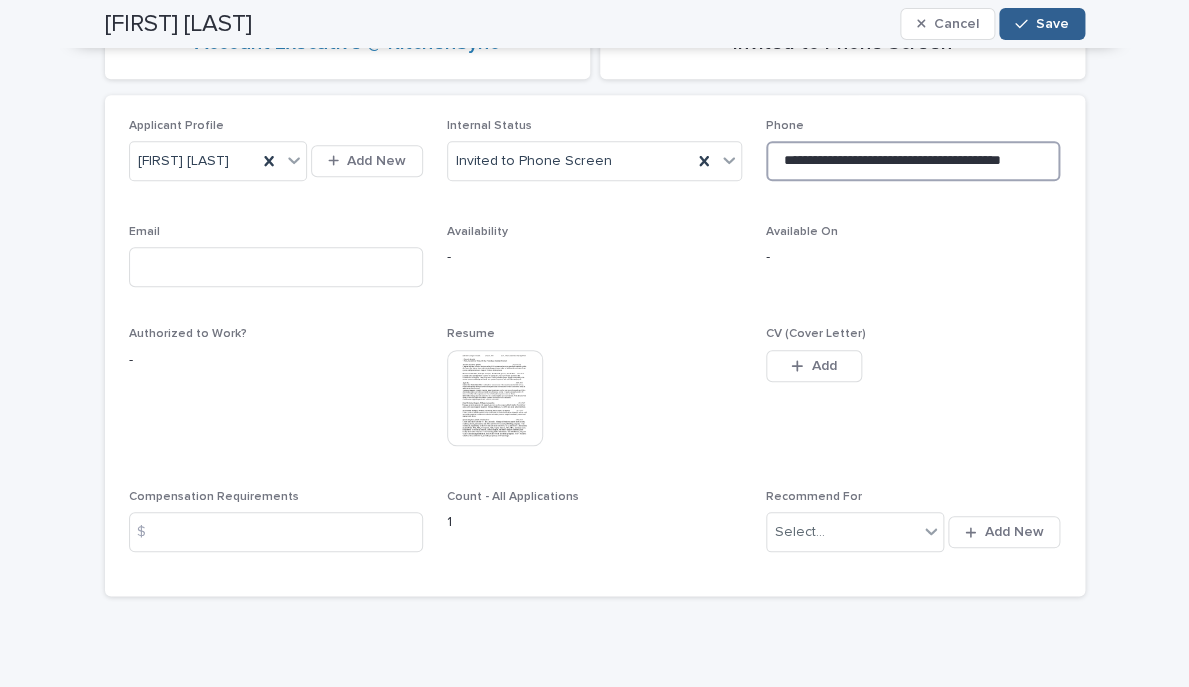 scroll, scrollTop: 315, scrollLeft: 0, axis: vertical 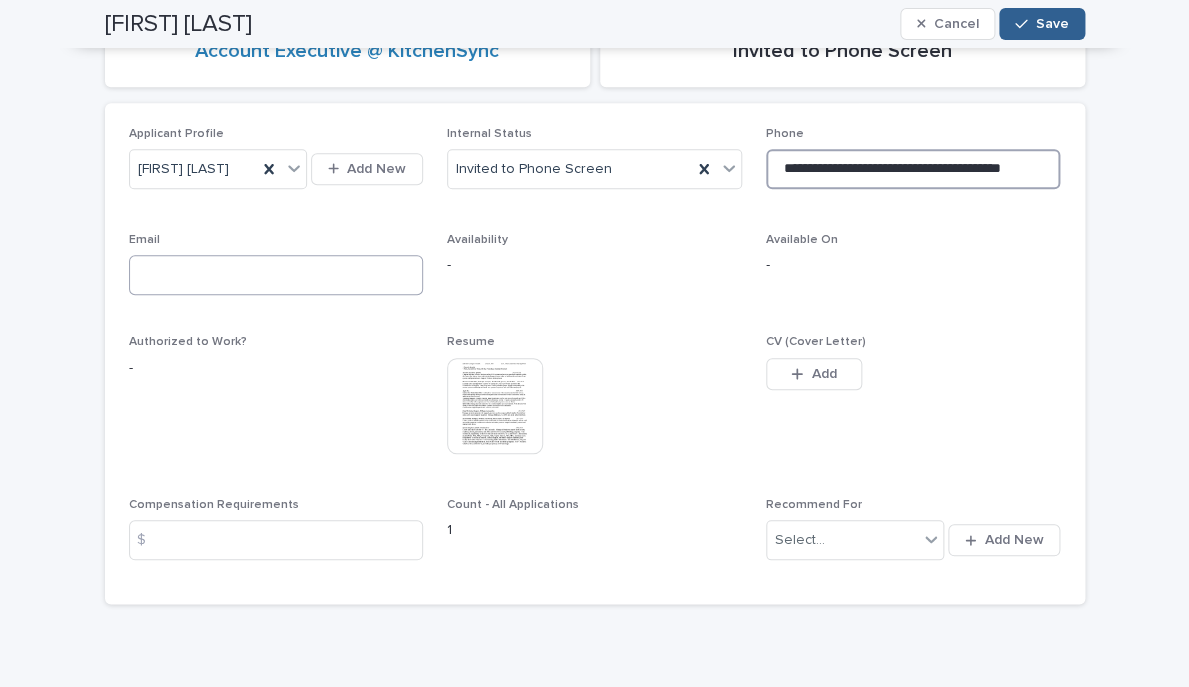 type on "**********" 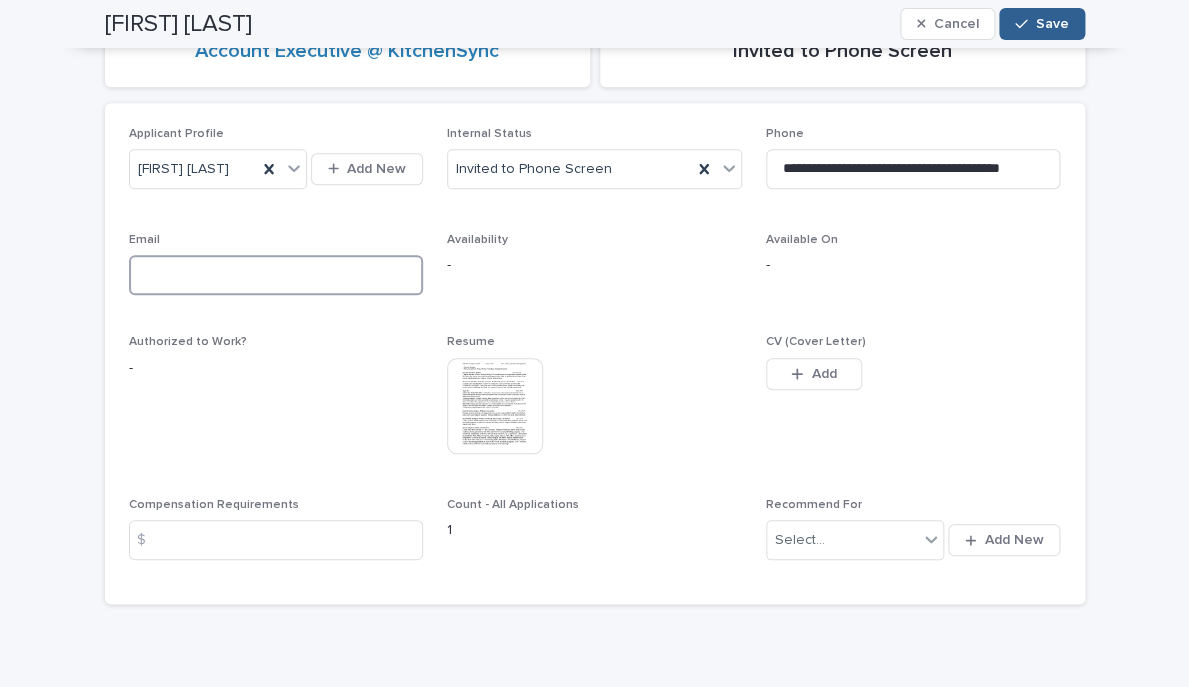 click at bounding box center (276, 275) 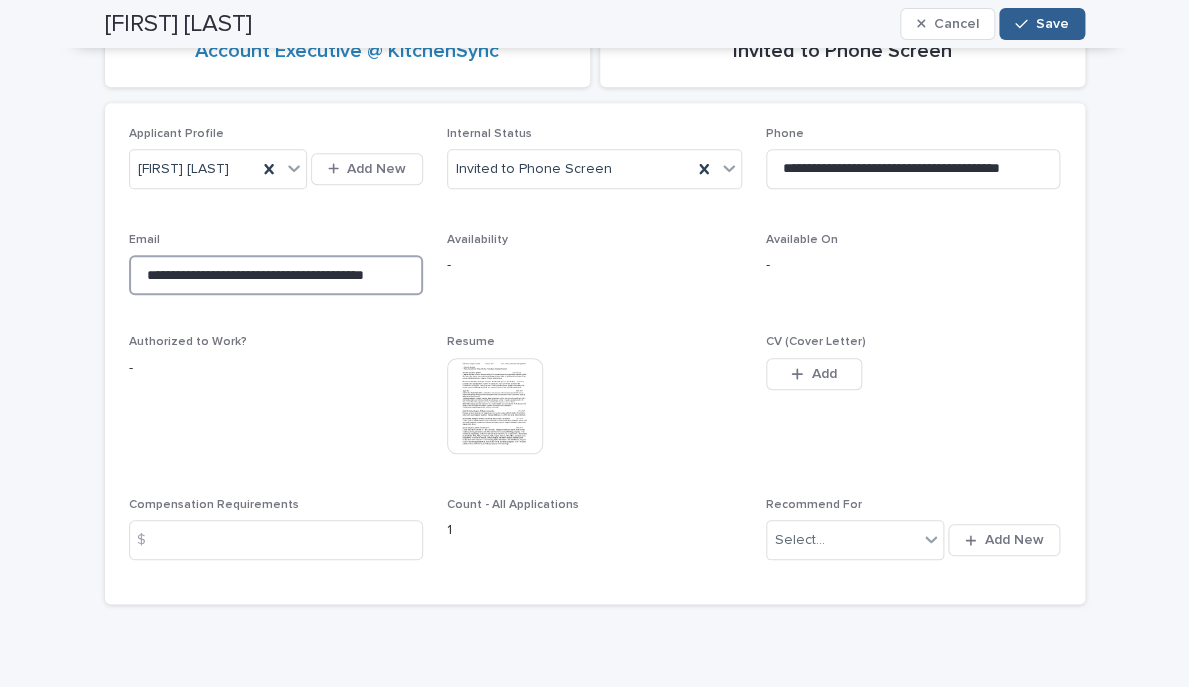 scroll, scrollTop: 0, scrollLeft: 35, axis: horizontal 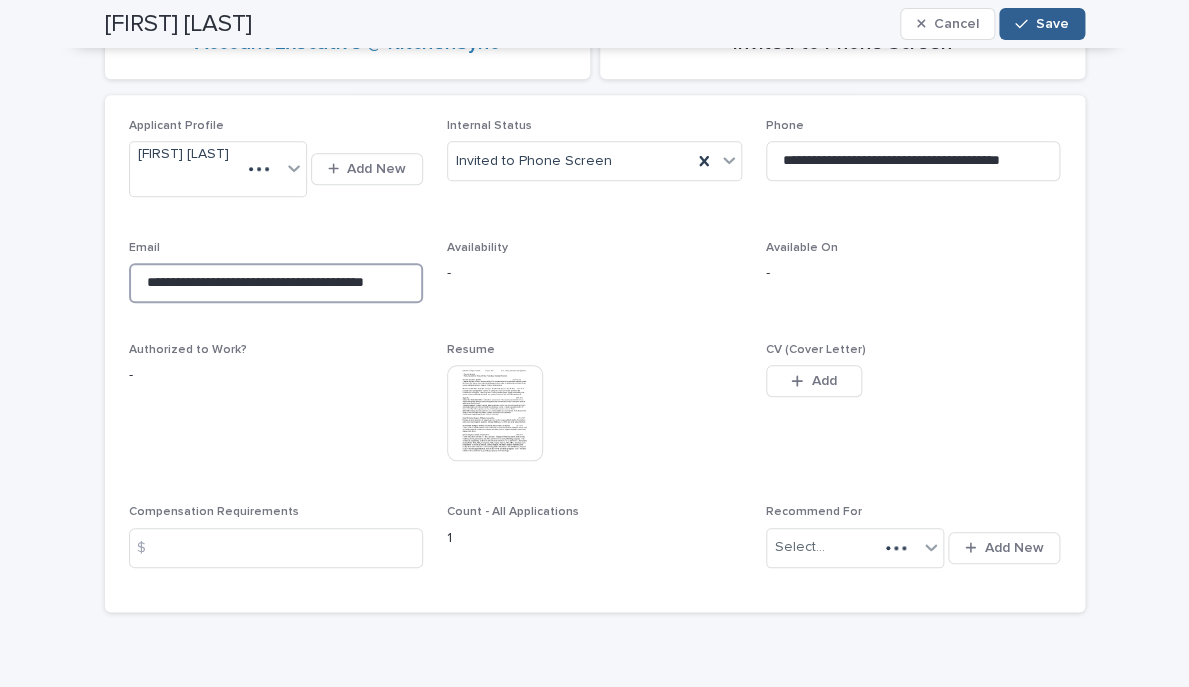 drag, startPoint x: 315, startPoint y: 272, endPoint x: 563, endPoint y: 275, distance: 248.01814 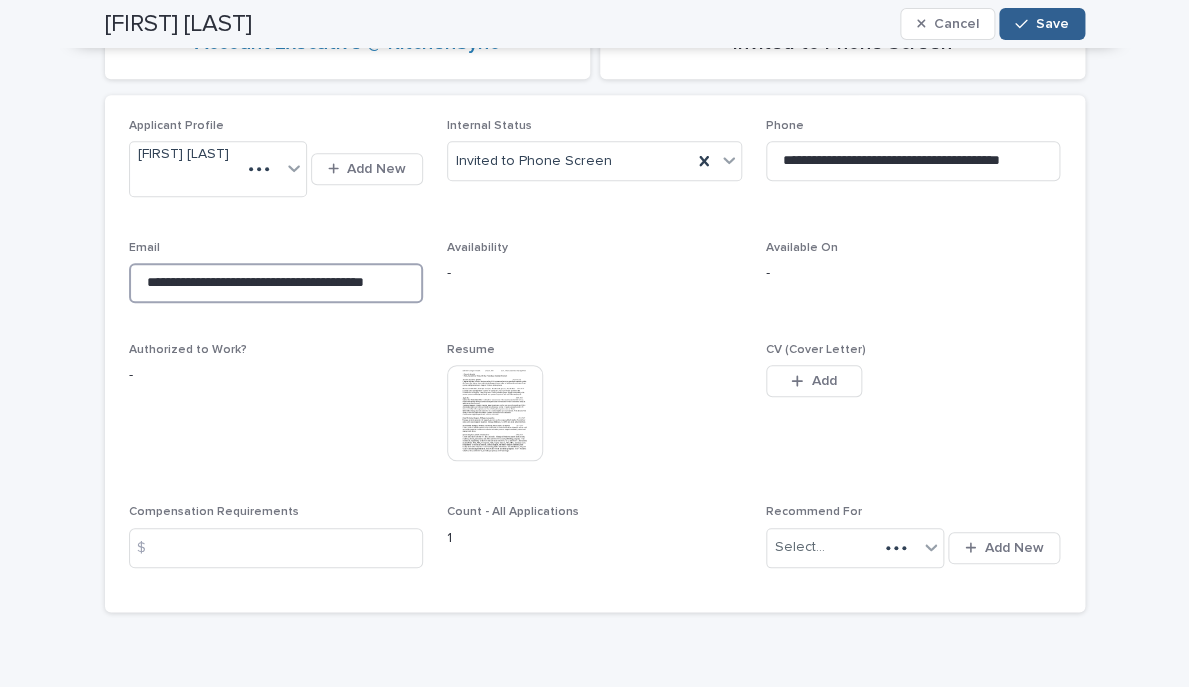 click on "**********" at bounding box center [276, 283] 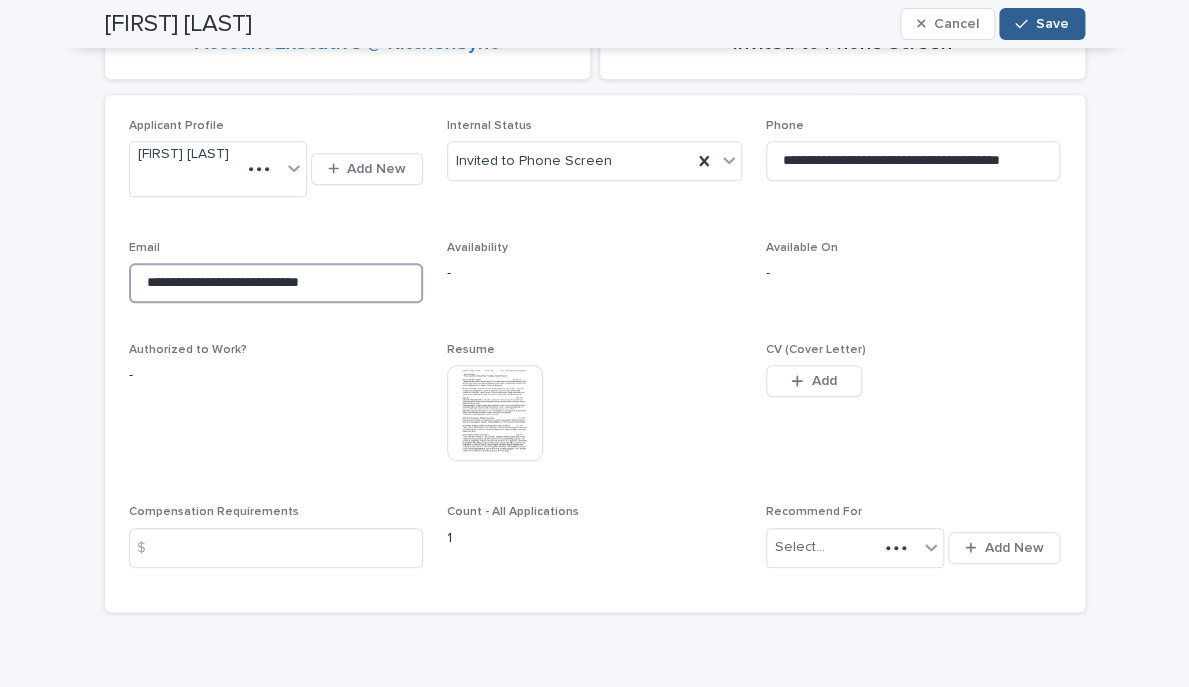 scroll, scrollTop: 0, scrollLeft: 0, axis: both 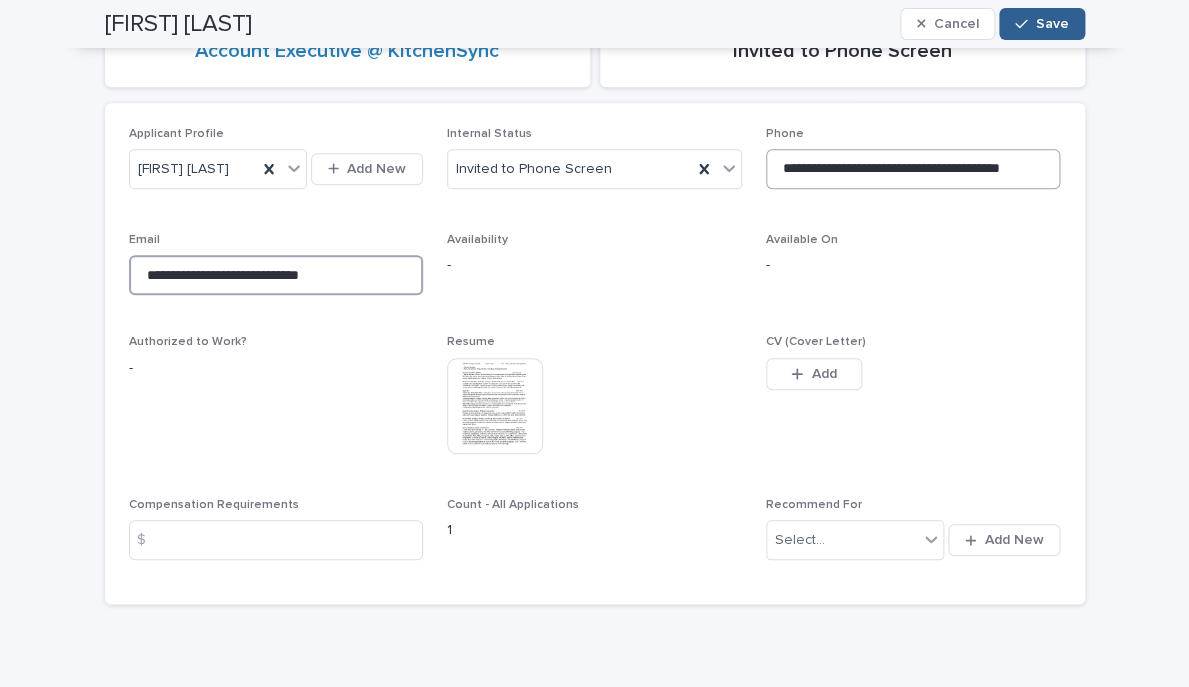 type on "**********" 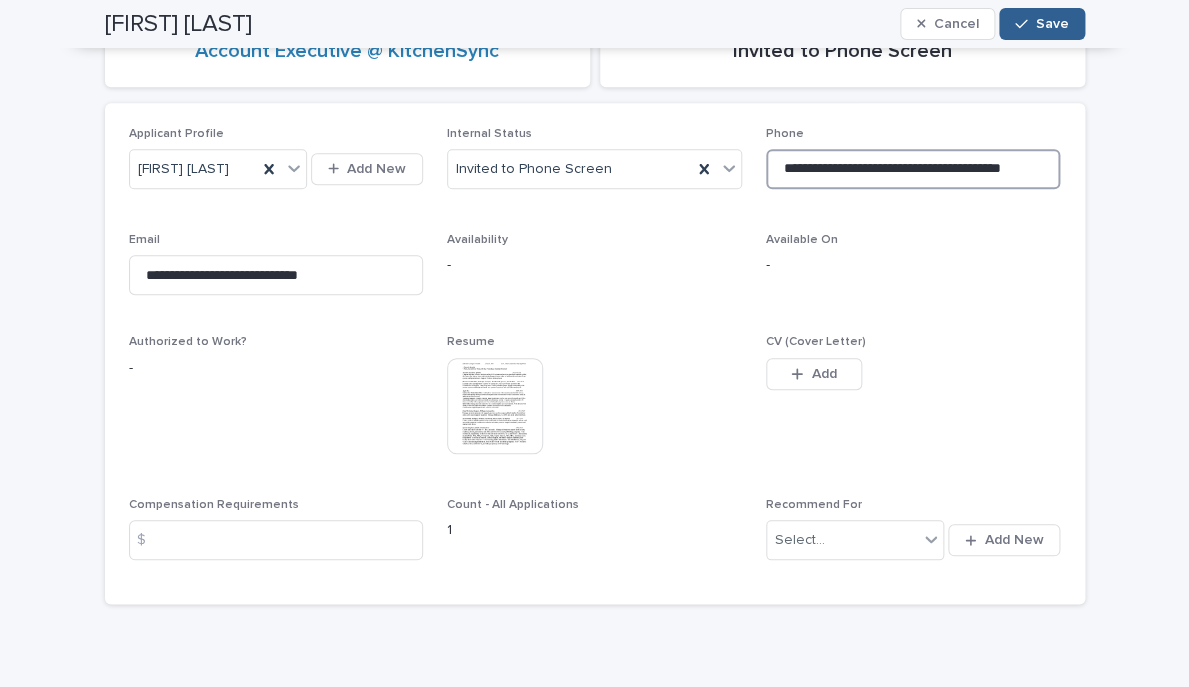 scroll, scrollTop: 0, scrollLeft: 0, axis: both 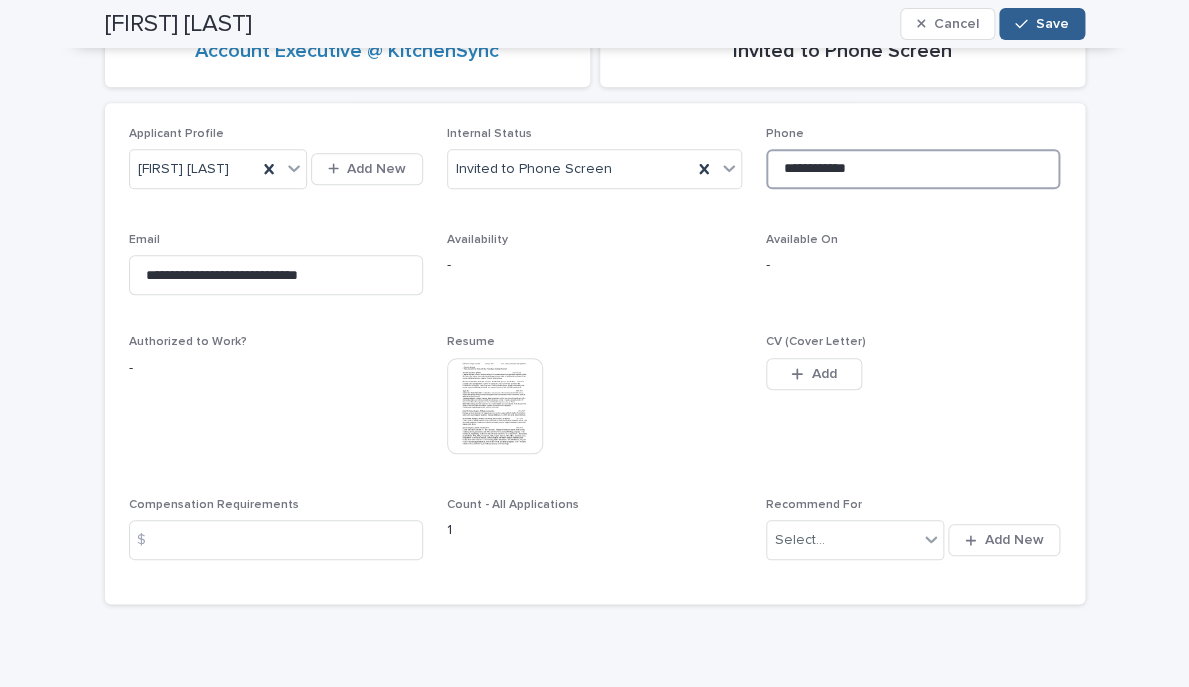 type on "**********" 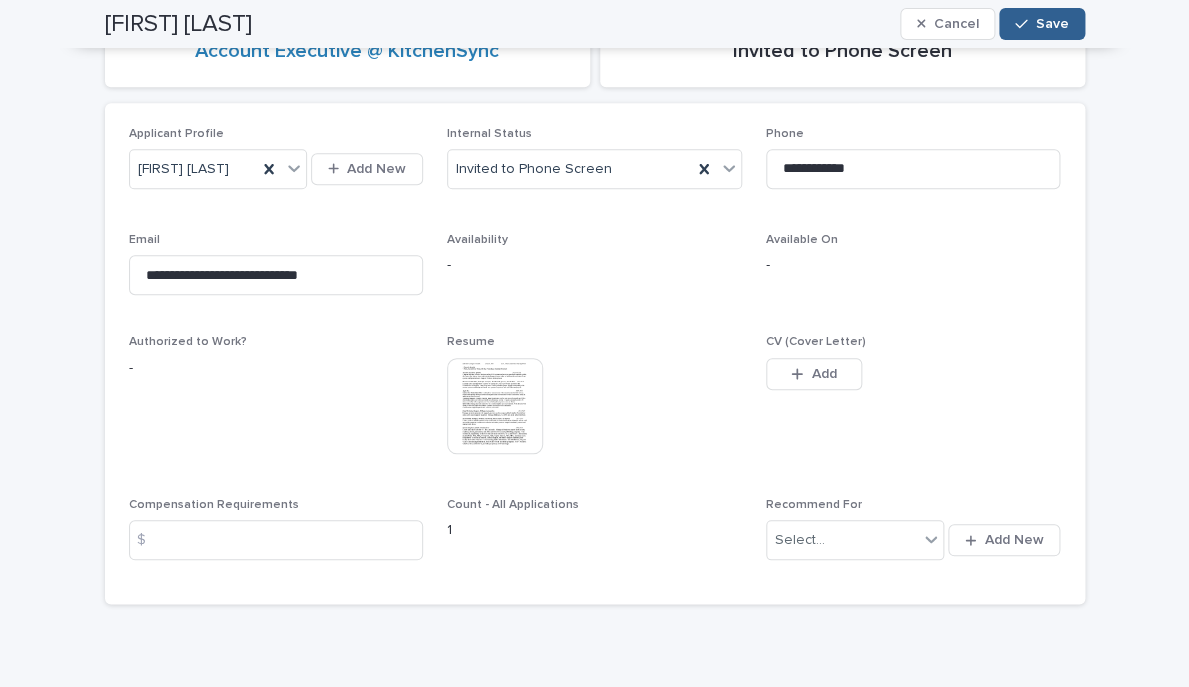 click on "[FIRST] [LAST] Cancel Save" at bounding box center [595, 24] 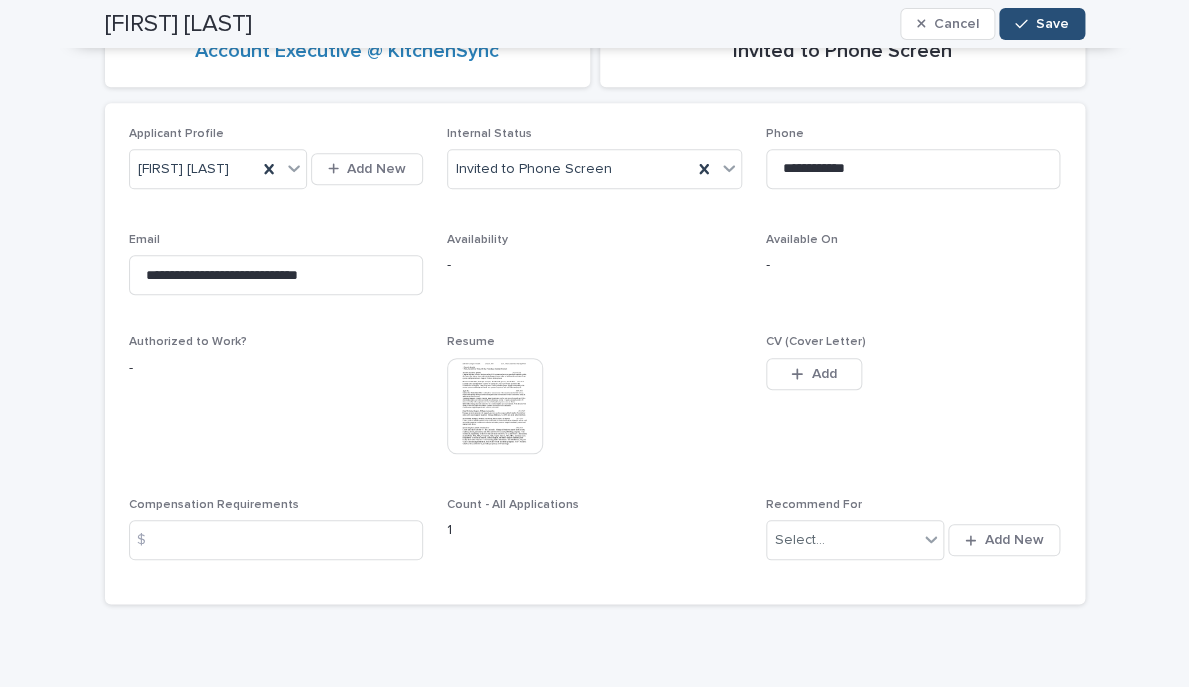 click on "Save" at bounding box center (1052, 24) 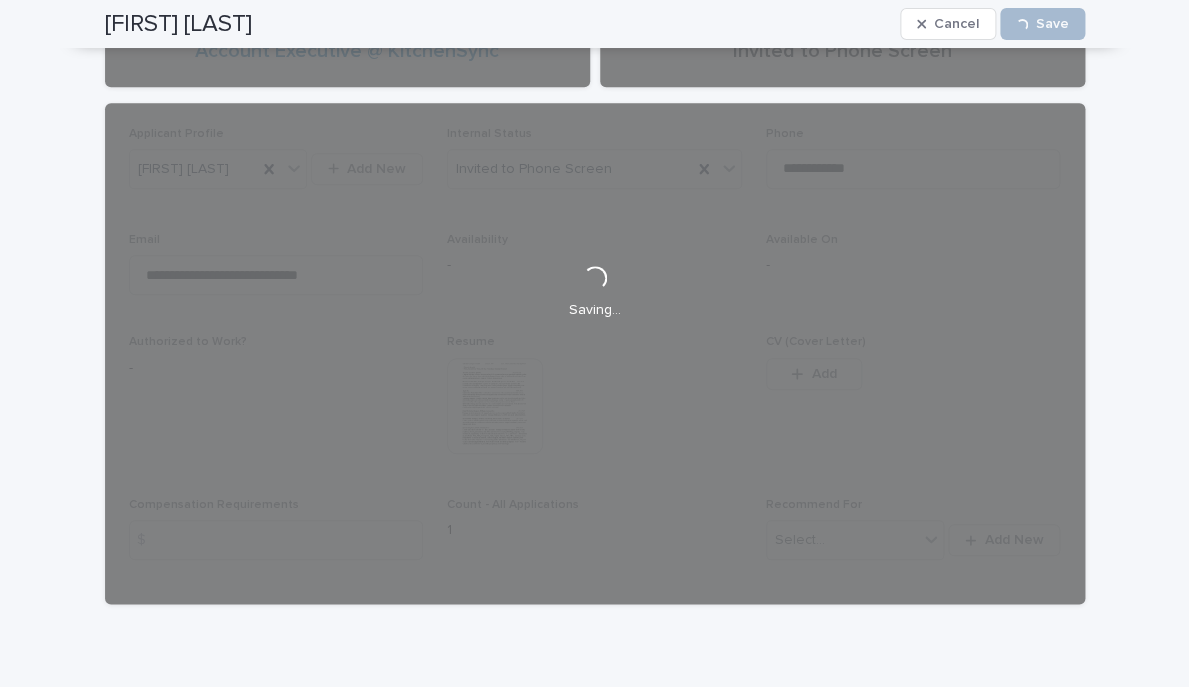 scroll, scrollTop: 0, scrollLeft: 0, axis: both 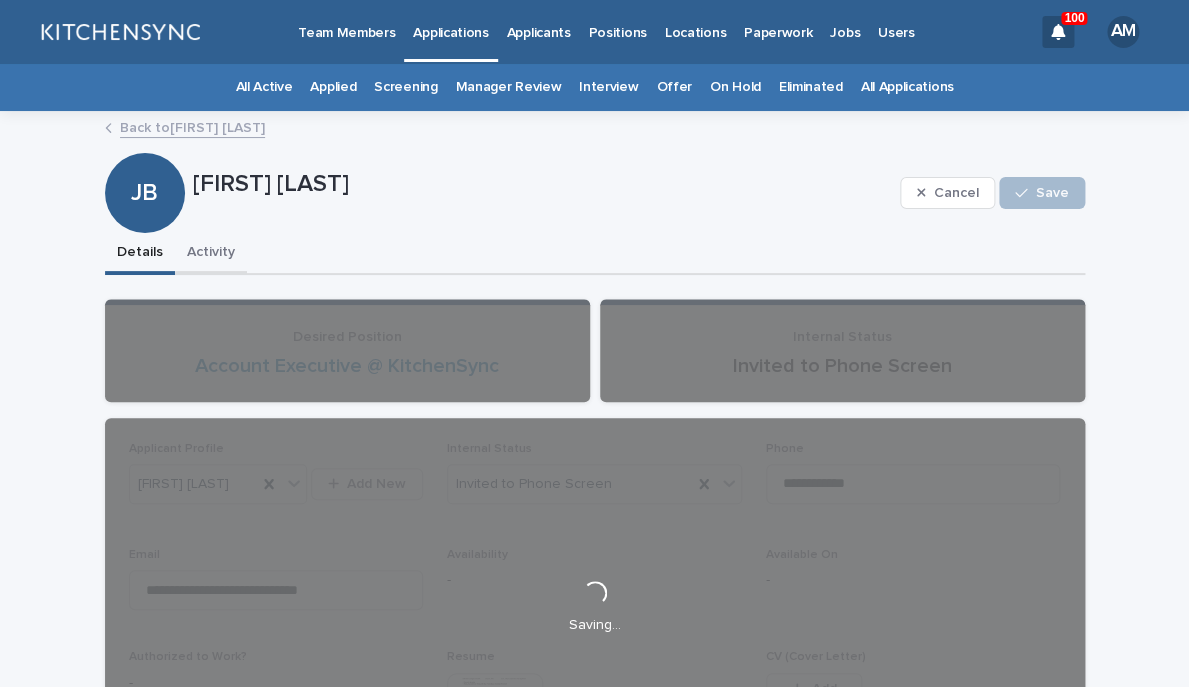 click on "Activity" at bounding box center [211, 254] 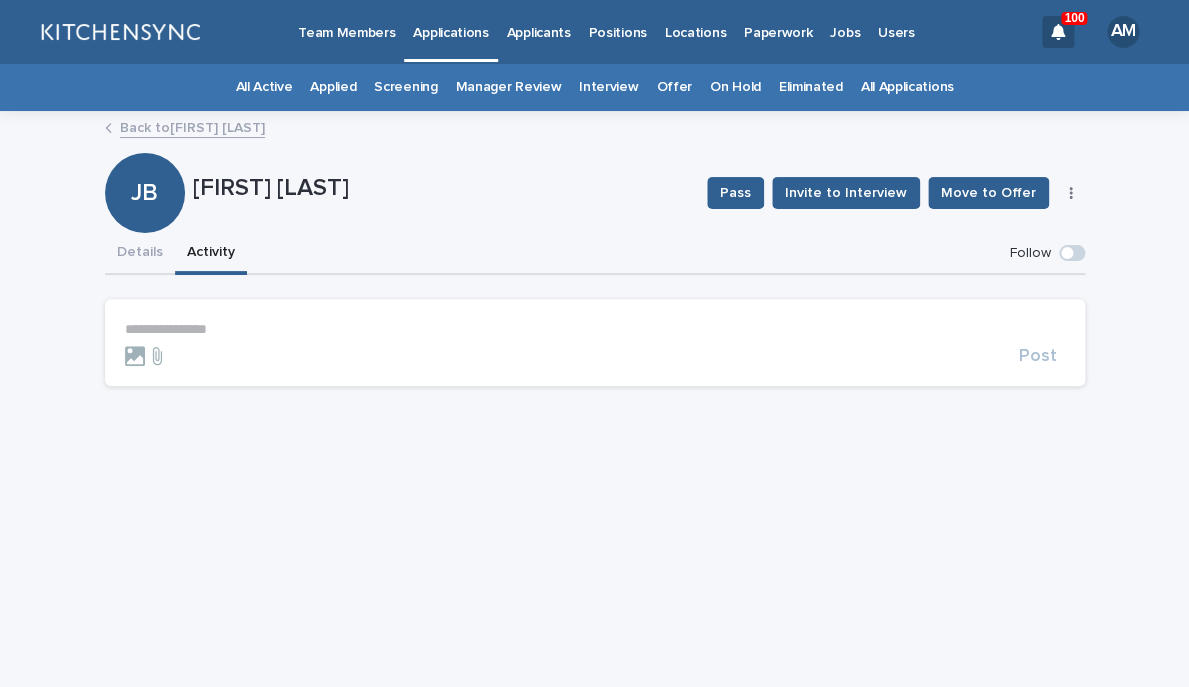 click on "**********" at bounding box center [595, 329] 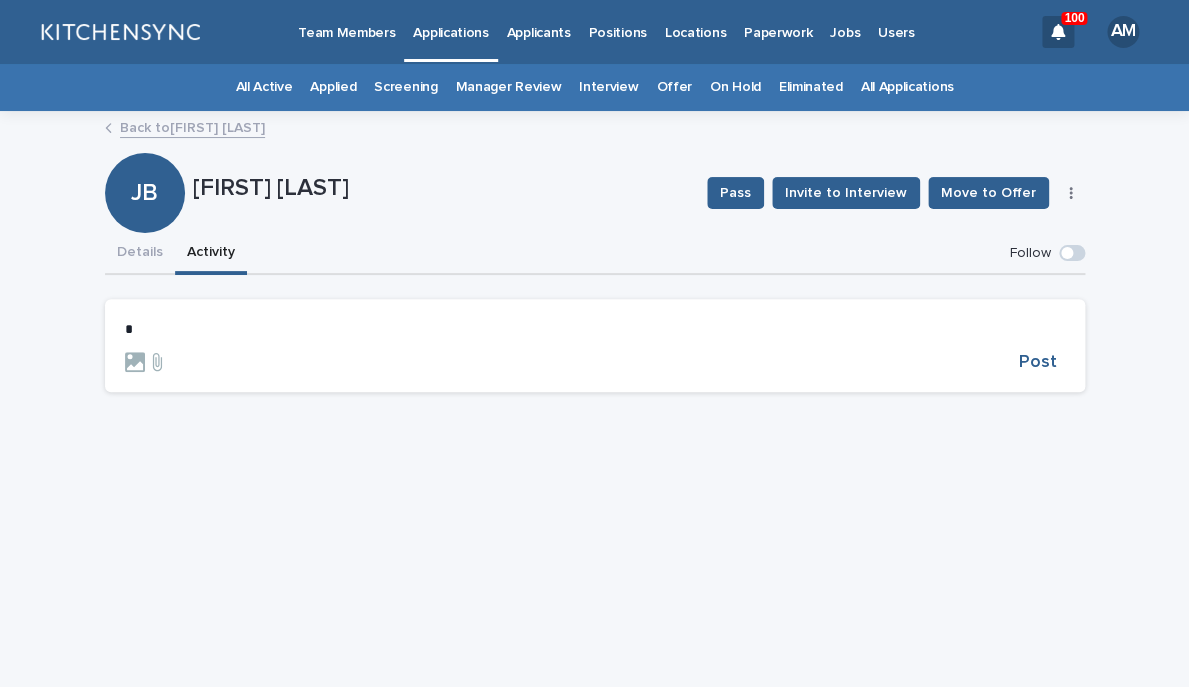 type 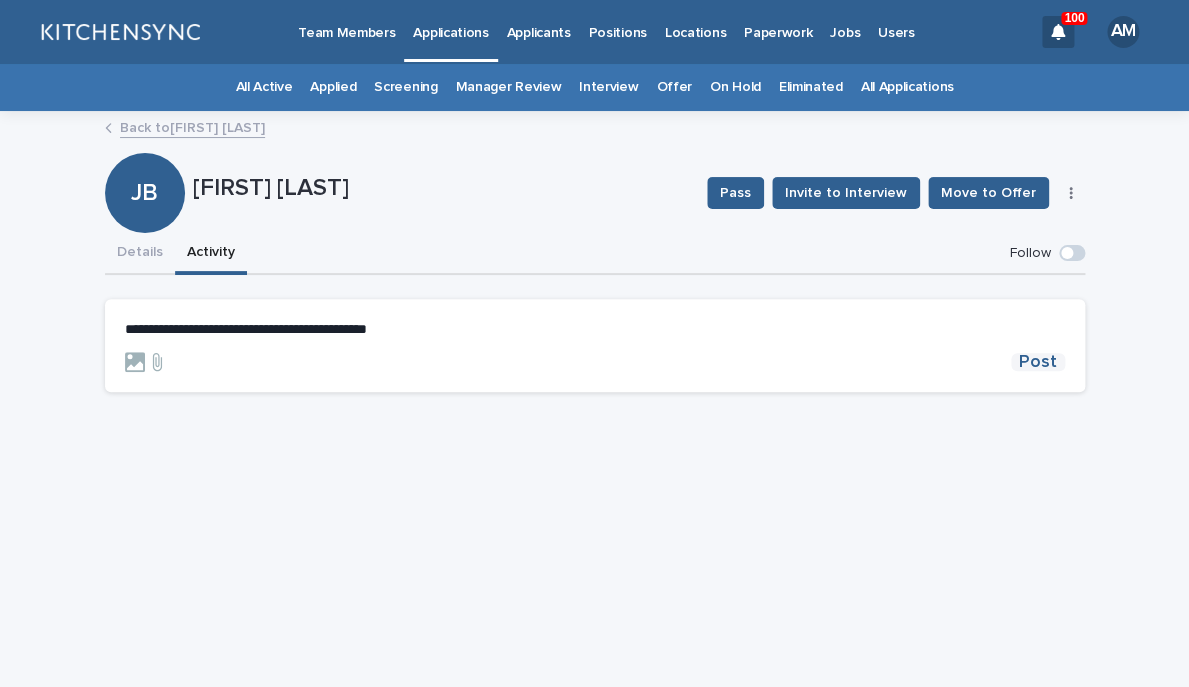 click on "Post" at bounding box center [1038, 362] 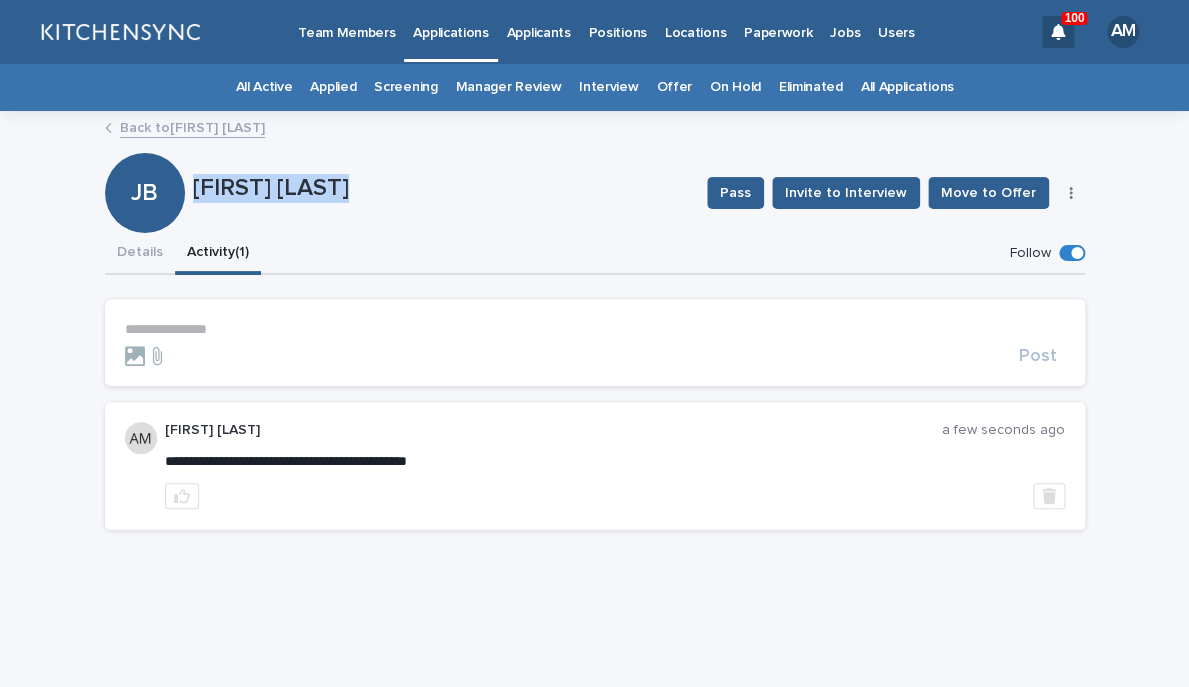 drag, startPoint x: 197, startPoint y: 187, endPoint x: 416, endPoint y: 189, distance: 219.00912 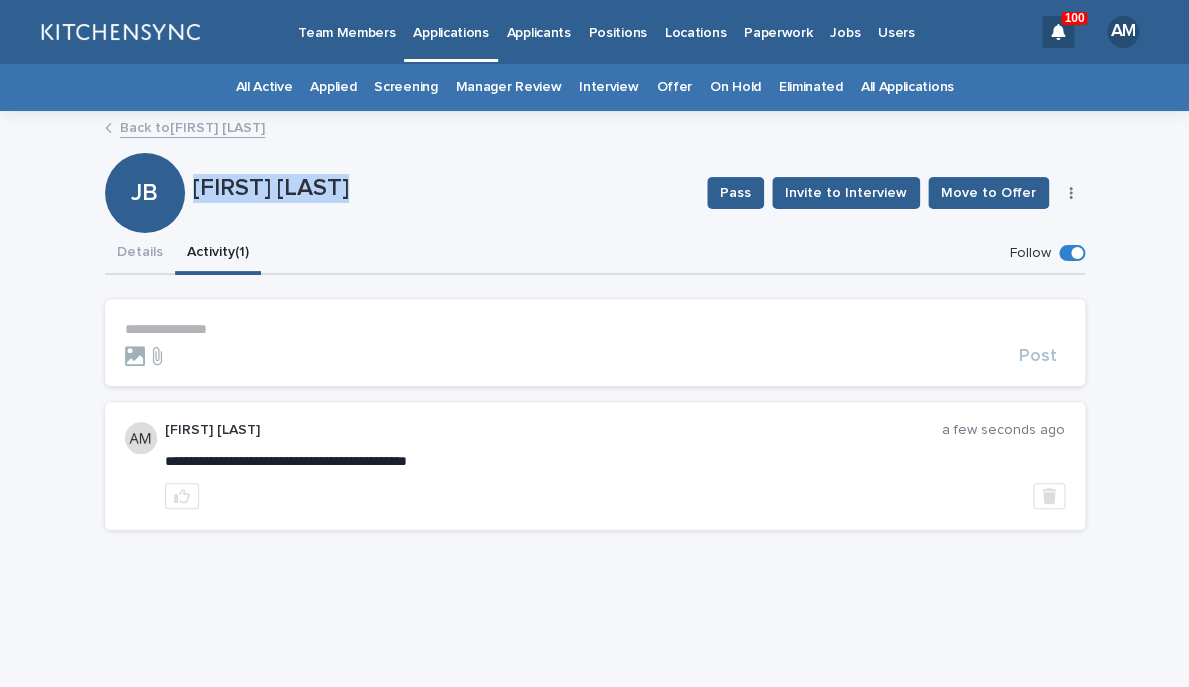 click on "[FIRST] [LAST]" at bounding box center (442, 188) 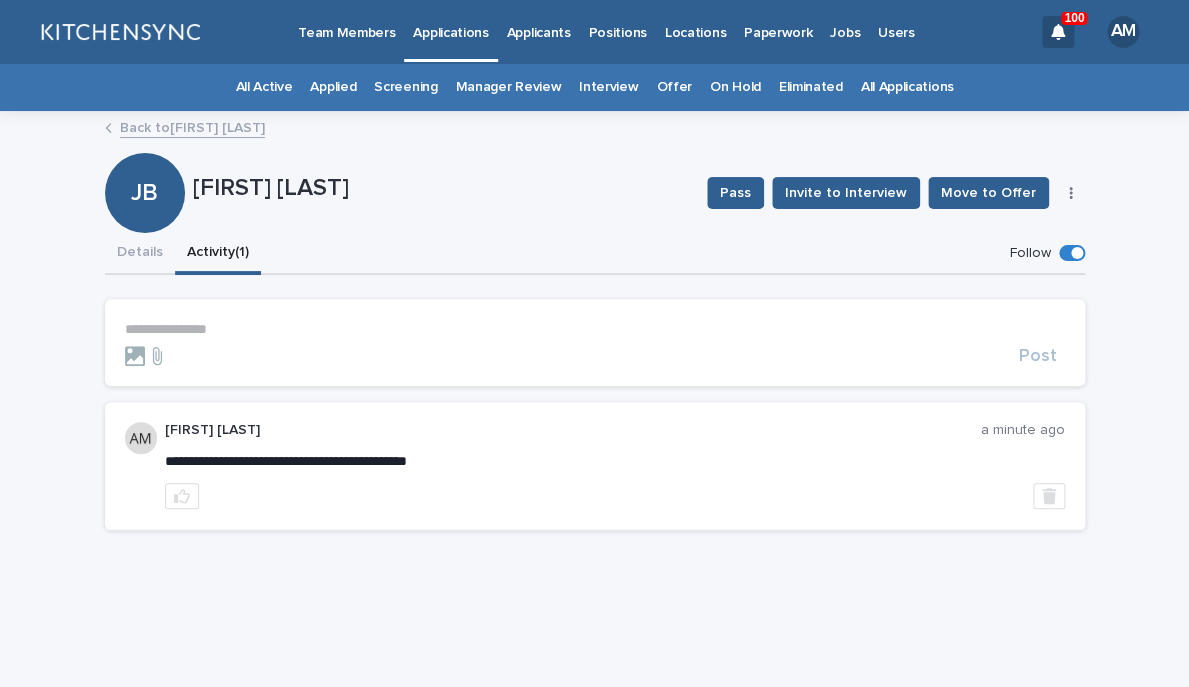 click on "**********" at bounding box center (595, 329) 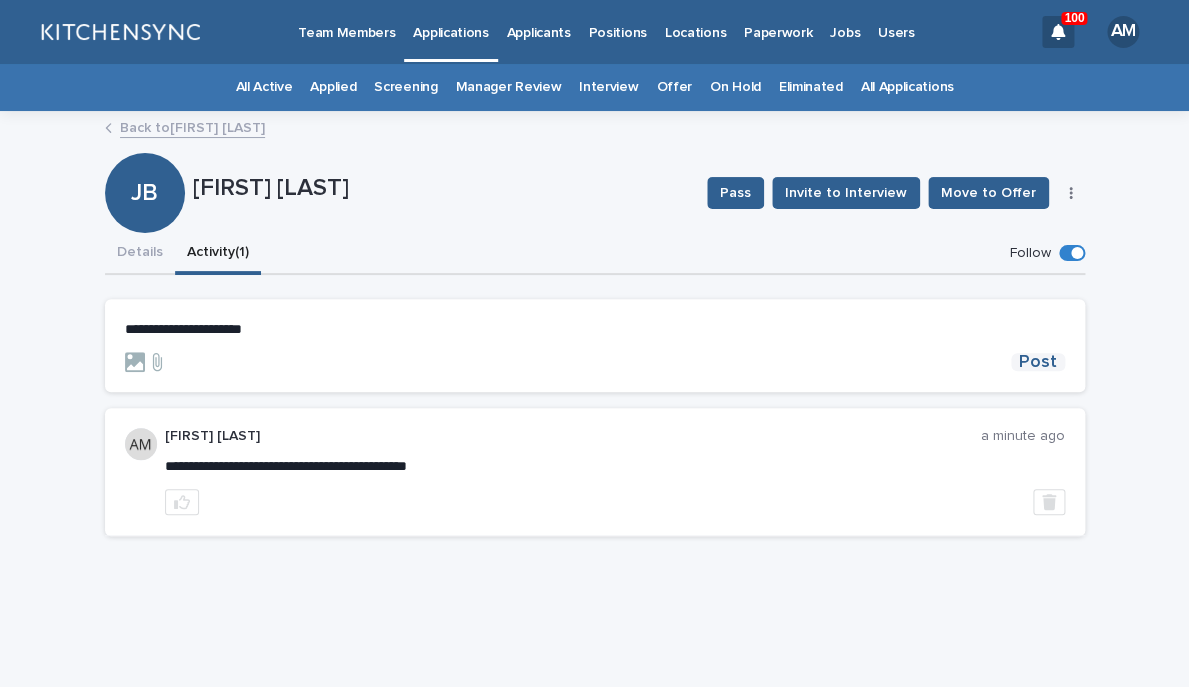 click on "Post" at bounding box center (1038, 362) 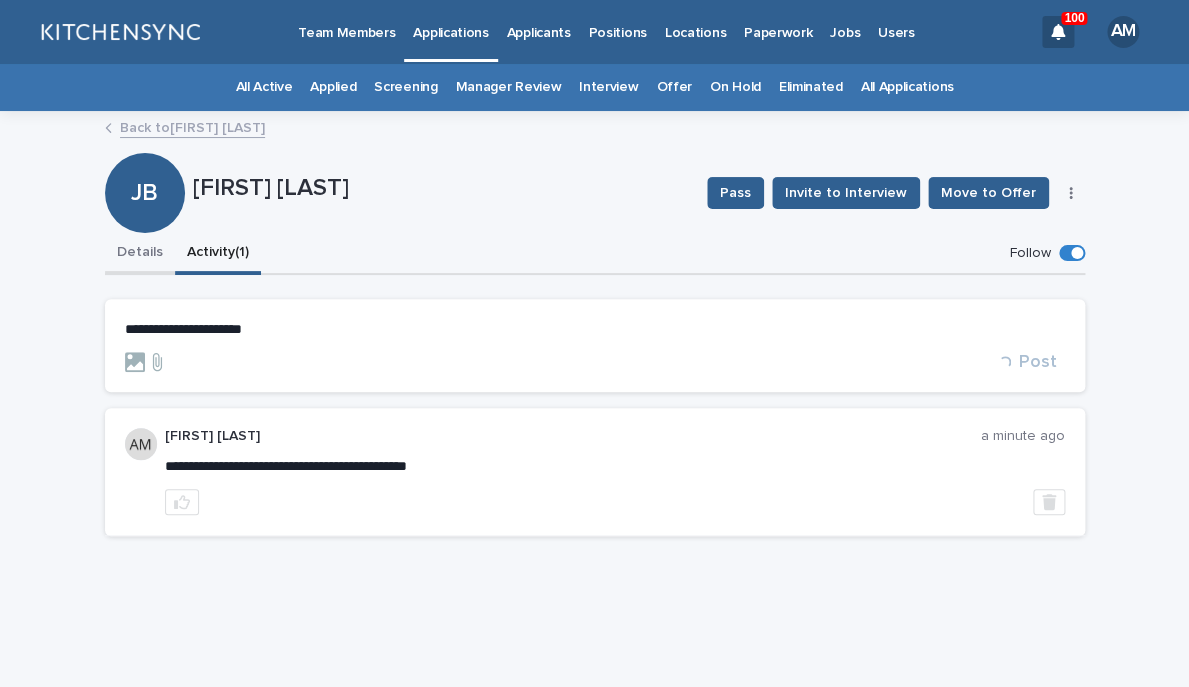 click on "Details" at bounding box center (140, 254) 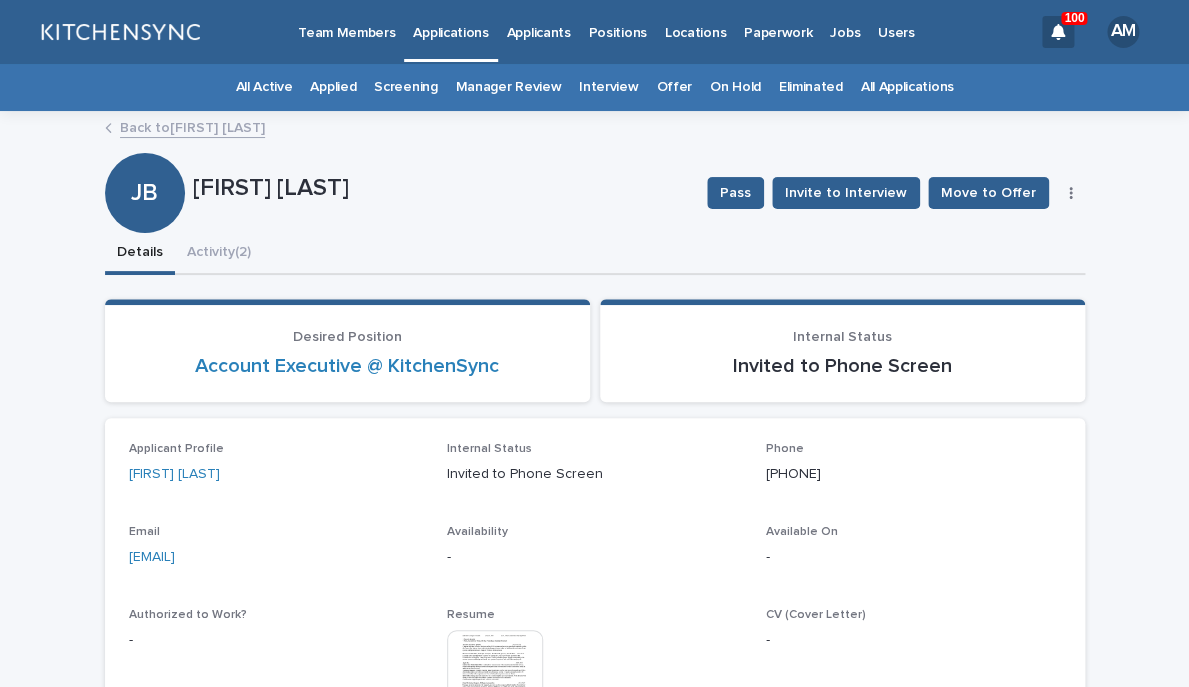 click on "Pass Invite to Interview Move to Offer Edit" at bounding box center (892, 193) 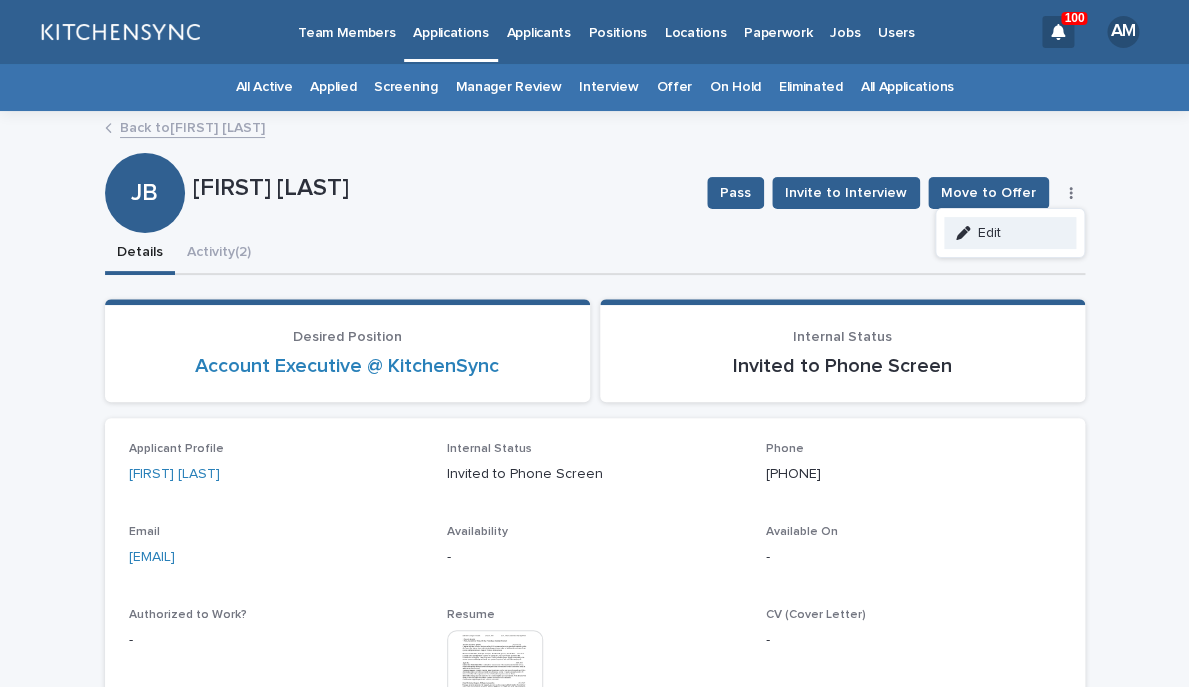 click on "Edit" at bounding box center [1010, 233] 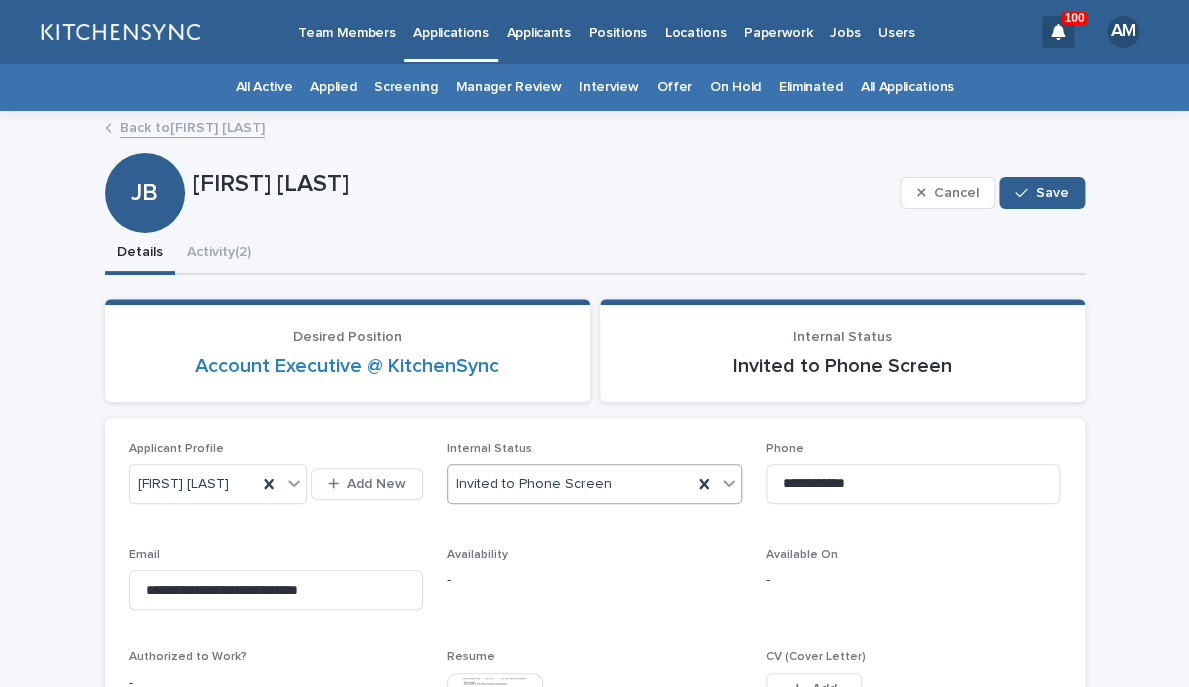 click on "Invited to Phone Screen" at bounding box center [570, 484] 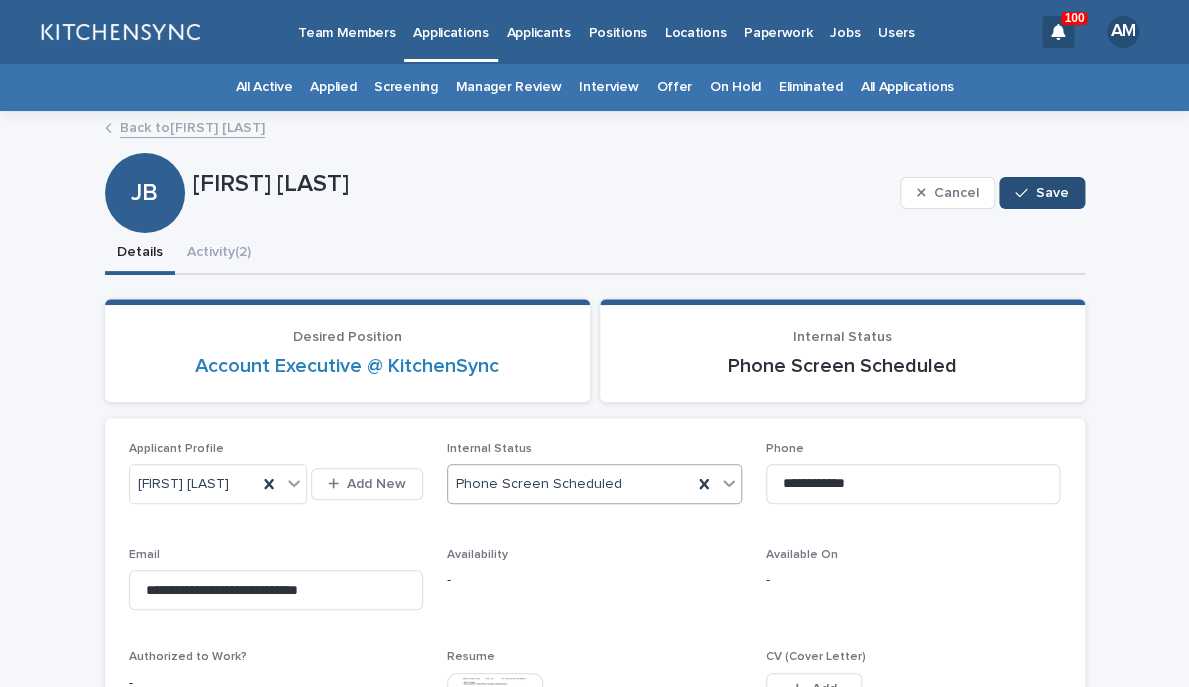 click on "Save" at bounding box center (1052, 193) 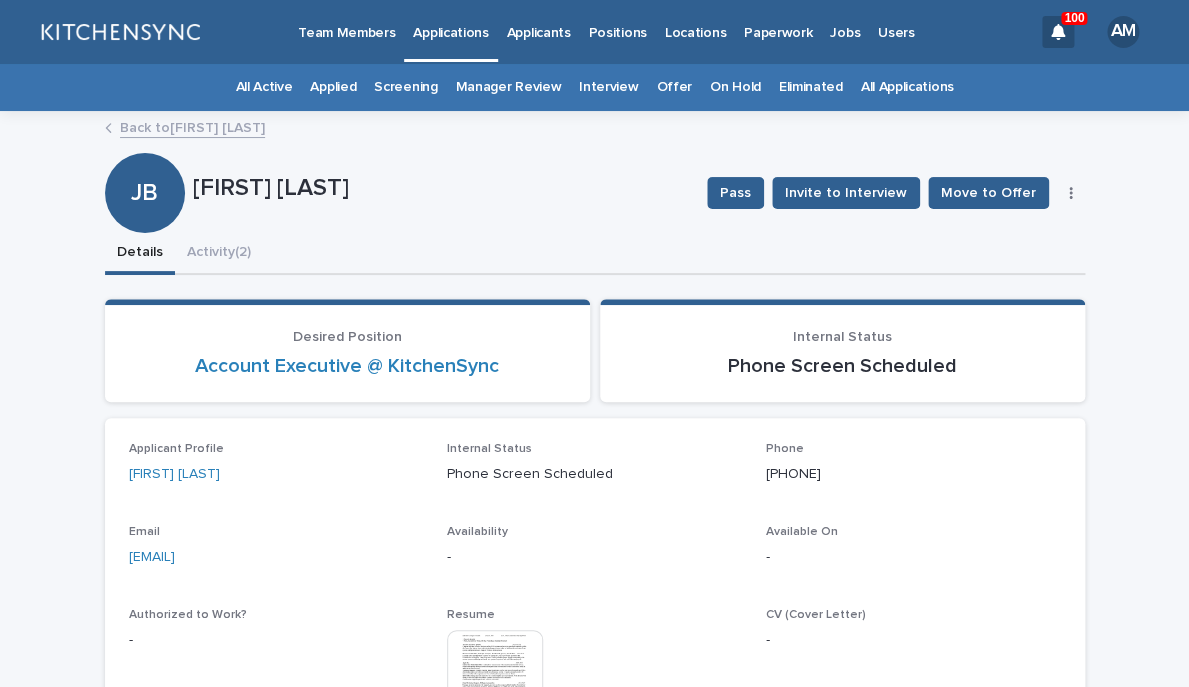 click at bounding box center (495, 678) 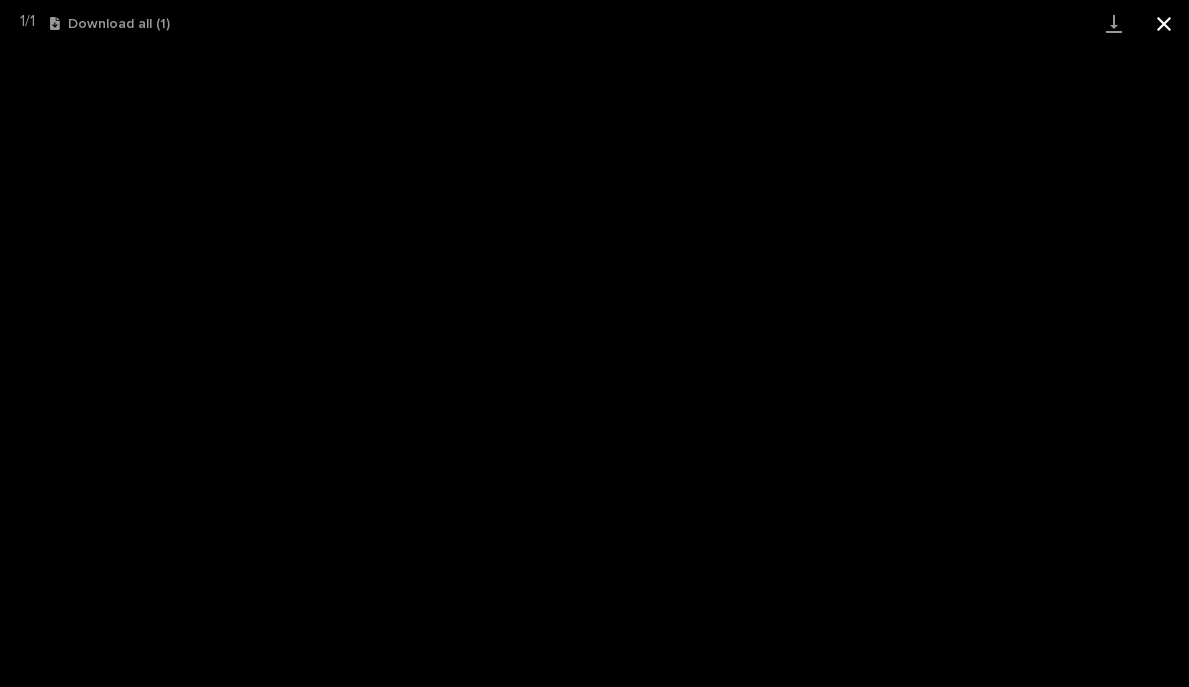 click at bounding box center [1164, 23] 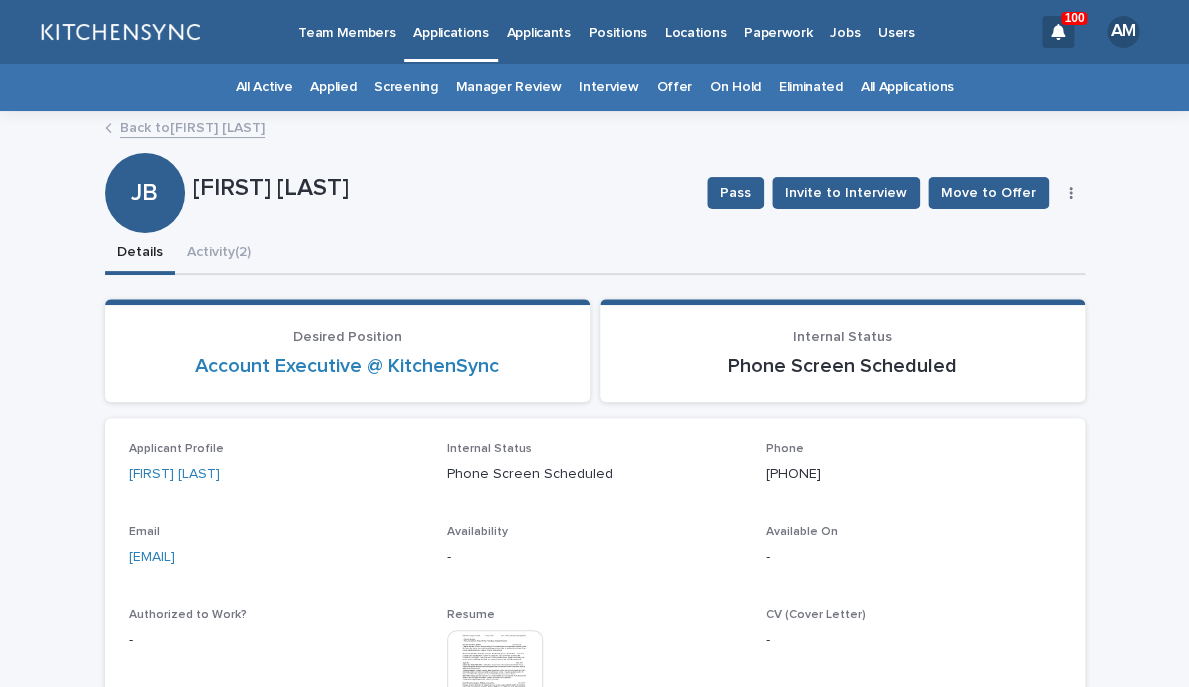 click on "Applicants" at bounding box center [539, 21] 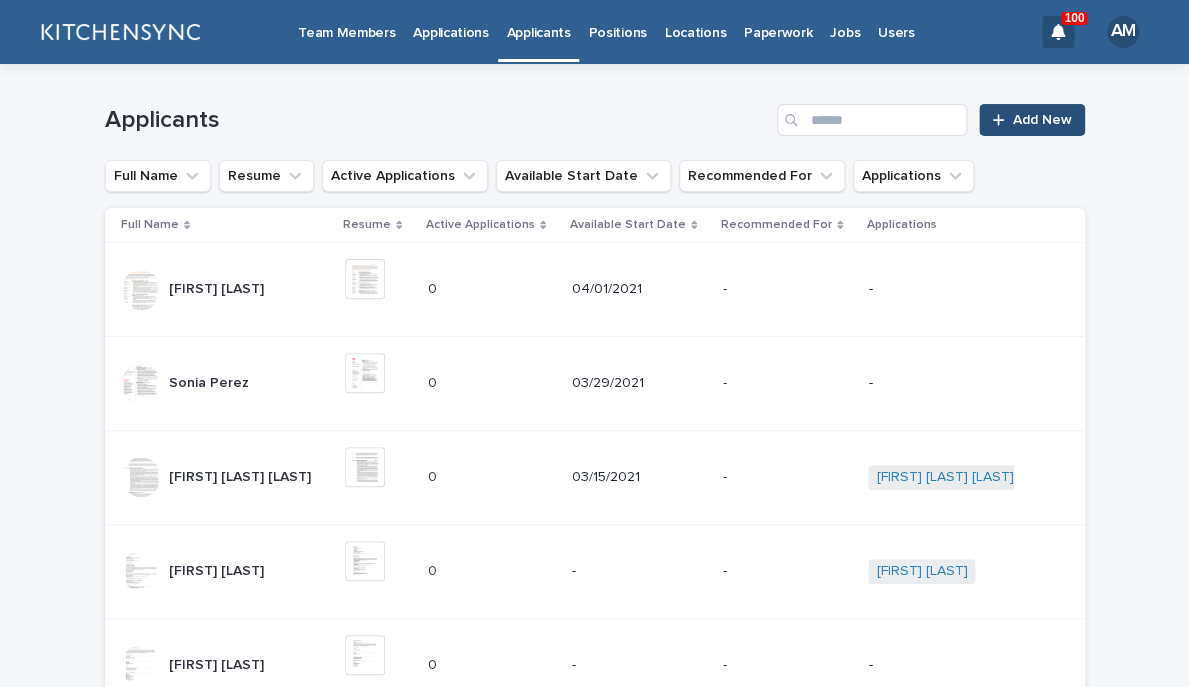 click on "Add New" at bounding box center (1031, 120) 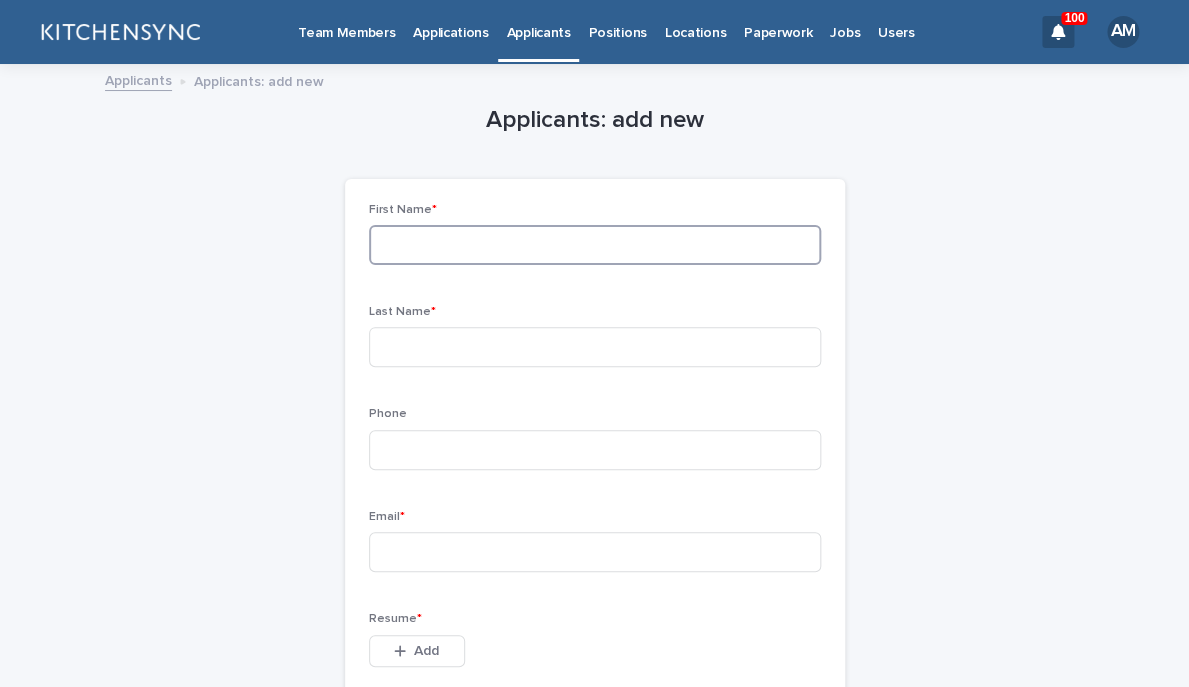 click at bounding box center (595, 245) 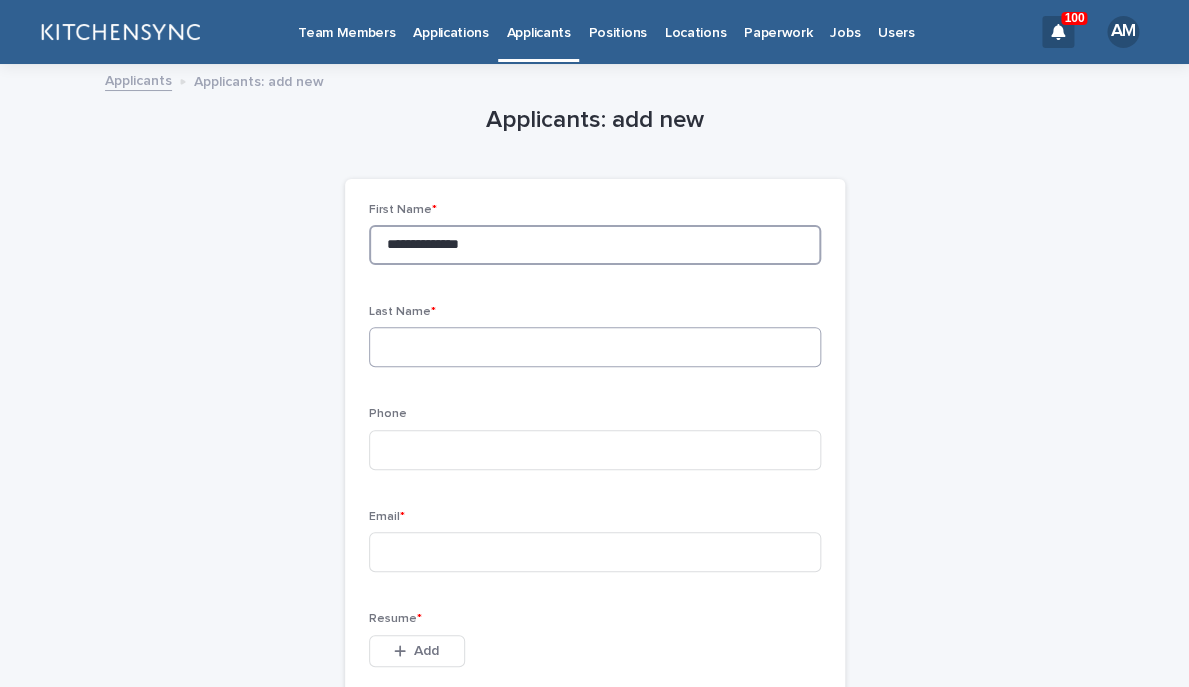 type on "**********" 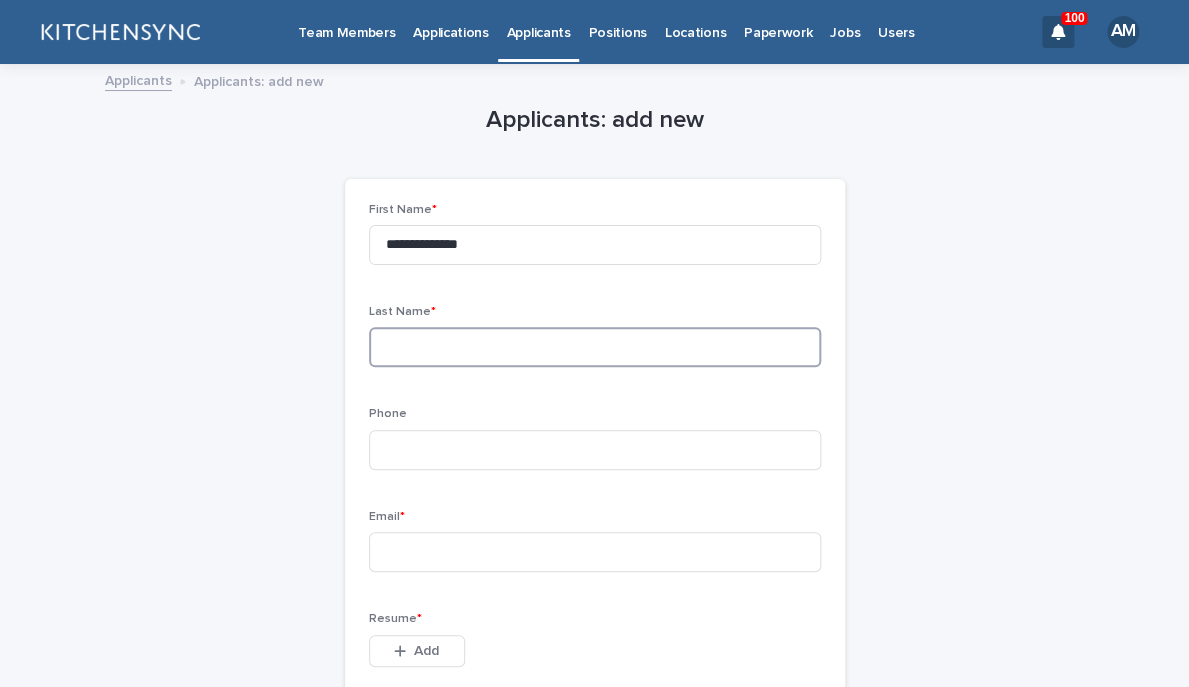 click at bounding box center (595, 347) 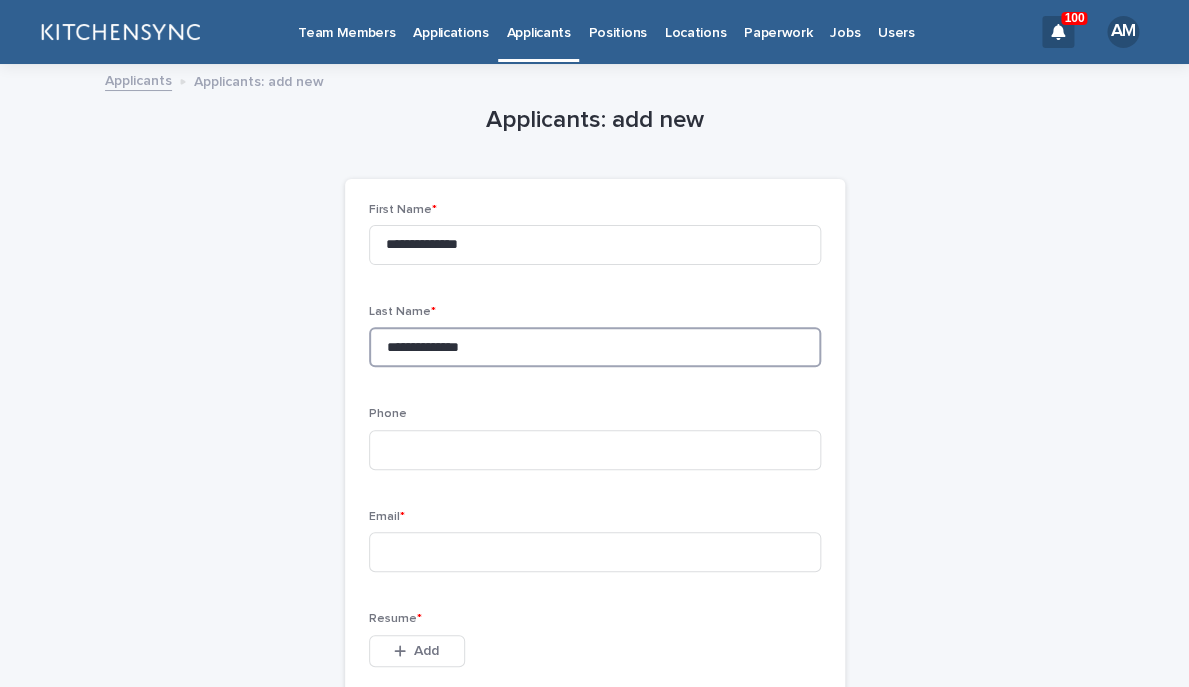 drag, startPoint x: 443, startPoint y: 353, endPoint x: 321, endPoint y: 351, distance: 122.016396 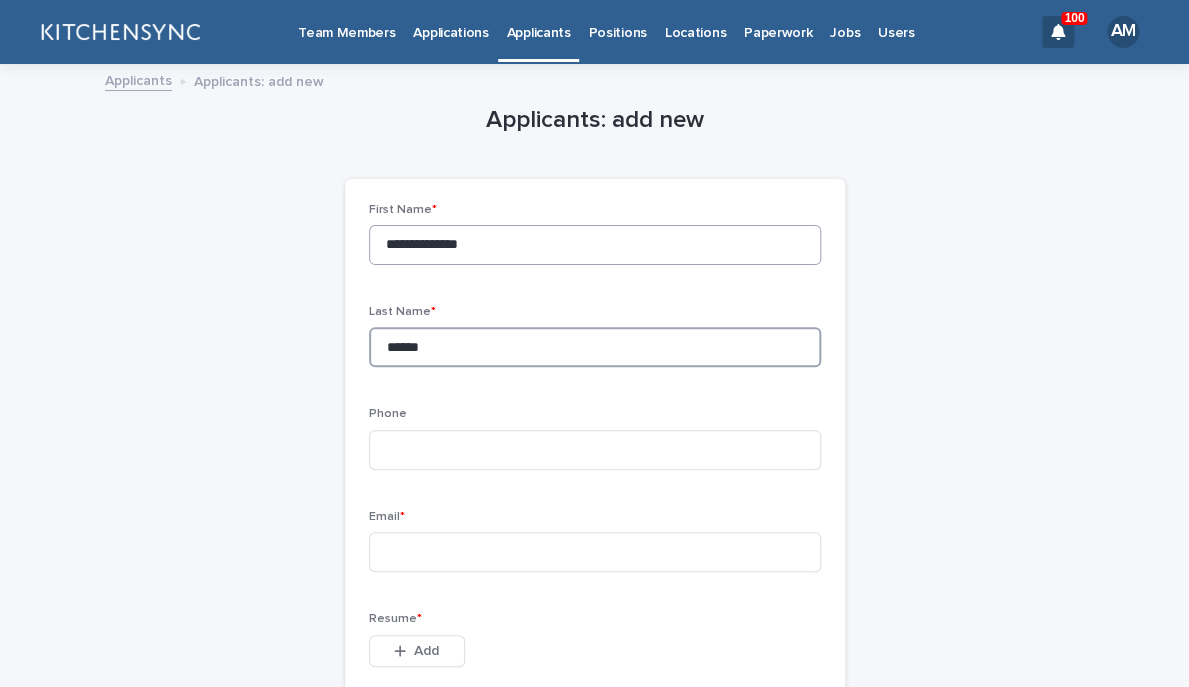 type on "******" 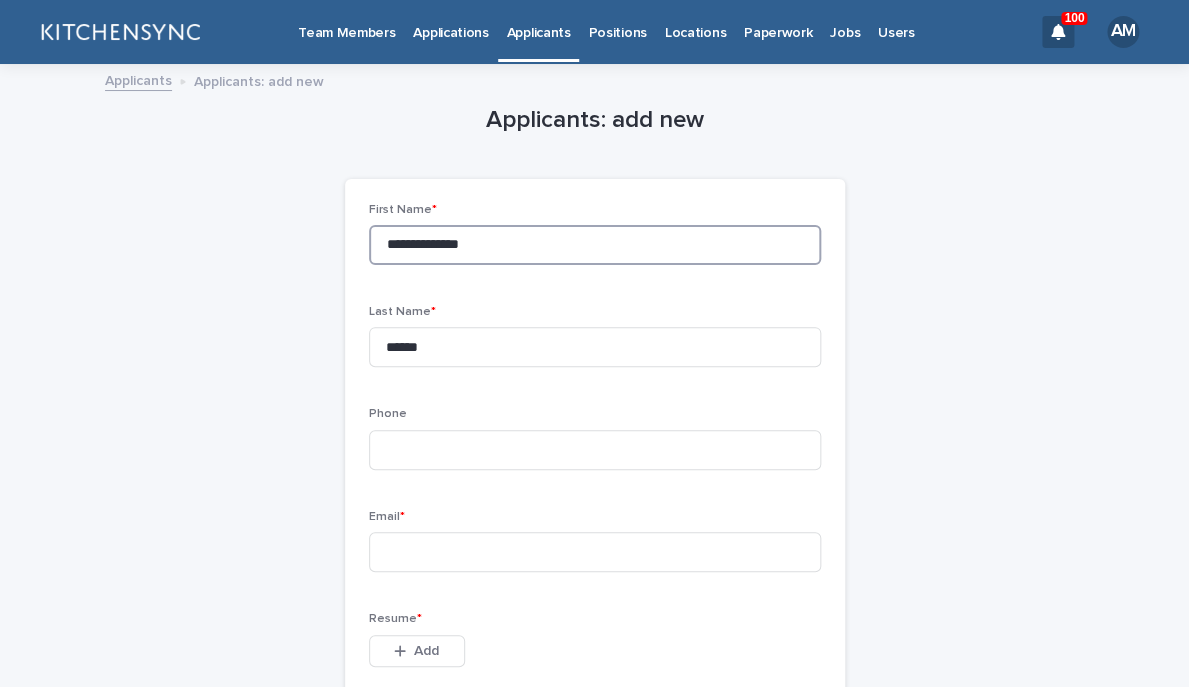 drag, startPoint x: 411, startPoint y: 246, endPoint x: 630, endPoint y: 260, distance: 219.44704 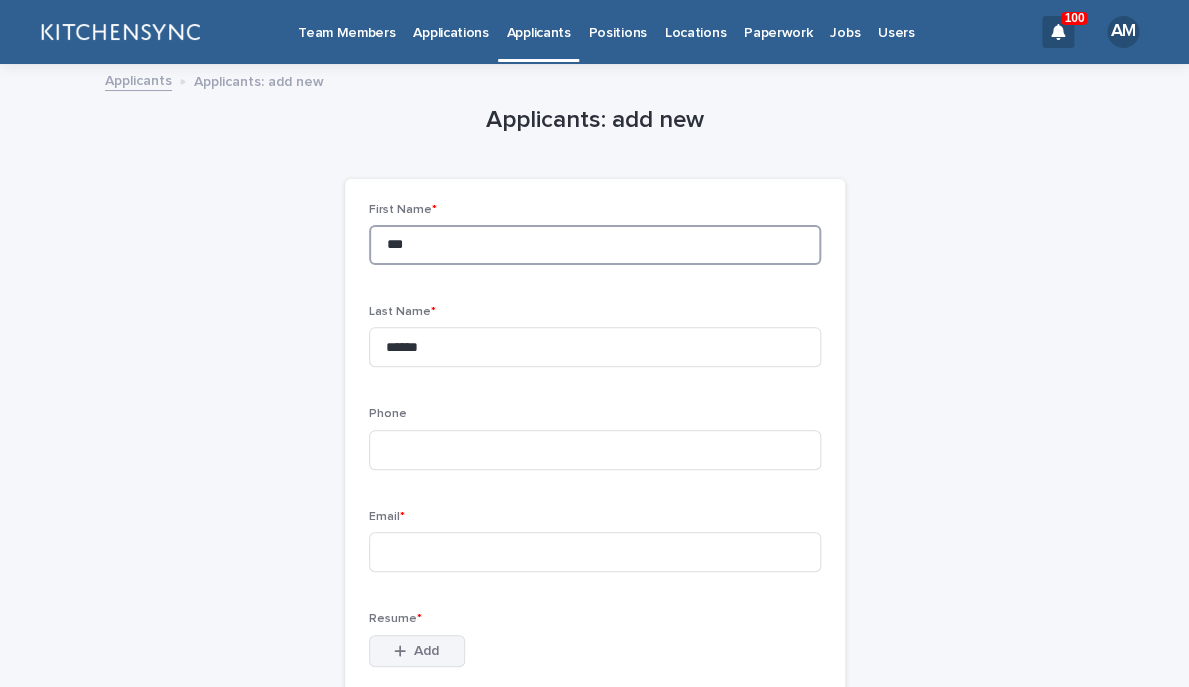 type on "***" 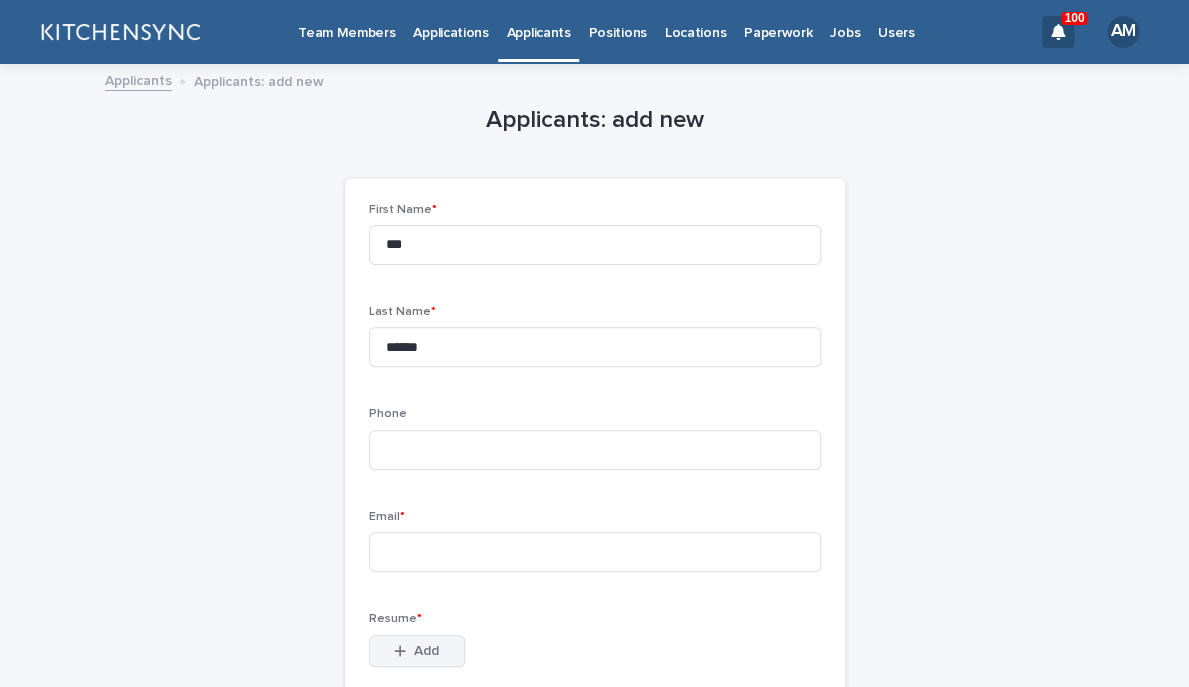 click on "Add" at bounding box center (426, 651) 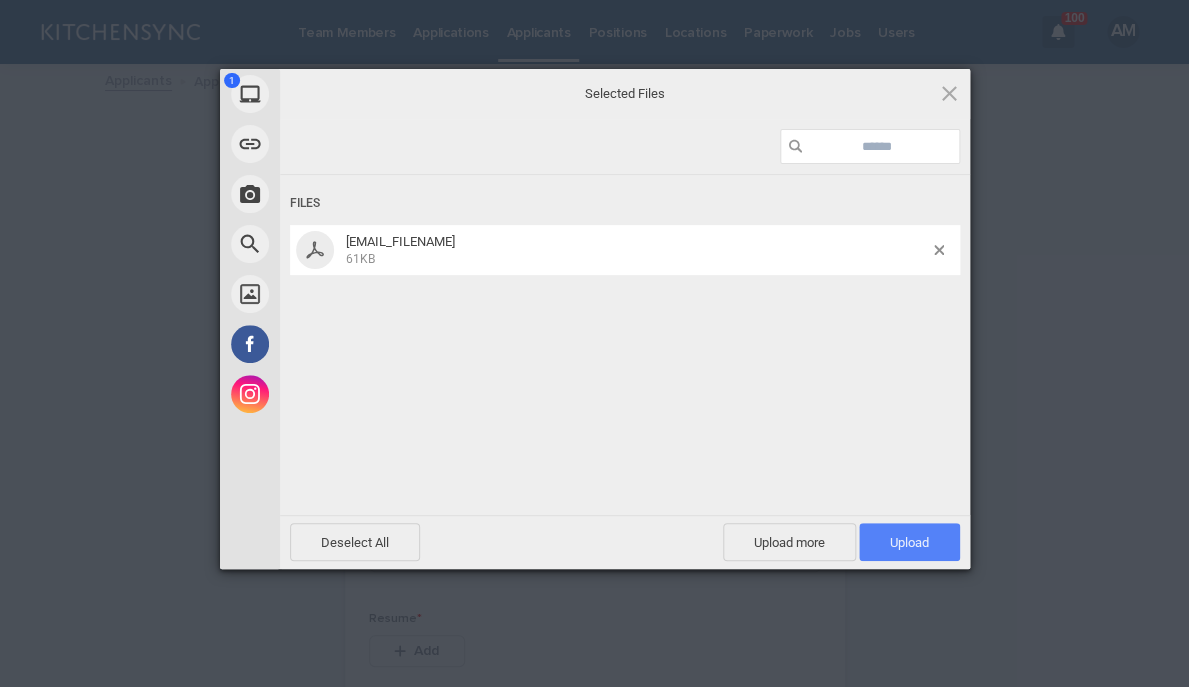 click on "Upload
1" at bounding box center [909, 542] 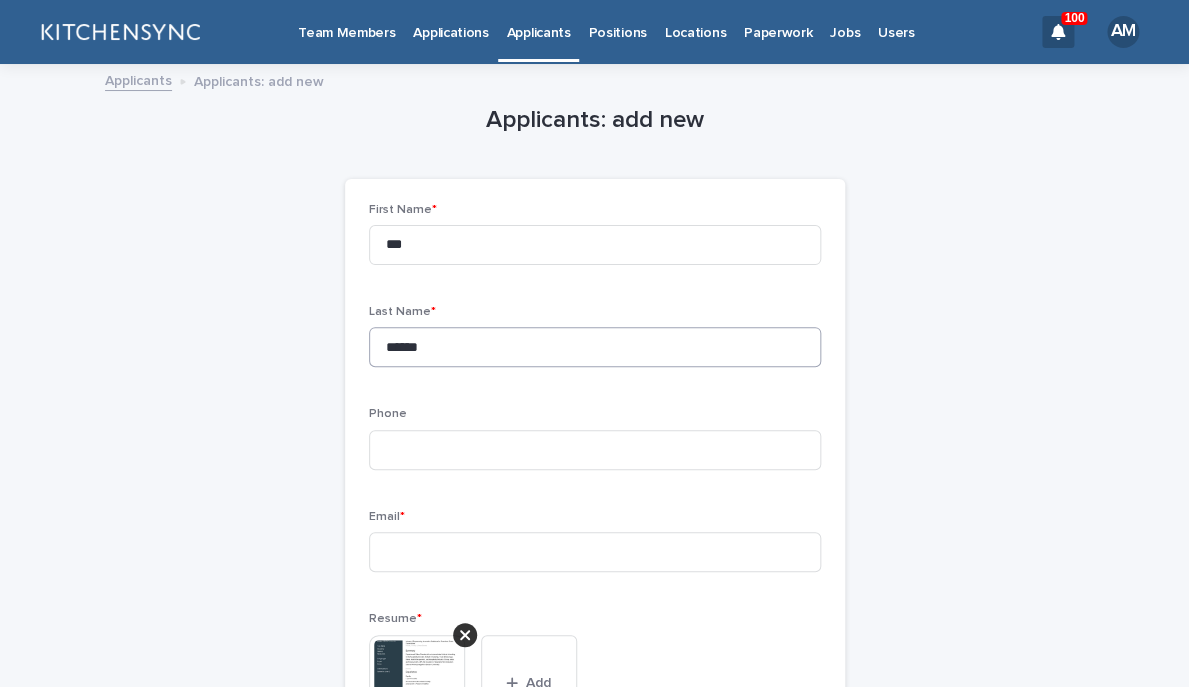 scroll, scrollTop: 90, scrollLeft: 0, axis: vertical 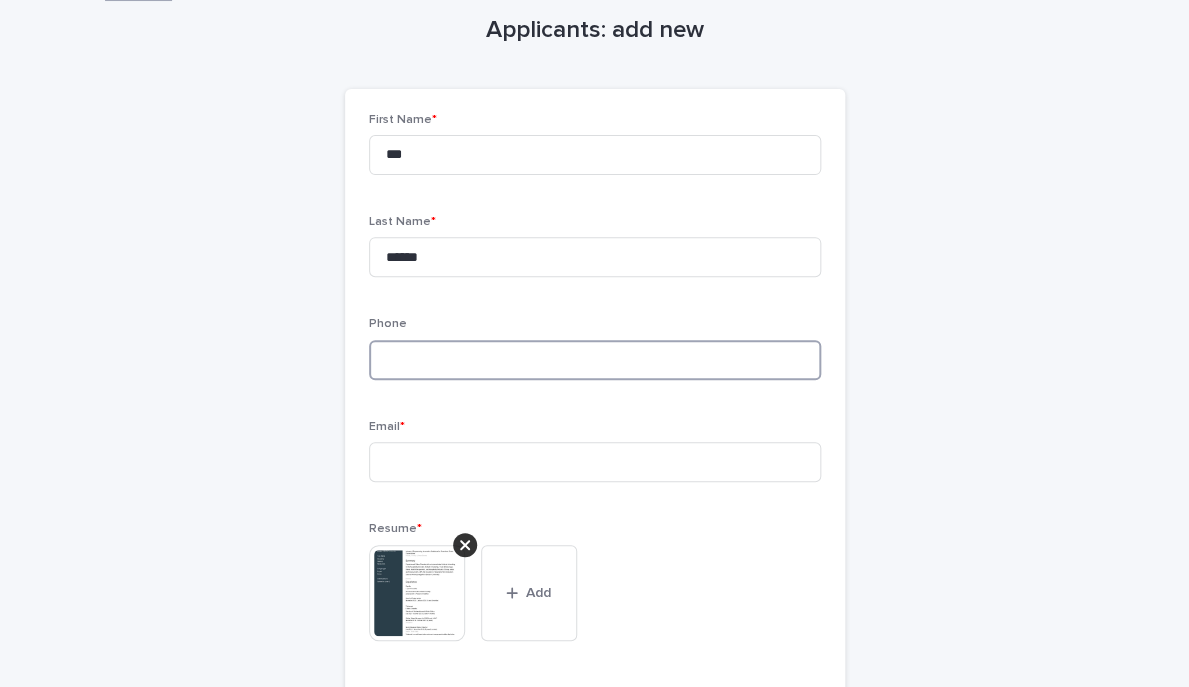 click at bounding box center (595, 360) 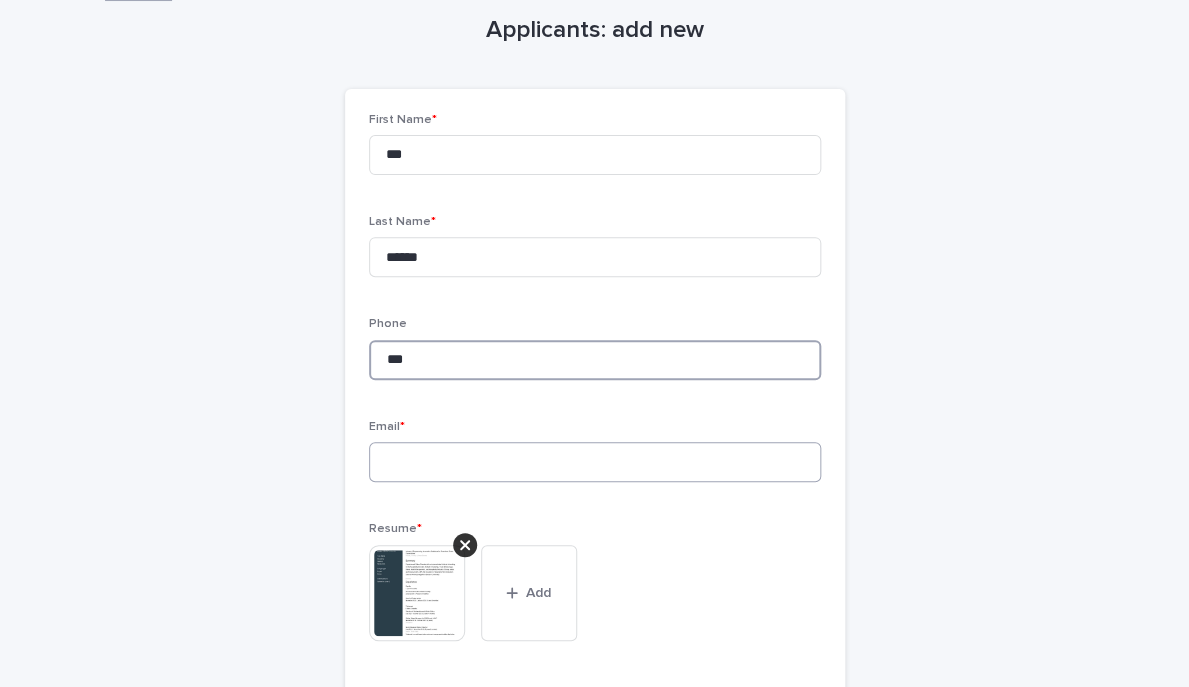 type on "***" 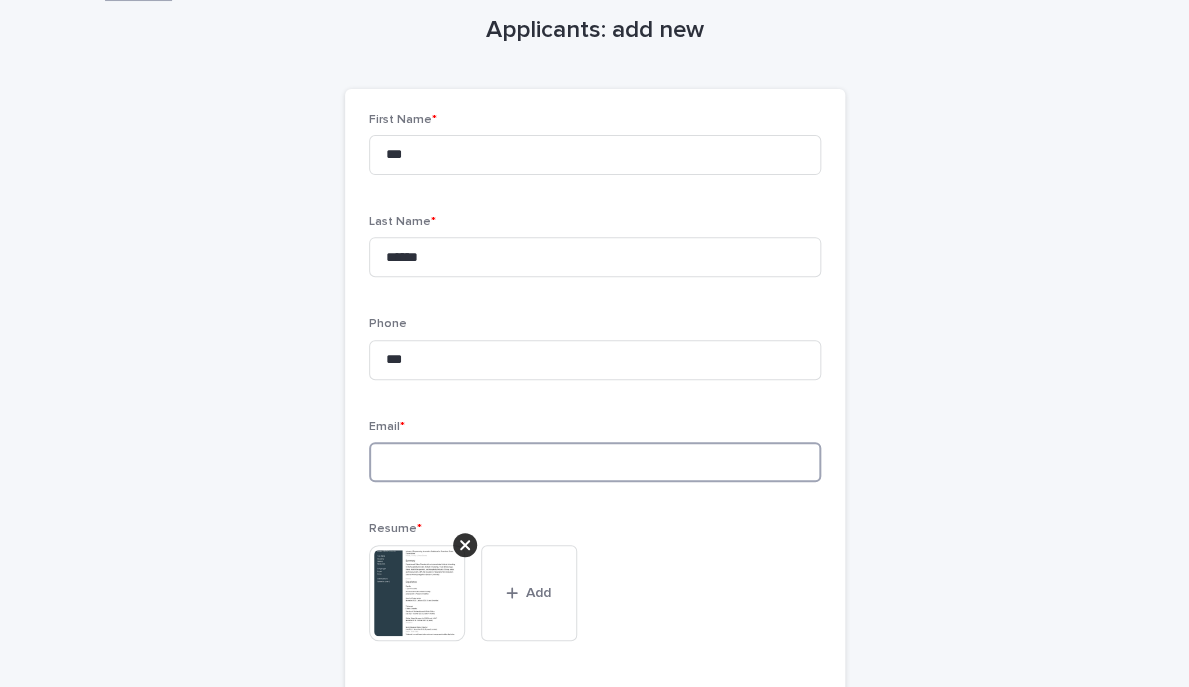 click at bounding box center [595, 462] 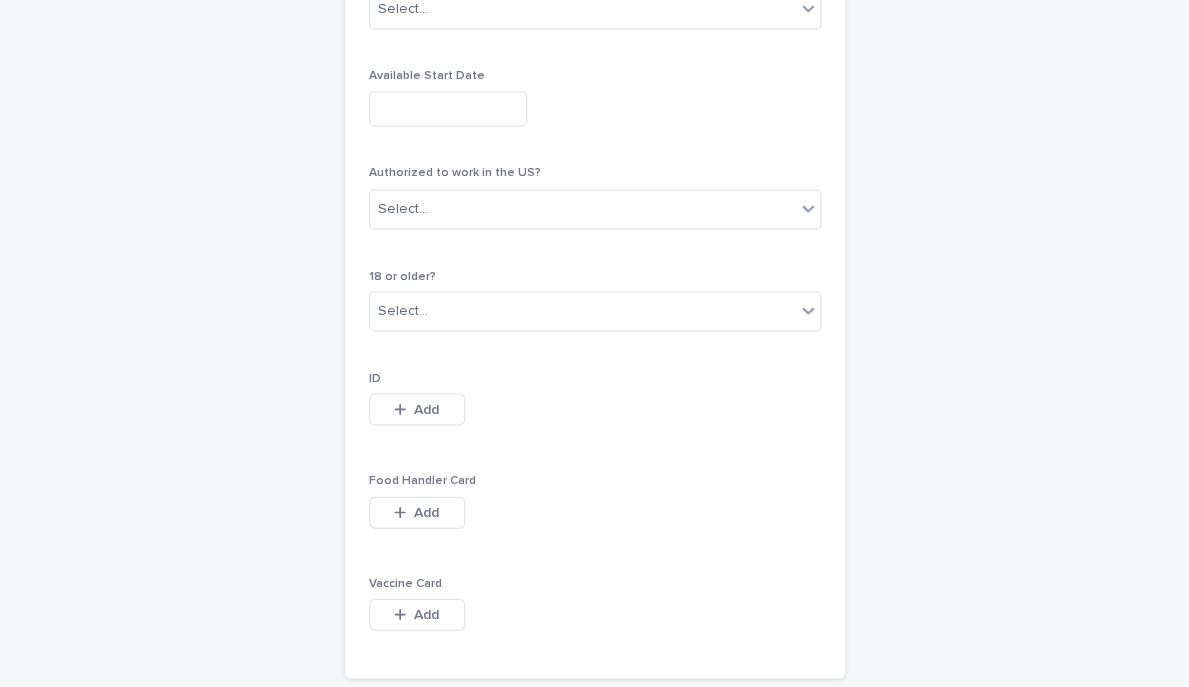 scroll, scrollTop: 1125, scrollLeft: 0, axis: vertical 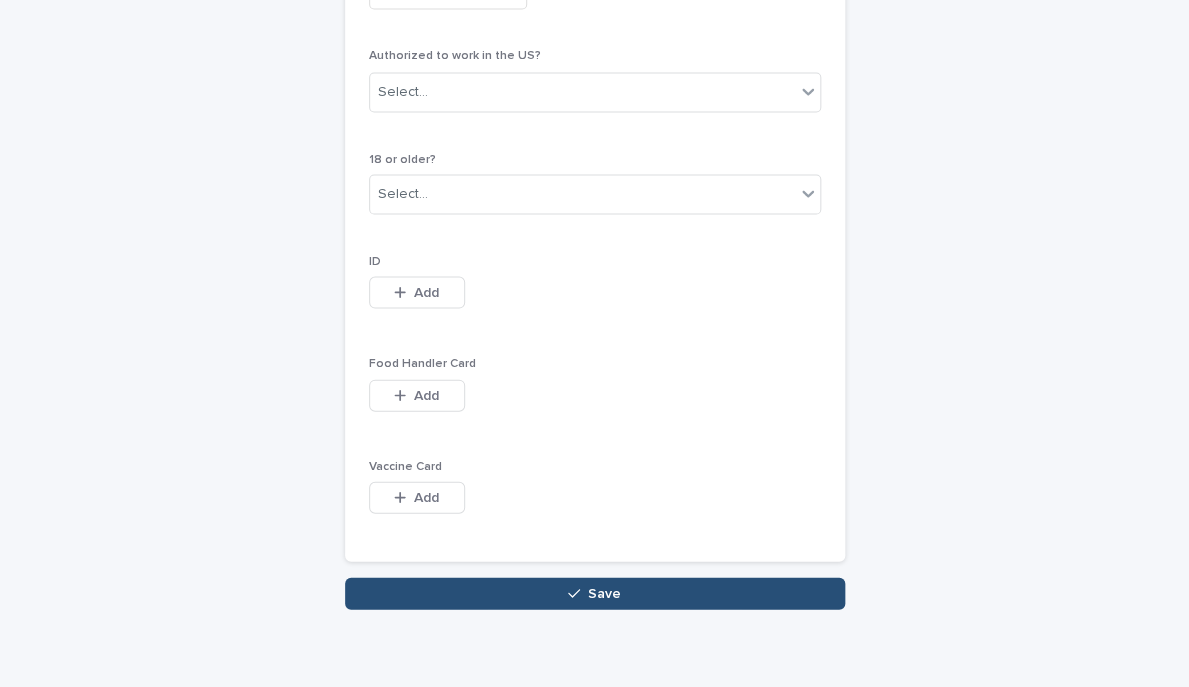 type on "***" 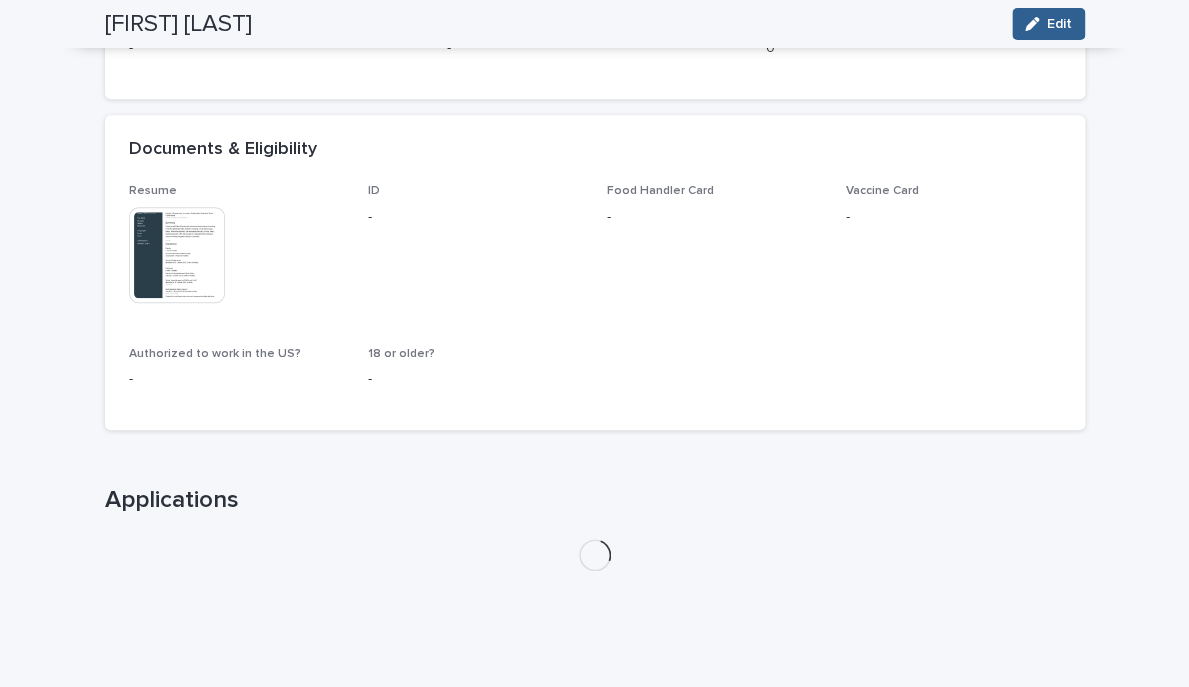 scroll, scrollTop: 489, scrollLeft: 0, axis: vertical 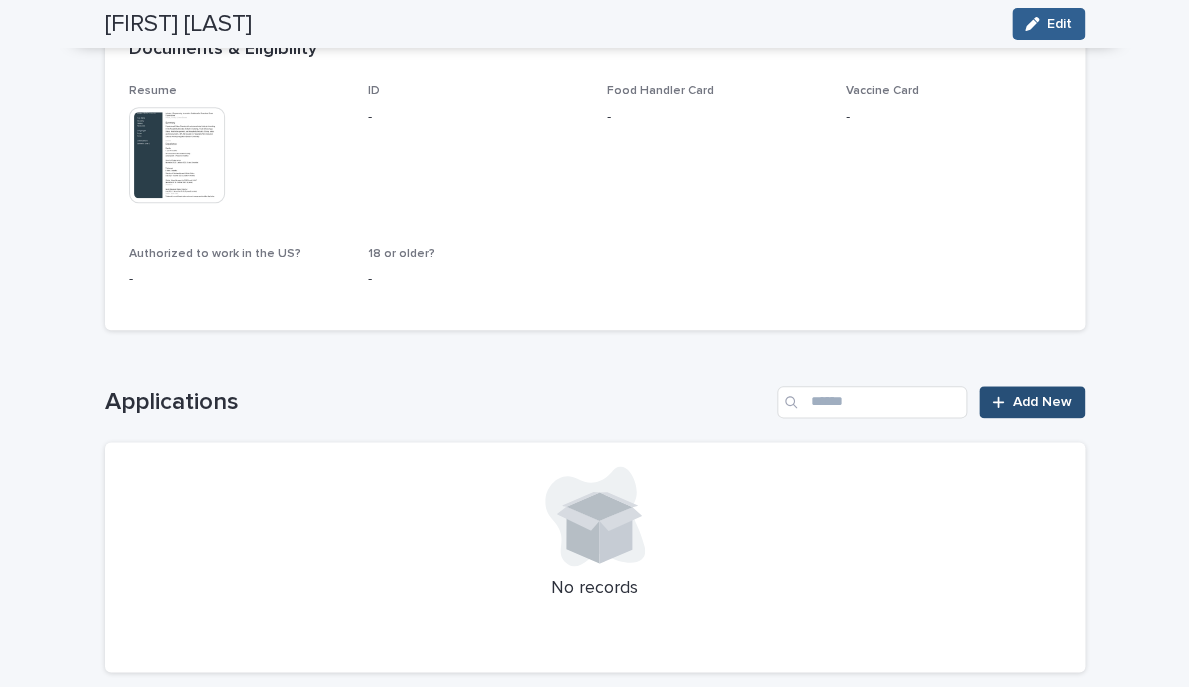 click on "Add New" at bounding box center [1031, 402] 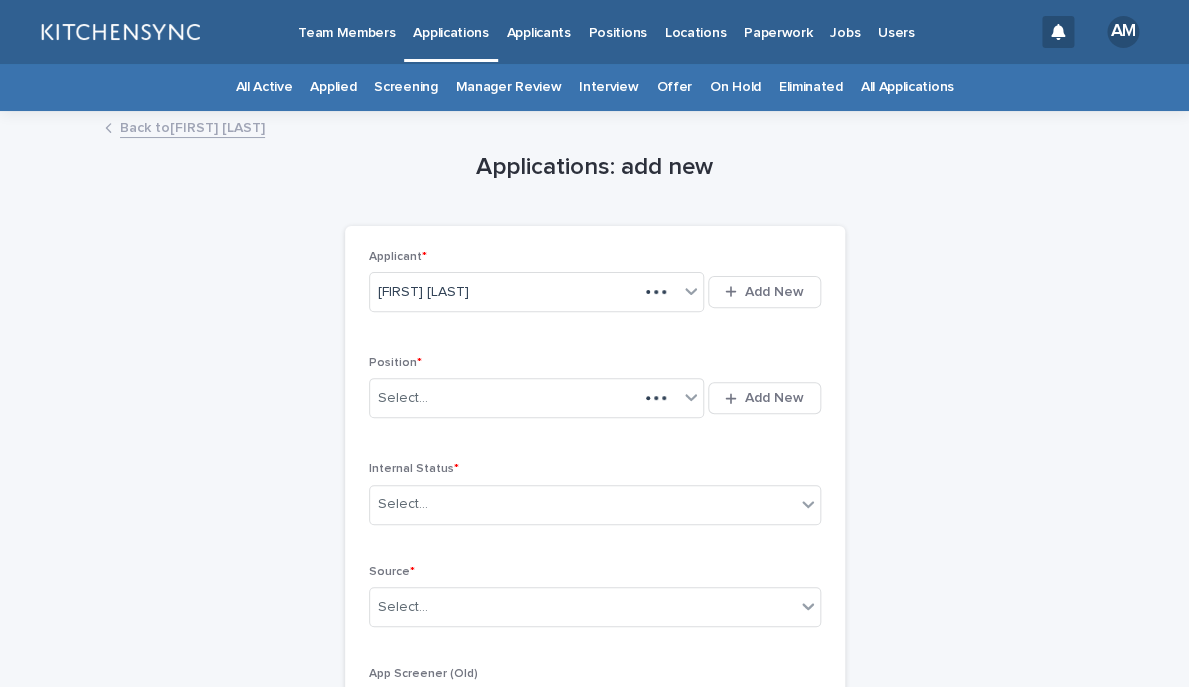 scroll, scrollTop: 0, scrollLeft: 0, axis: both 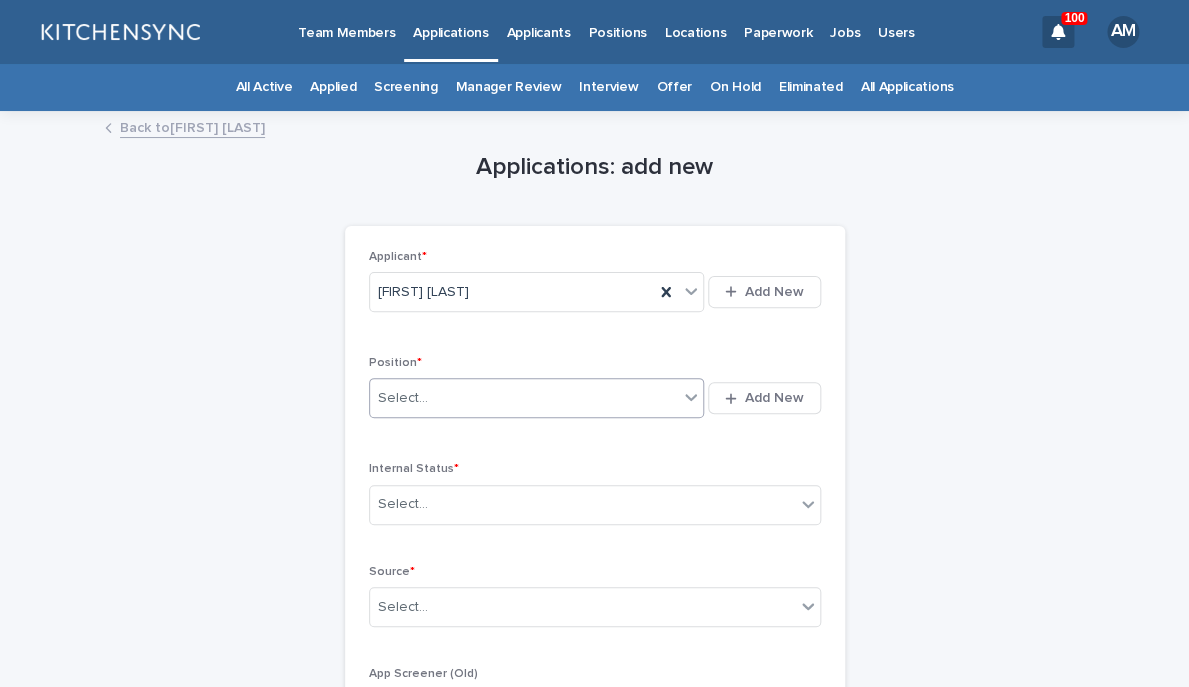 click on "Select..." at bounding box center [524, 398] 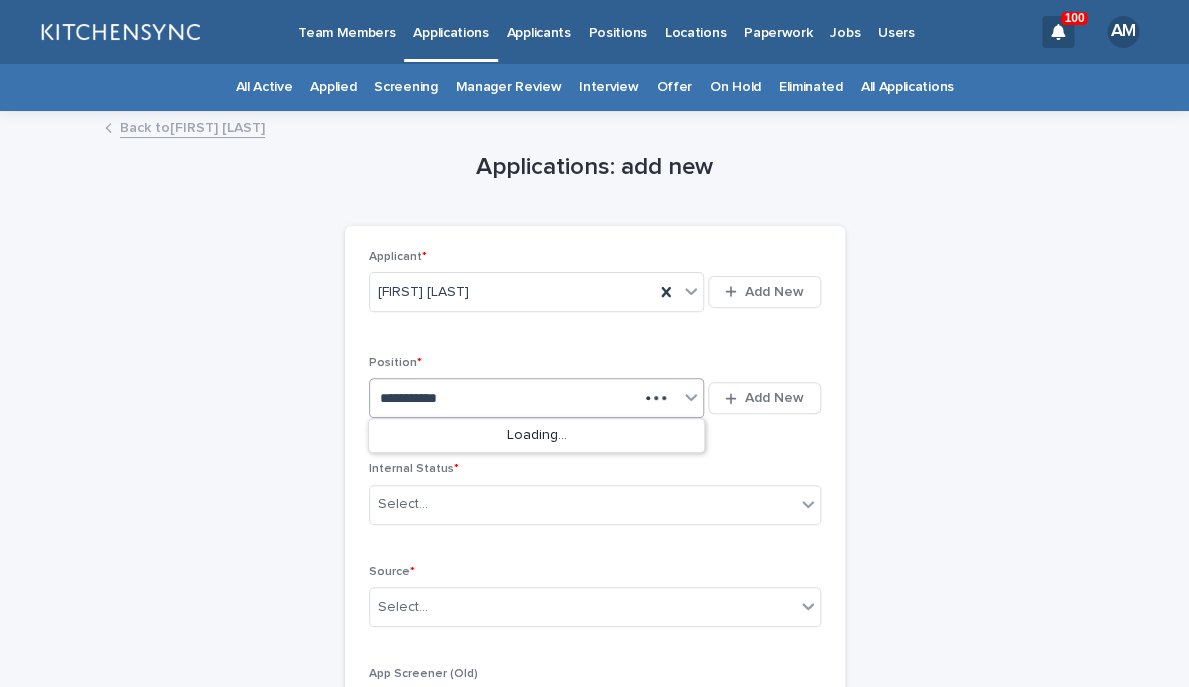 type on "**********" 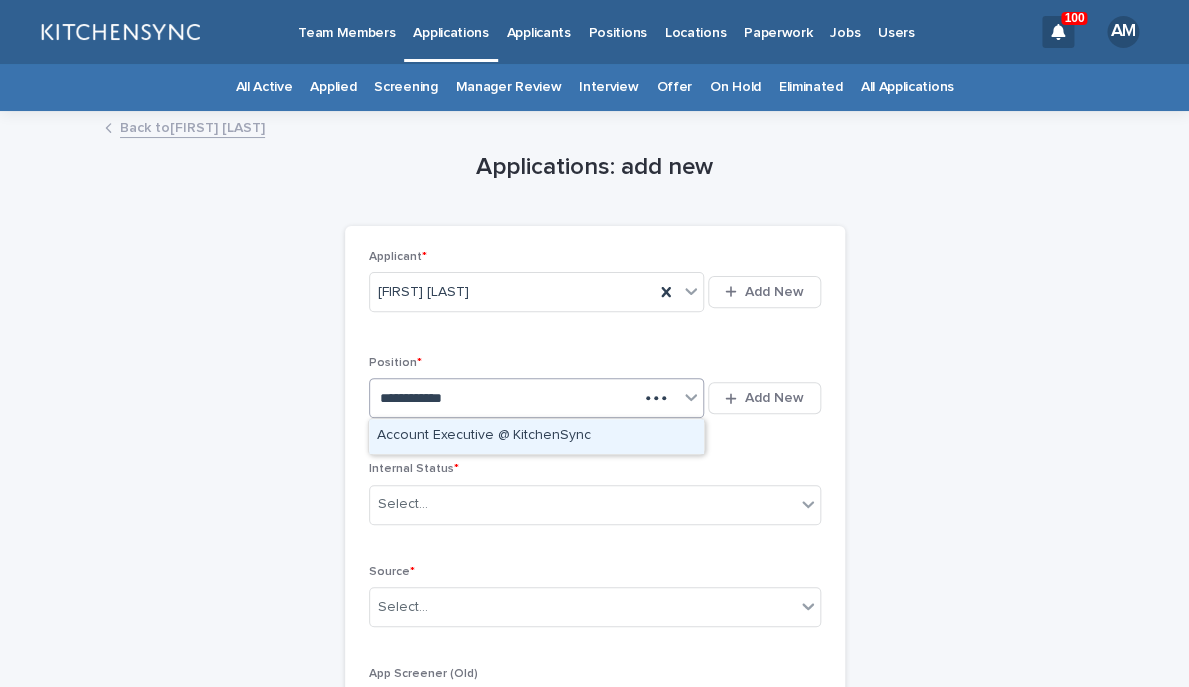 click on "Account Executive  @ KitchenSync" at bounding box center (536, 436) 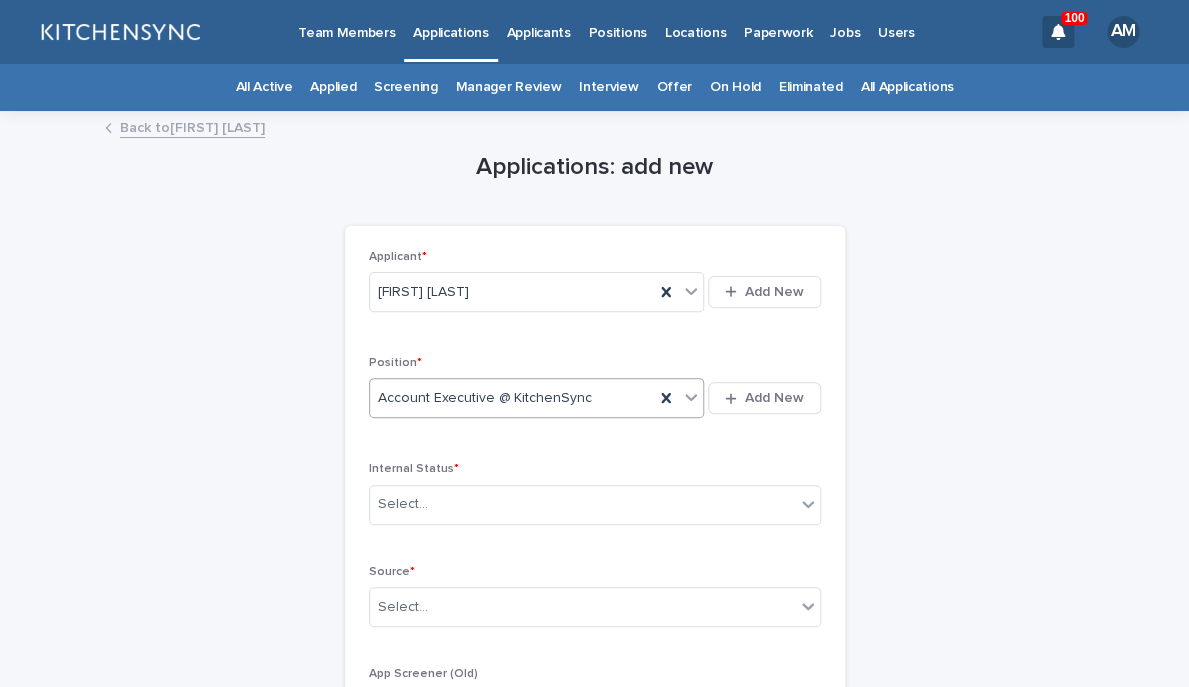 scroll, scrollTop: 229, scrollLeft: 0, axis: vertical 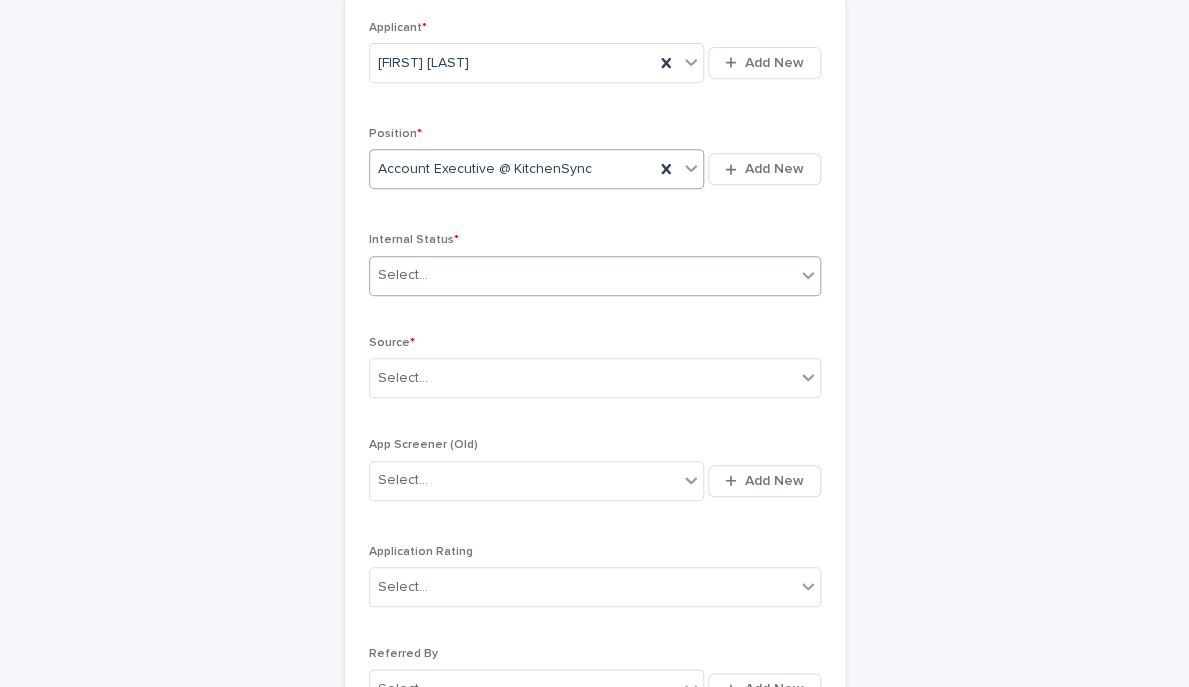 click on "Select..." at bounding box center [595, 276] 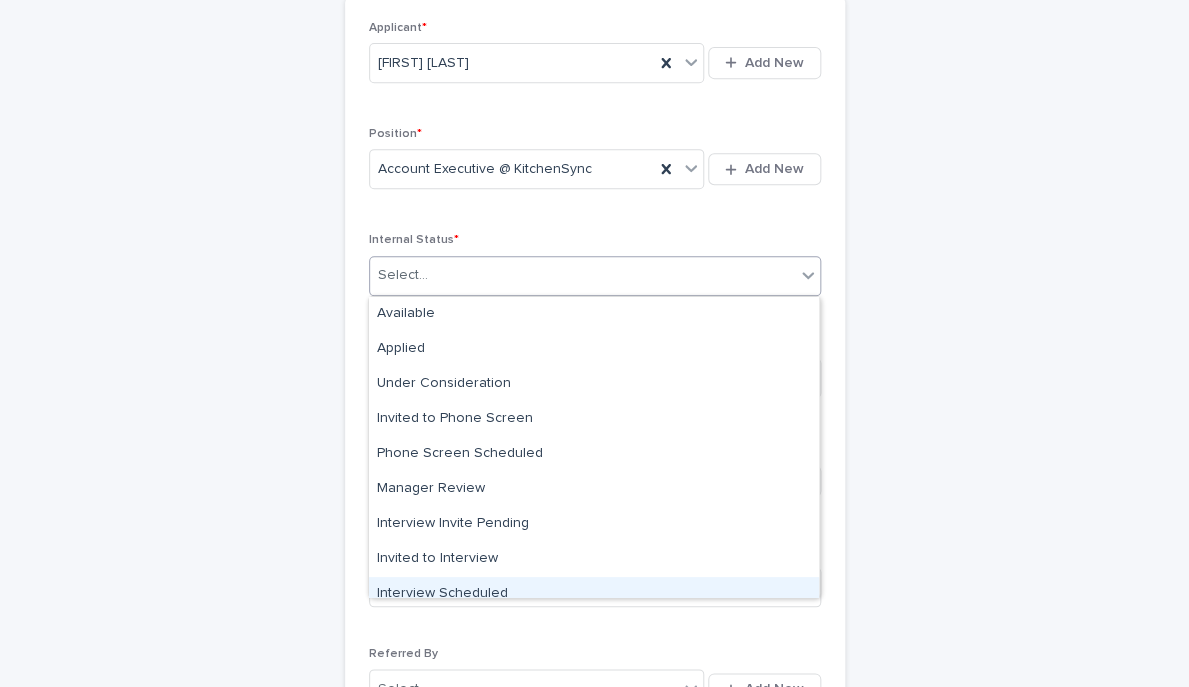 click on "Interview Scheduled" at bounding box center [594, 594] 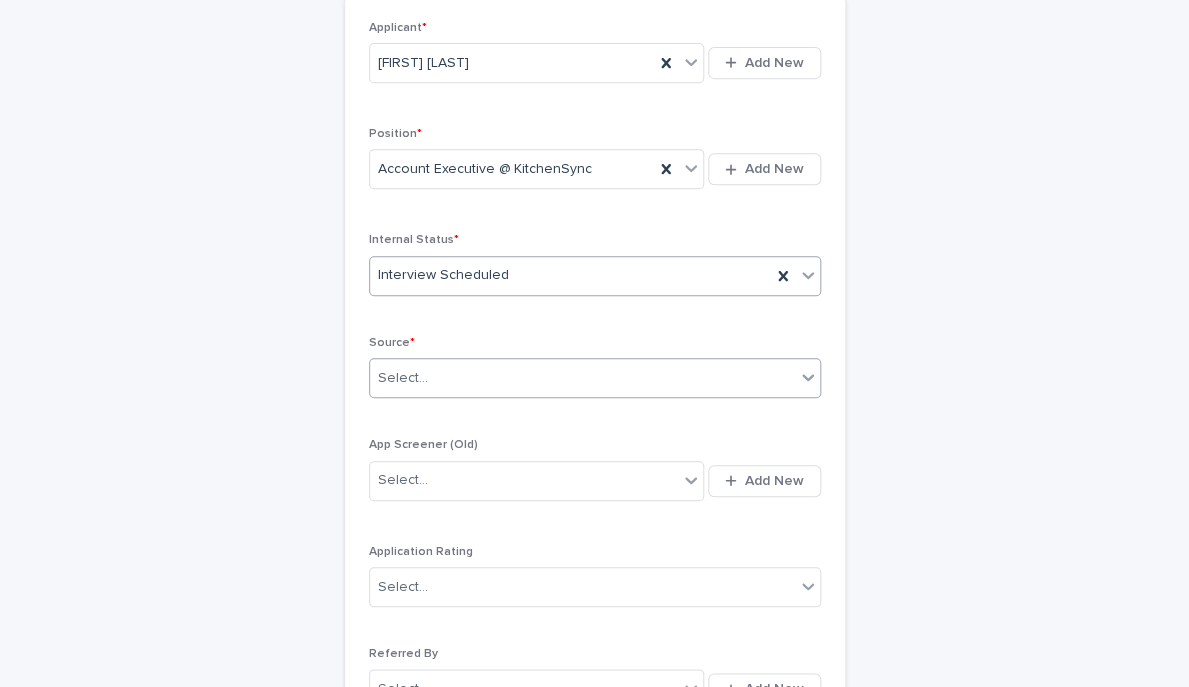click on "Select..." at bounding box center [582, 378] 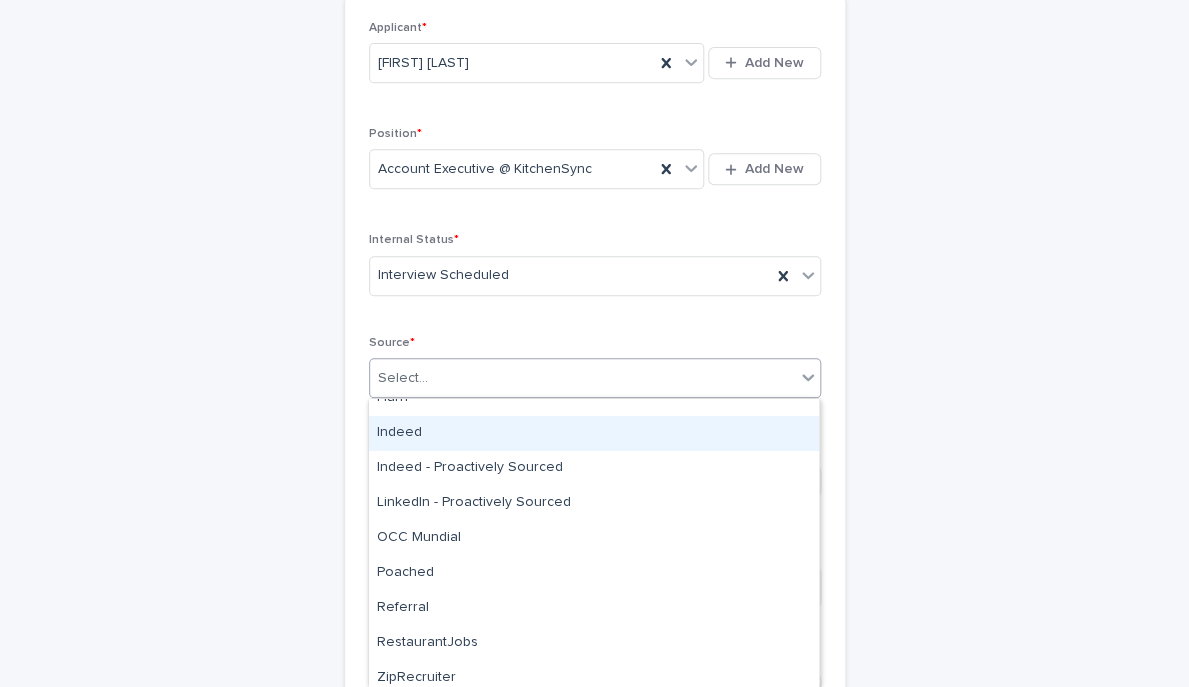 scroll, scrollTop: 121, scrollLeft: 0, axis: vertical 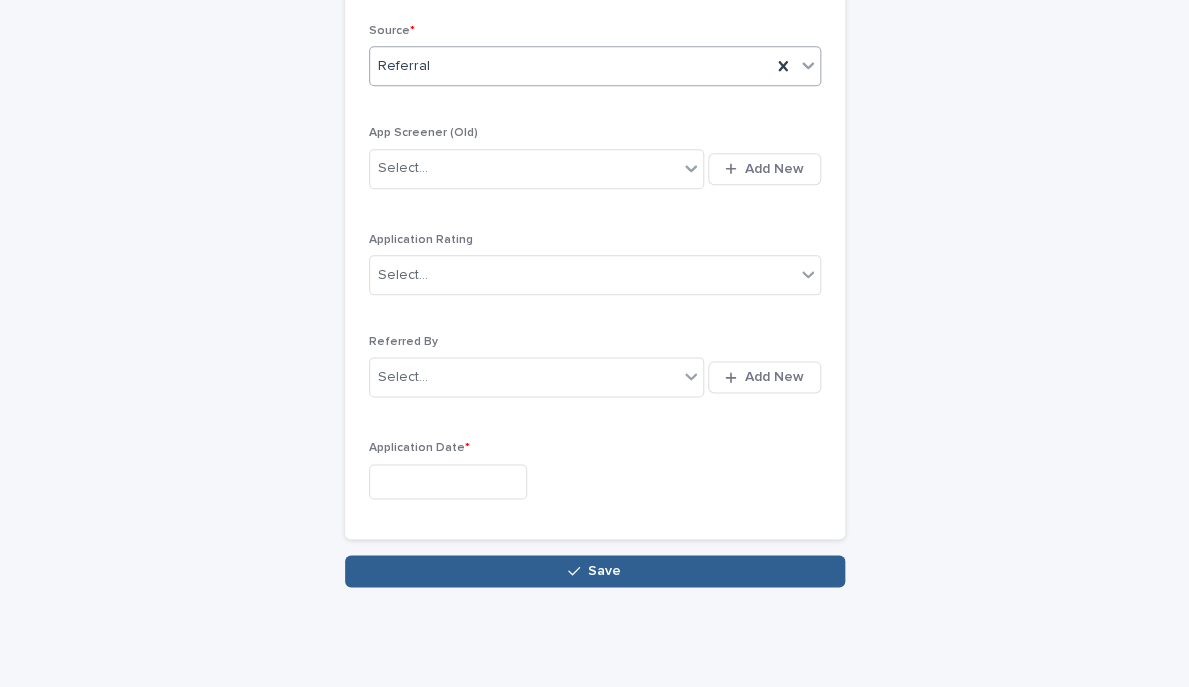 click at bounding box center [448, 481] 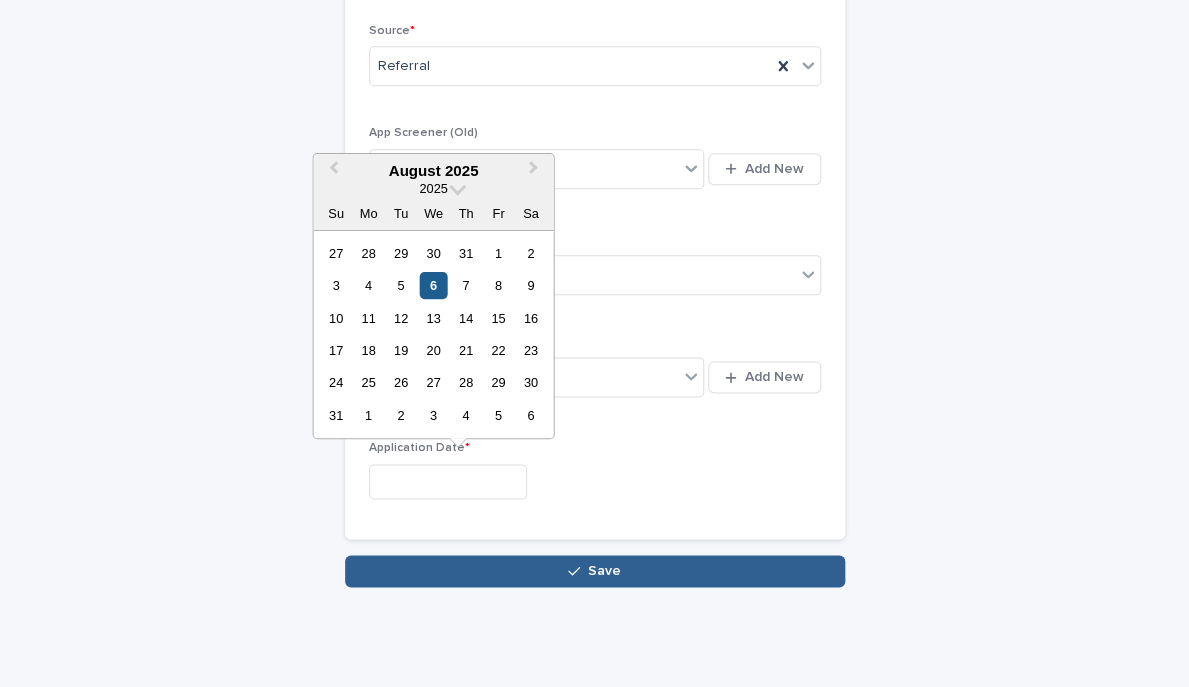 click on "6" at bounding box center [433, 285] 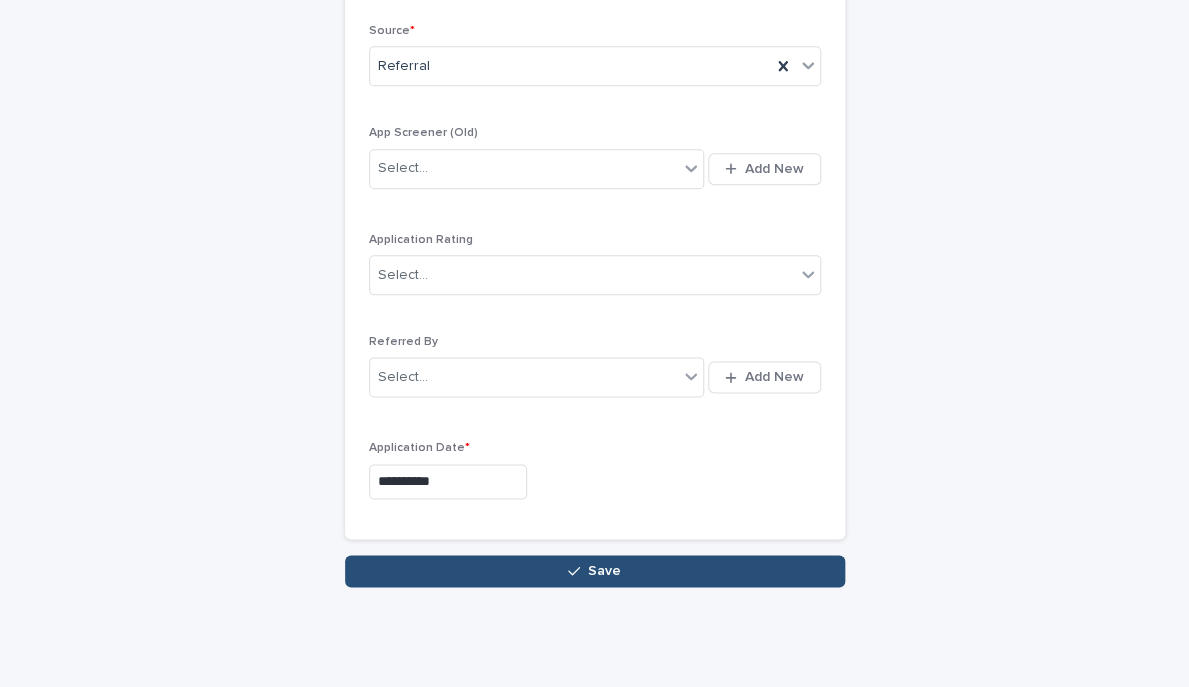 click on "Save" at bounding box center (595, 571) 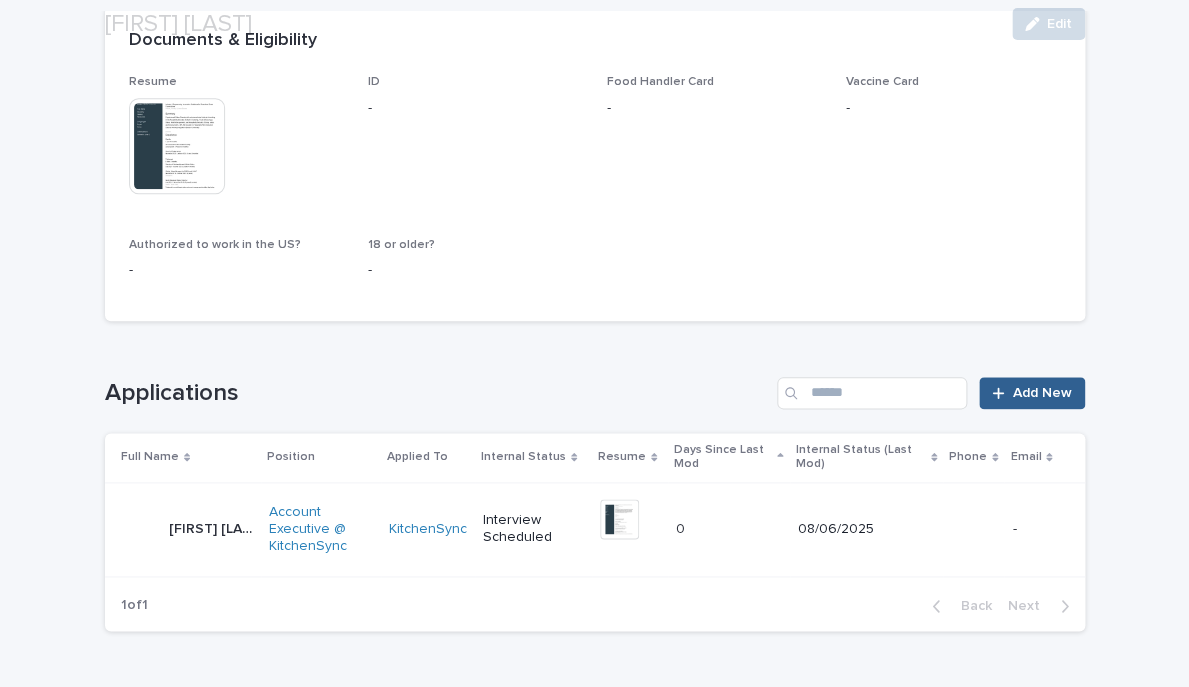 scroll, scrollTop: 558, scrollLeft: 0, axis: vertical 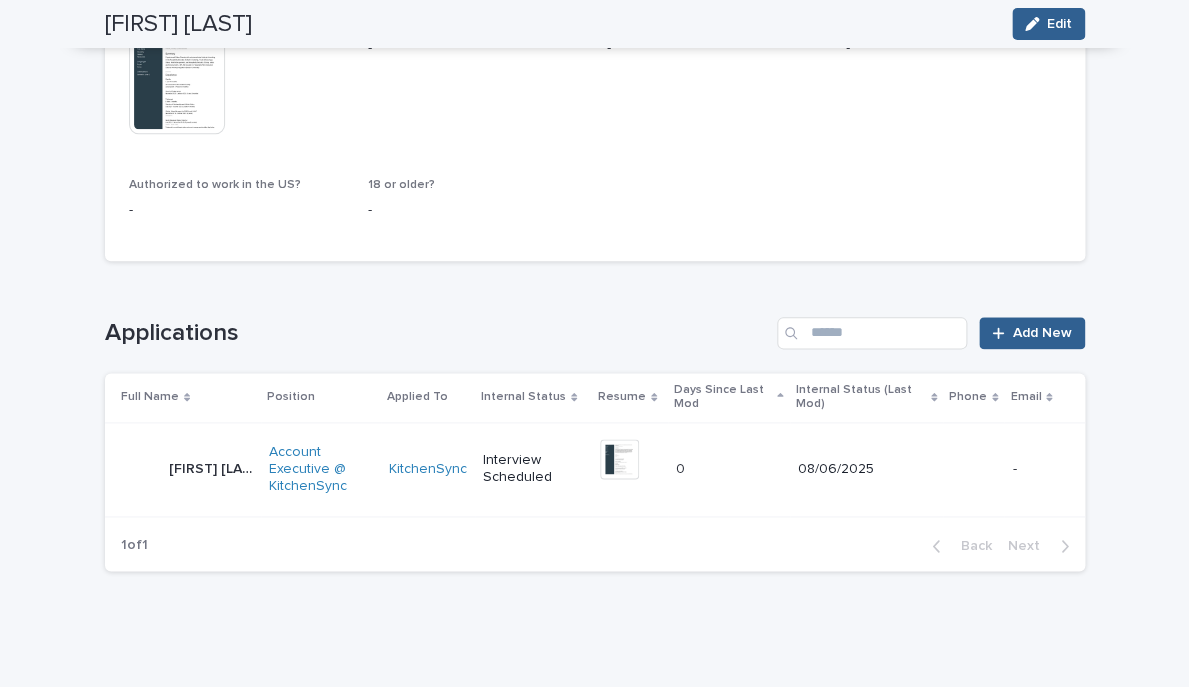 click at bounding box center [141, 469] 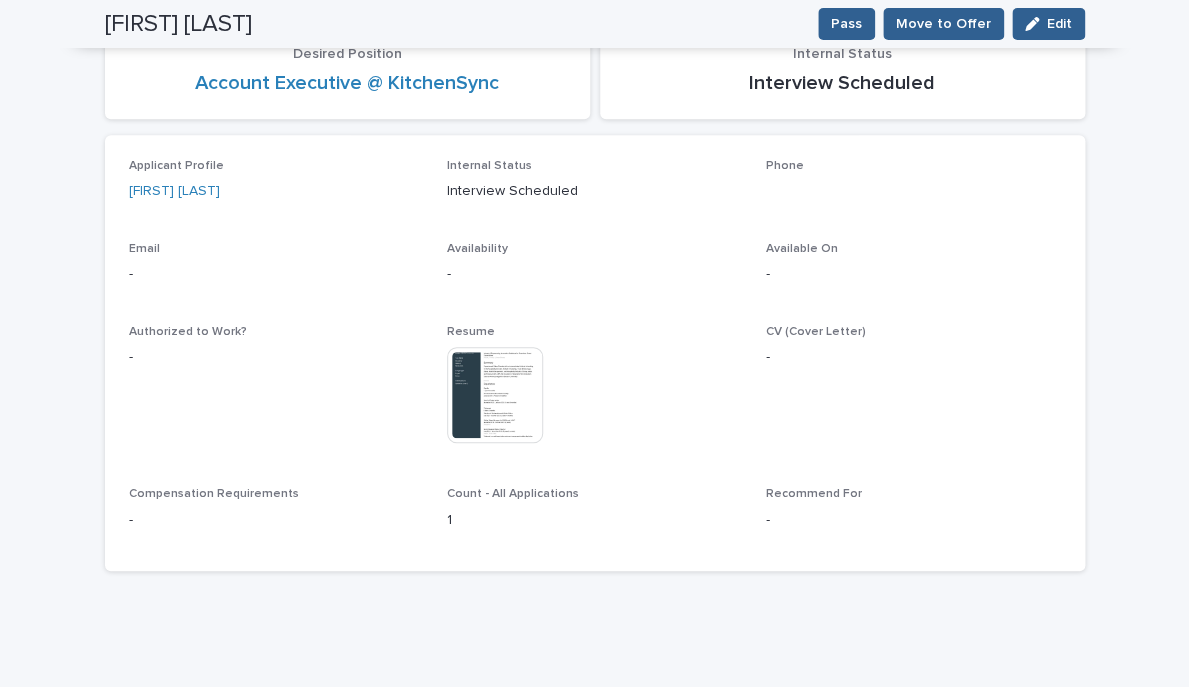 scroll, scrollTop: 283, scrollLeft: 0, axis: vertical 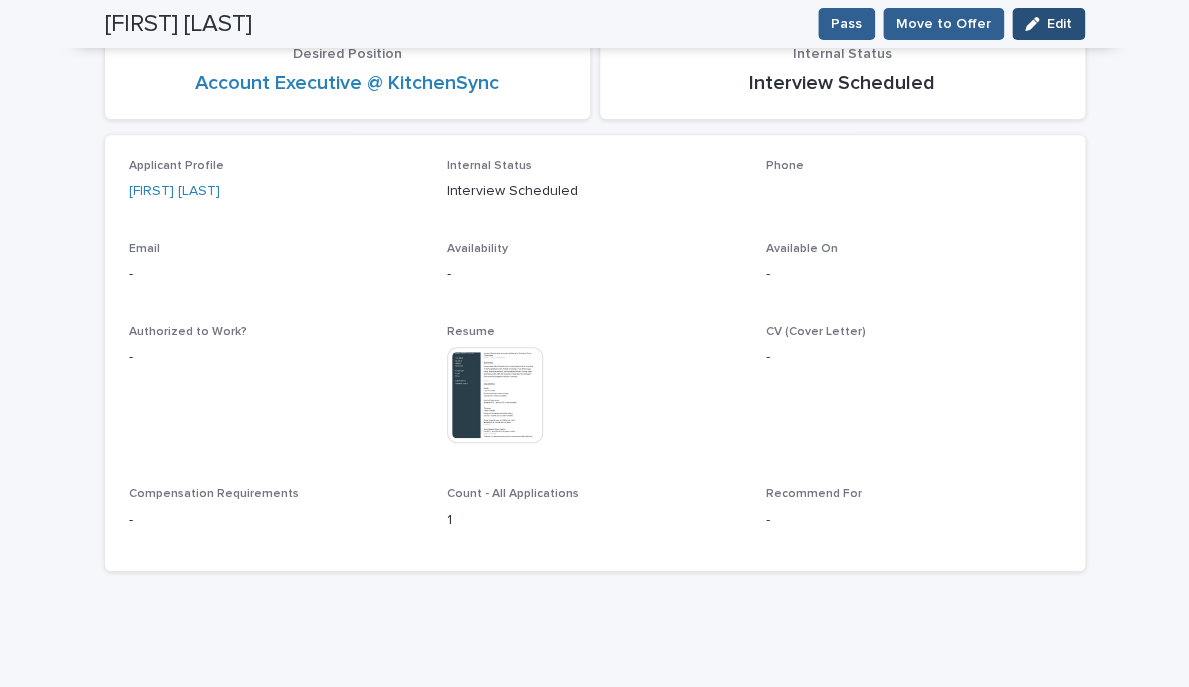 click on "Edit" at bounding box center [1059, 24] 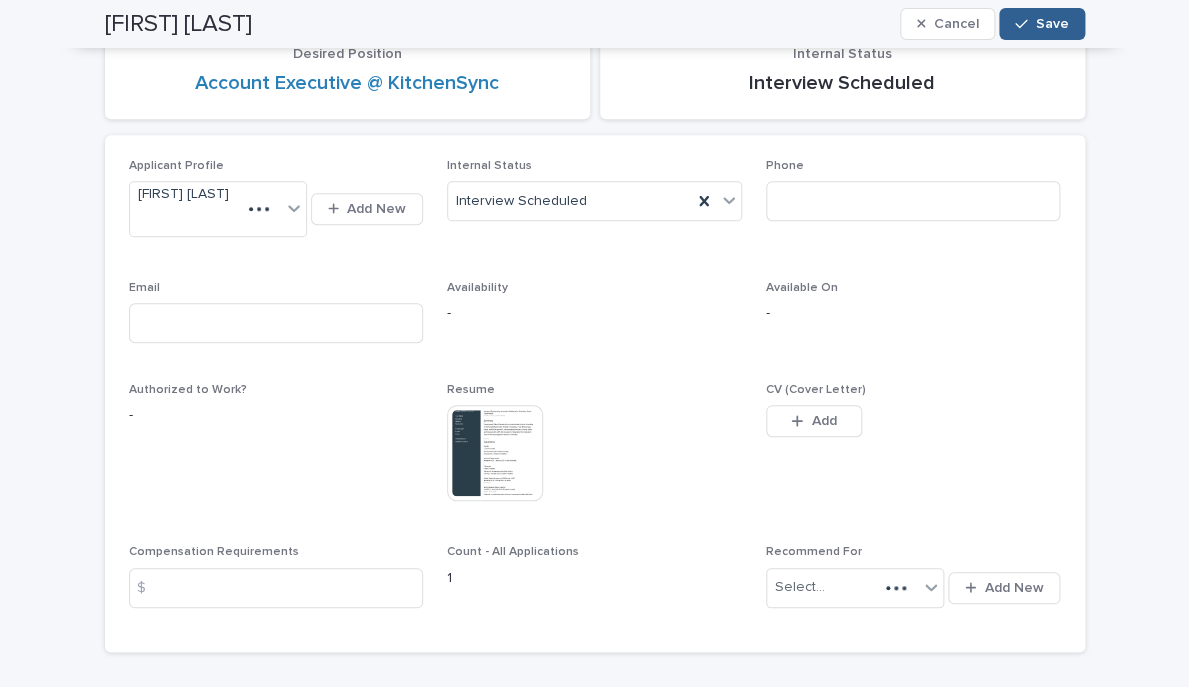 scroll, scrollTop: 315, scrollLeft: 0, axis: vertical 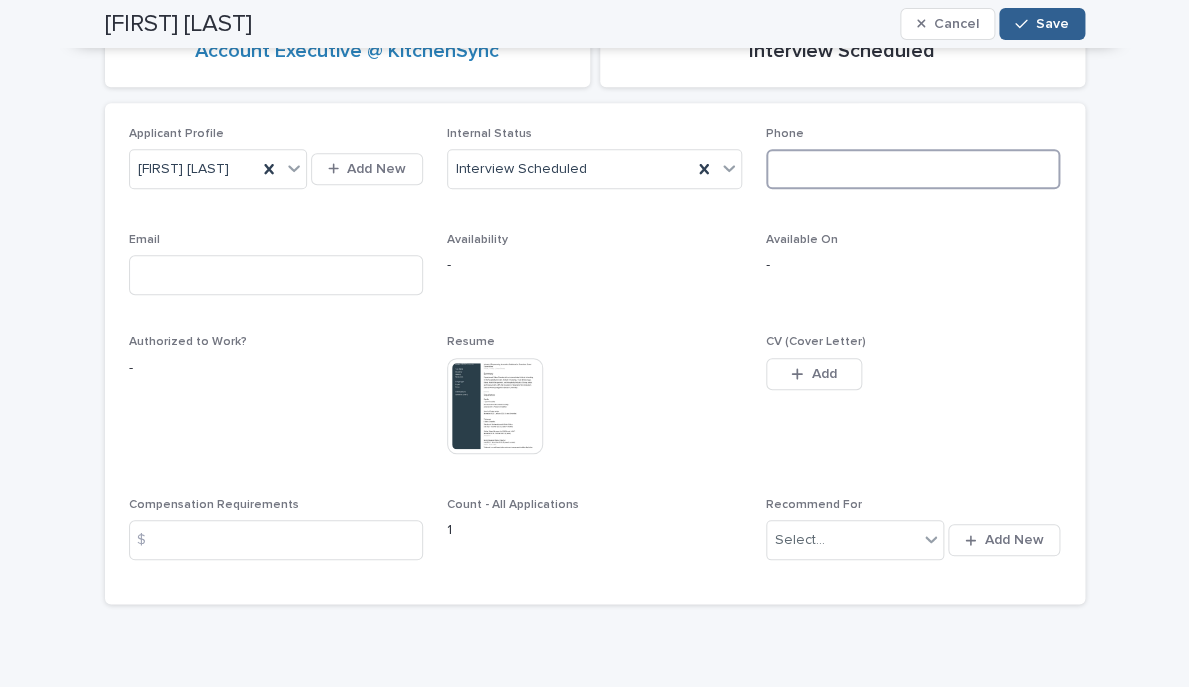 click at bounding box center (913, 169) 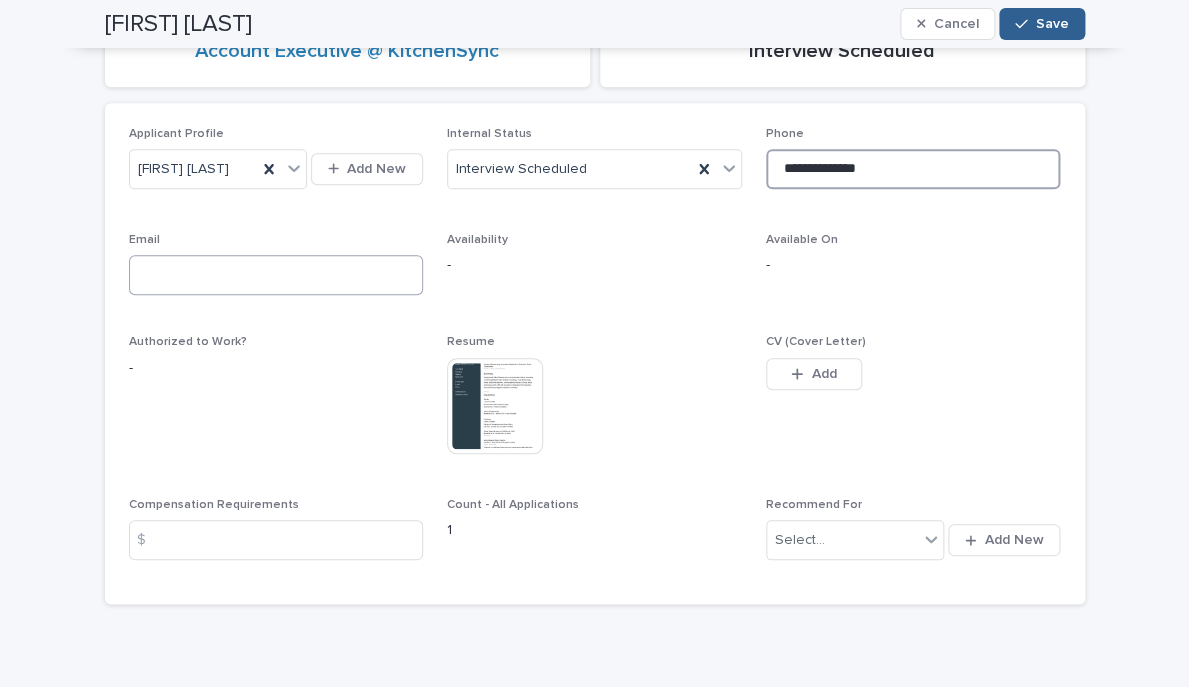 type on "**********" 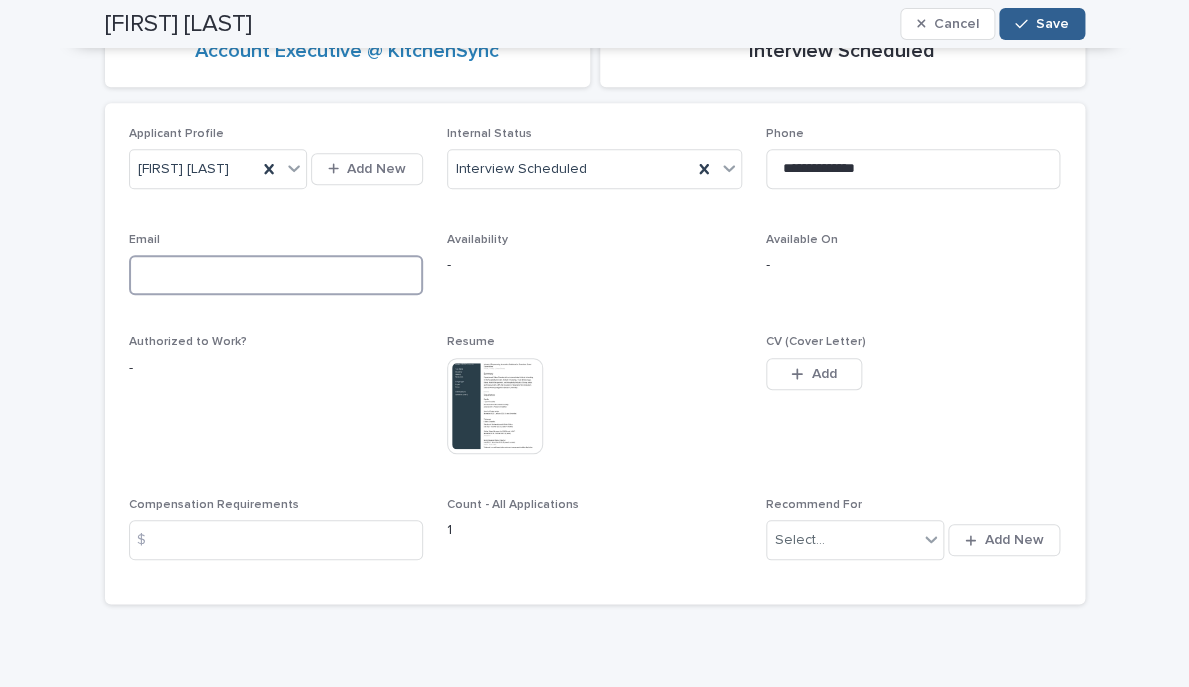 click at bounding box center (276, 275) 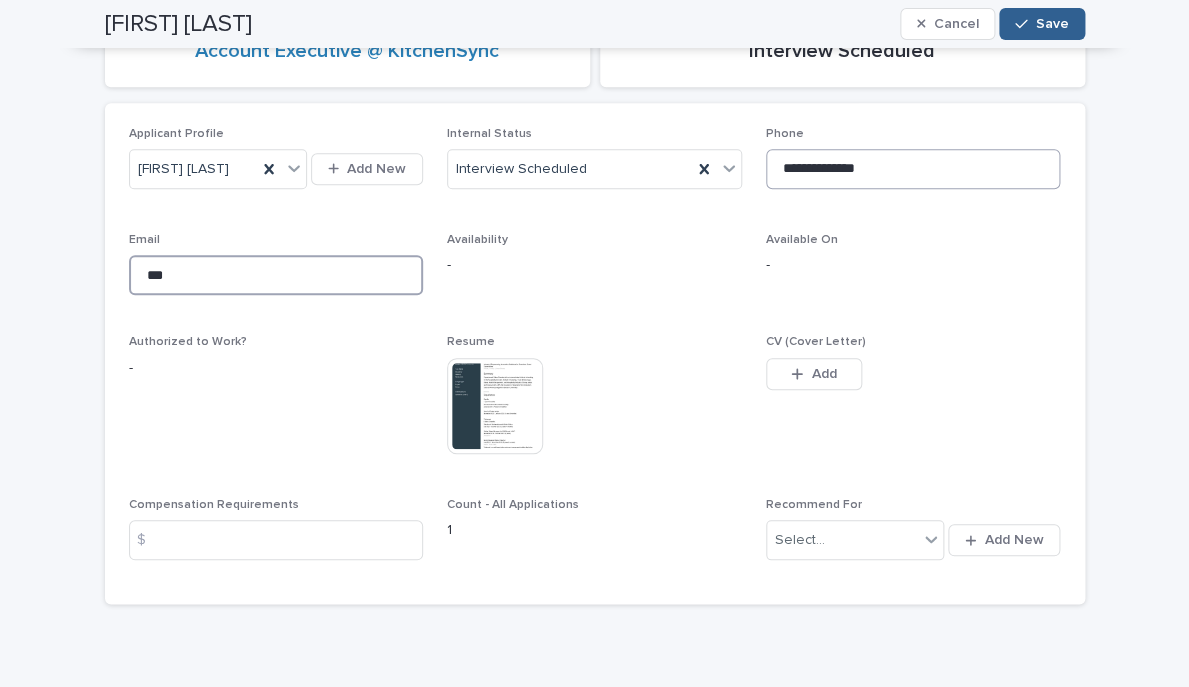 type on "***" 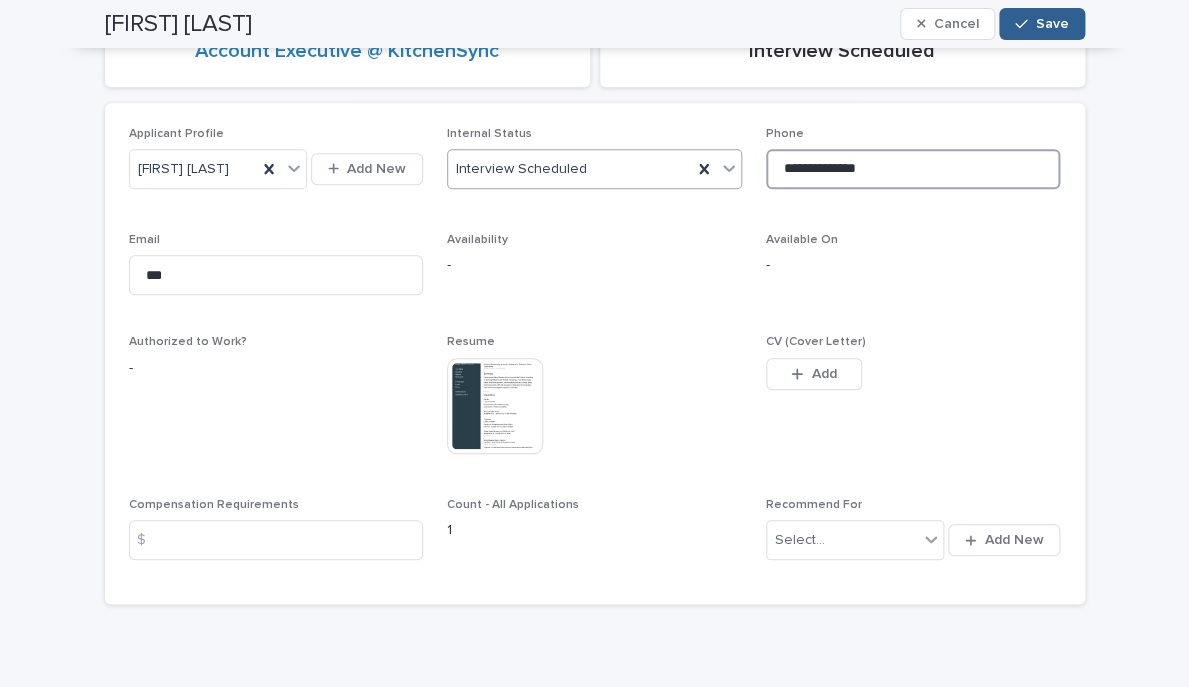 drag, startPoint x: 957, startPoint y: 161, endPoint x: 650, endPoint y: 168, distance: 307.0798 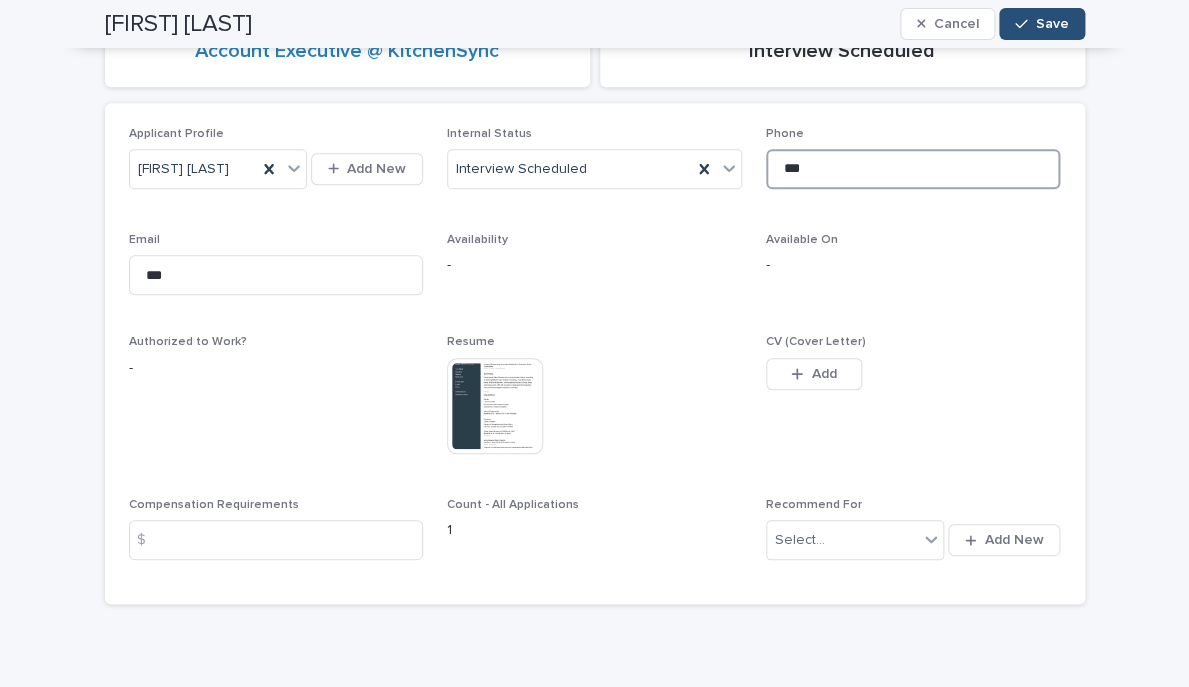 type on "***" 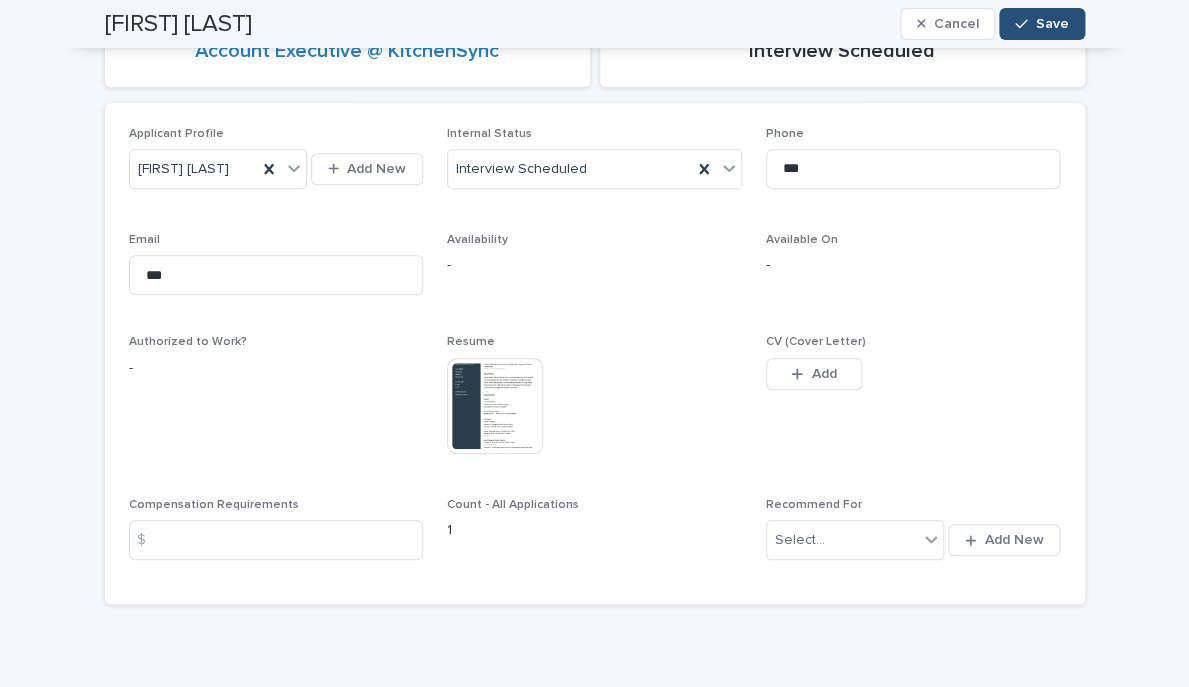 click at bounding box center [1025, 24] 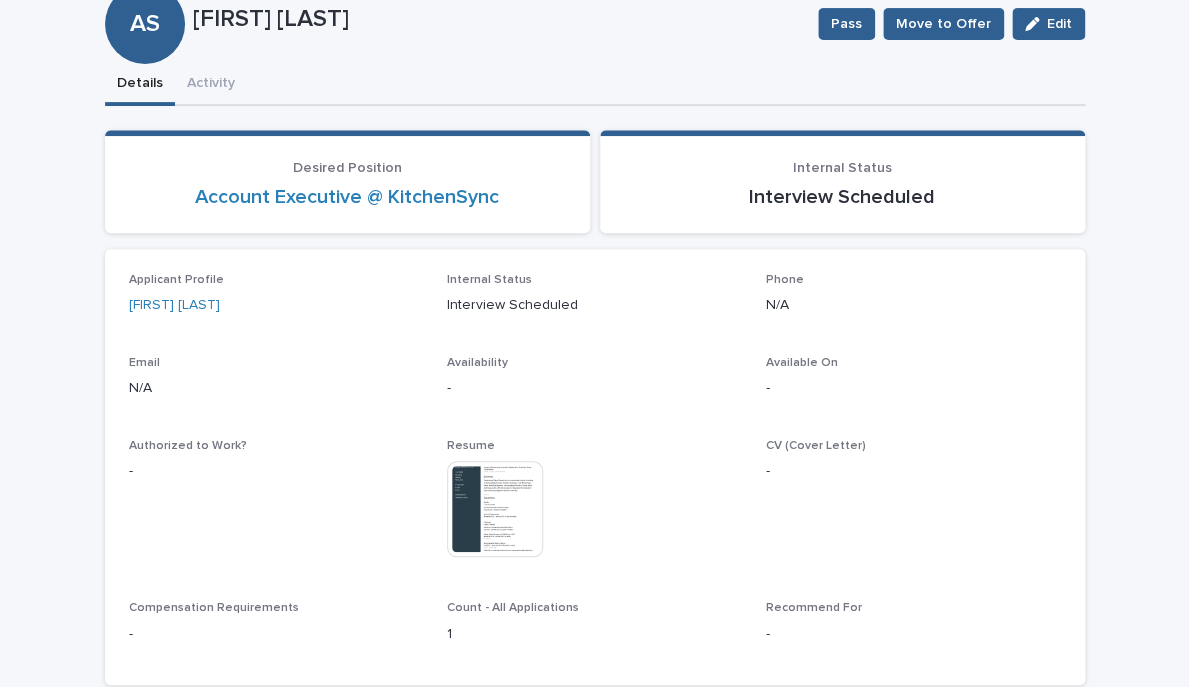 scroll, scrollTop: 137, scrollLeft: 0, axis: vertical 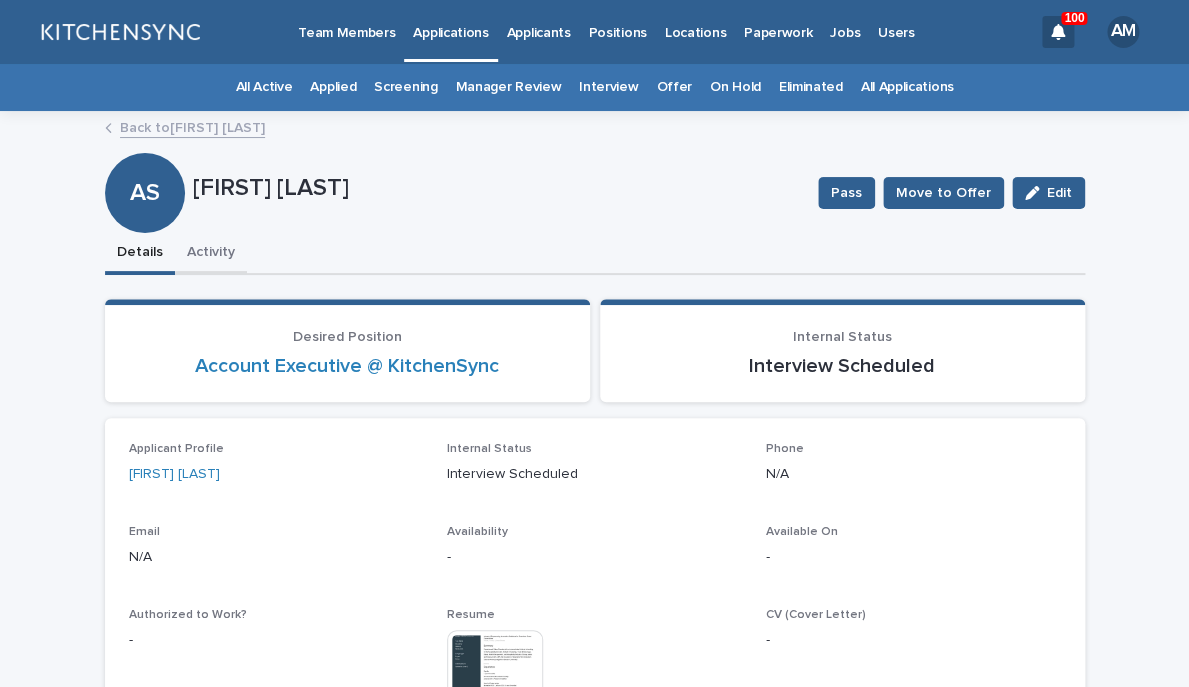 click on "Team Members Applications Applicants Positions Locations Paperwork Jobs Users 100 AM All Active Applied Screening Manager Review Interview Offer On Hold Eliminated All Applications Back to  [FIRST] [LAST] Loading... Saving… Loading... Saving… [FIRST] [LAST] Pass Move to Offer Edit AS [FIRST] [LAST] Pass Move to Offer Edit Sorry, there was an error saving your record. Please try again. Please fill out the required fields below. Details Activity Loading... Saving… Loading... Saving… Loading... Saving… Desired Position Account Executive  @ KitchenSync   Internal Status Interview Scheduled Loading... Saving… Applicant Profile [FIRST] [LAST]   Internal Status Interview Scheduled Phone N/A Email N/A Availability - Available On - Authorized to Work? - Resume This file cannot be opened Download File CV (Cover Letter) - Compensation Requirements - Count - All Applications 1 Recommend For - Loading... Saving… Loading... Saving… Application Loading... Saving… Phone Screen Loading... Saving… Interview Loading... ﻿" at bounding box center (594, 485) 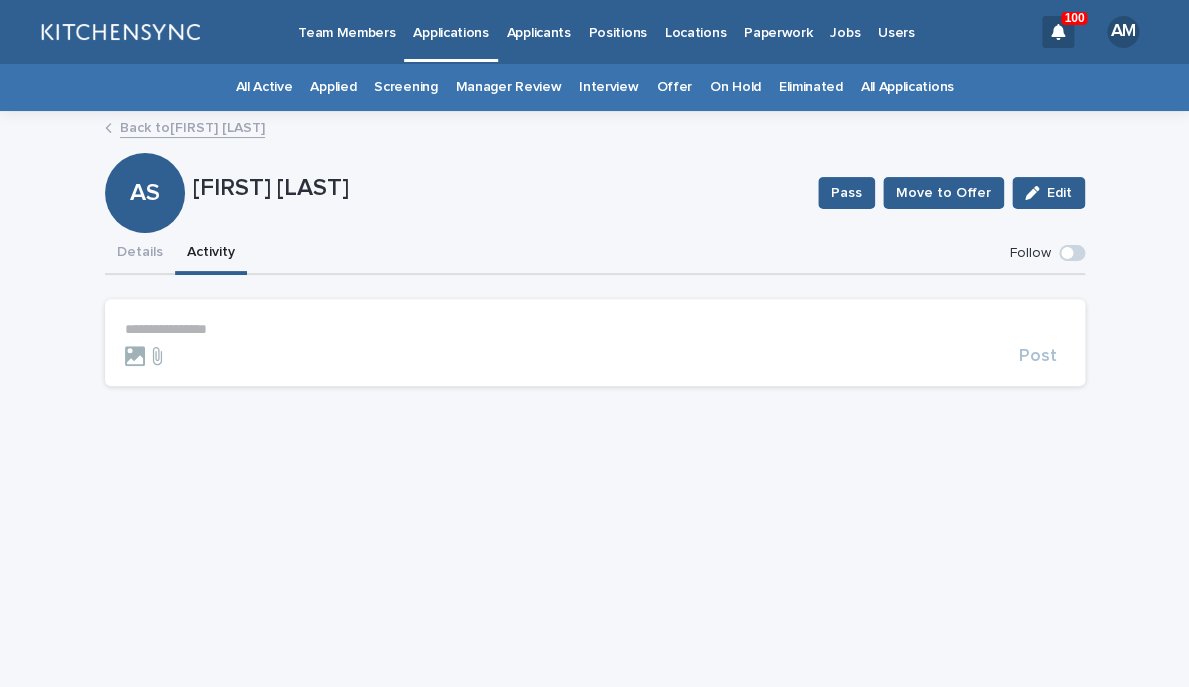 click on "**********" at bounding box center (595, 342) 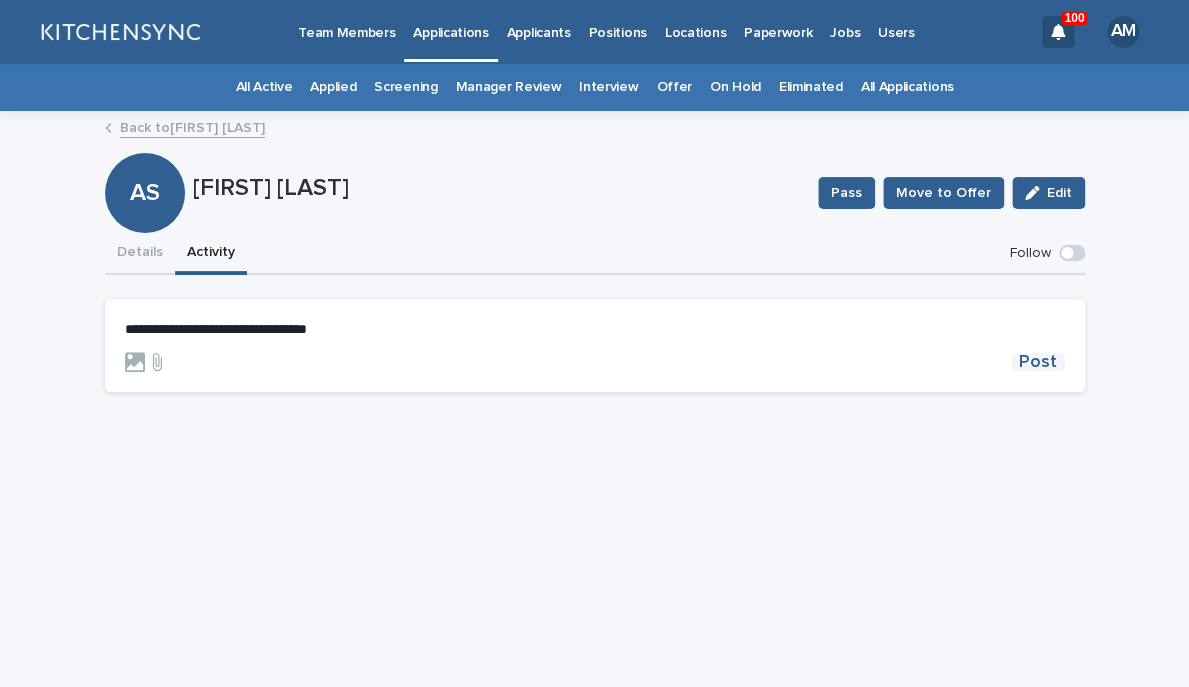 click on "Post" at bounding box center (1038, 362) 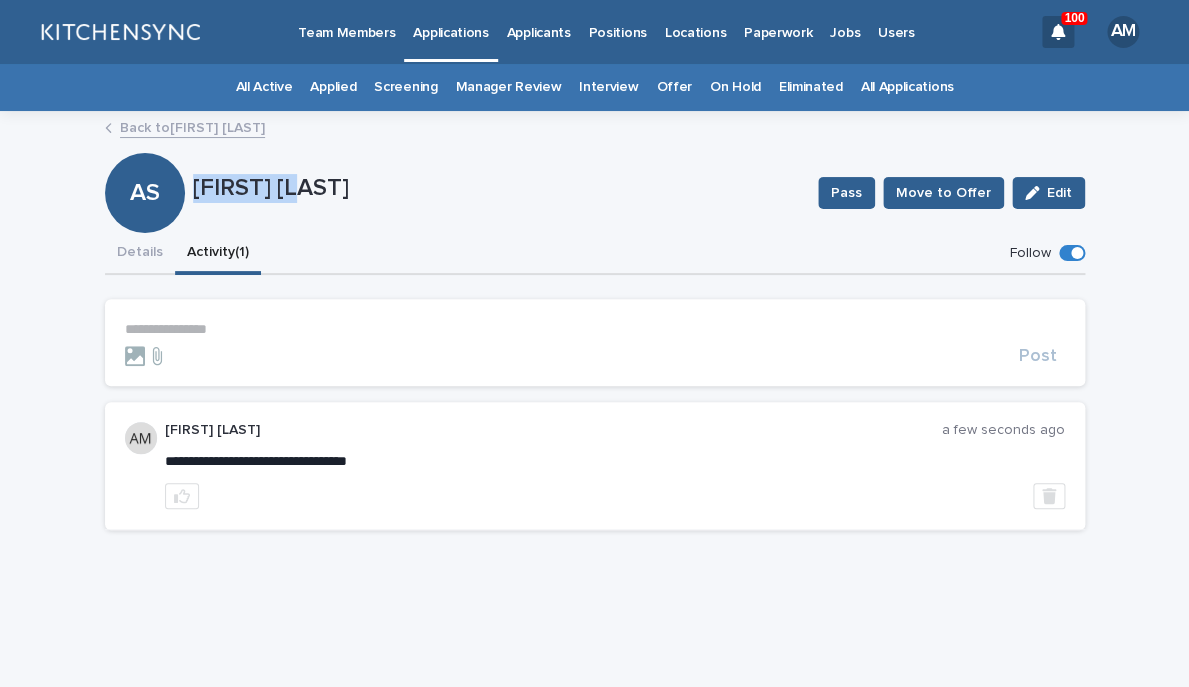drag, startPoint x: 195, startPoint y: 186, endPoint x: 391, endPoint y: 200, distance: 196.49936 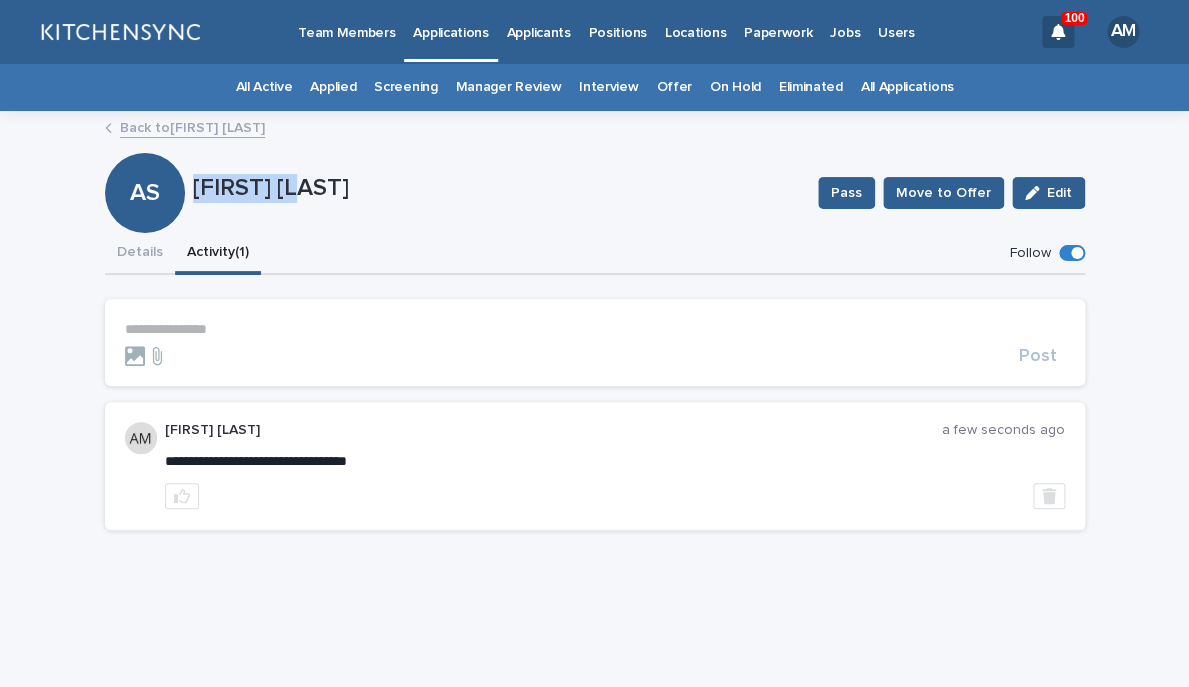 click on "[FIRST] [LAST]" at bounding box center [497, 188] 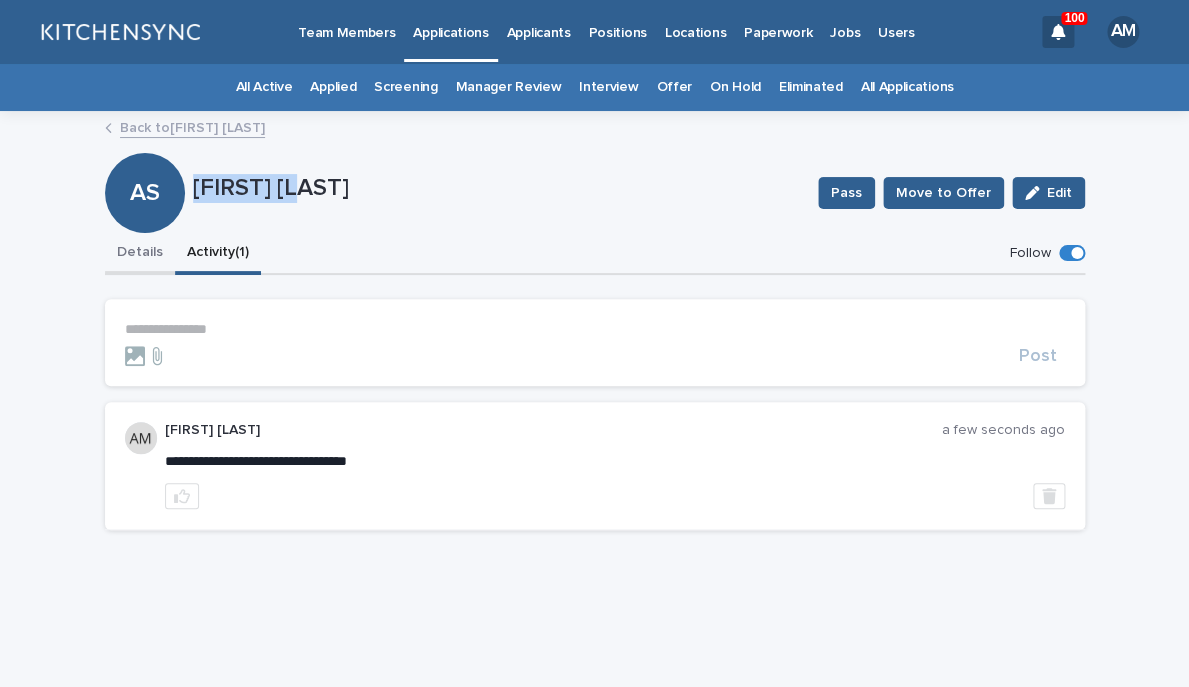 click on "Details" at bounding box center [140, 254] 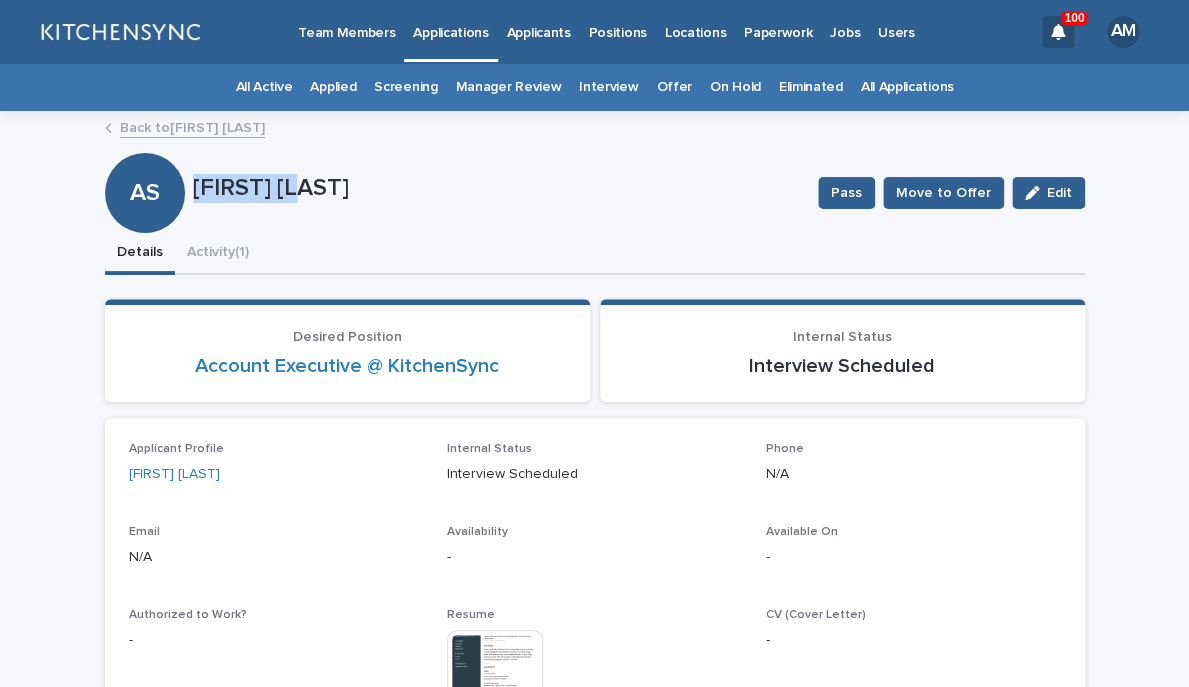 click at bounding box center (495, 678) 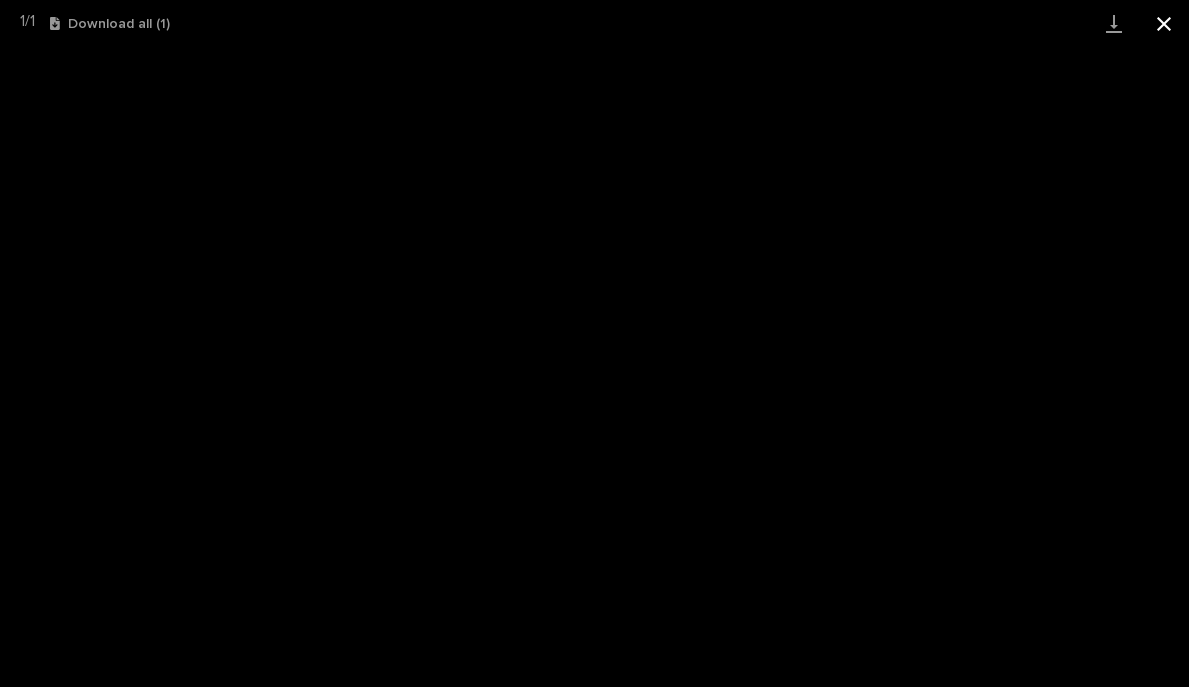 click at bounding box center (1164, 23) 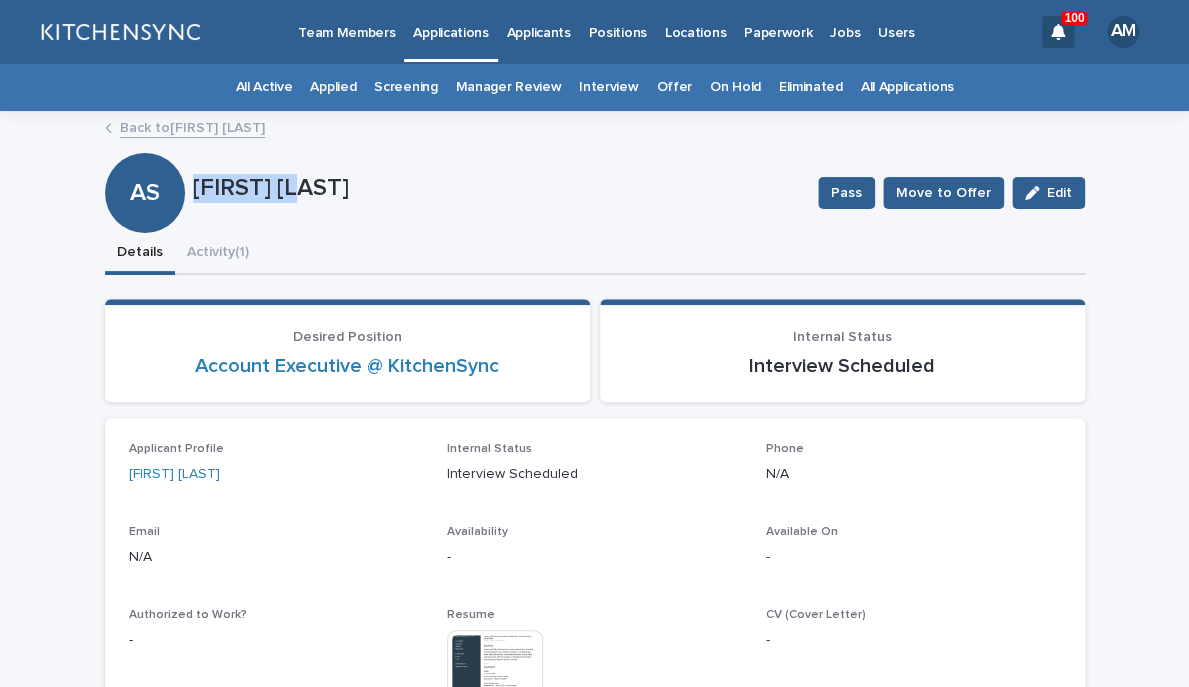 click at bounding box center (495, 678) 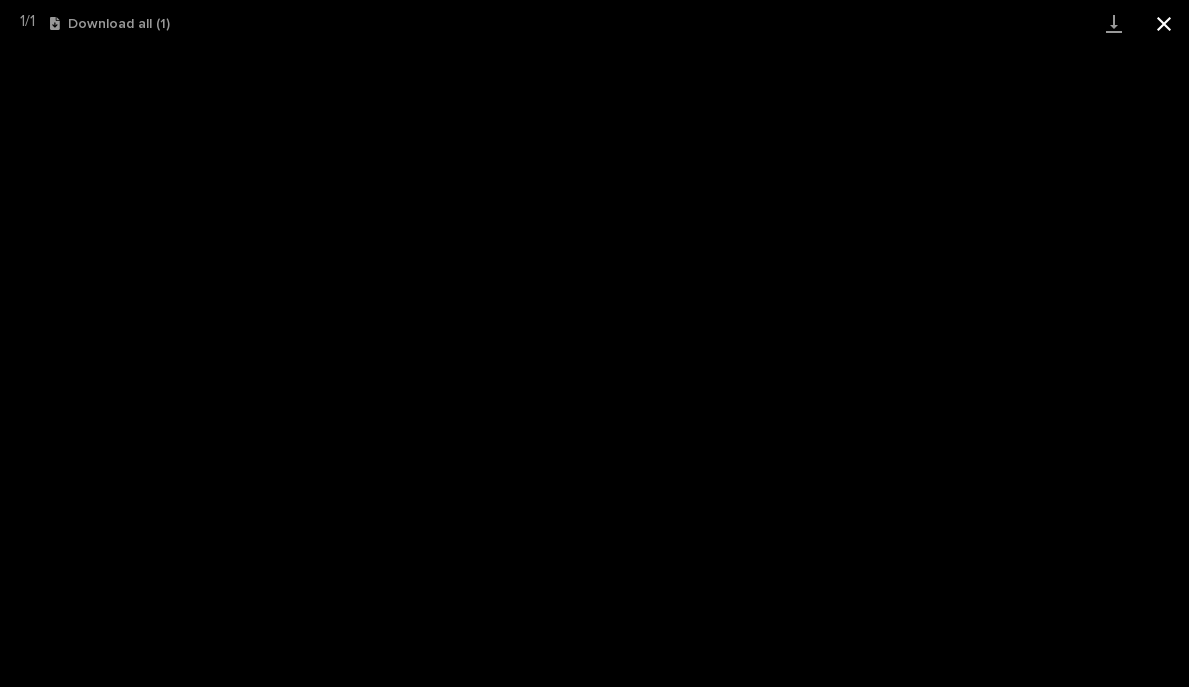 click at bounding box center (1164, 23) 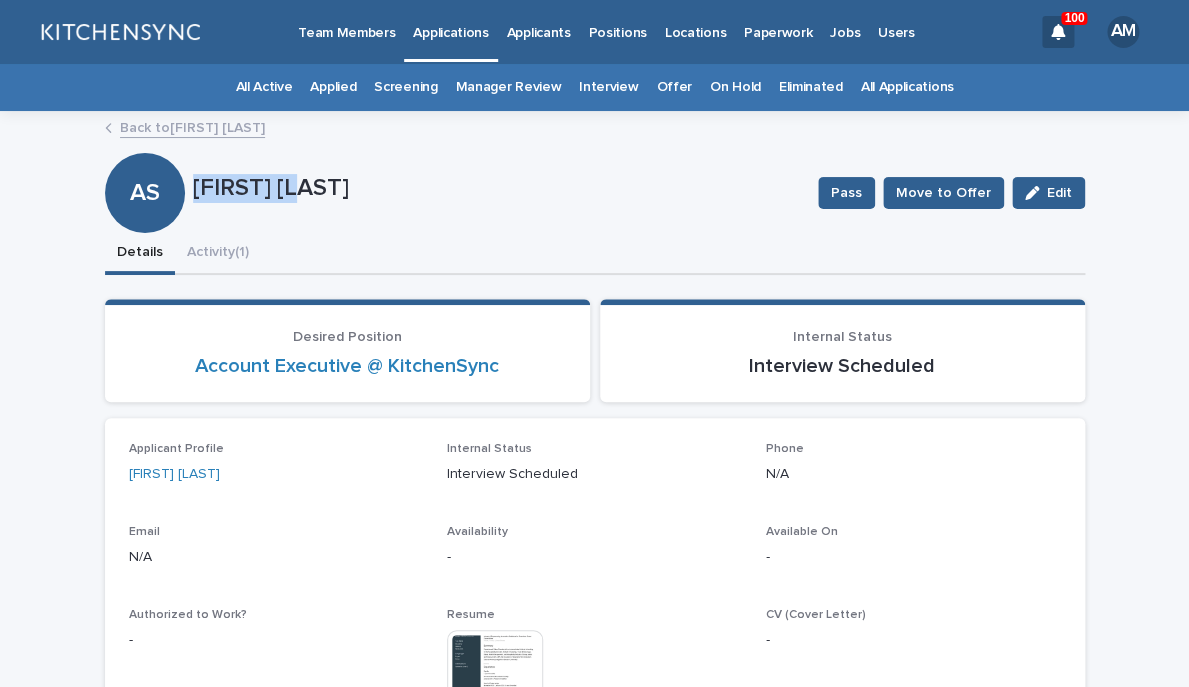 click on "Applicants" at bounding box center (539, 31) 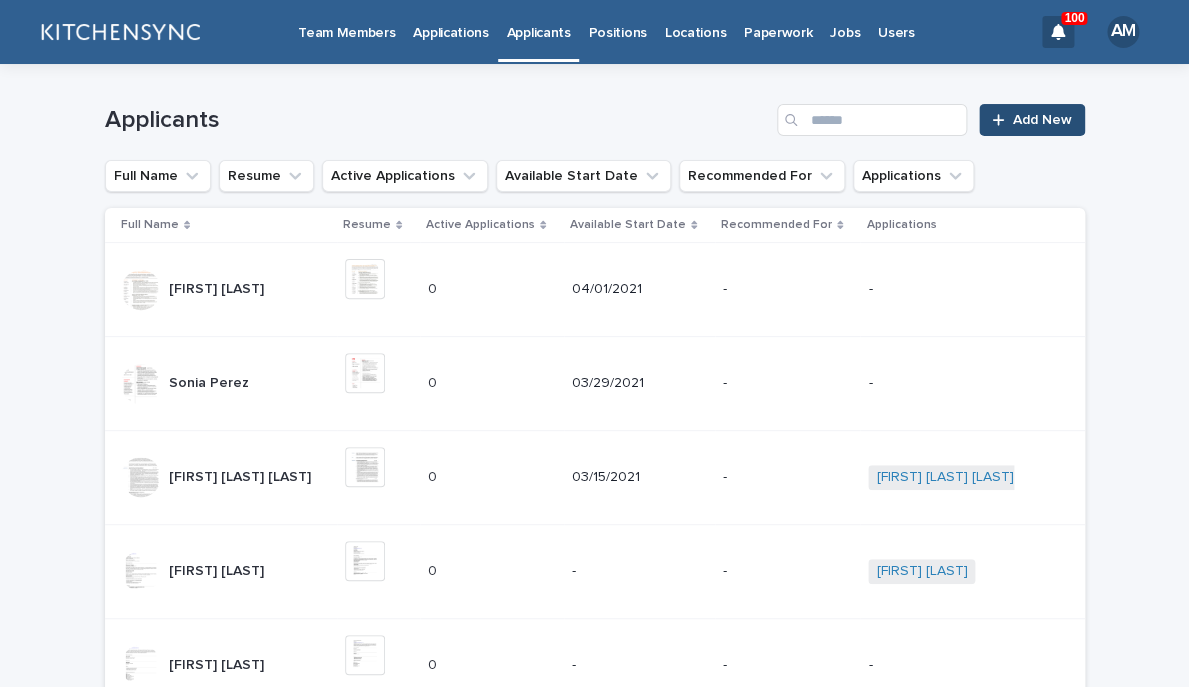 click on "Add New" at bounding box center [1042, 120] 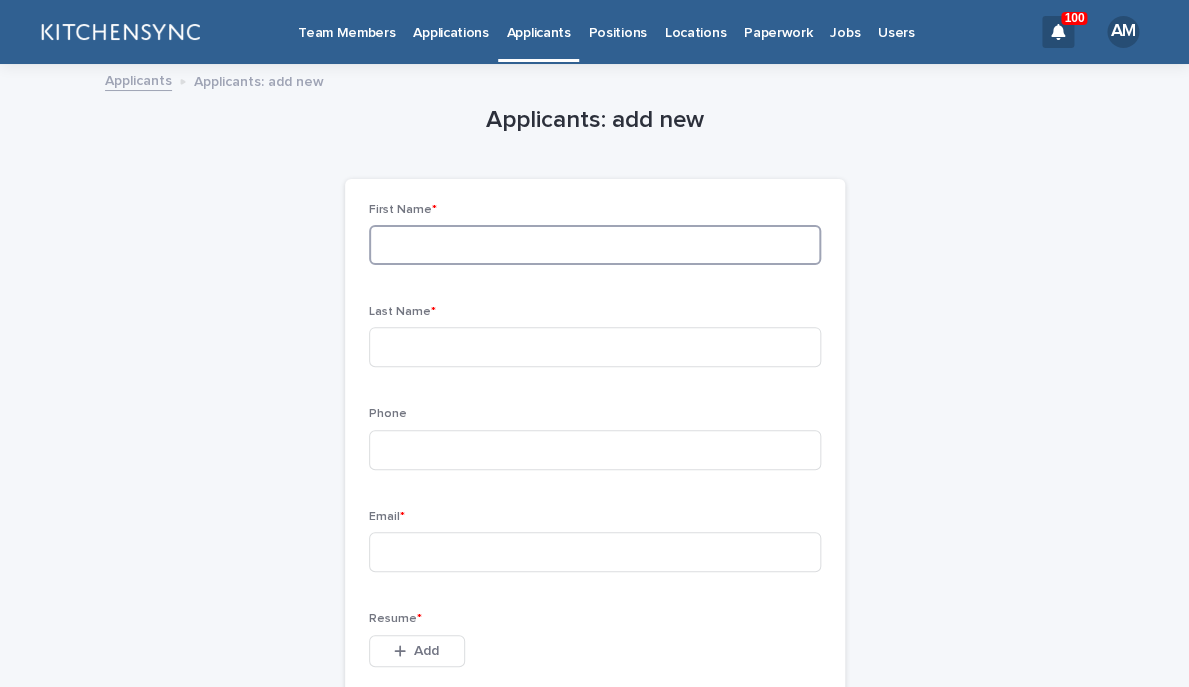 click at bounding box center [595, 245] 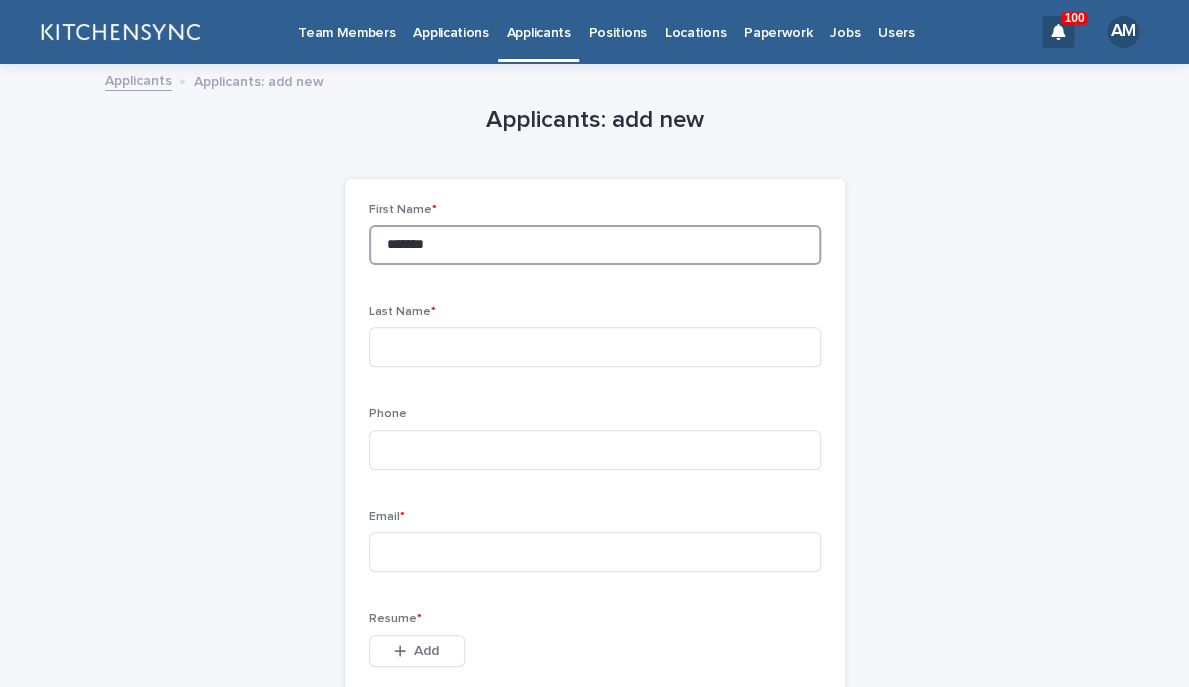type on "*******" 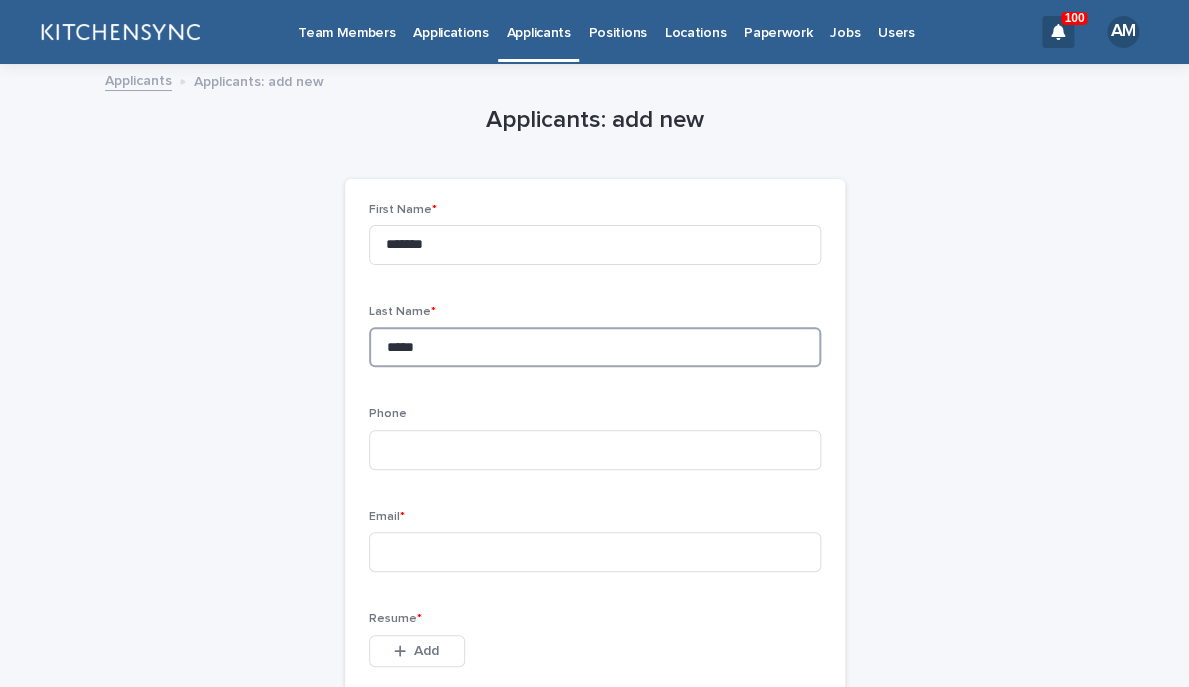 type on "*****" 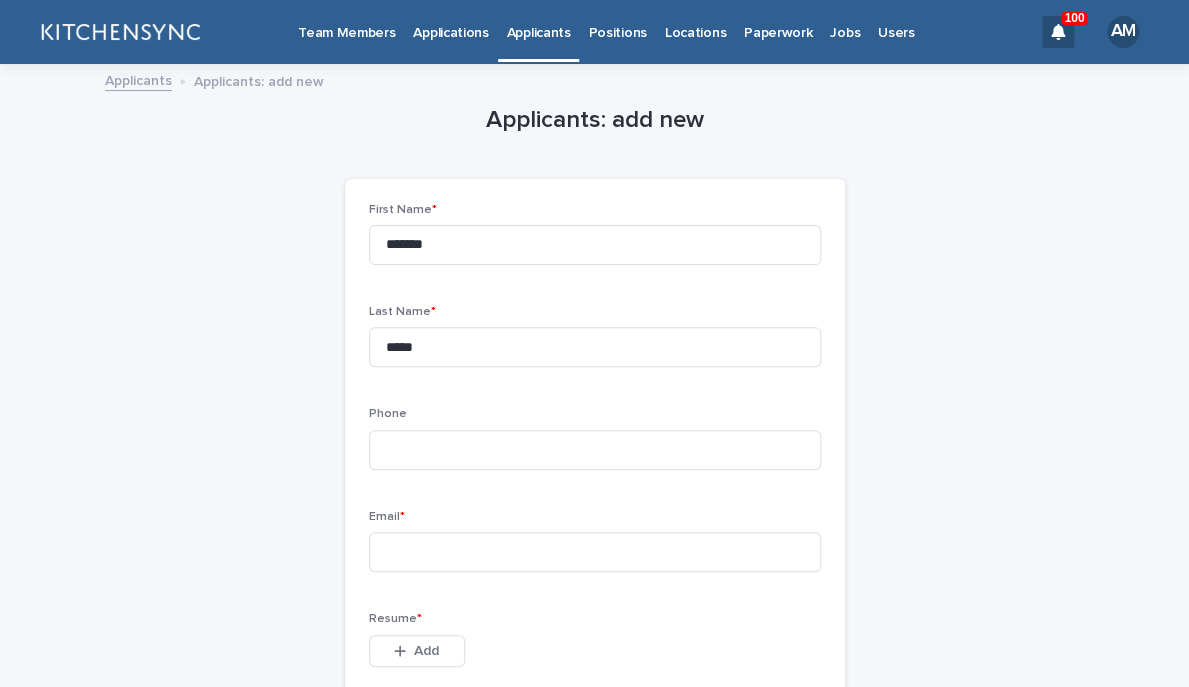 click on "Add" at bounding box center (417, 655) 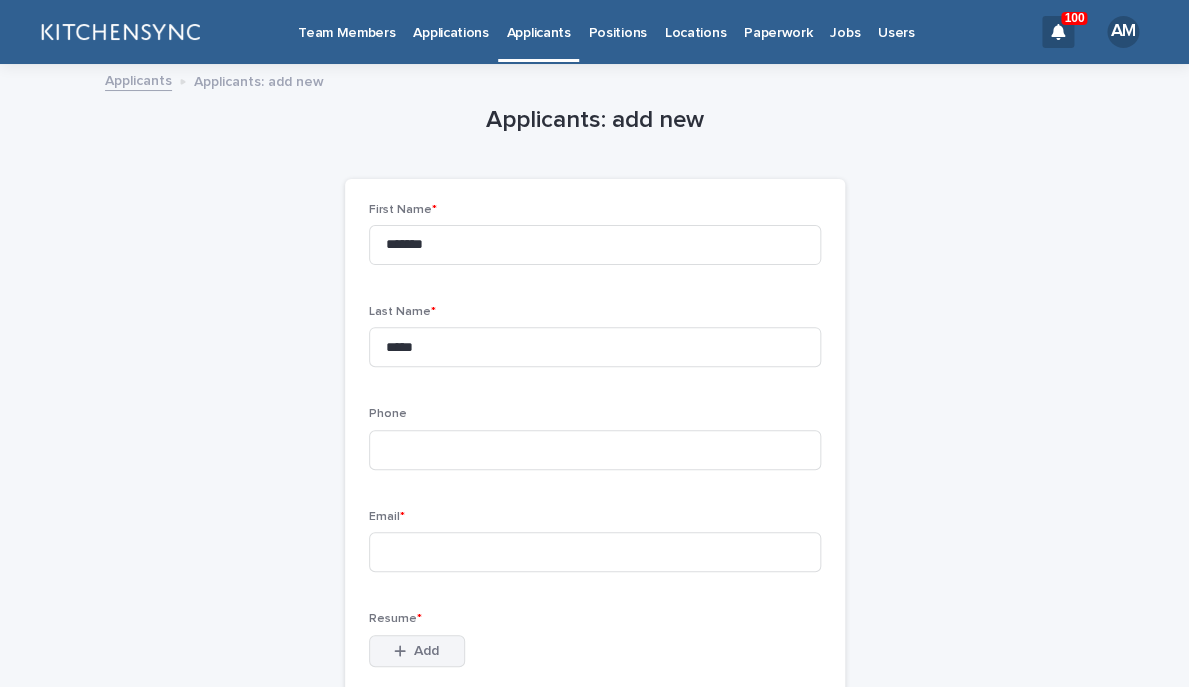 click on "Add" at bounding box center (417, 651) 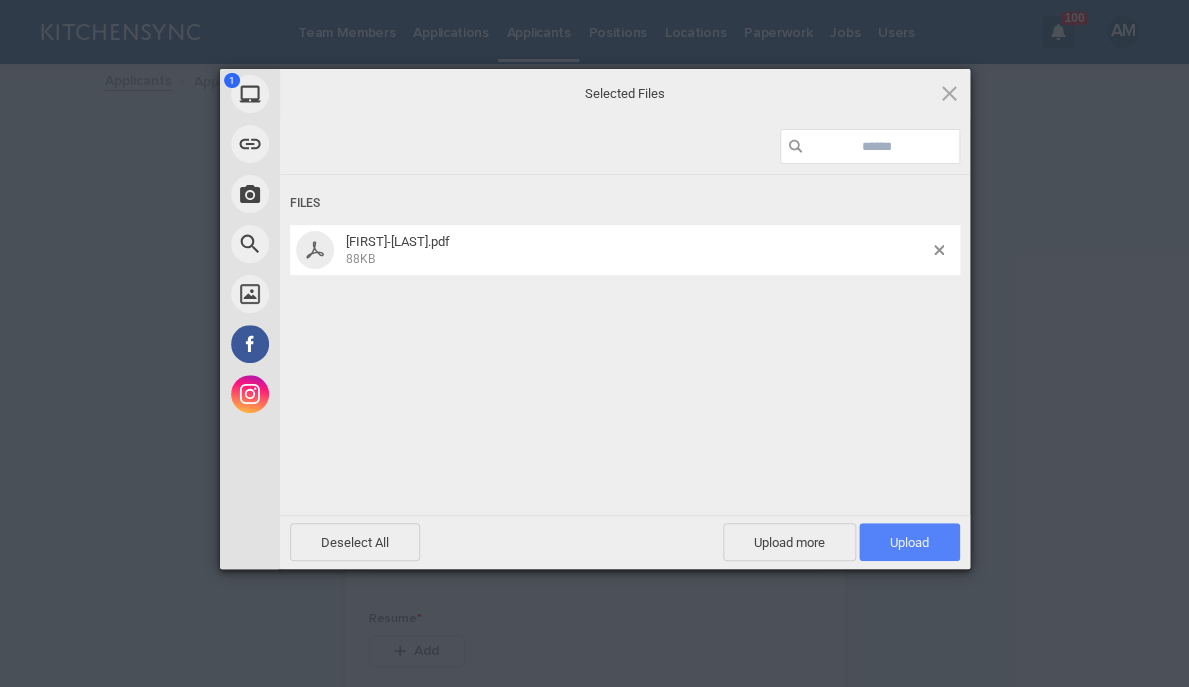 click on "Upload
1" at bounding box center [909, 542] 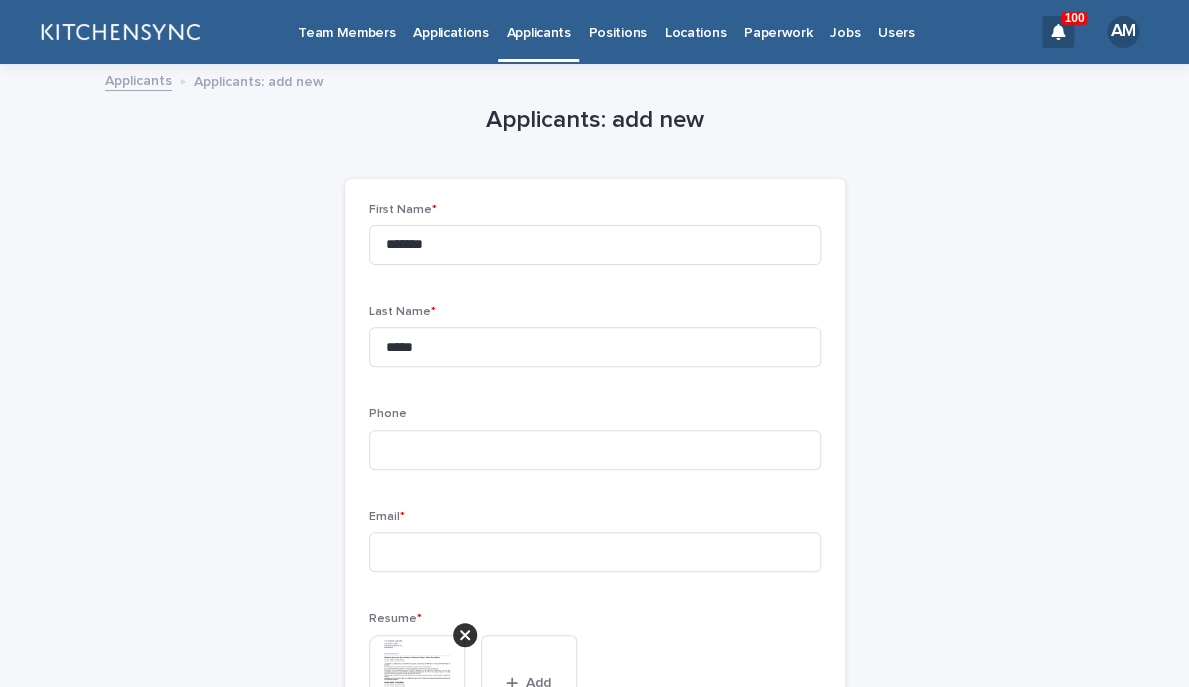 click on "Phone" at bounding box center [595, 446] 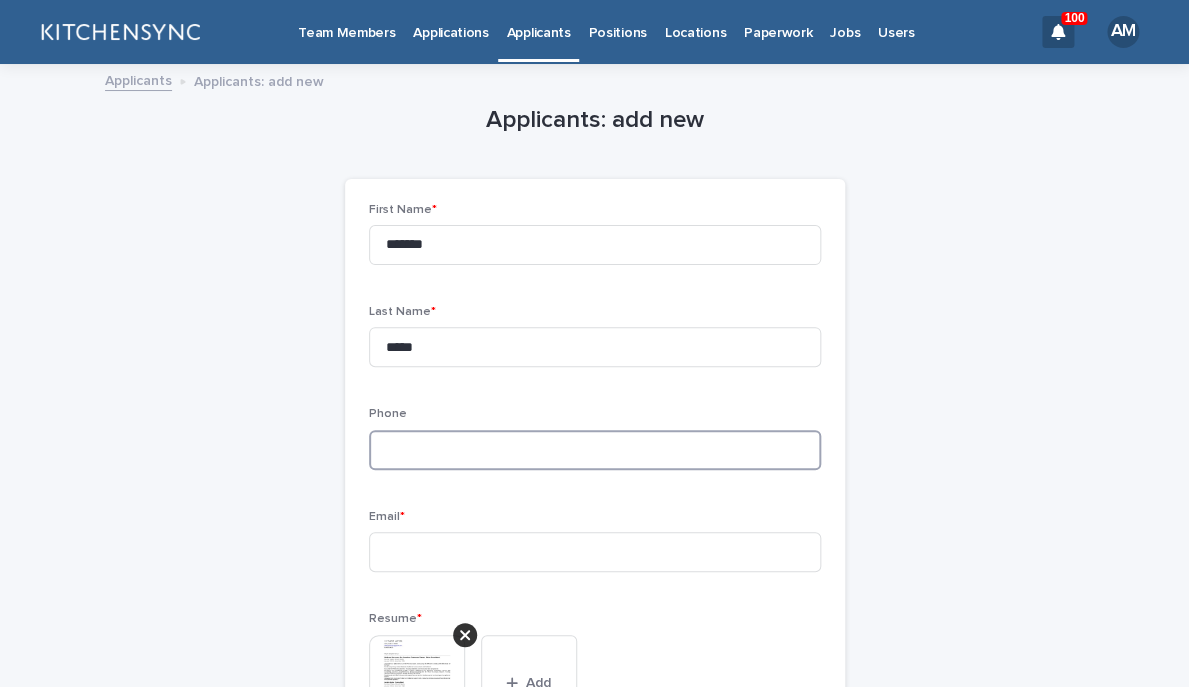 click at bounding box center [595, 450] 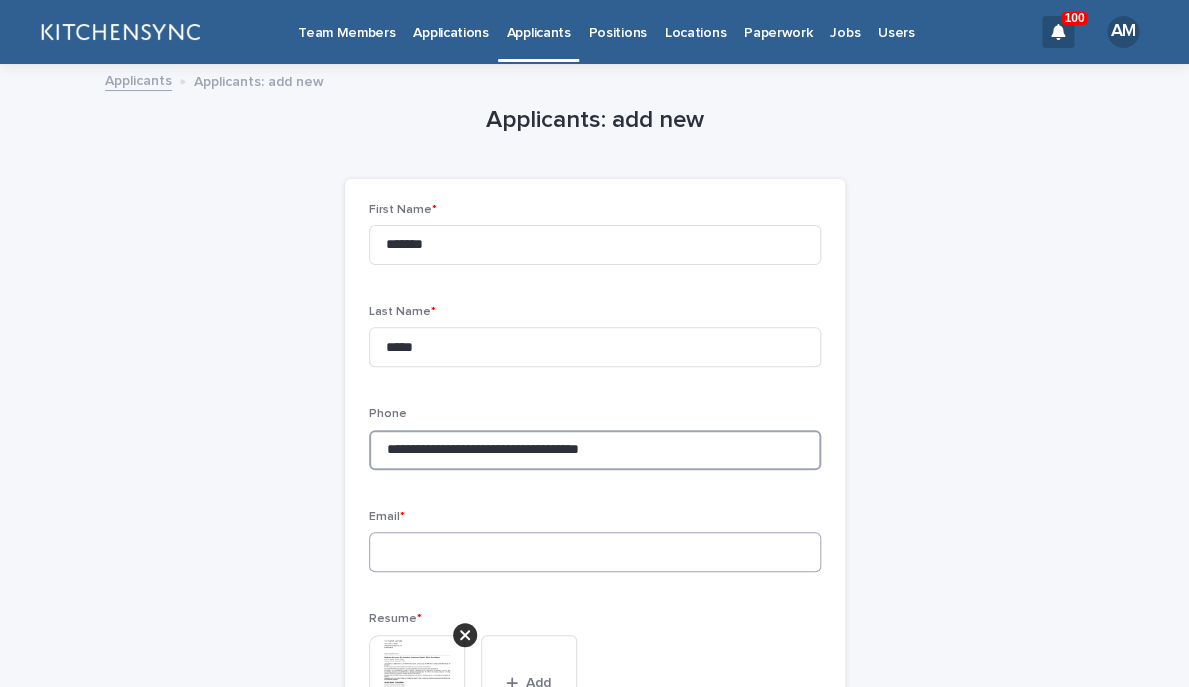type on "**********" 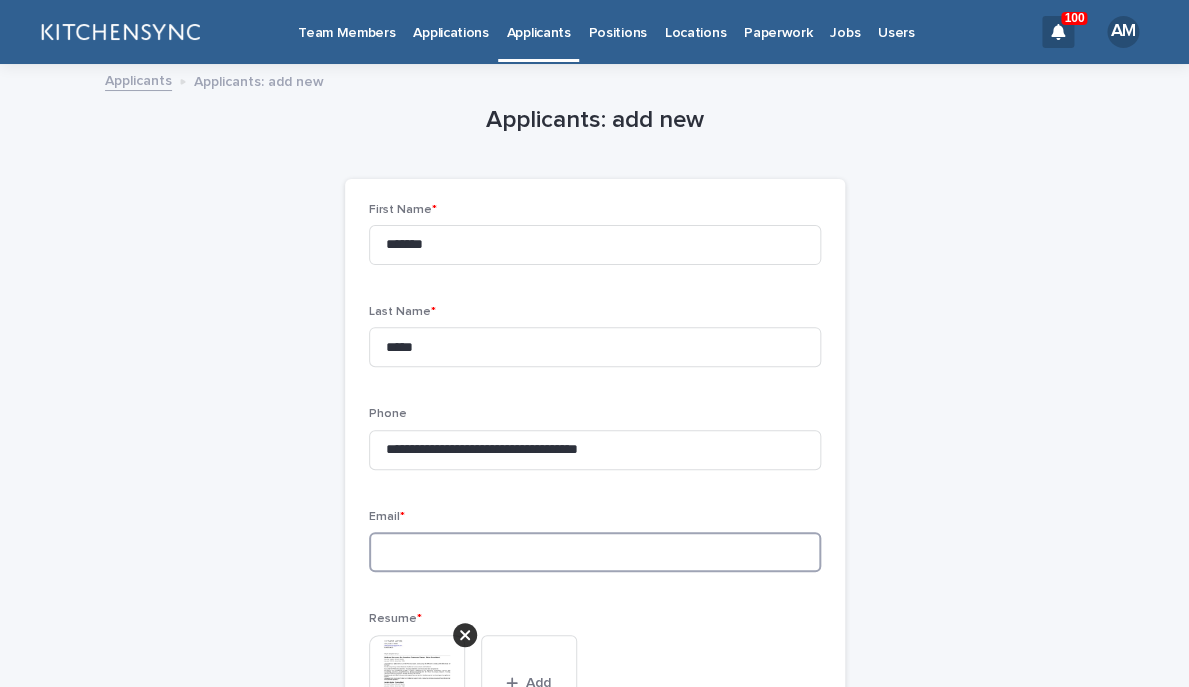click at bounding box center (595, 552) 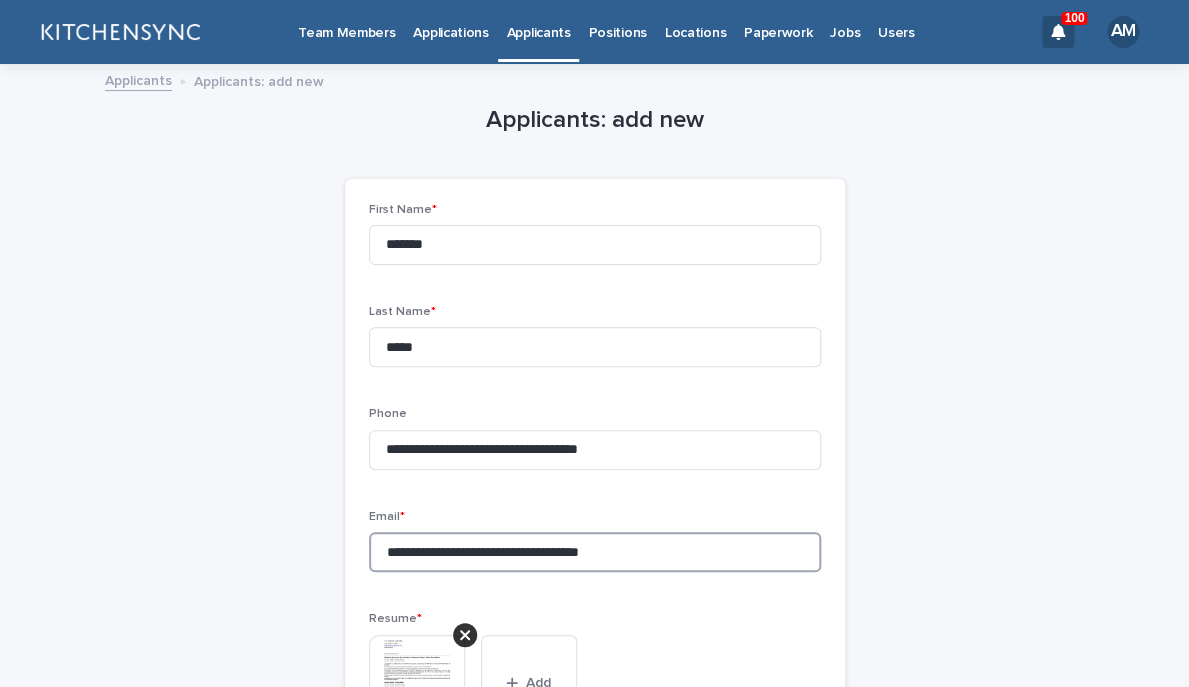 drag, startPoint x: 556, startPoint y: 563, endPoint x: 768, endPoint y: 567, distance: 212.03773 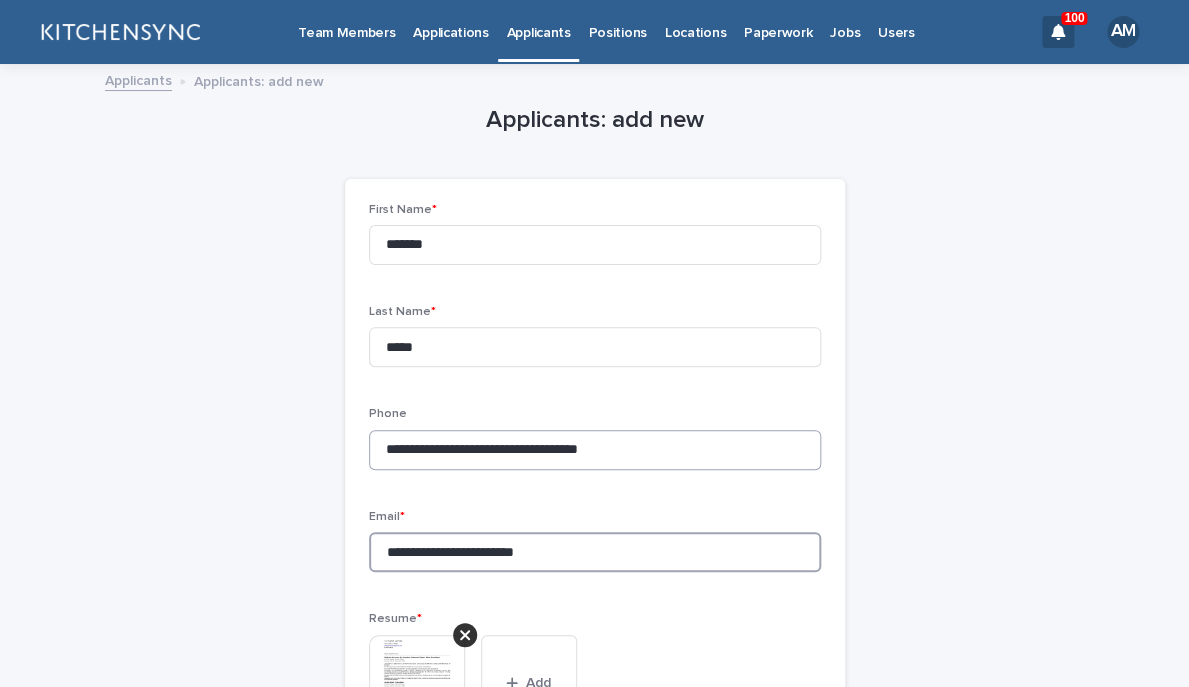 type on "**********" 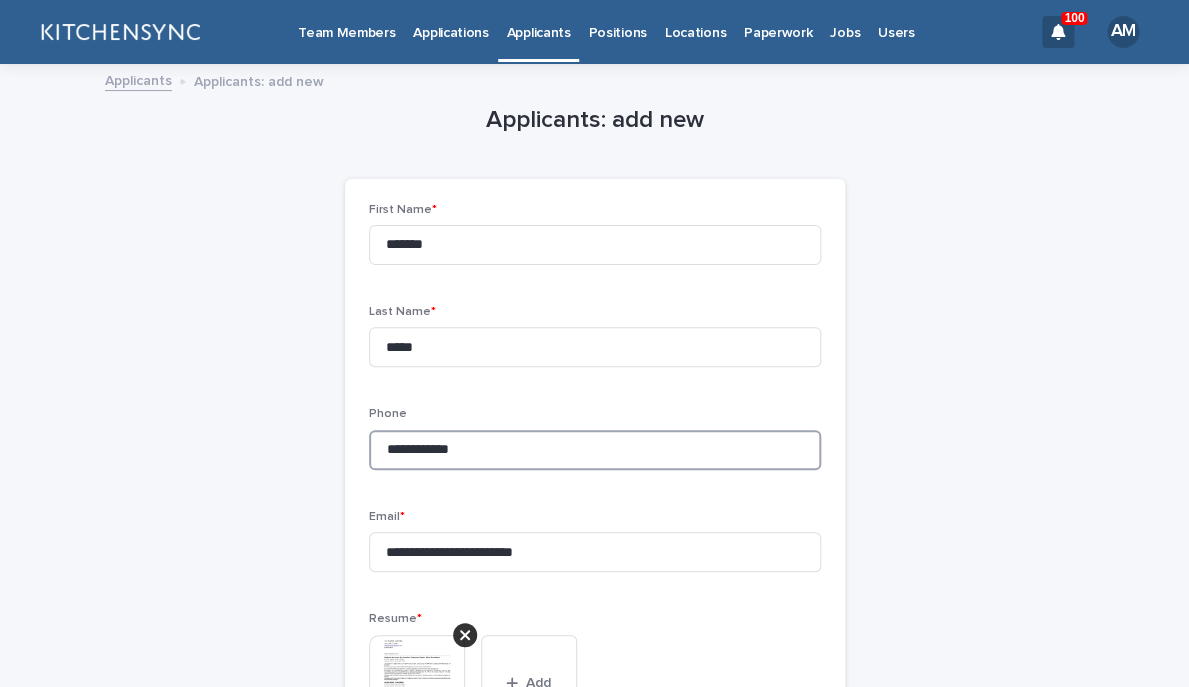 drag, startPoint x: 558, startPoint y: 462, endPoint x: 273, endPoint y: 450, distance: 285.25253 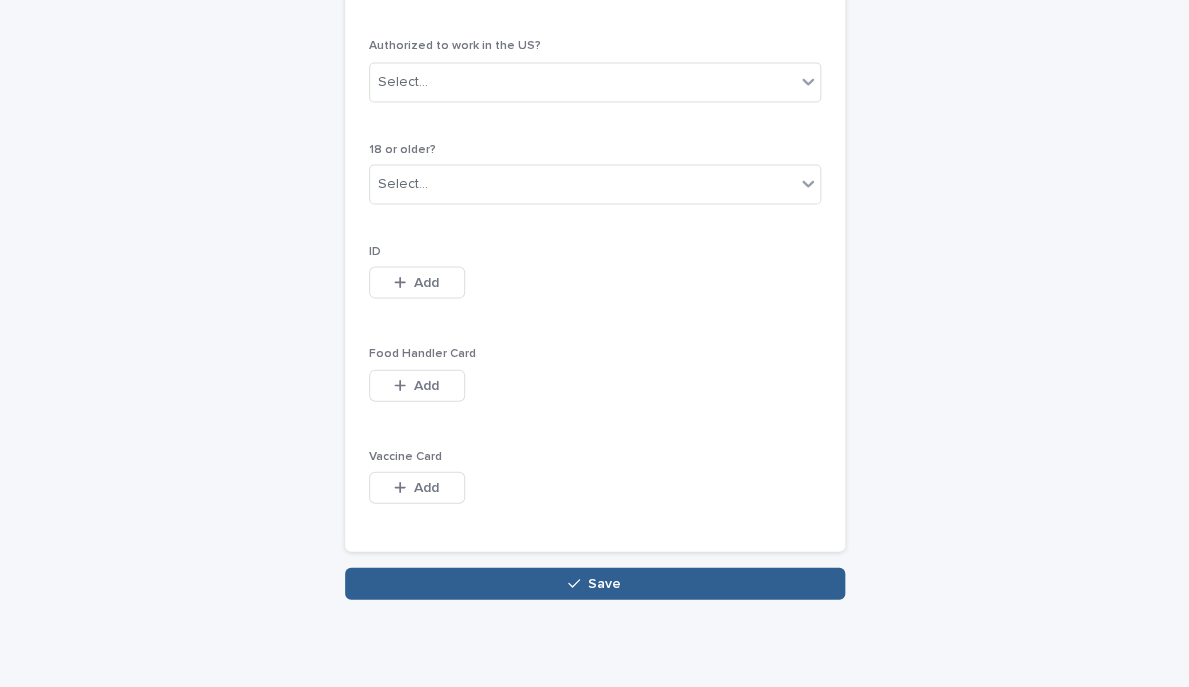 scroll, scrollTop: 1147, scrollLeft: 0, axis: vertical 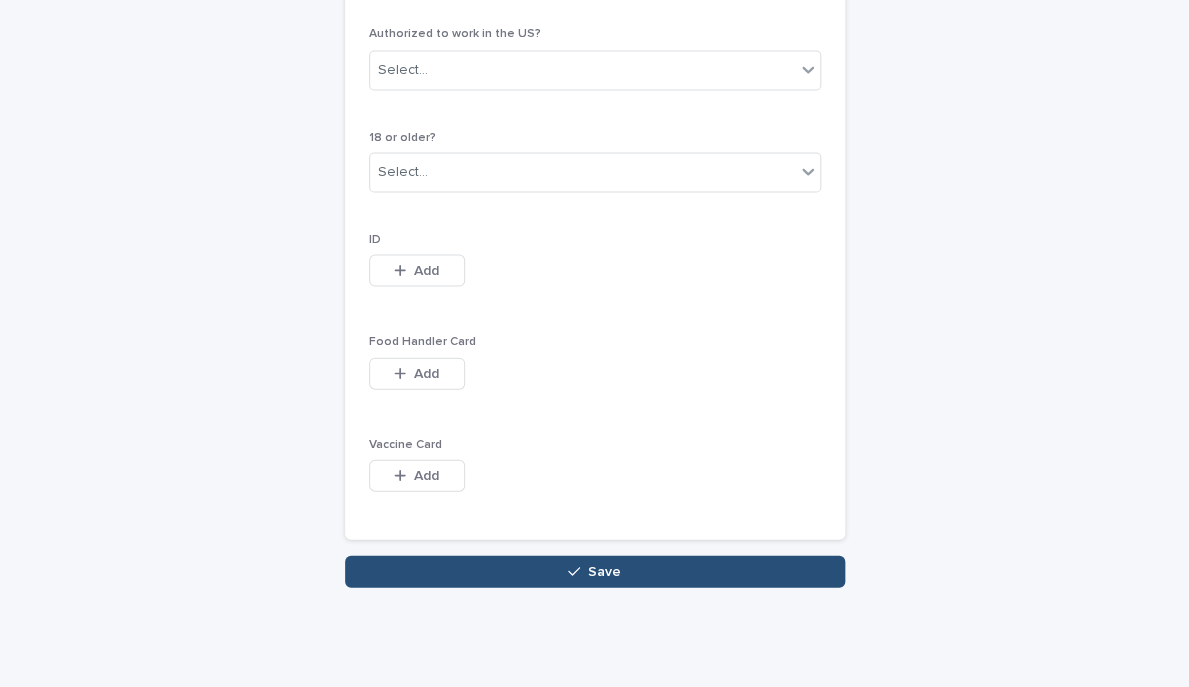 type on "**********" 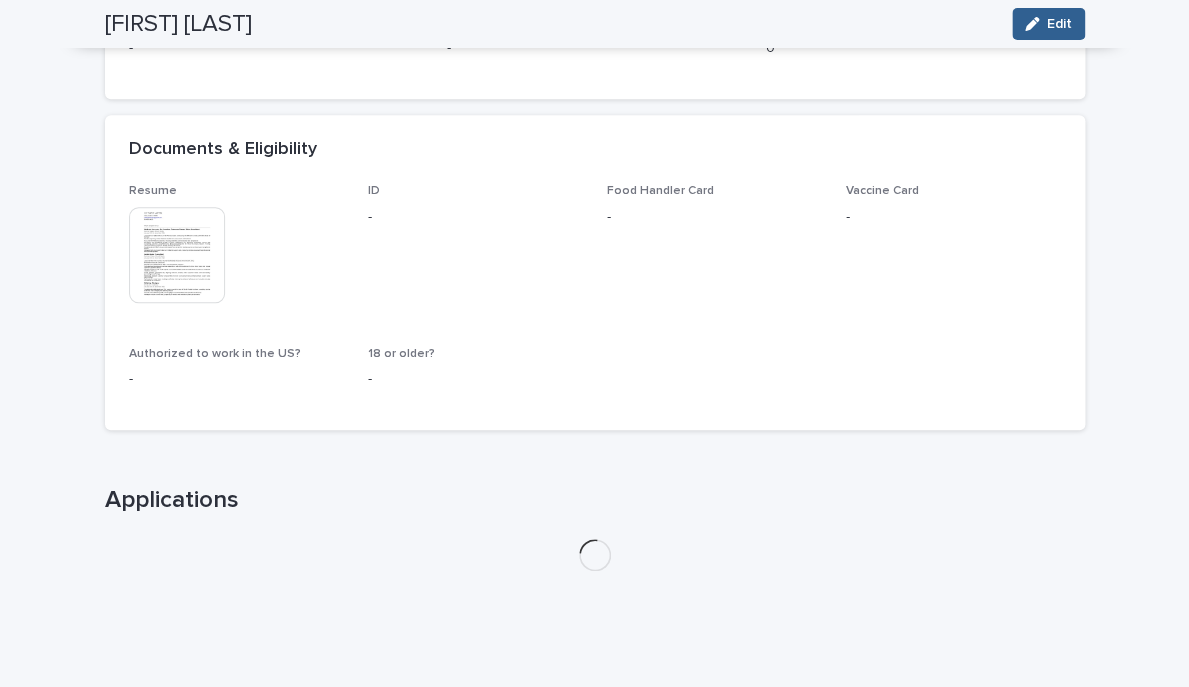 scroll, scrollTop: 489, scrollLeft: 0, axis: vertical 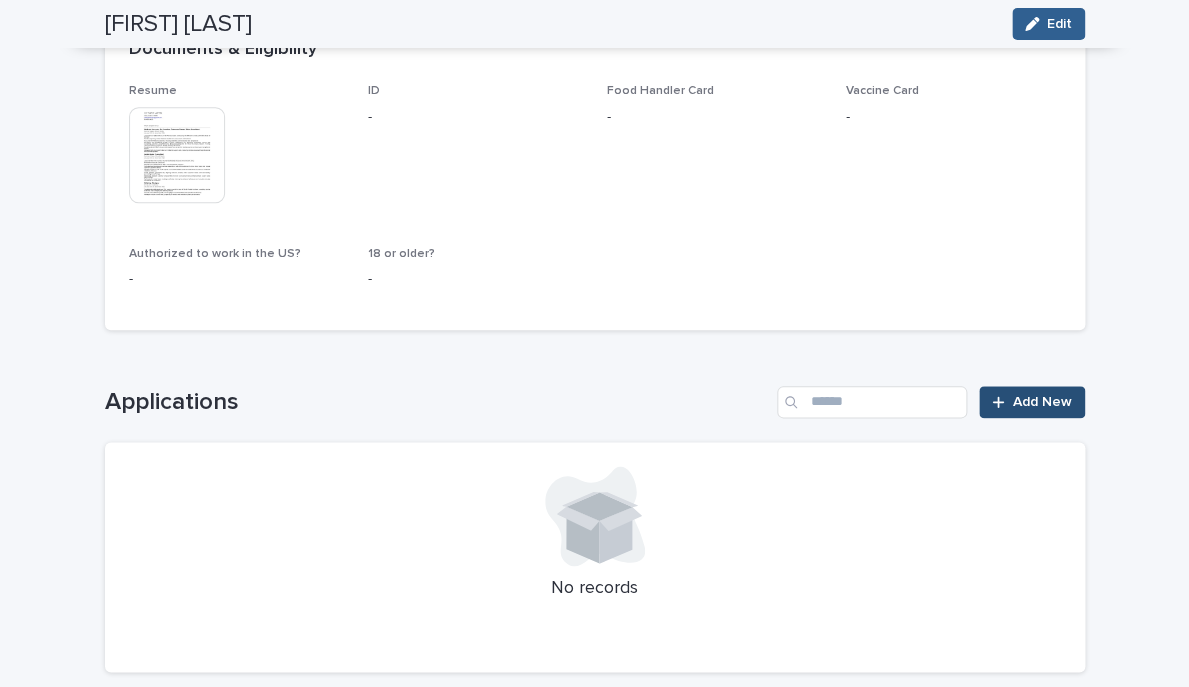 click on "Add New" at bounding box center [1042, 402] 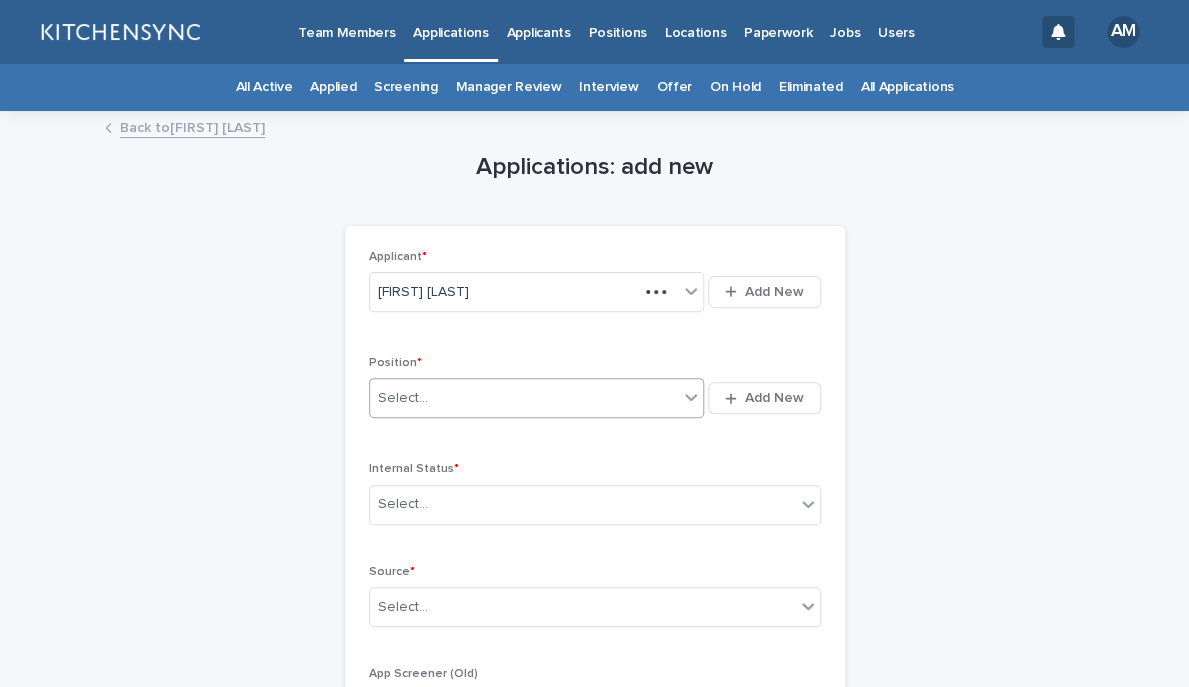 scroll, scrollTop: 0, scrollLeft: 0, axis: both 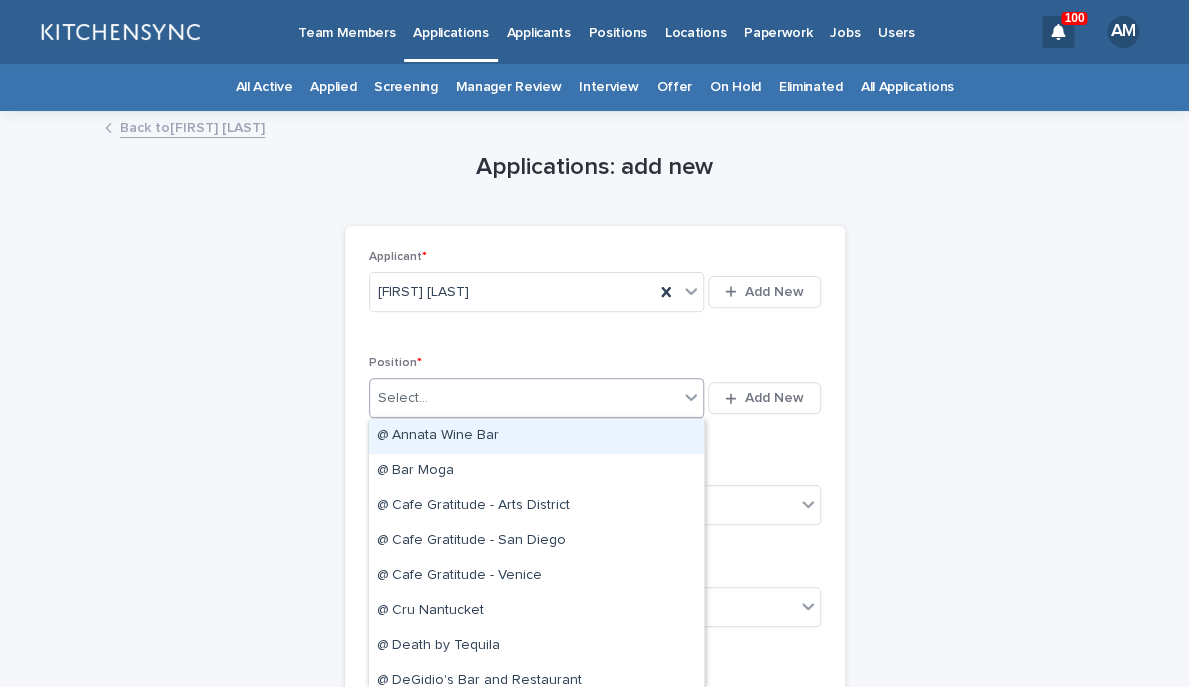 click on "Select..." at bounding box center (524, 398) 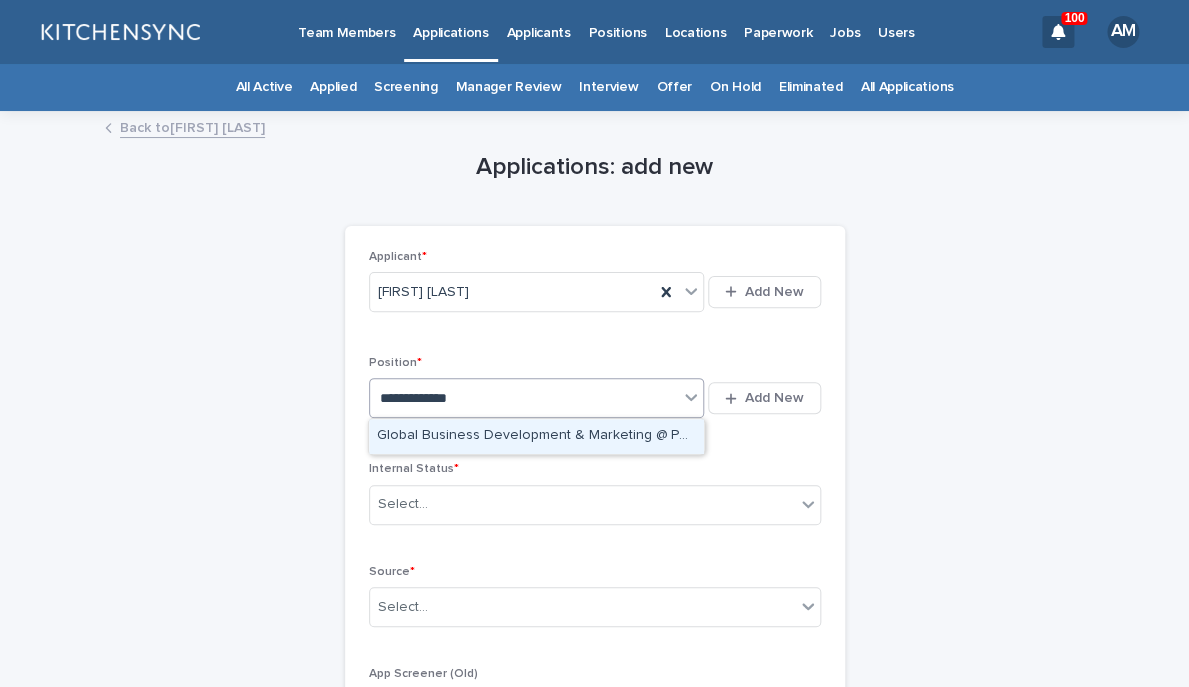 type on "**********" 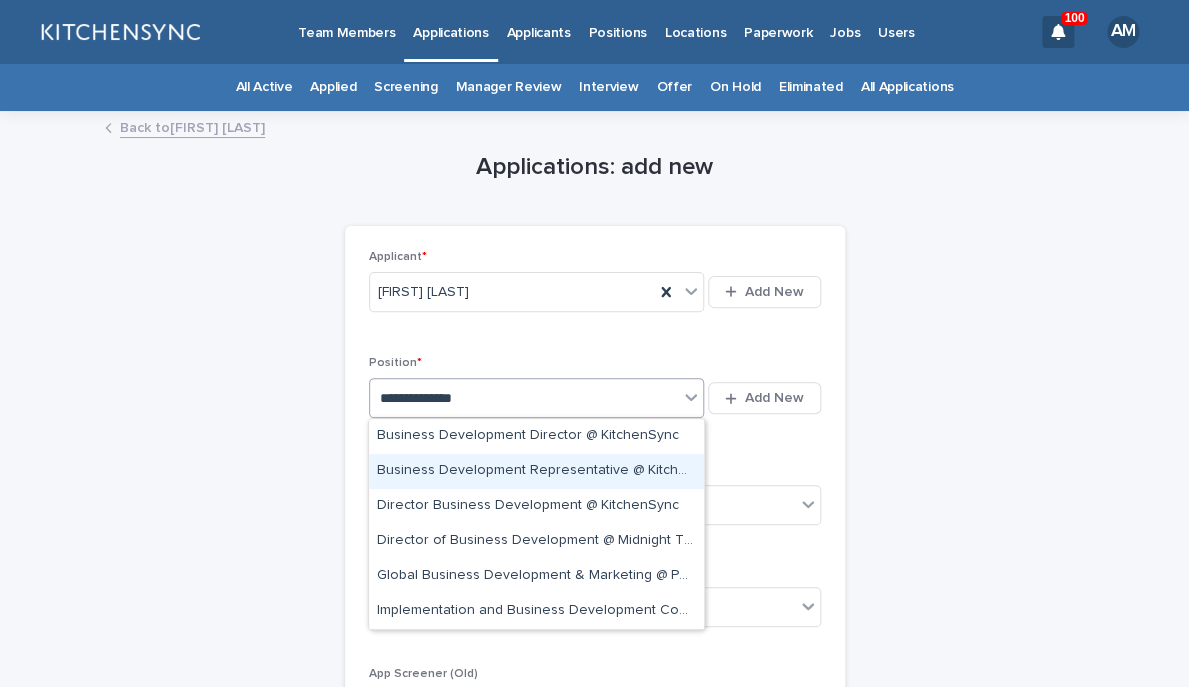 click on "Business Development Representative @ KitchenSync" at bounding box center [536, 471] 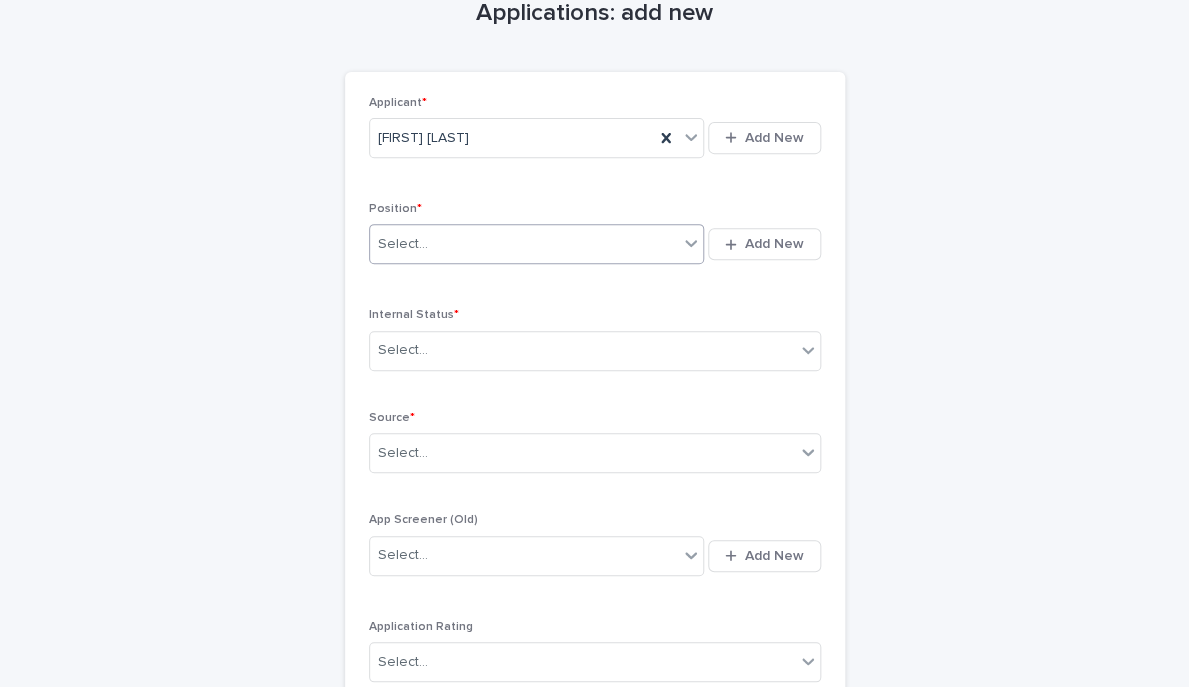 click on "Internal Status * Select..." at bounding box center (595, 347) 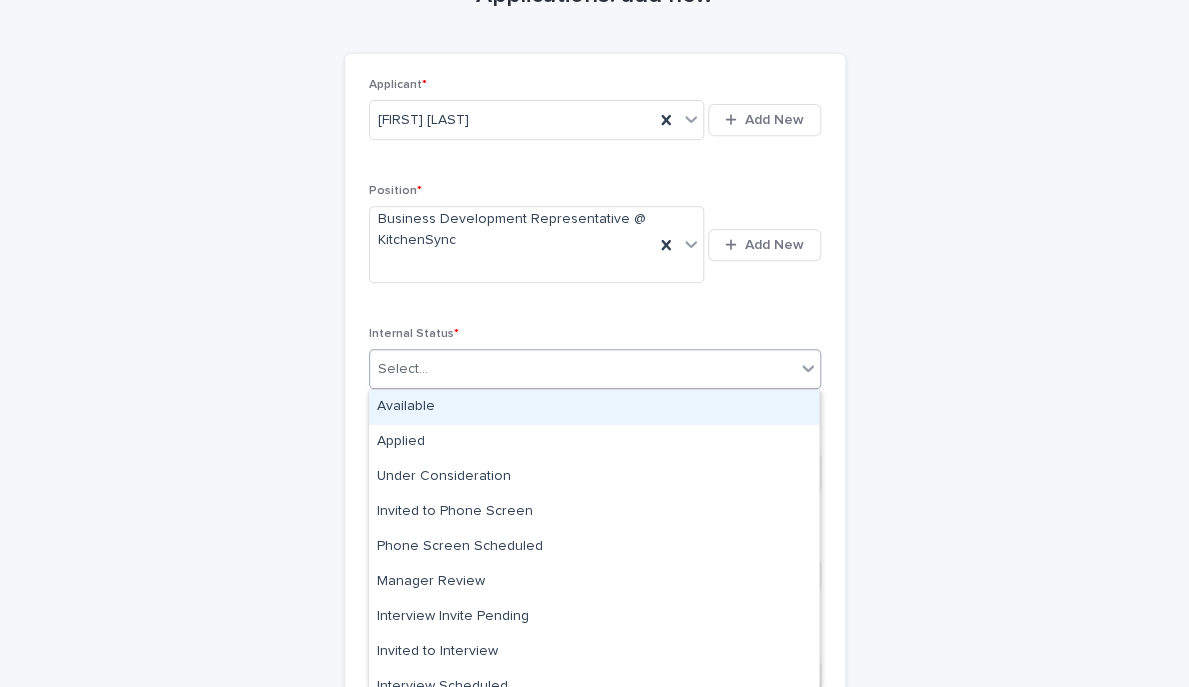 click on "Select..." at bounding box center (582, 369) 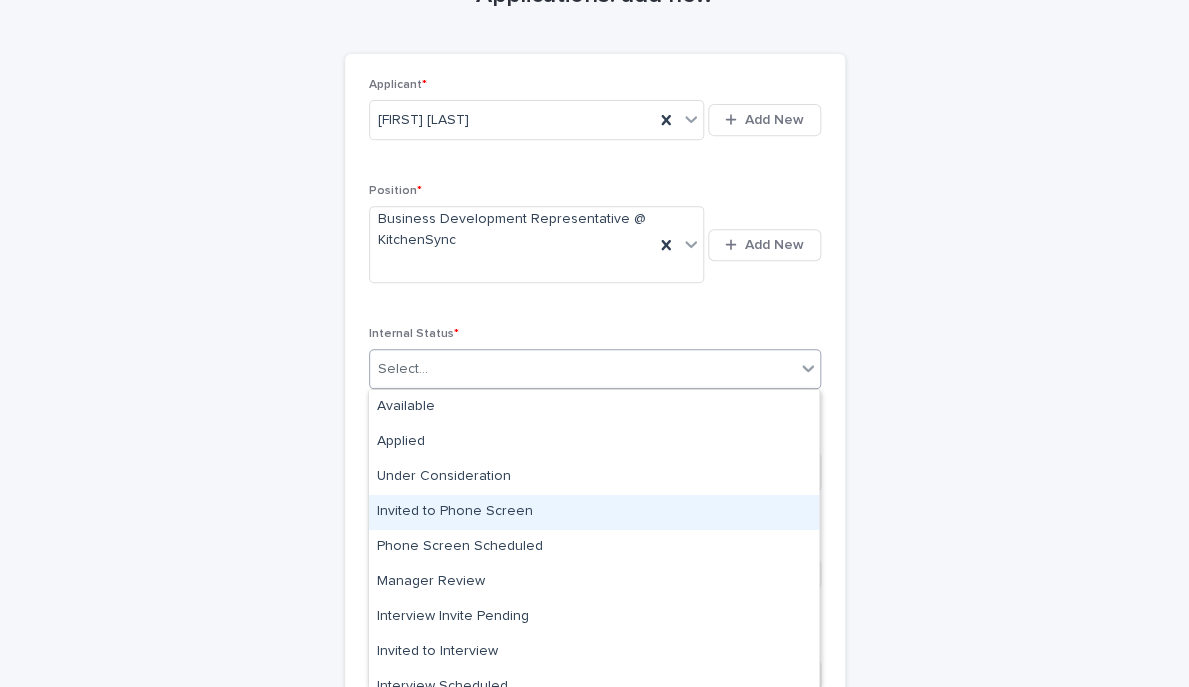 drag, startPoint x: 464, startPoint y: 496, endPoint x: 463, endPoint y: 506, distance: 10.049875 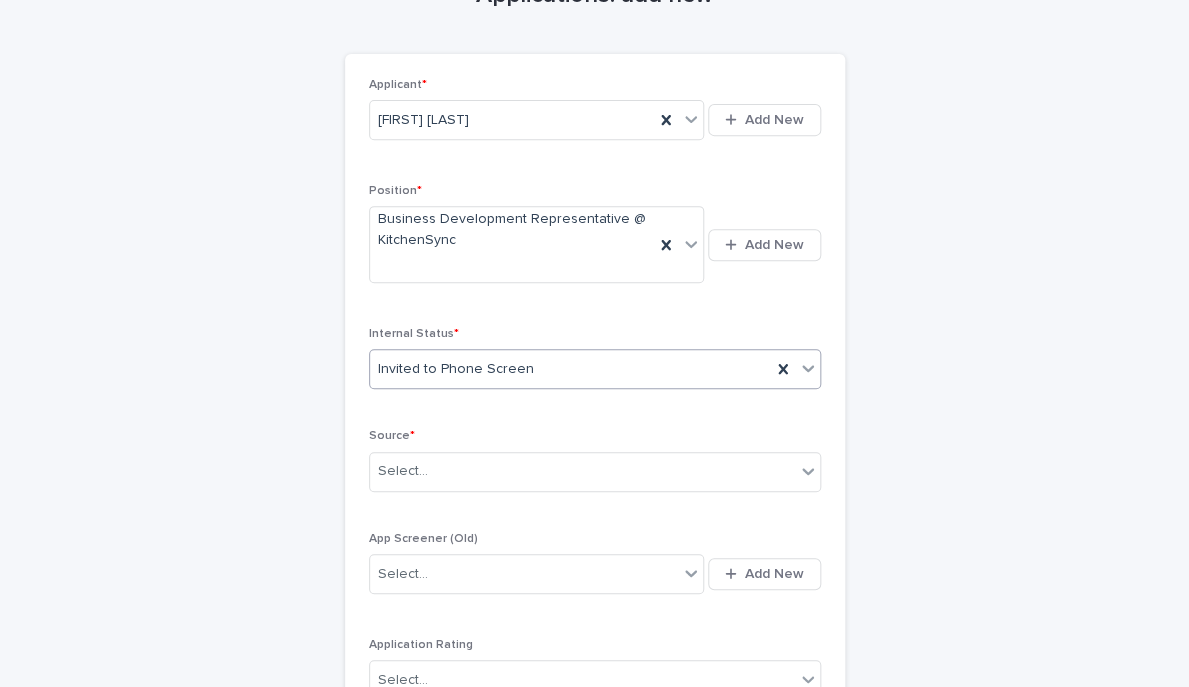 click on "Source * Select..." at bounding box center [595, 468] 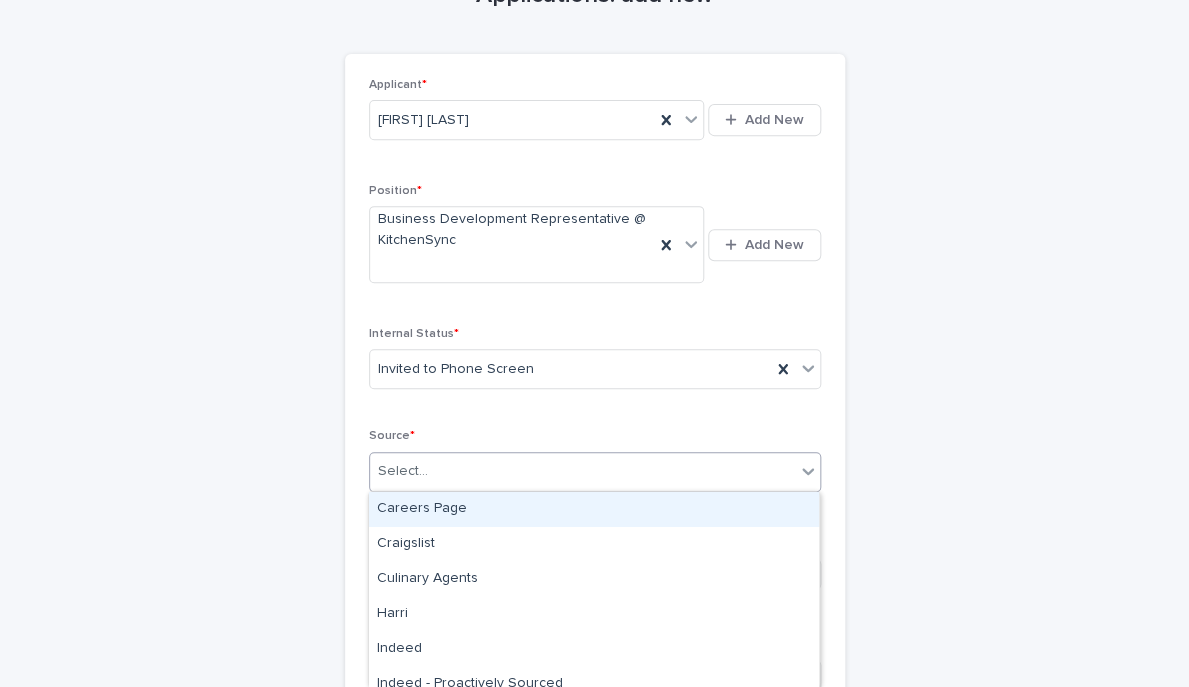 click on "Select..." at bounding box center (582, 471) 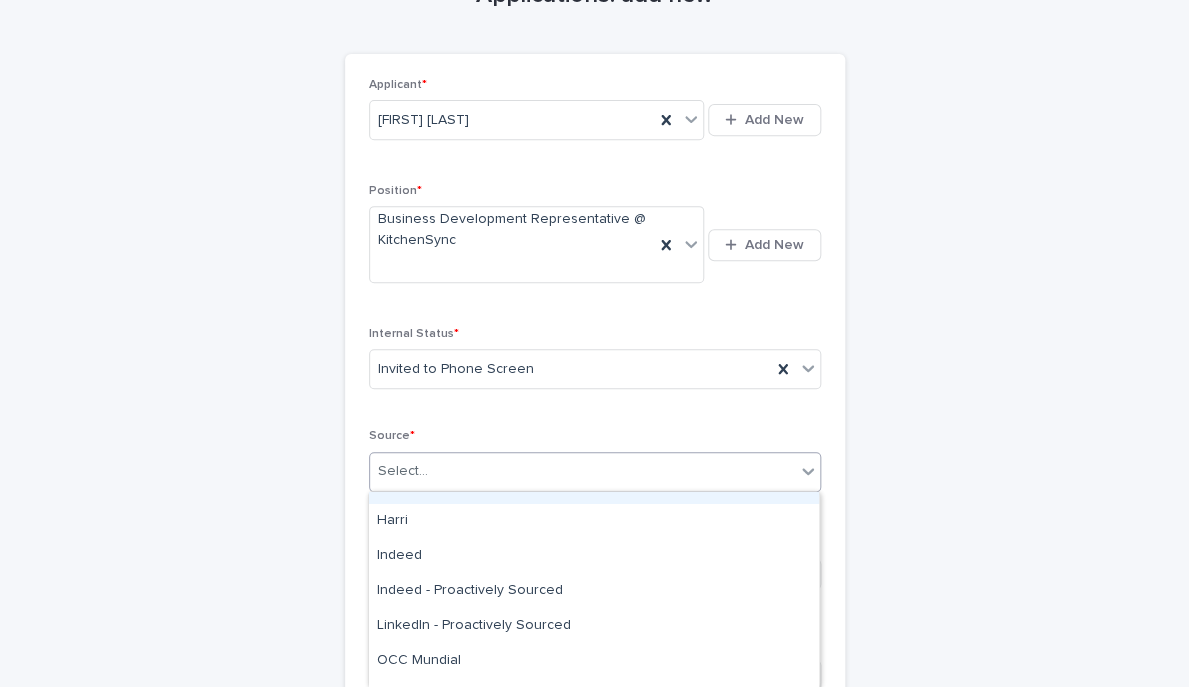 scroll, scrollTop: 96, scrollLeft: 0, axis: vertical 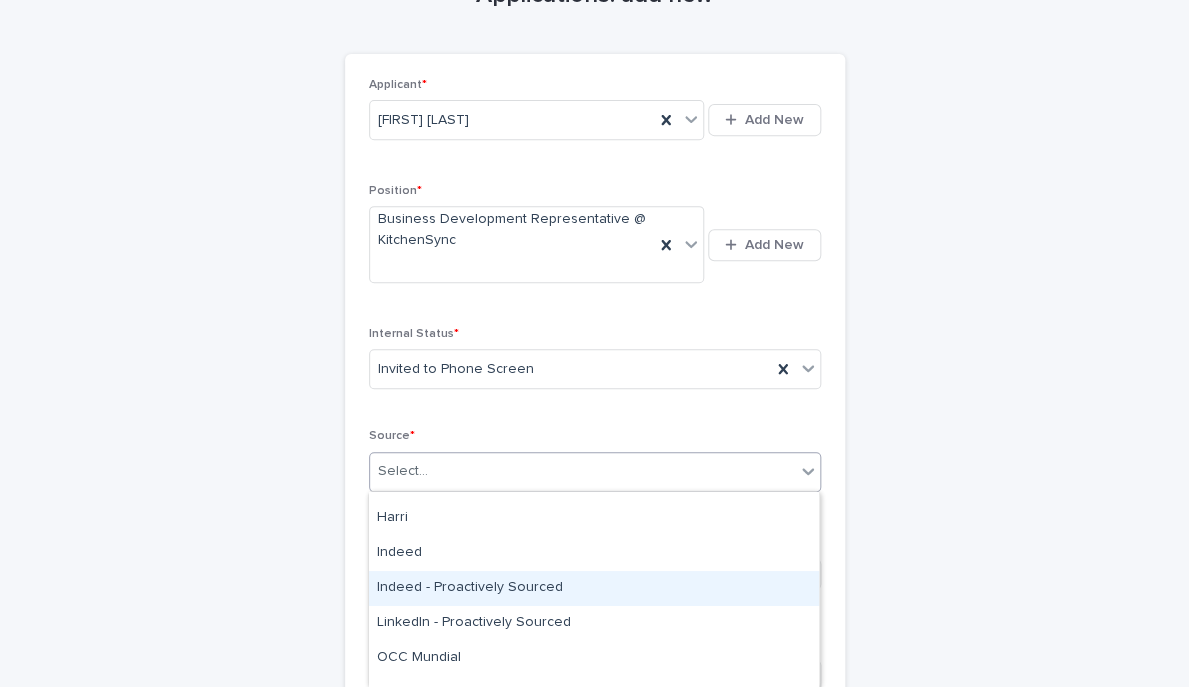 click on "Indeed - Proactively Sourced" at bounding box center [594, 588] 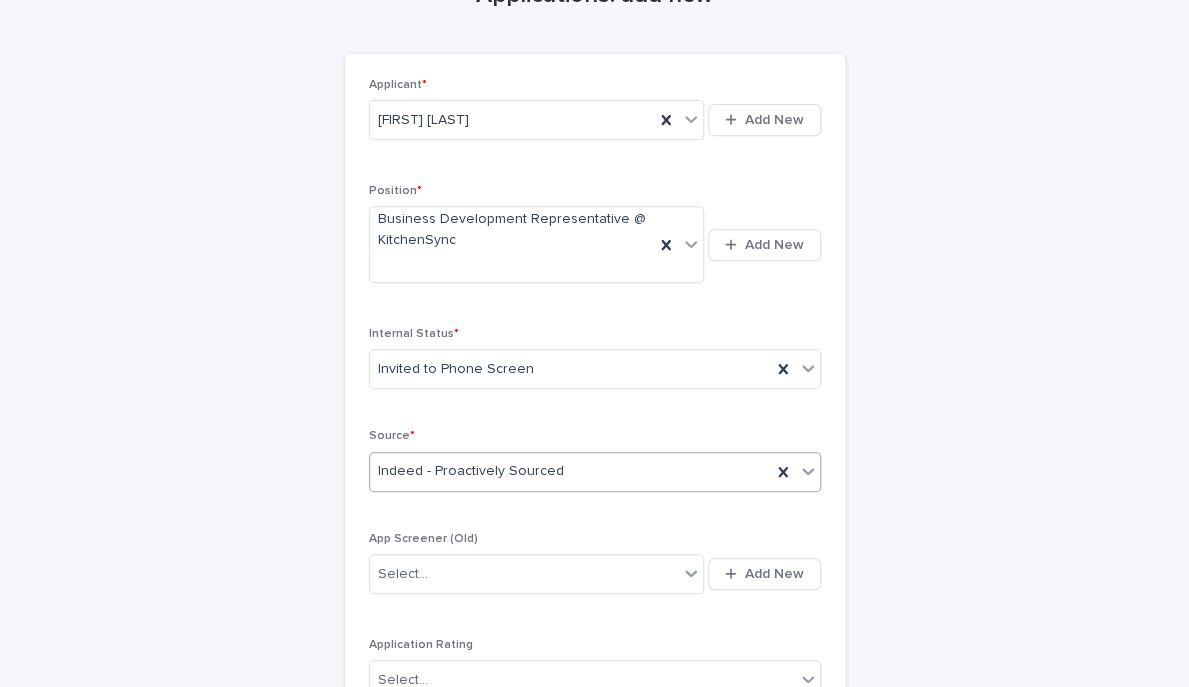 scroll, scrollTop: 464, scrollLeft: 0, axis: vertical 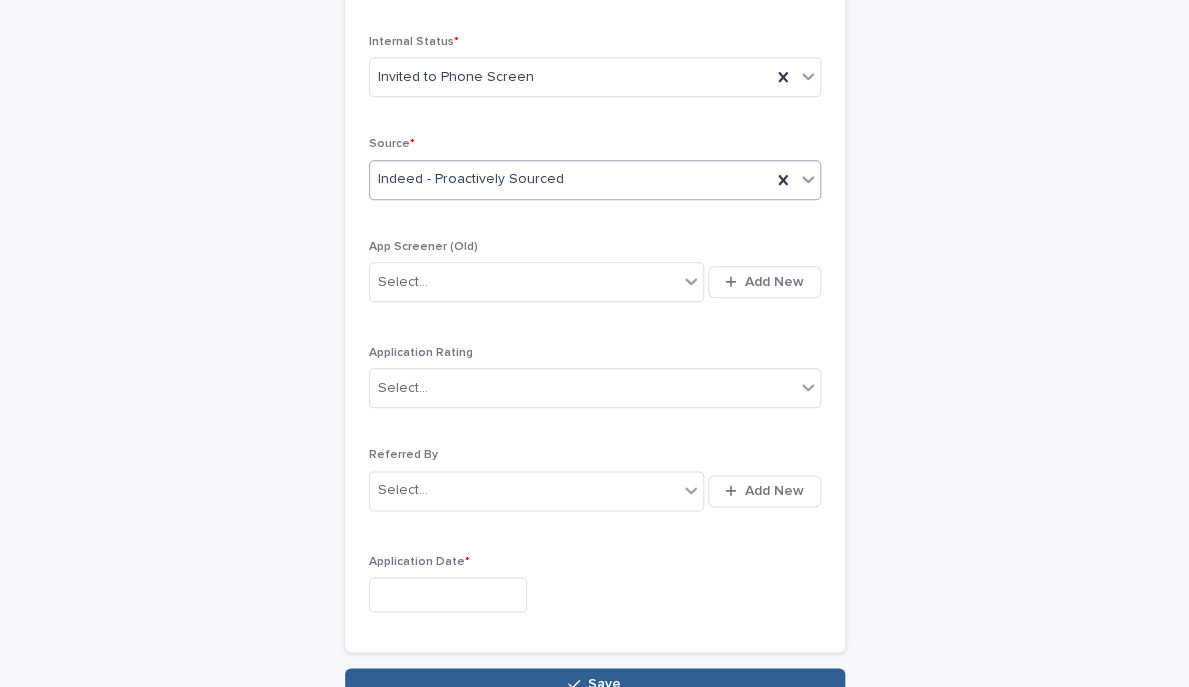 click at bounding box center (448, 594) 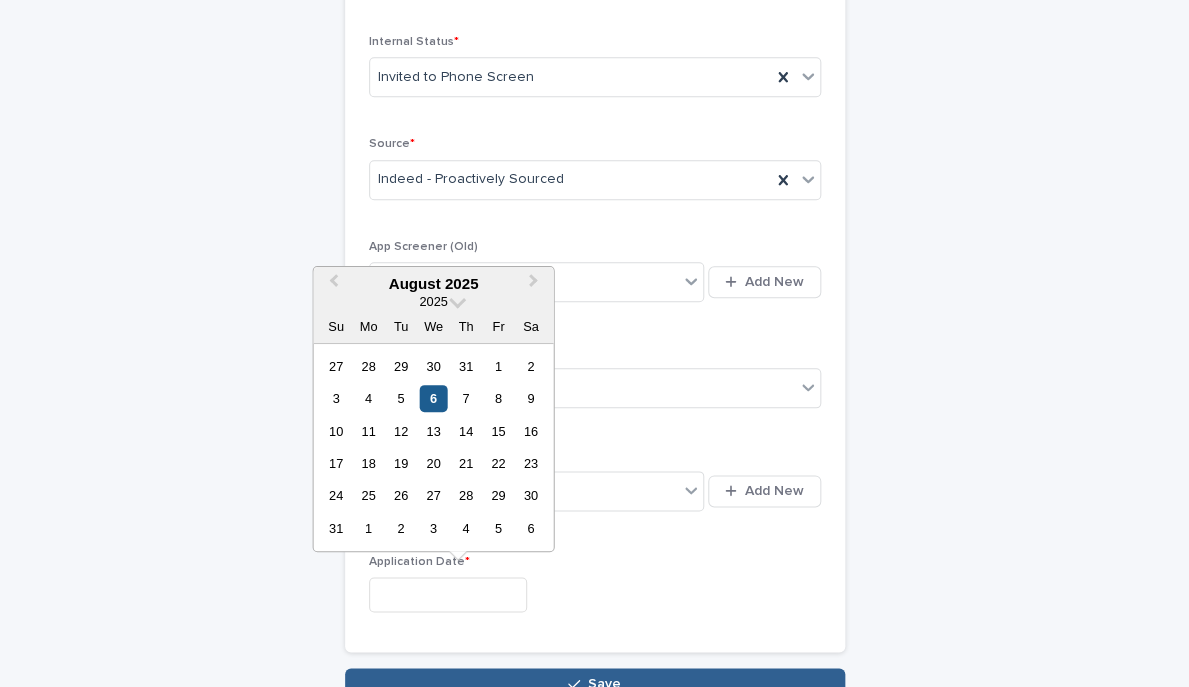 click on "6" at bounding box center (433, 398) 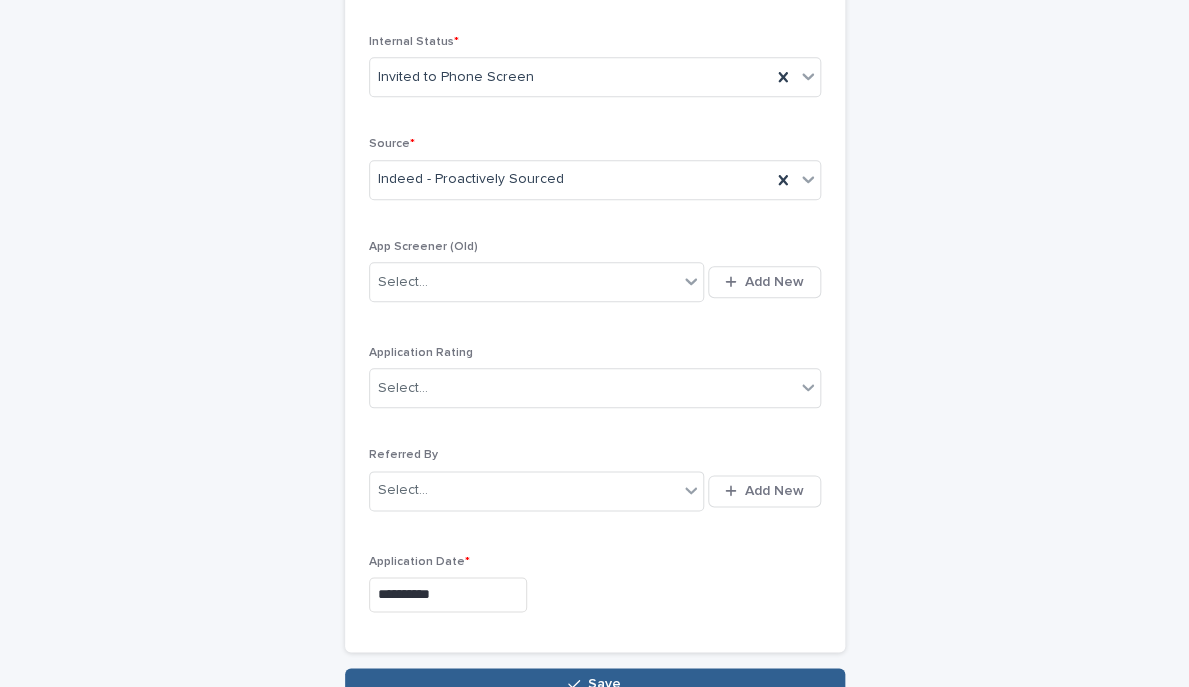 scroll, scrollTop: 577, scrollLeft: 0, axis: vertical 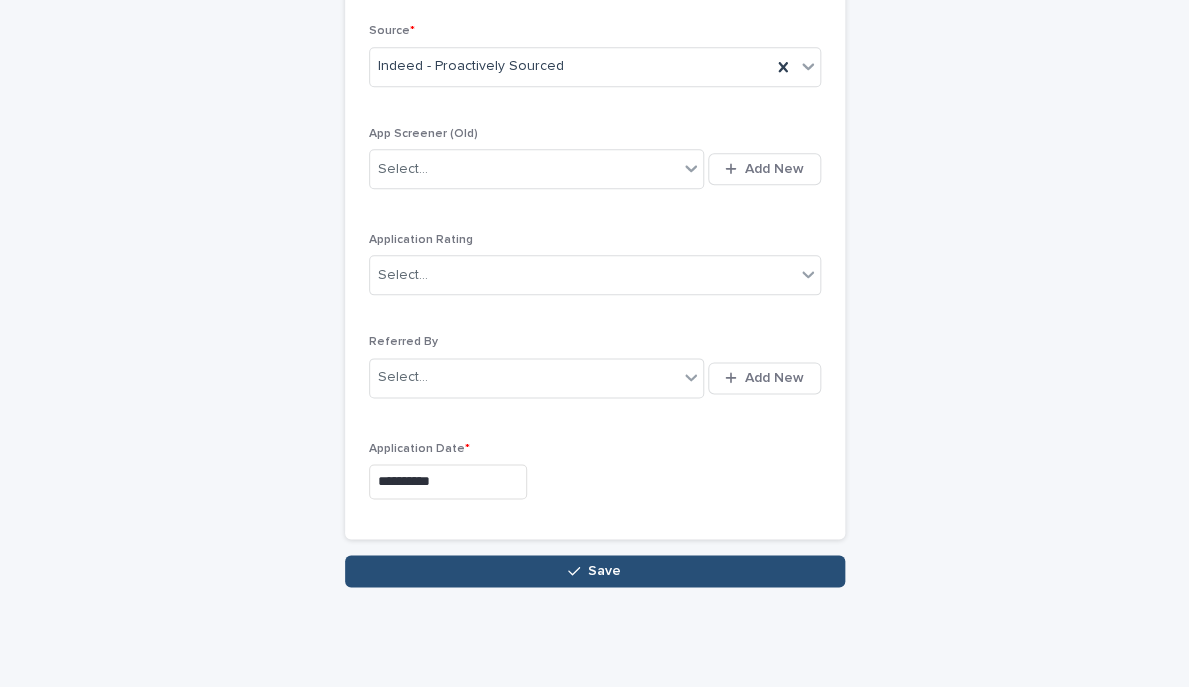 click on "Save" at bounding box center [595, 571] 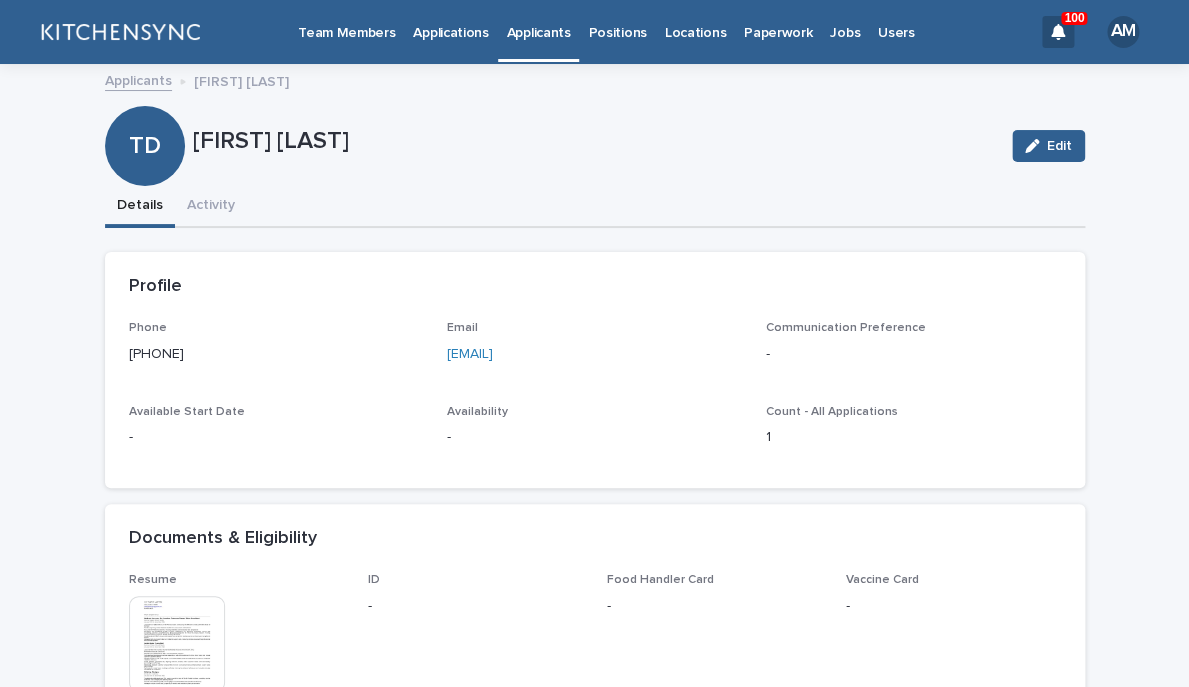 scroll, scrollTop: 590, scrollLeft: 0, axis: vertical 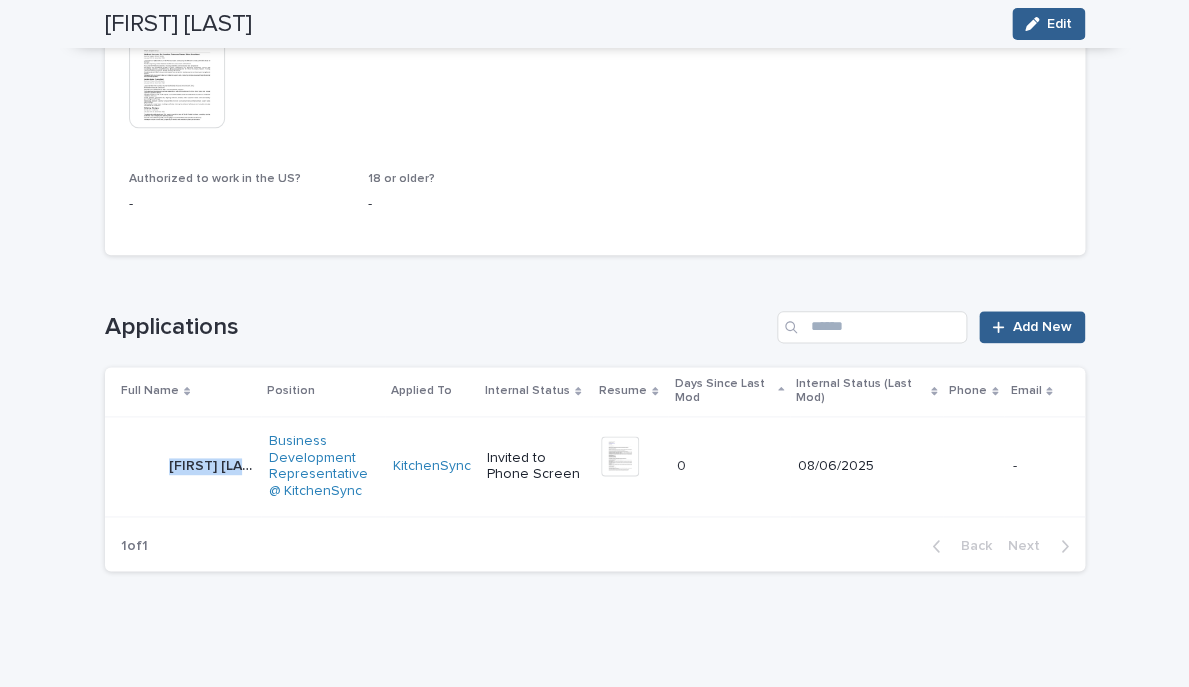 click on "Tiffany Davis Tiffany Davis" at bounding box center [187, 466] 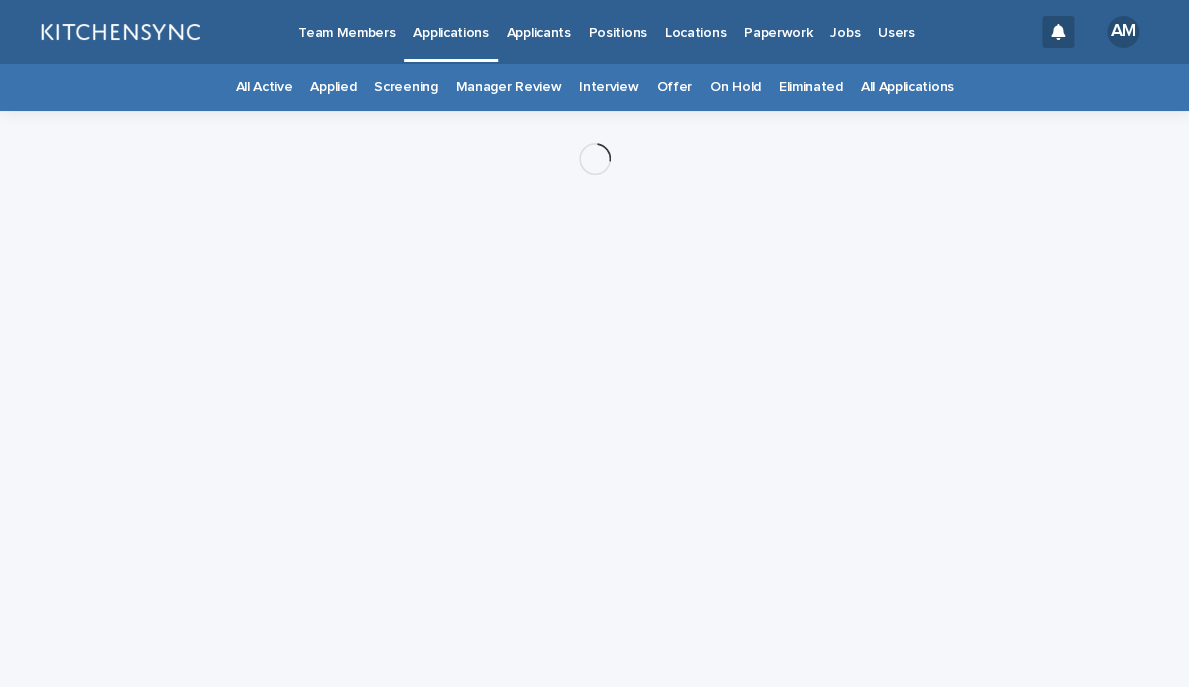scroll, scrollTop: 0, scrollLeft: 0, axis: both 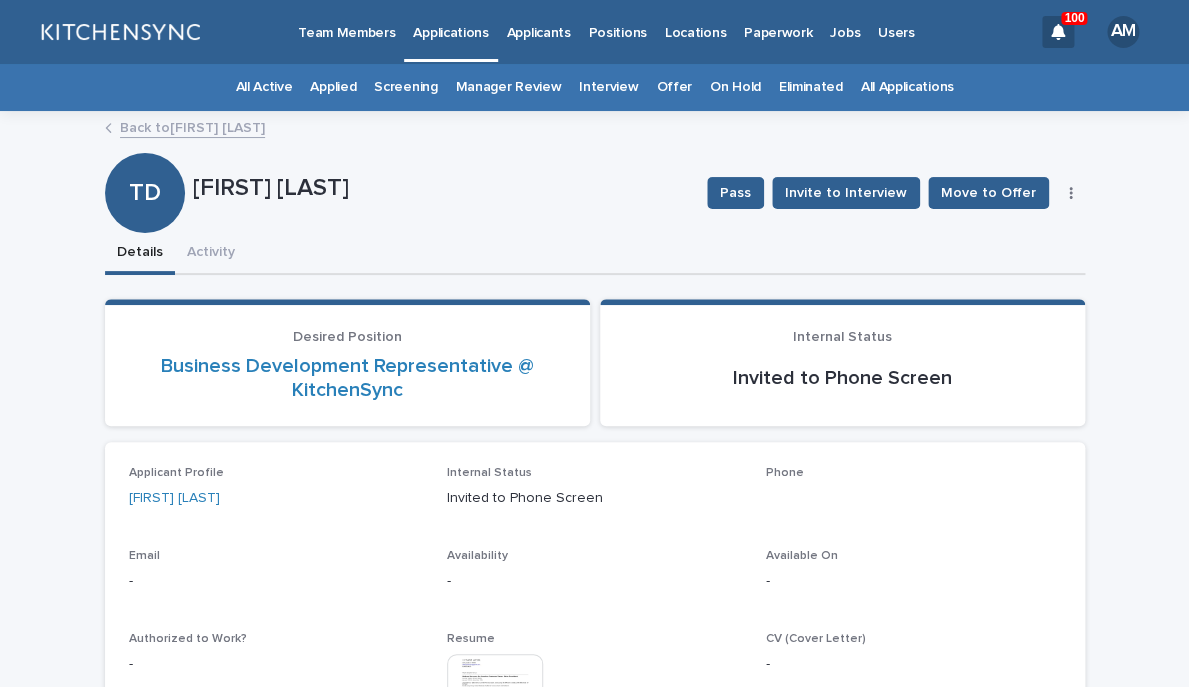 click at bounding box center (1071, 193) 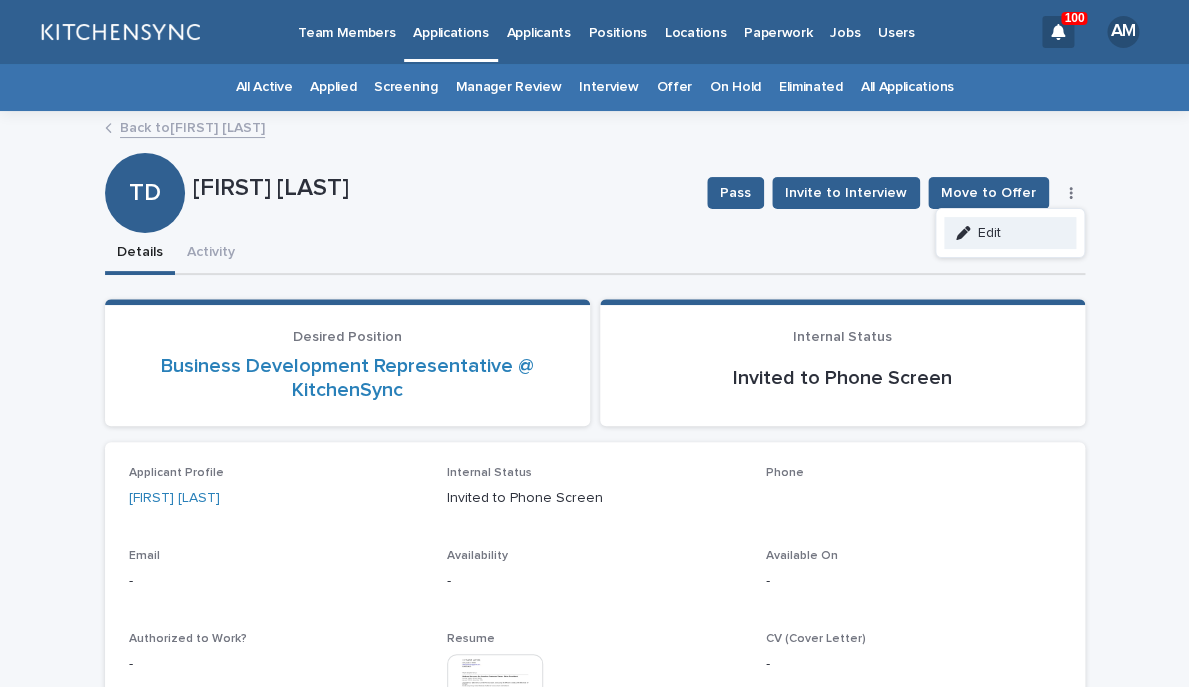click on "Edit" at bounding box center (1010, 233) 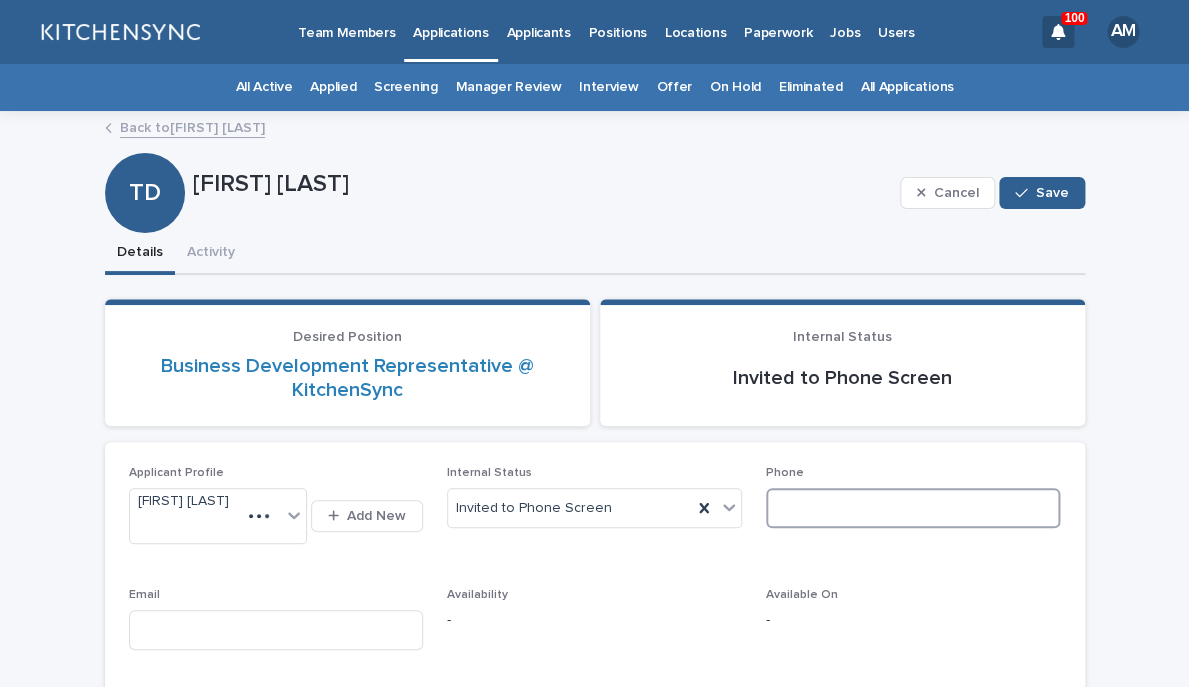 click at bounding box center [913, 508] 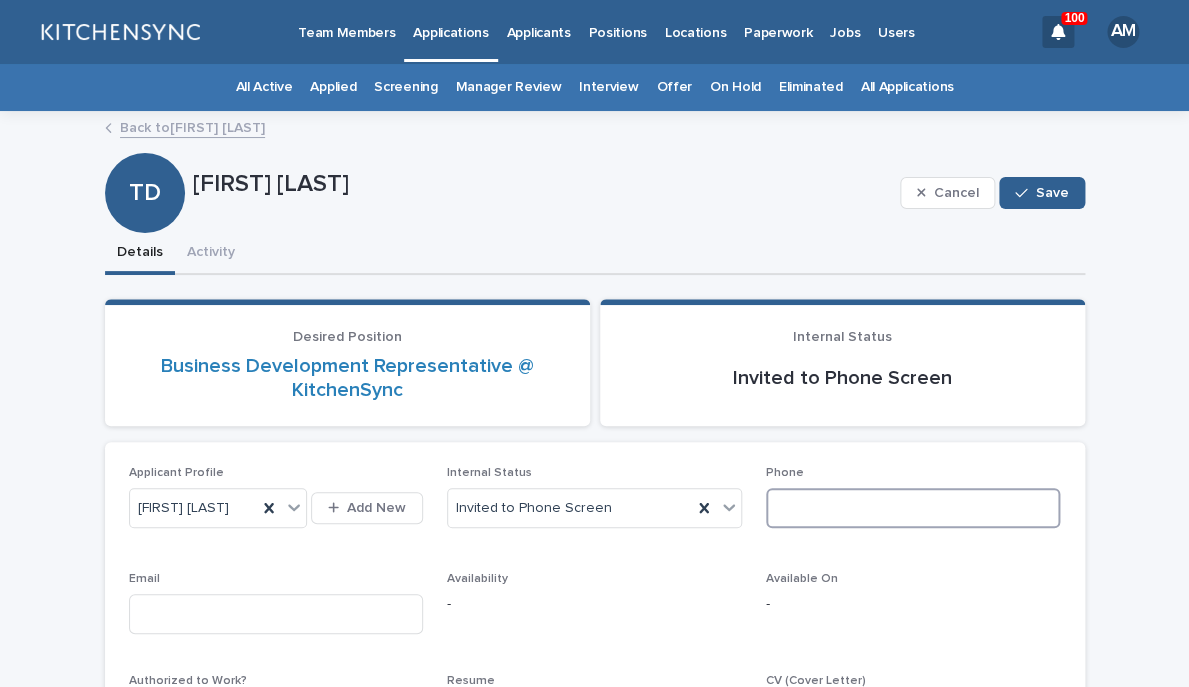 paste on "**********" 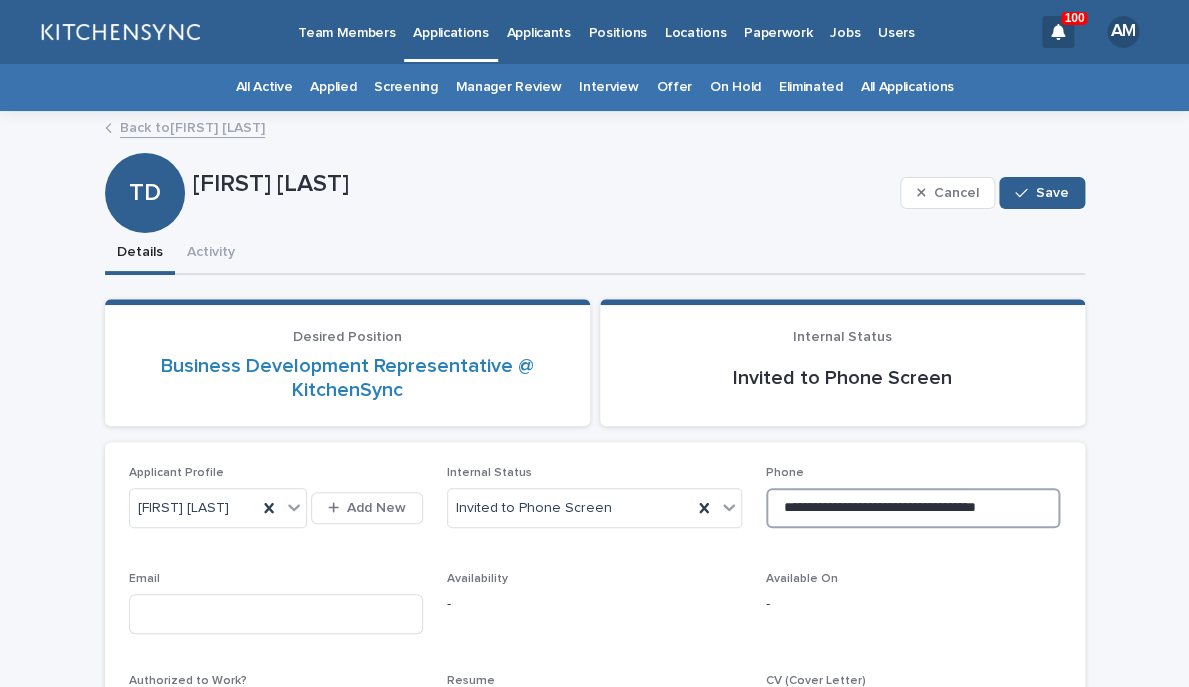 scroll, scrollTop: 0, scrollLeft: 1, axis: horizontal 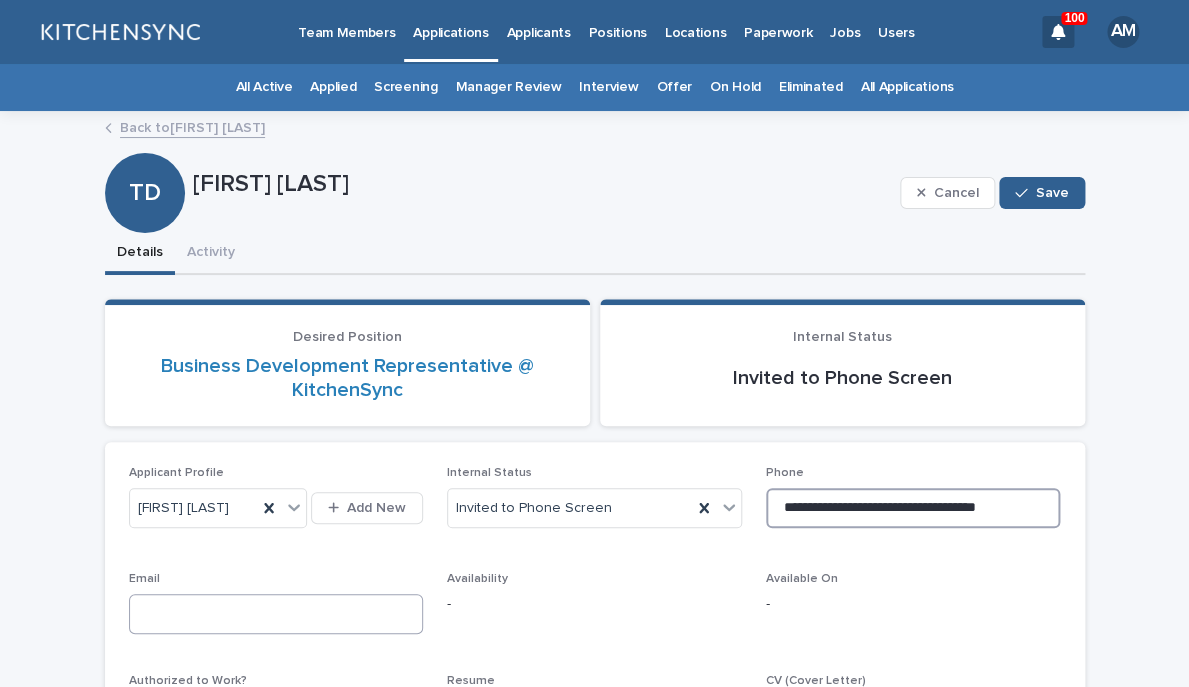 type on "**********" 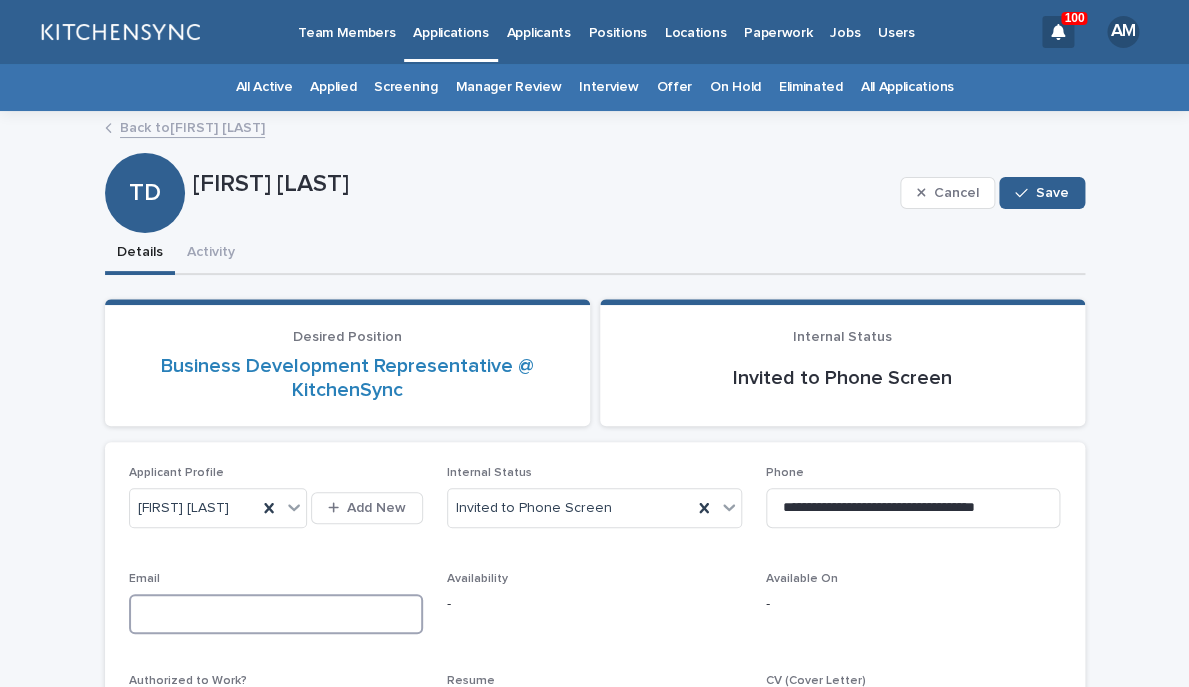 click at bounding box center [276, 614] 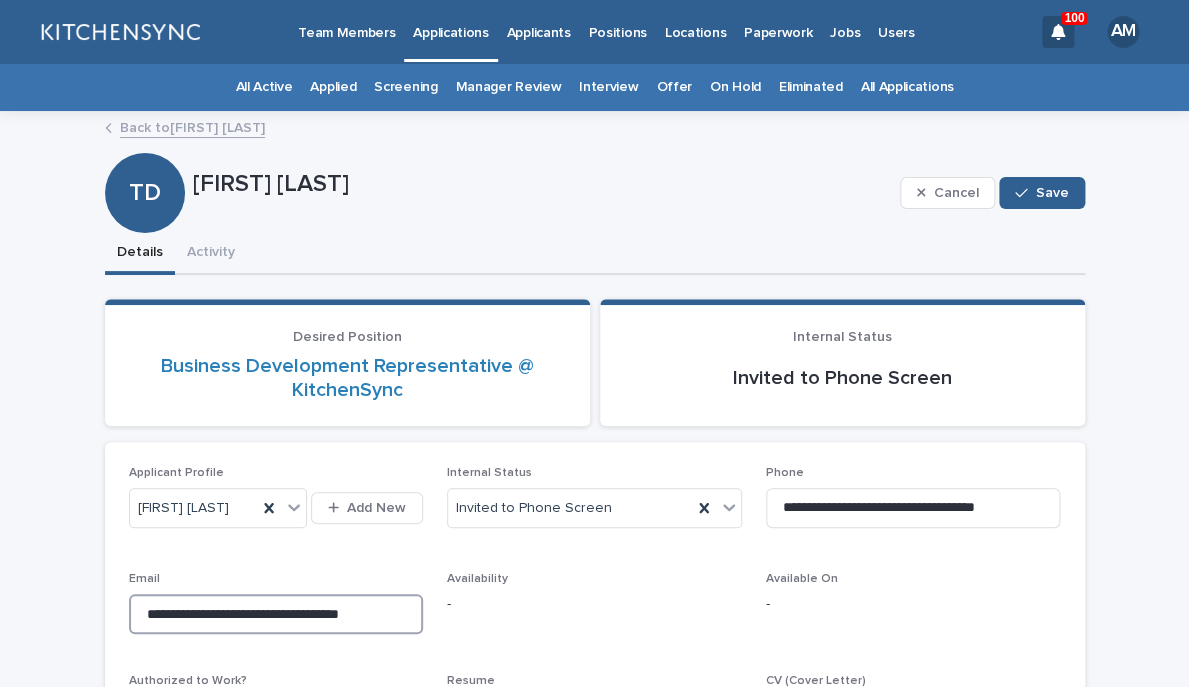 scroll, scrollTop: 0, scrollLeft: 1, axis: horizontal 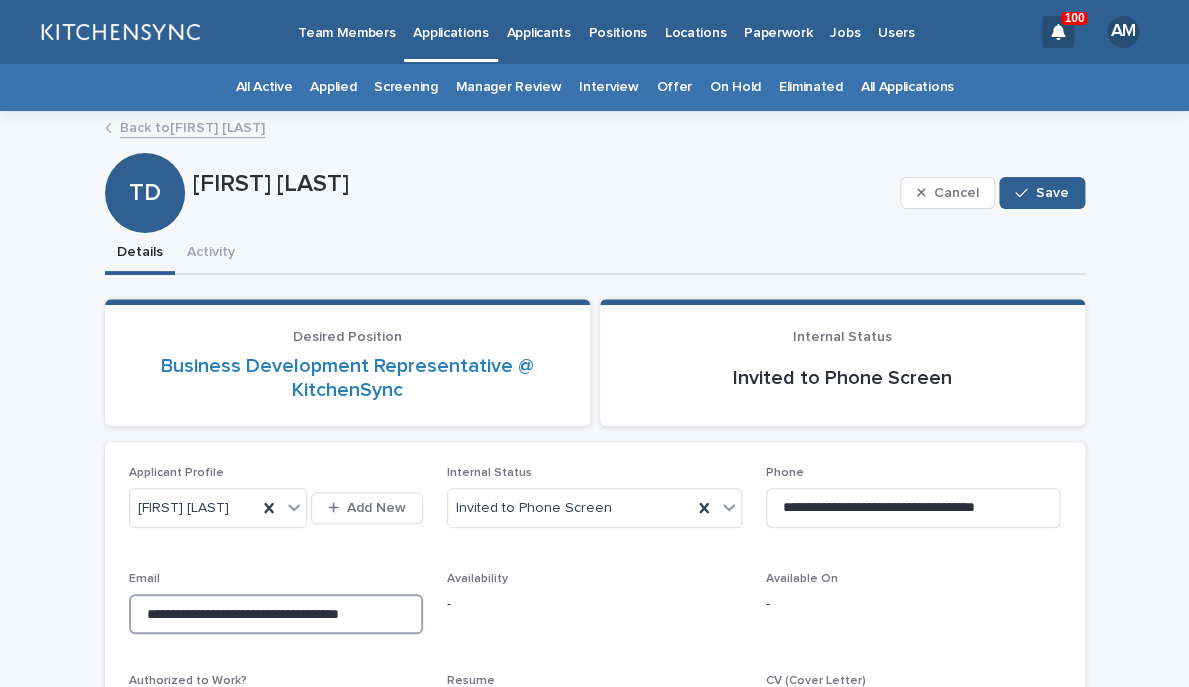 drag, startPoint x: 314, startPoint y: 616, endPoint x: 576, endPoint y: 625, distance: 262.15454 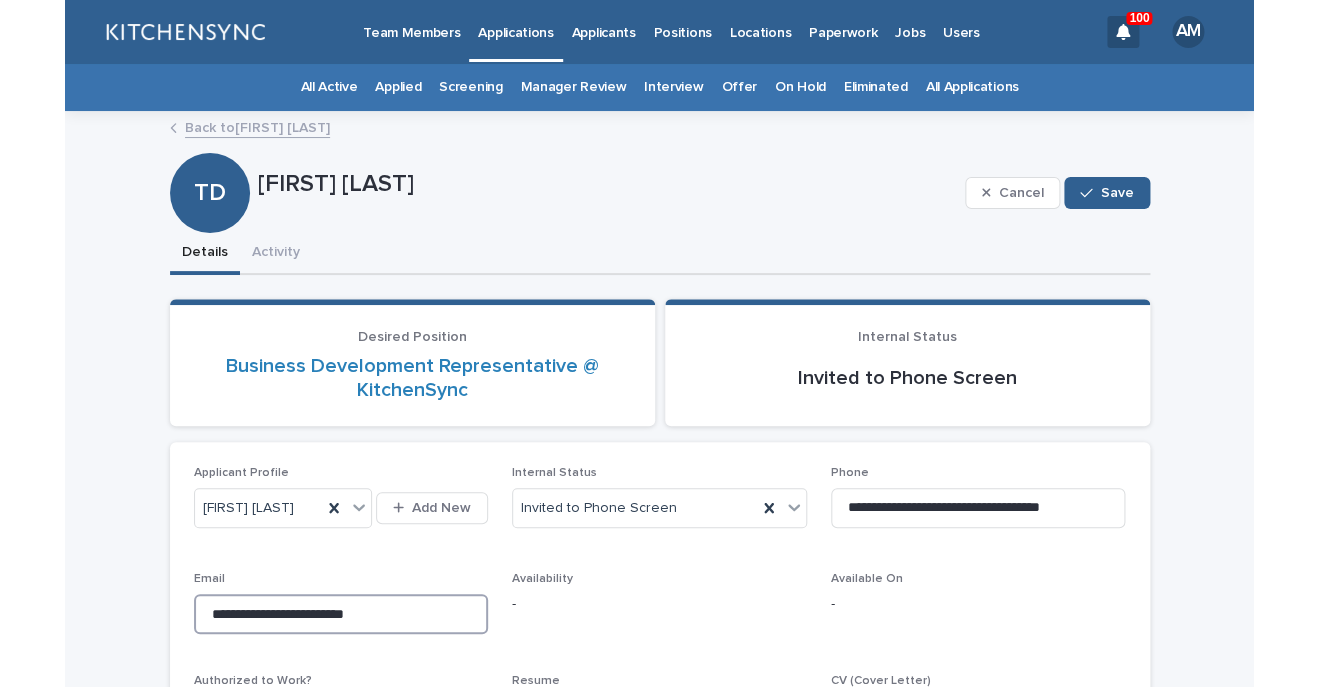 scroll, scrollTop: 0, scrollLeft: 0, axis: both 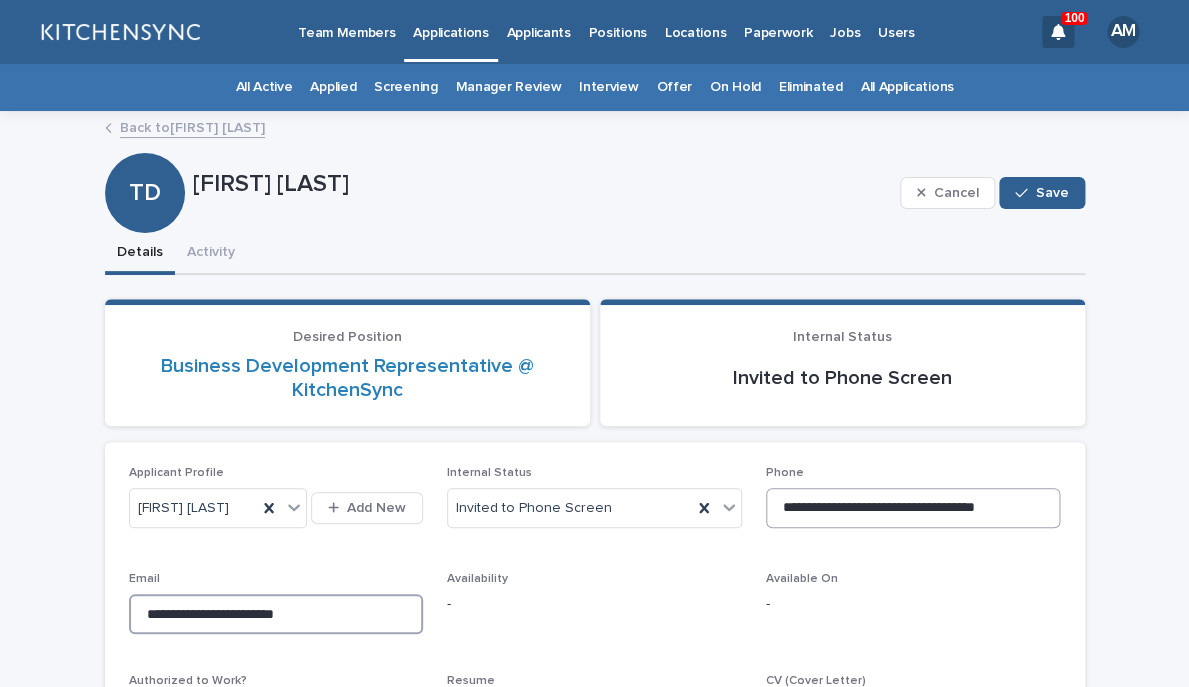 type on "**********" 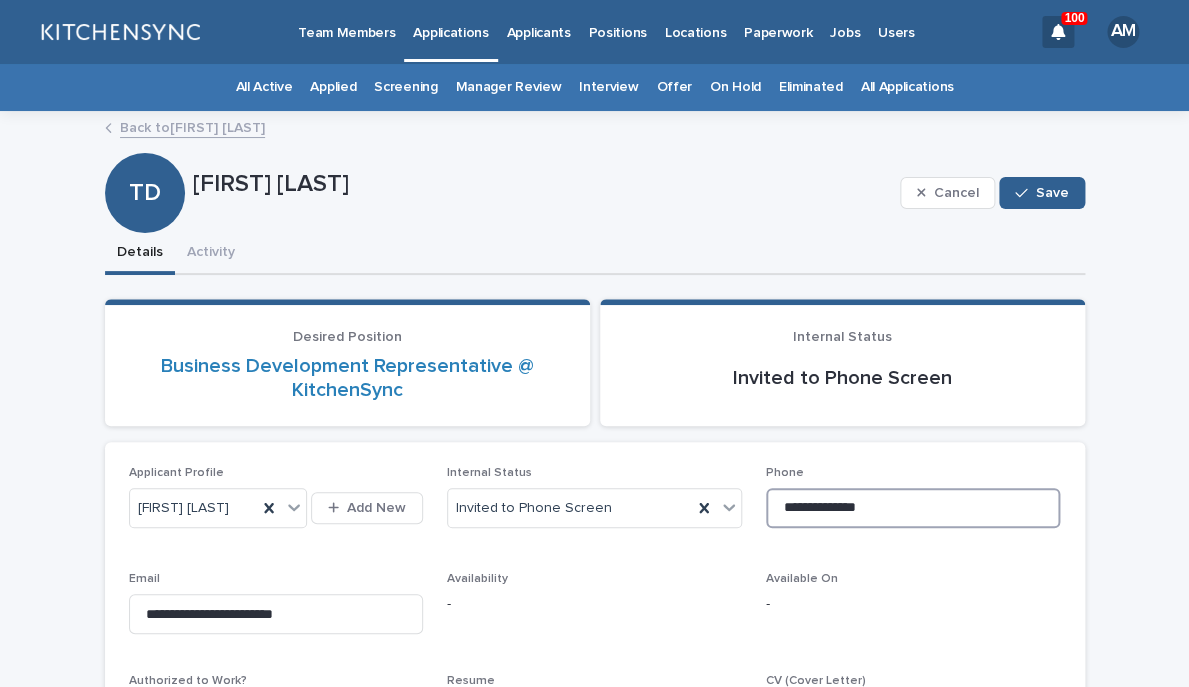 drag, startPoint x: 955, startPoint y: 517, endPoint x: 768, endPoint y: 517, distance: 187 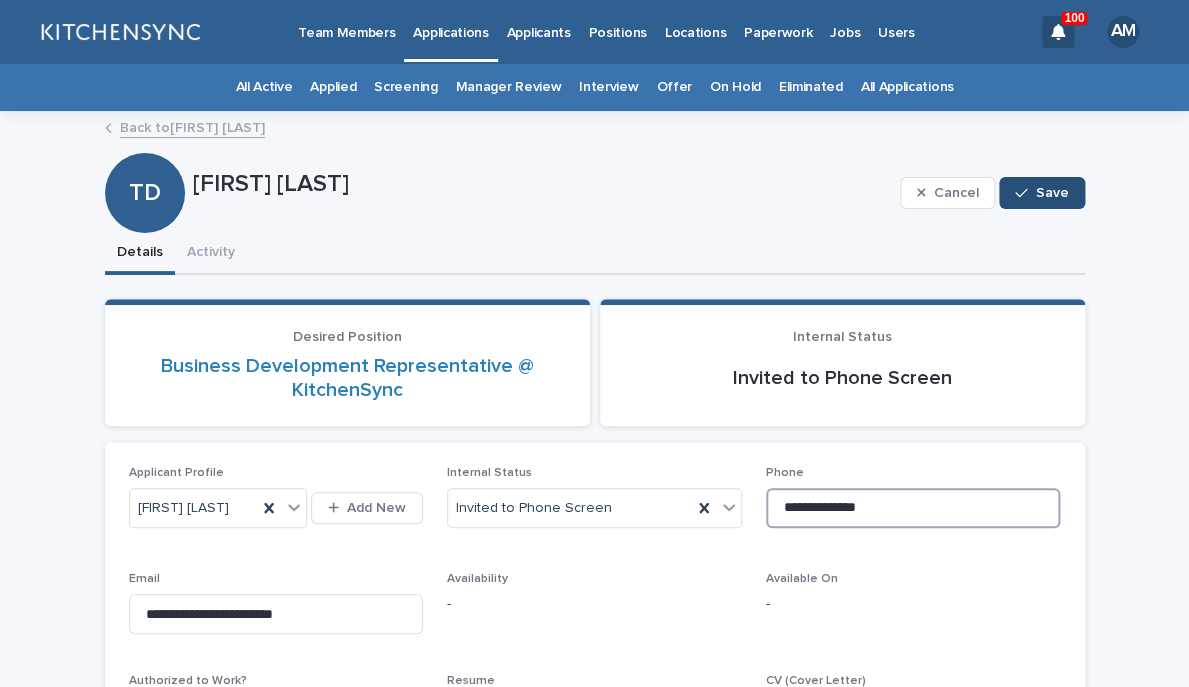 type on "**********" 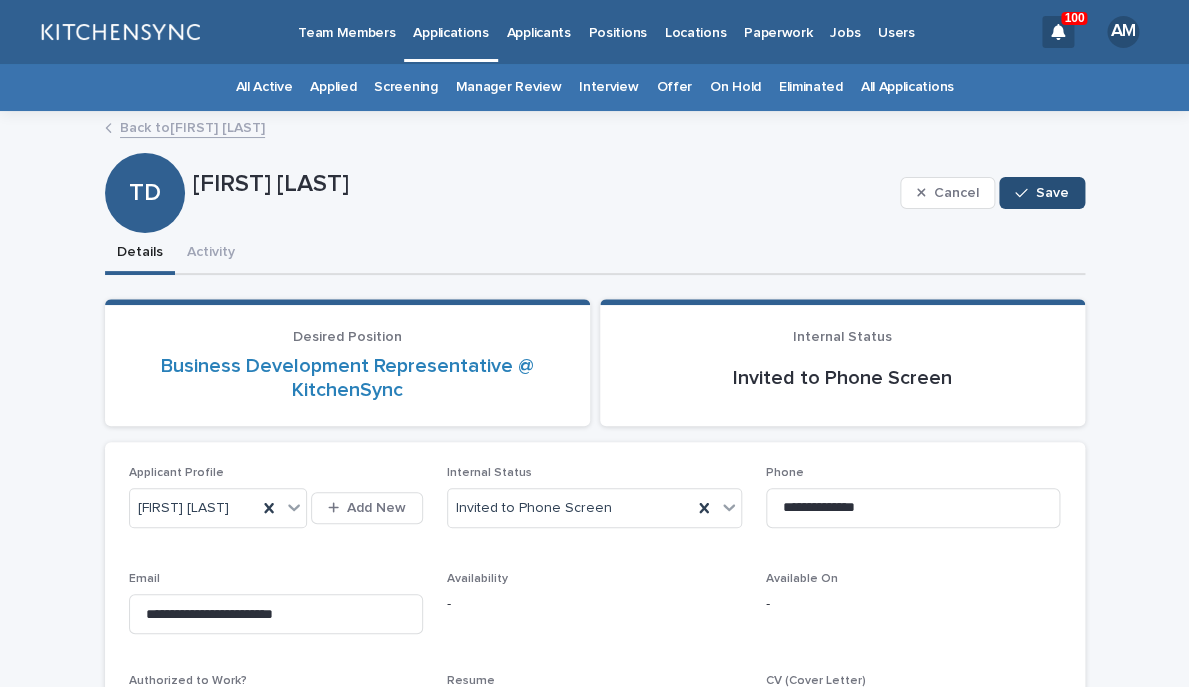 click on "Save" at bounding box center [1052, 193] 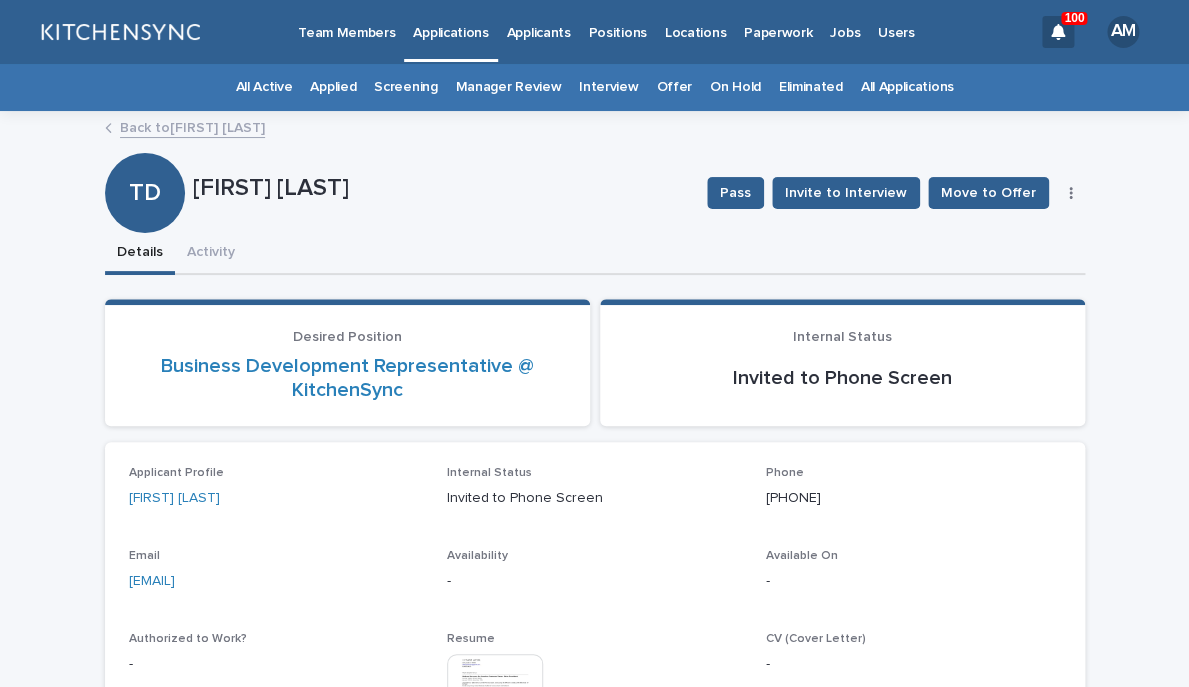 click at bounding box center [1071, 193] 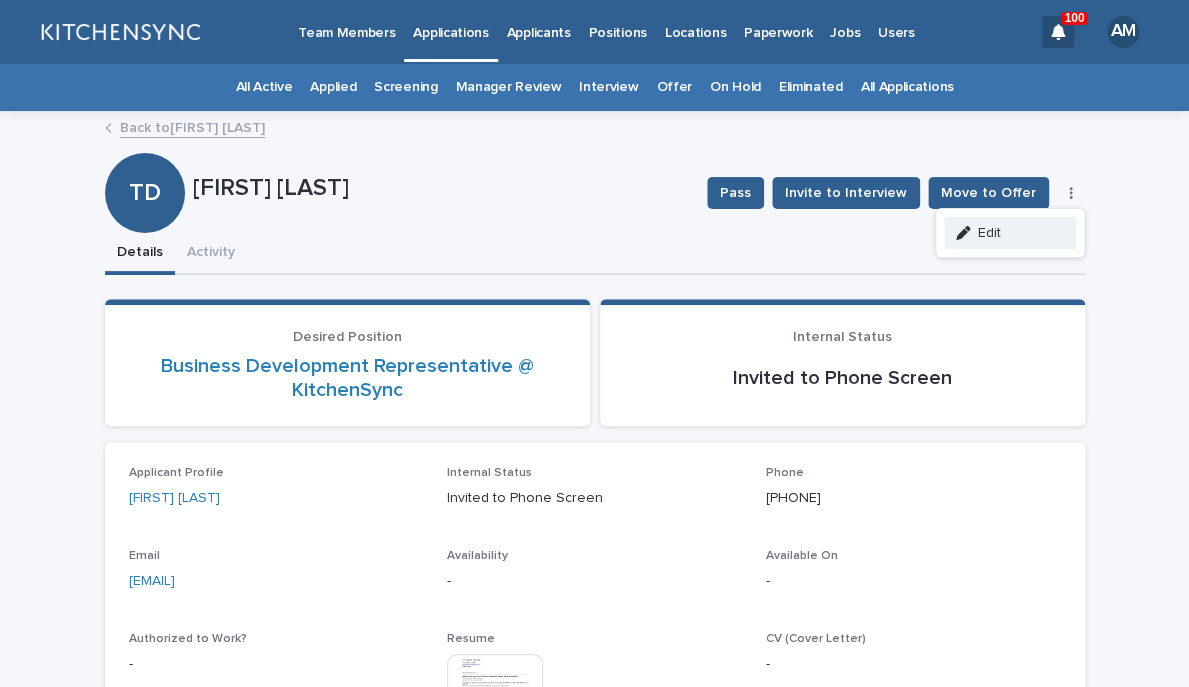 click on "Edit" at bounding box center (1010, 233) 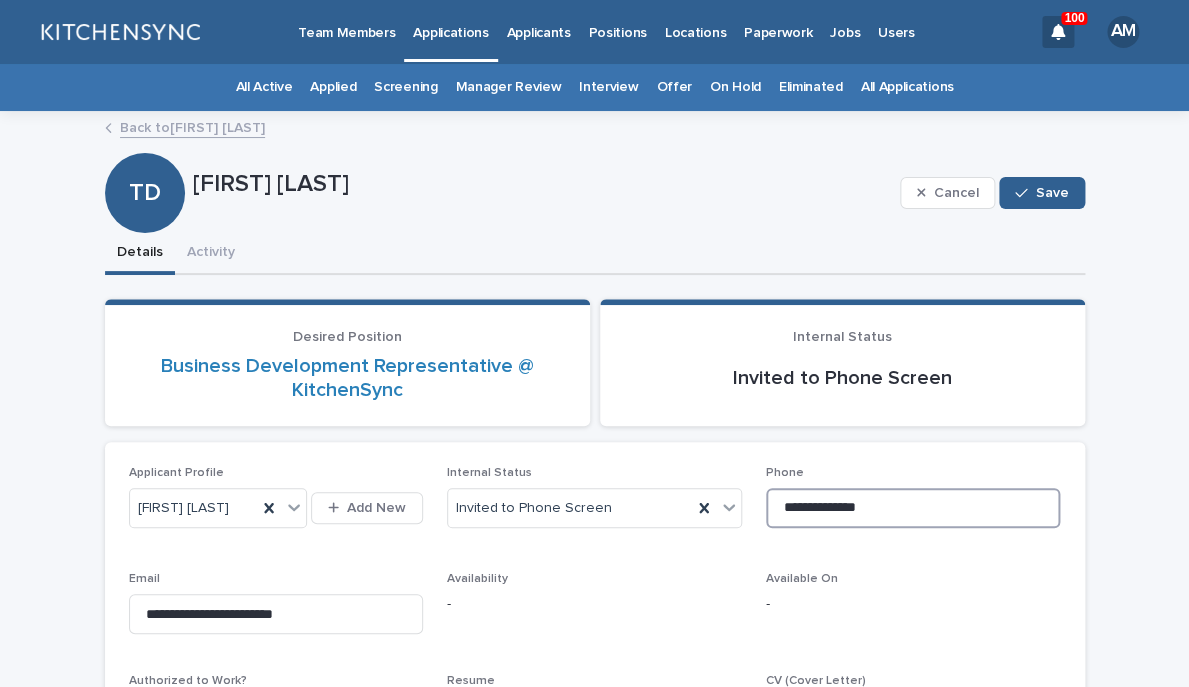click on "**********" at bounding box center [913, 508] 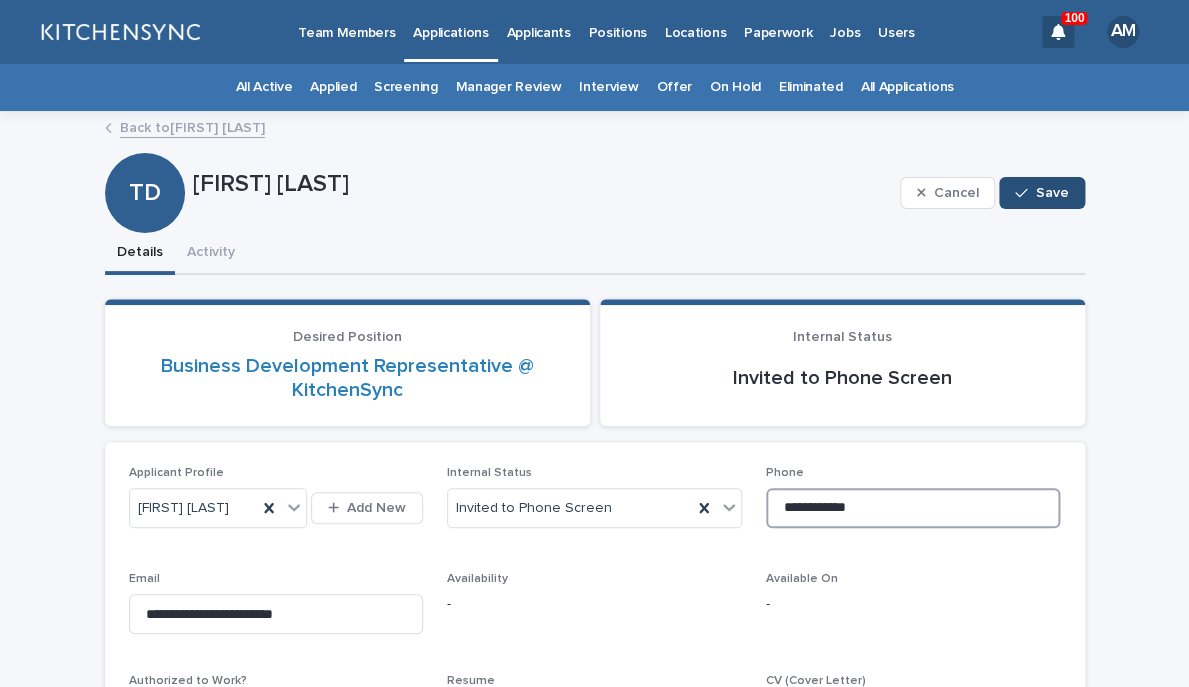 type on "**********" 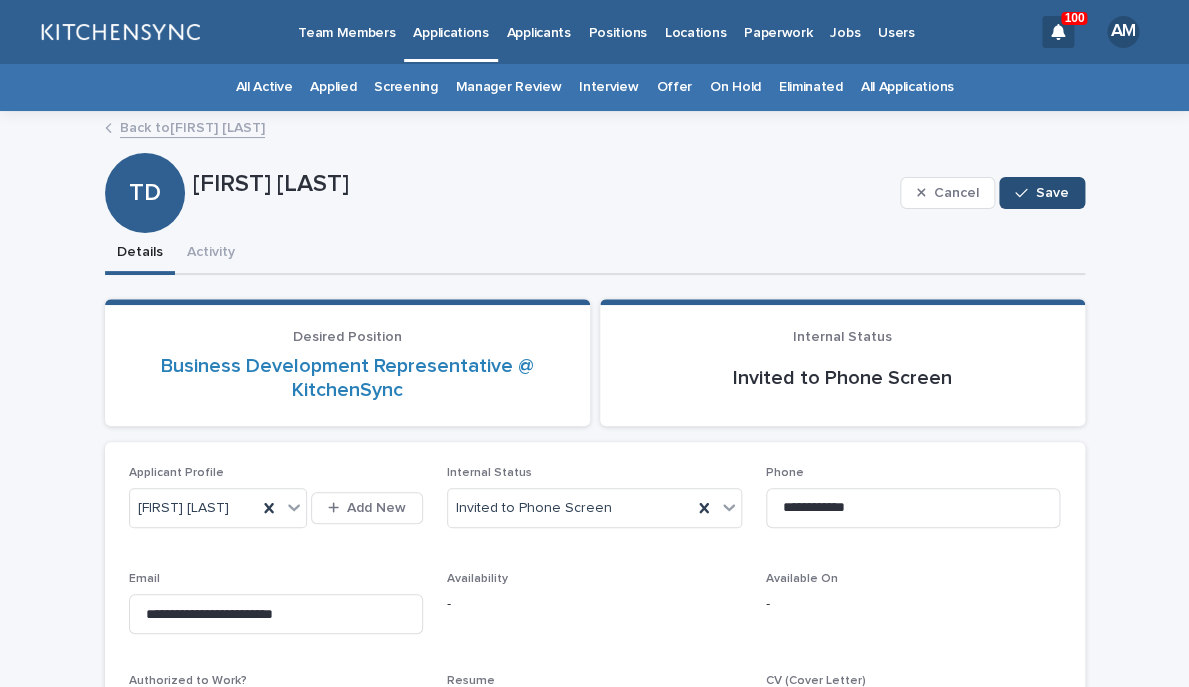click on "Save" at bounding box center [1052, 193] 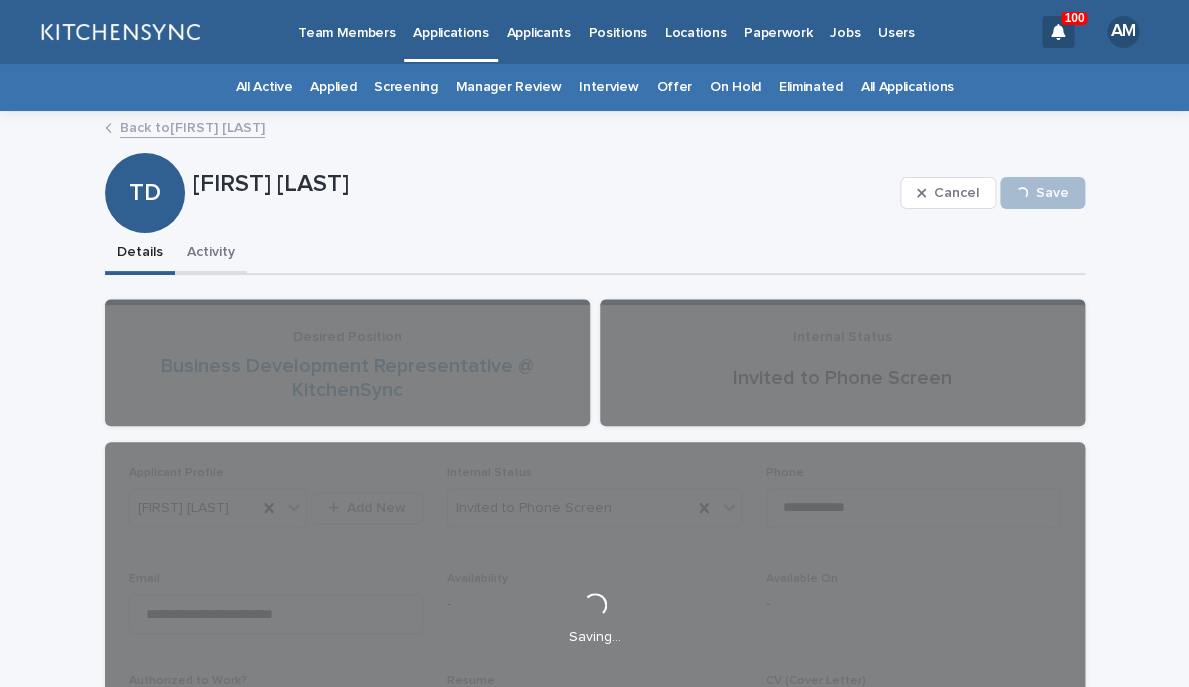 click on "Activity" at bounding box center (211, 254) 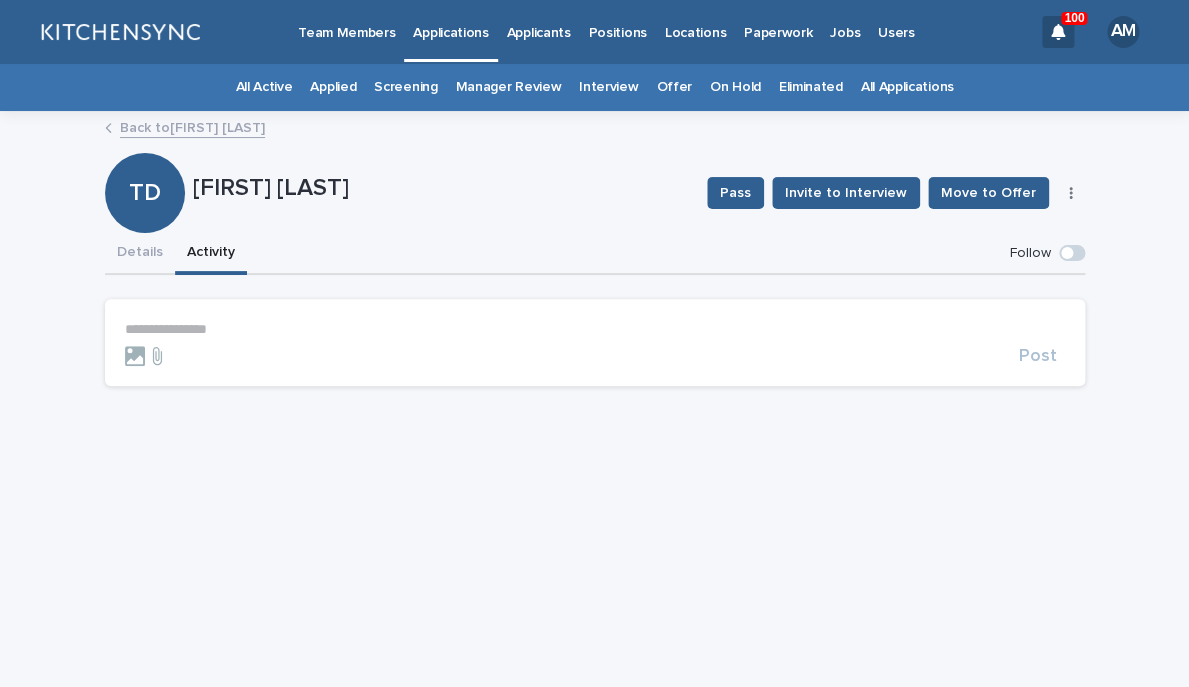 click on "**********" at bounding box center (595, 329) 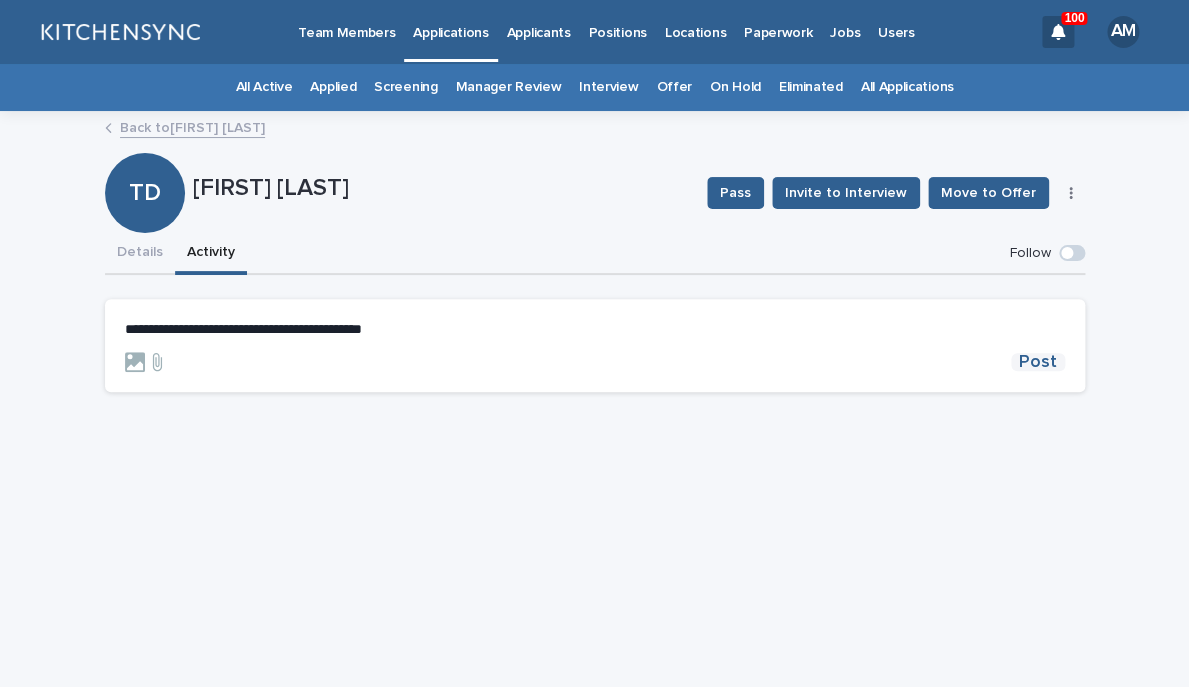 click on "Post" at bounding box center (1038, 362) 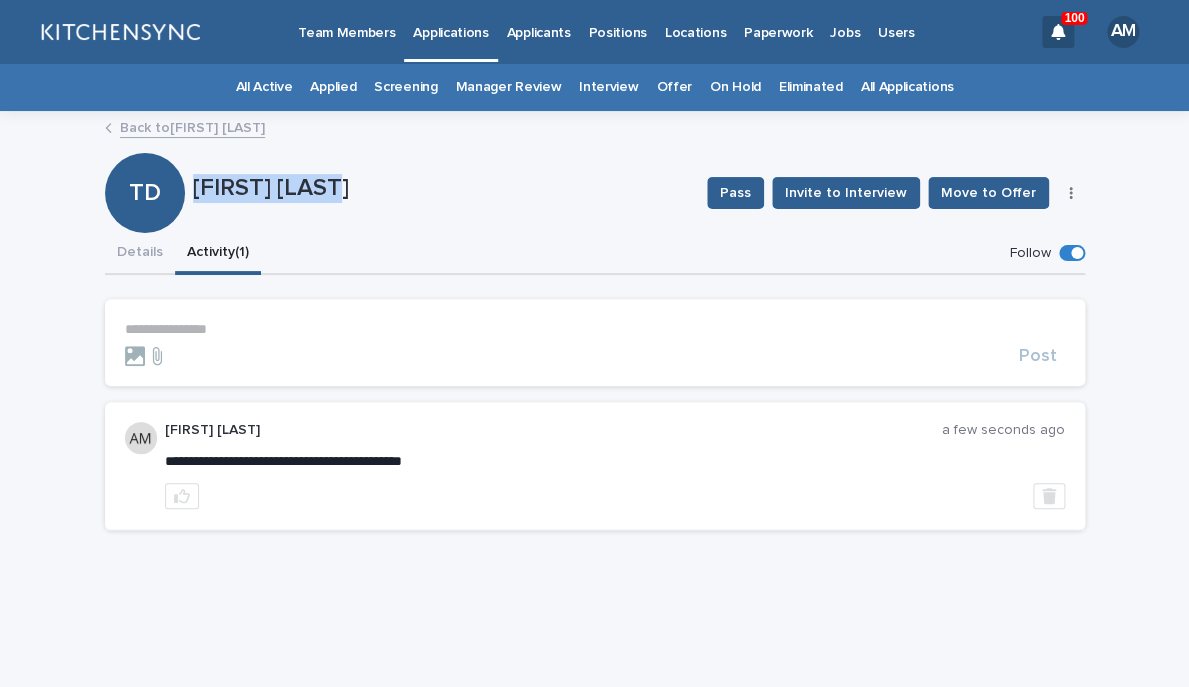 drag, startPoint x: 196, startPoint y: 194, endPoint x: 395, endPoint y: 193, distance: 199.00252 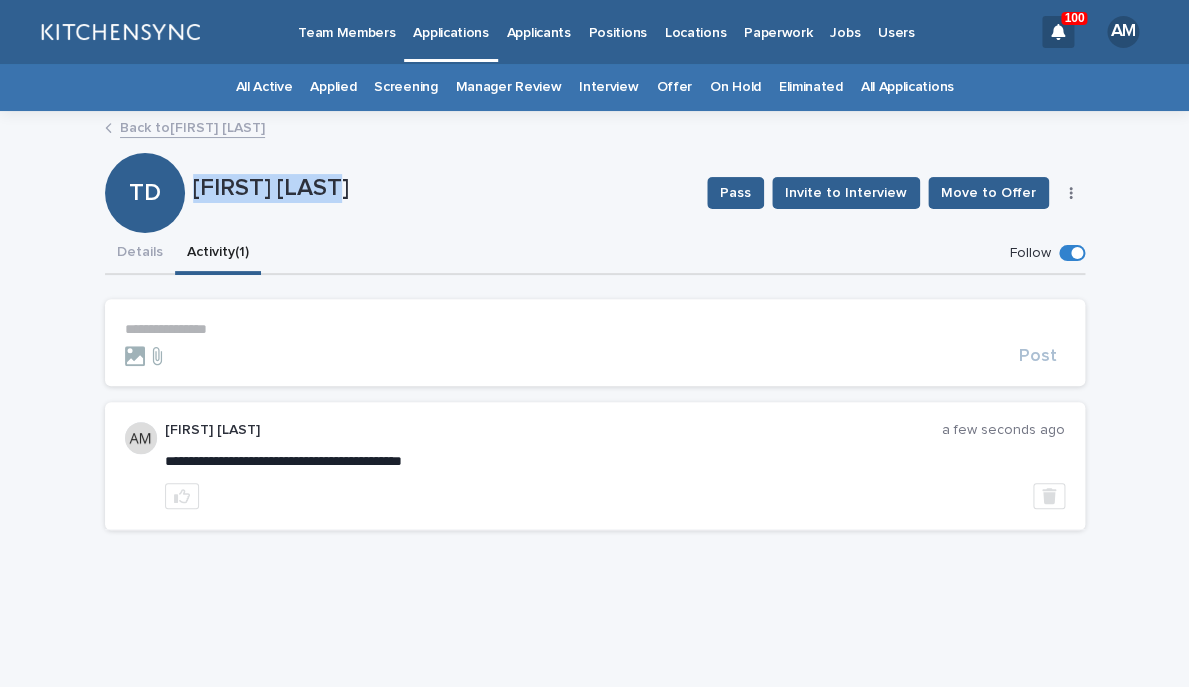 click on "[FIRST] [LAST]" at bounding box center (442, 188) 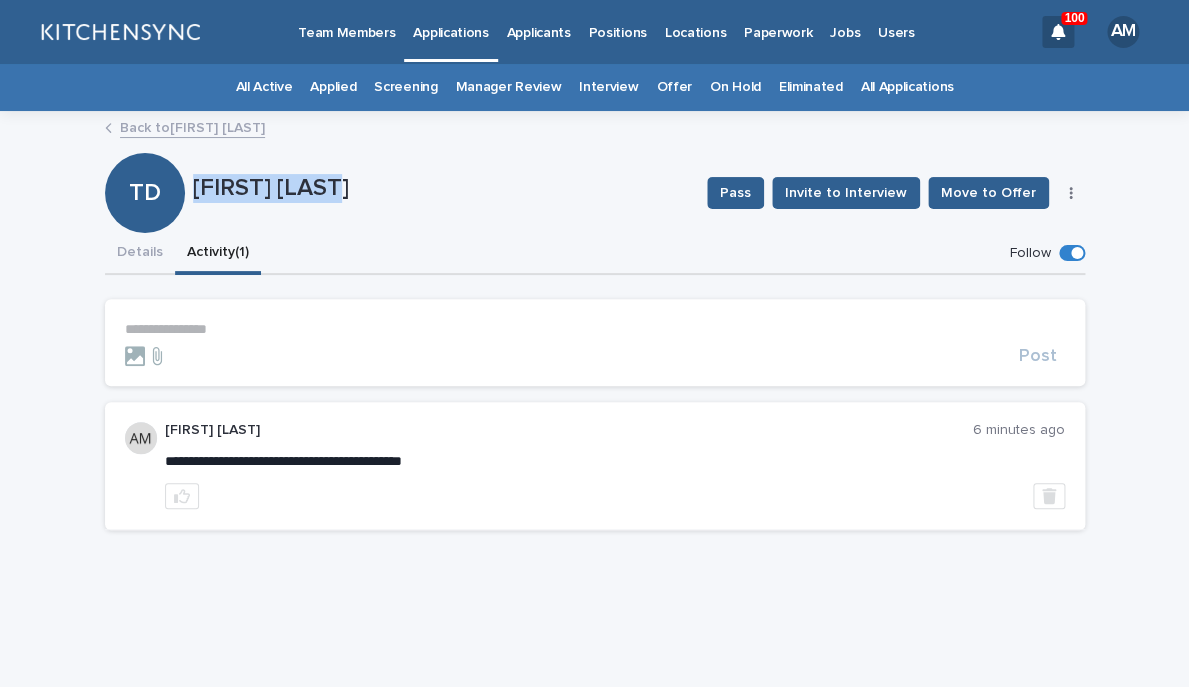 click on "All Applications" at bounding box center [907, 87] 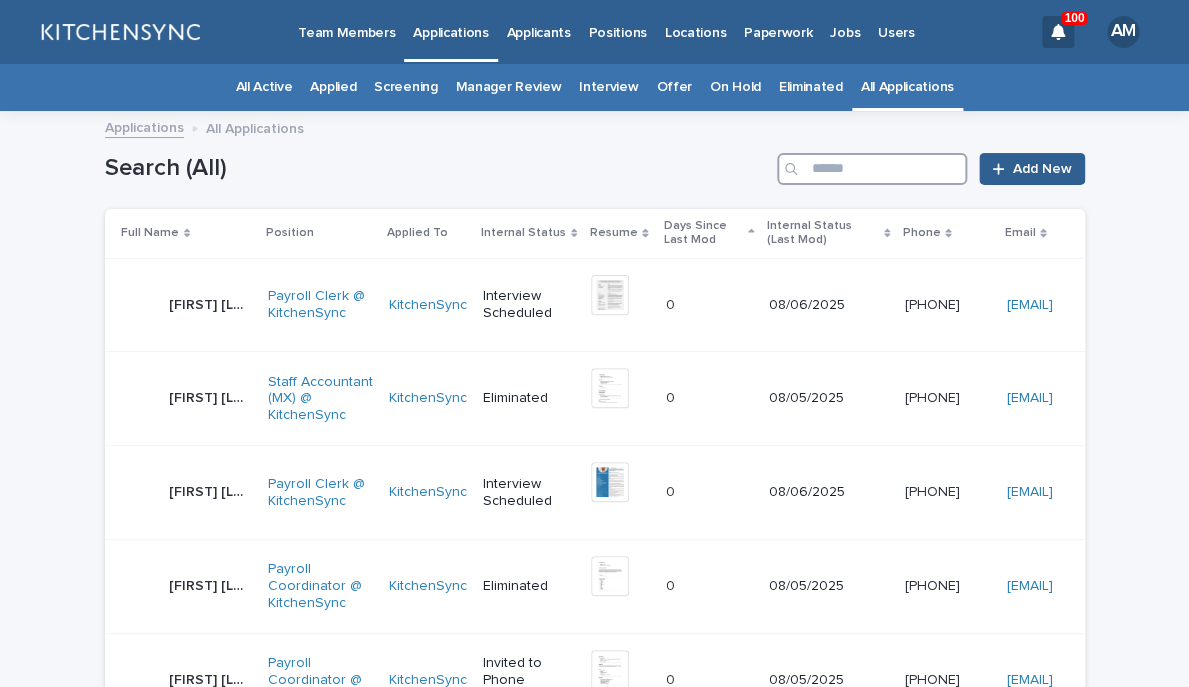 click at bounding box center [872, 169] 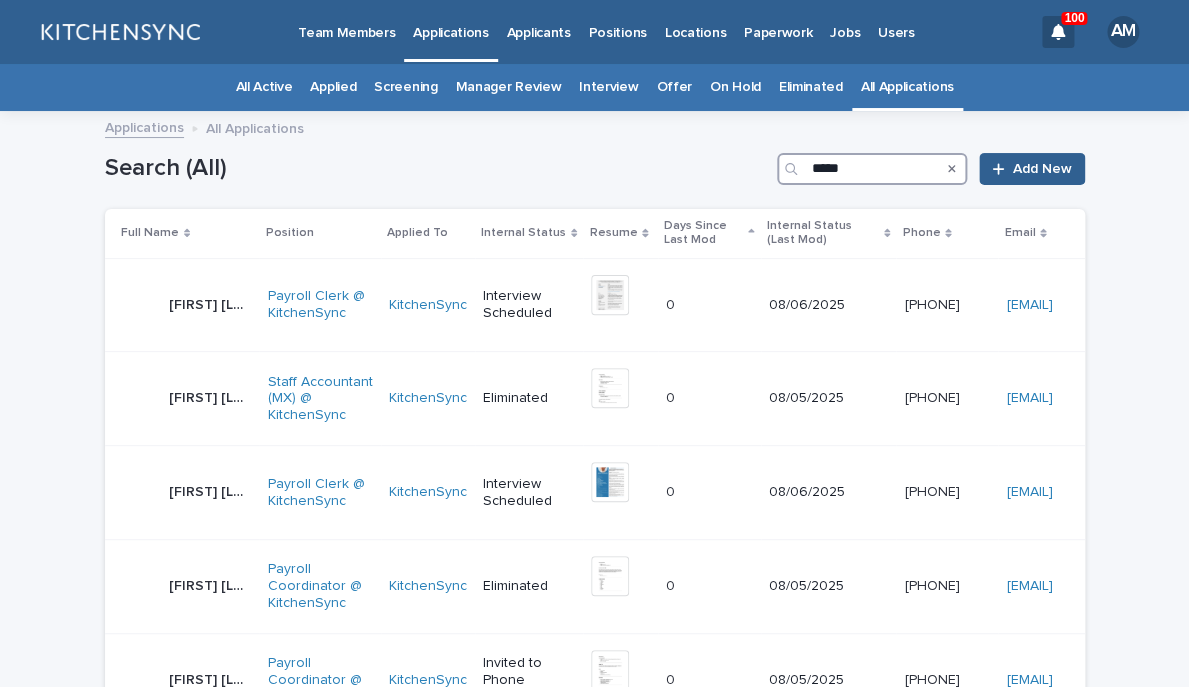 type on "*****" 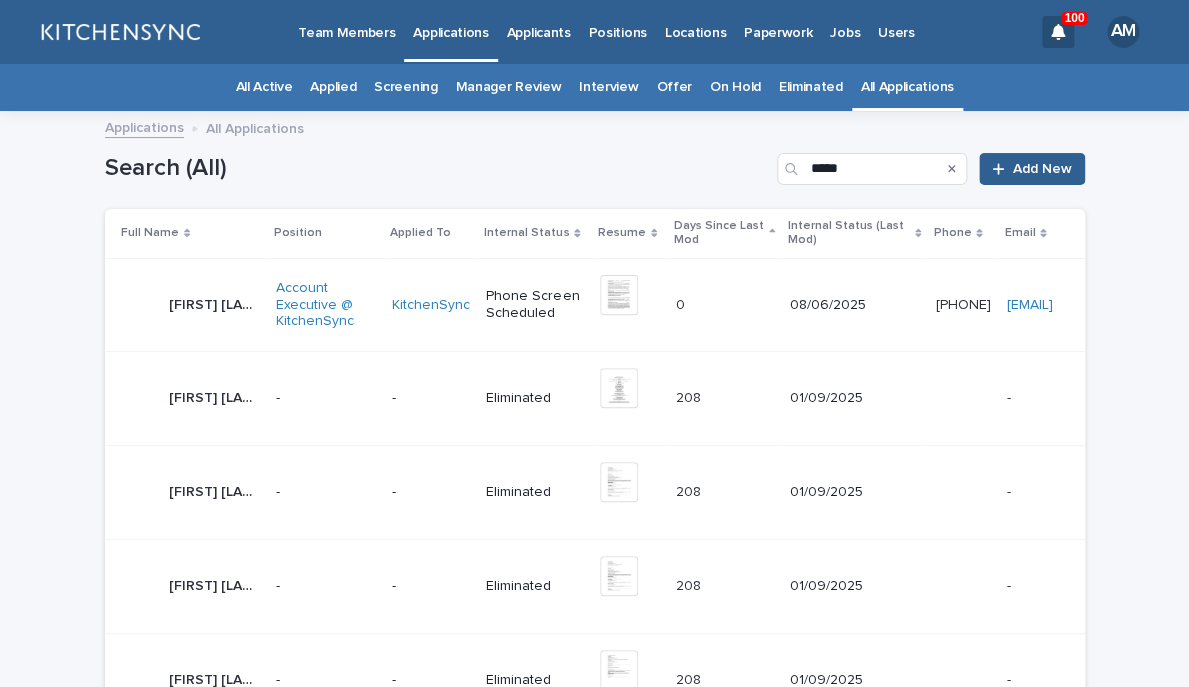 click on "[FIRST] [LAST]" at bounding box center (216, 303) 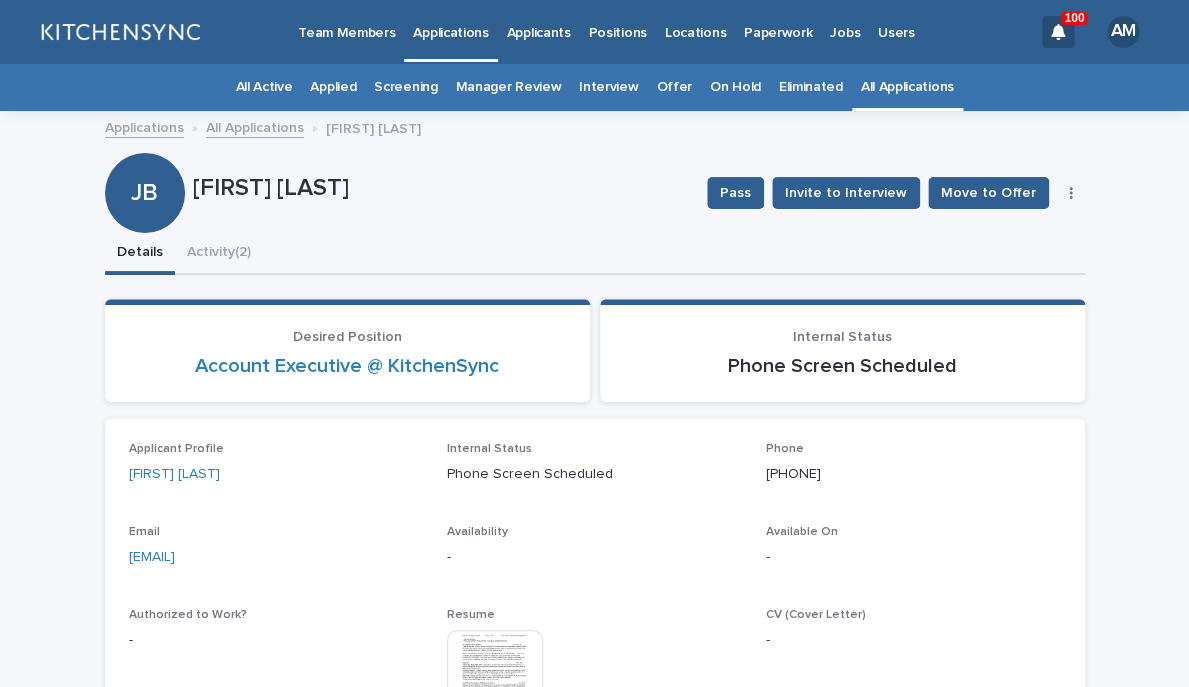 click at bounding box center [495, 678] 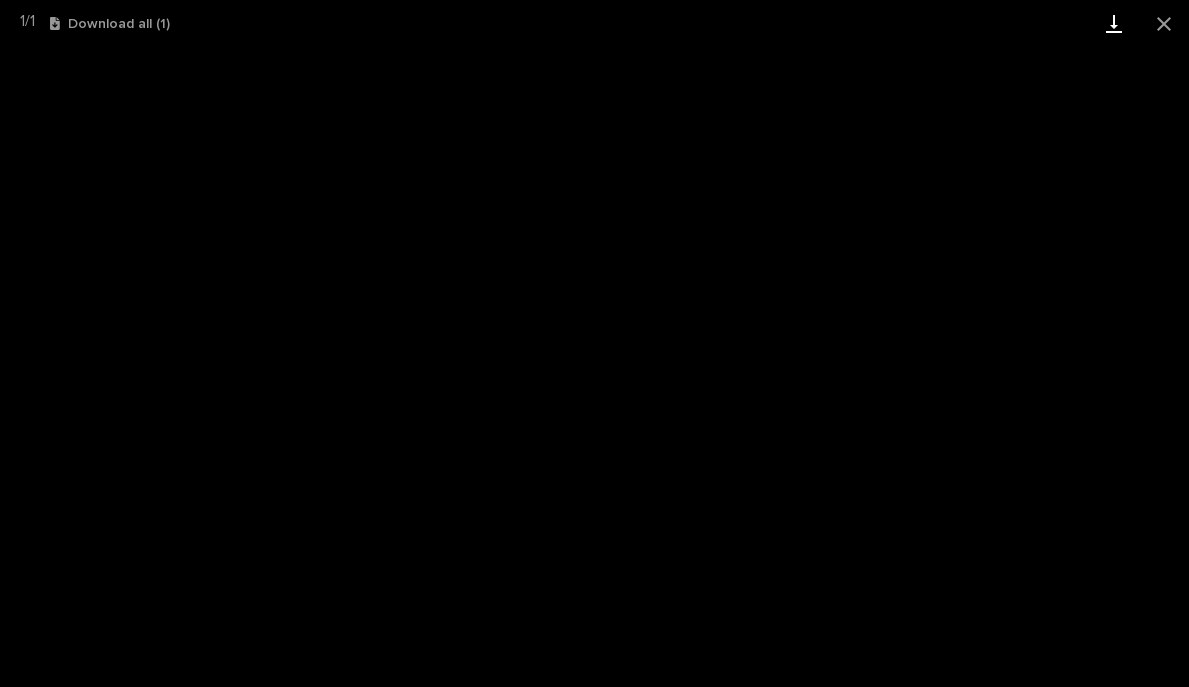 click at bounding box center [1114, 23] 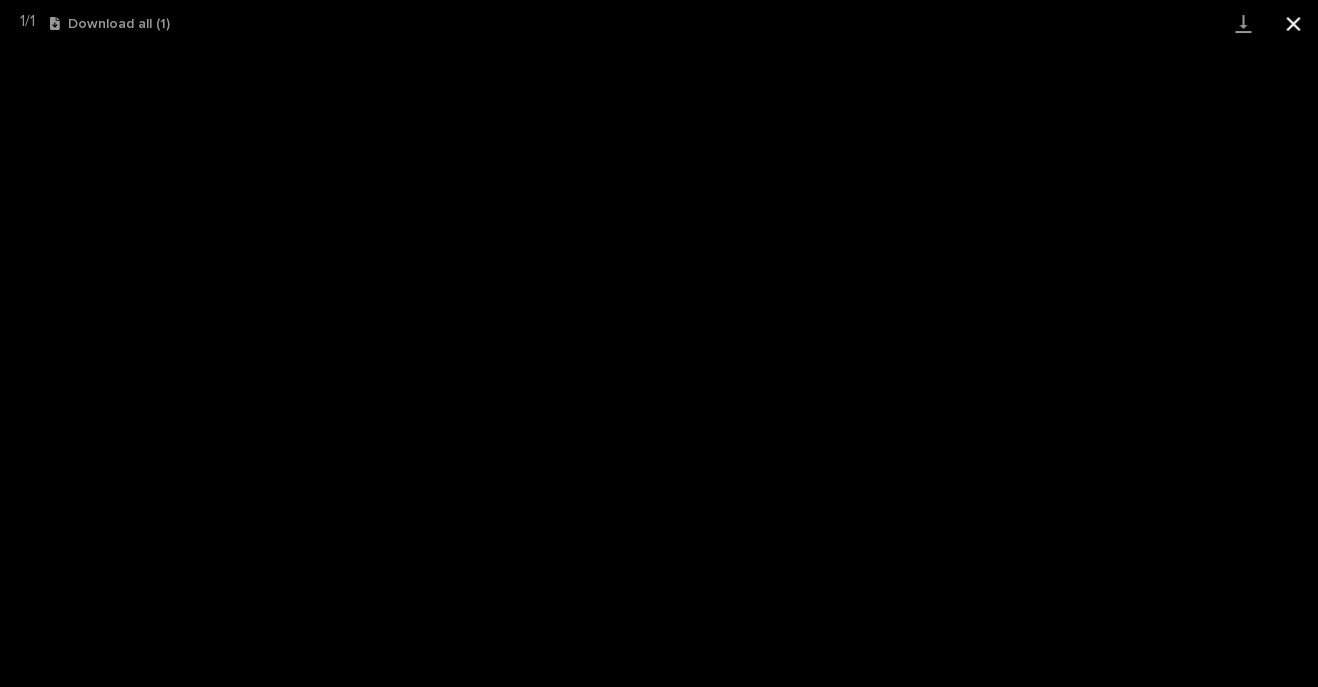 click at bounding box center (1293, 23) 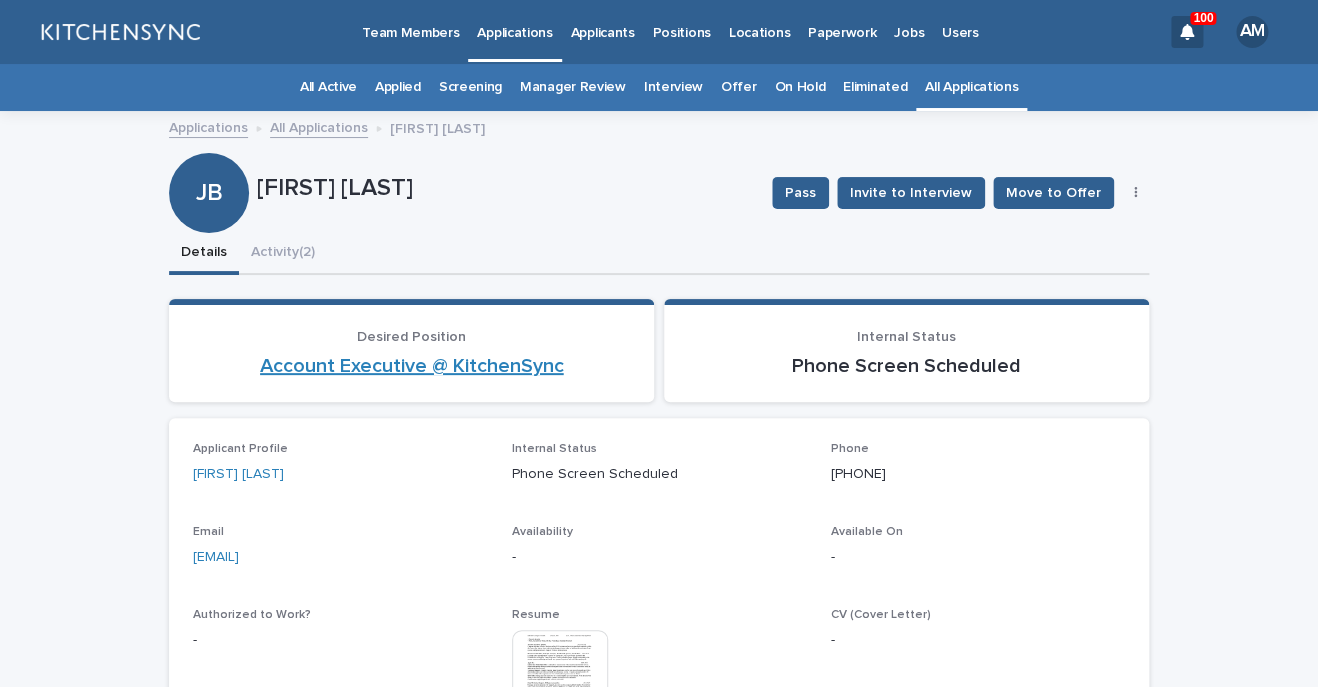 click on "Account Executive  @ KitchenSync" at bounding box center (412, 366) 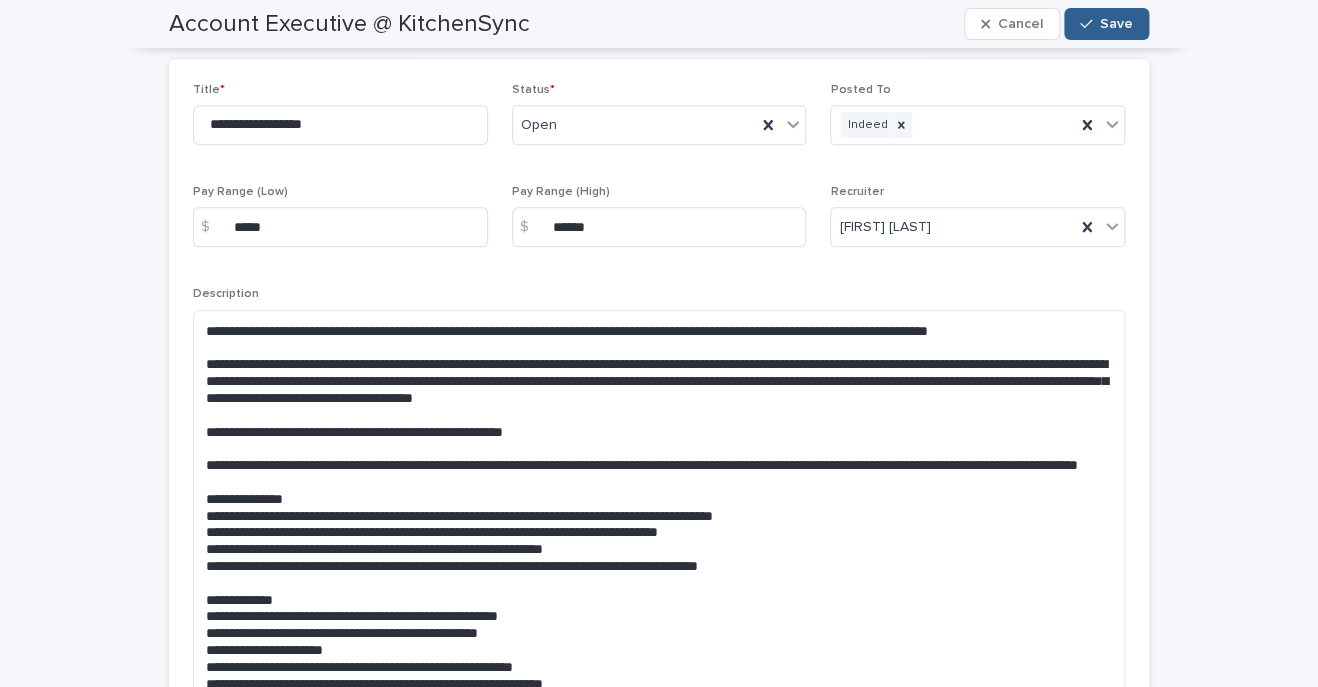 scroll, scrollTop: 328, scrollLeft: 0, axis: vertical 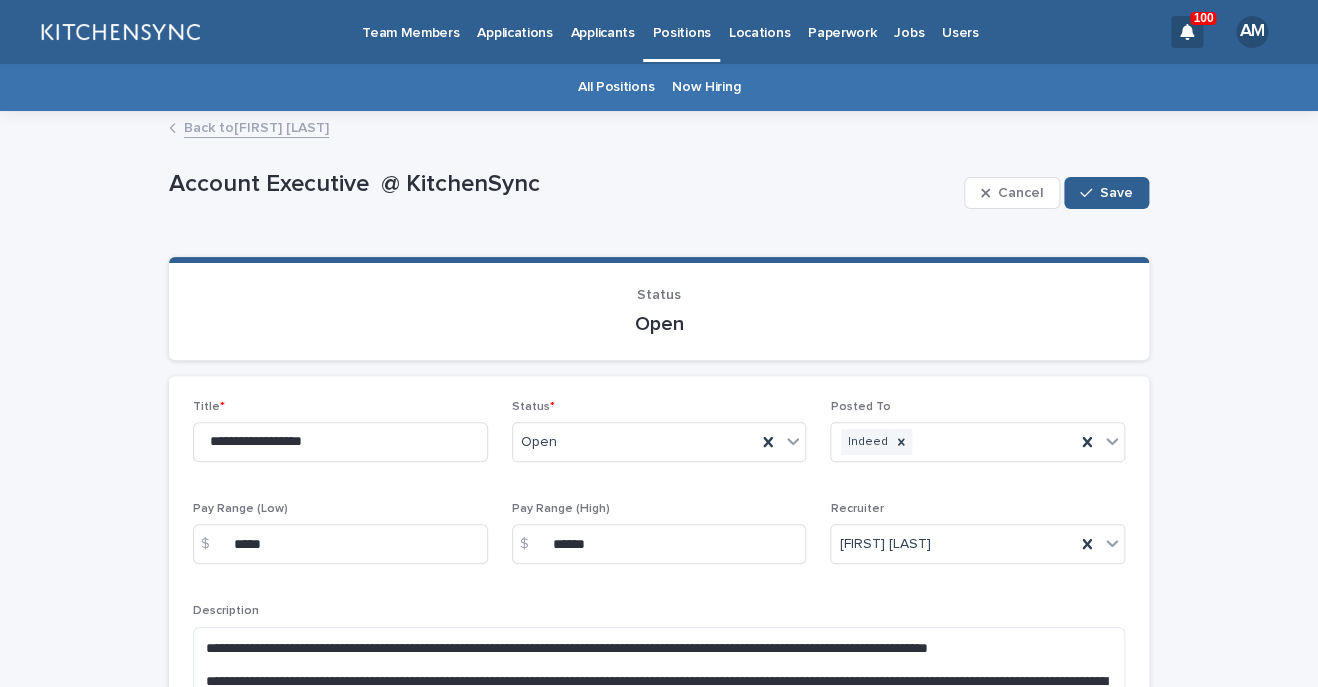 click on "Back to  James Bernardi" at bounding box center (256, 126) 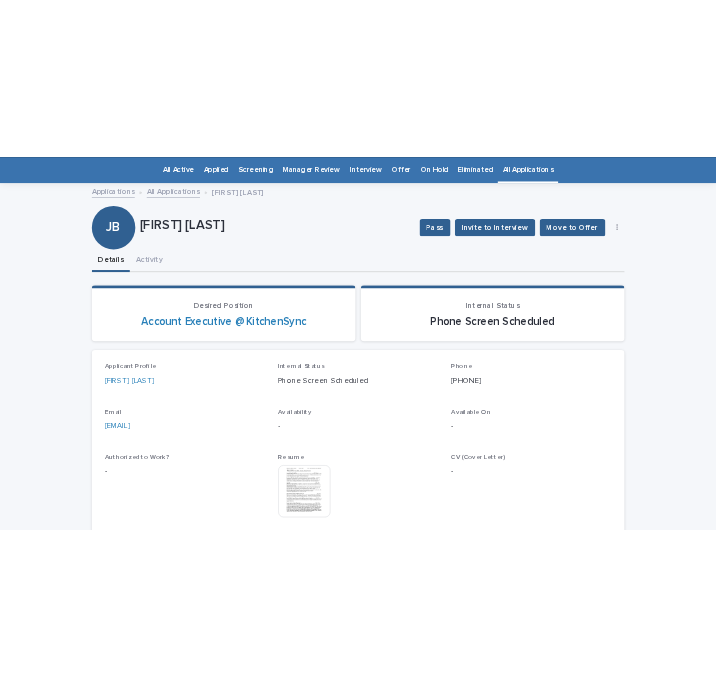 scroll, scrollTop: 64, scrollLeft: 0, axis: vertical 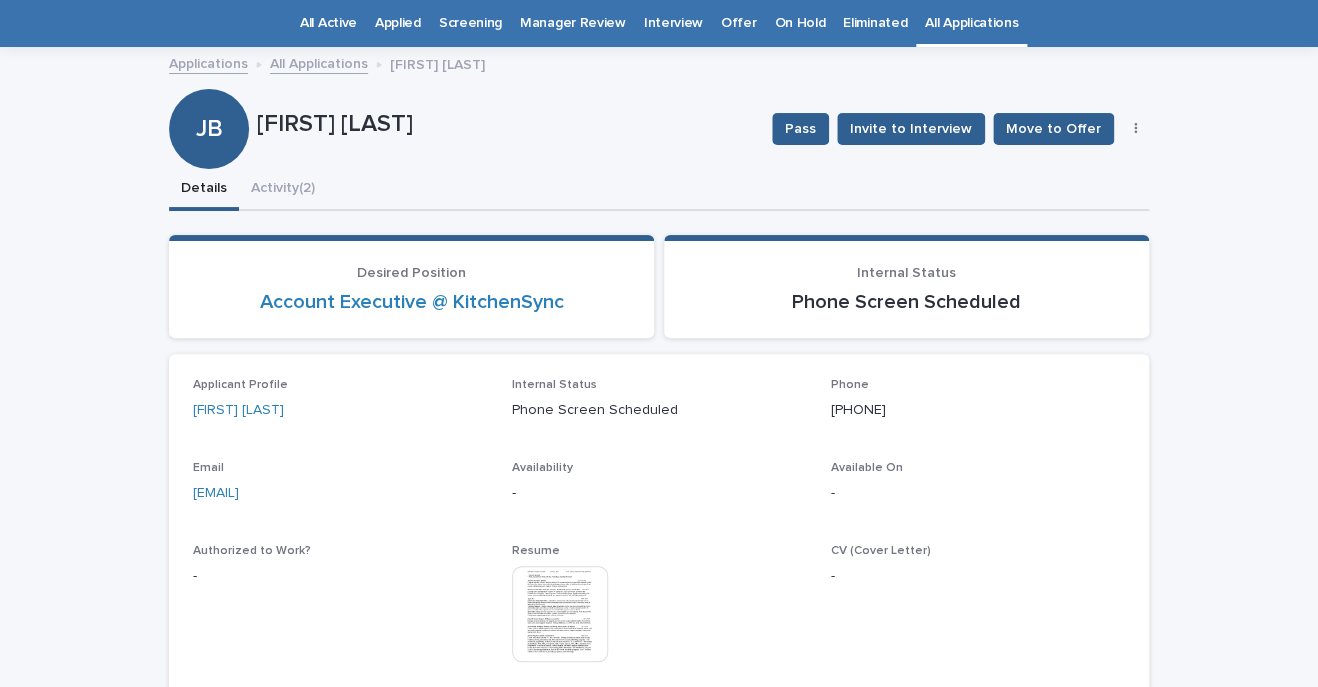 click on "Pass Invite to Interview Move to Offer Edit" at bounding box center [957, 129] 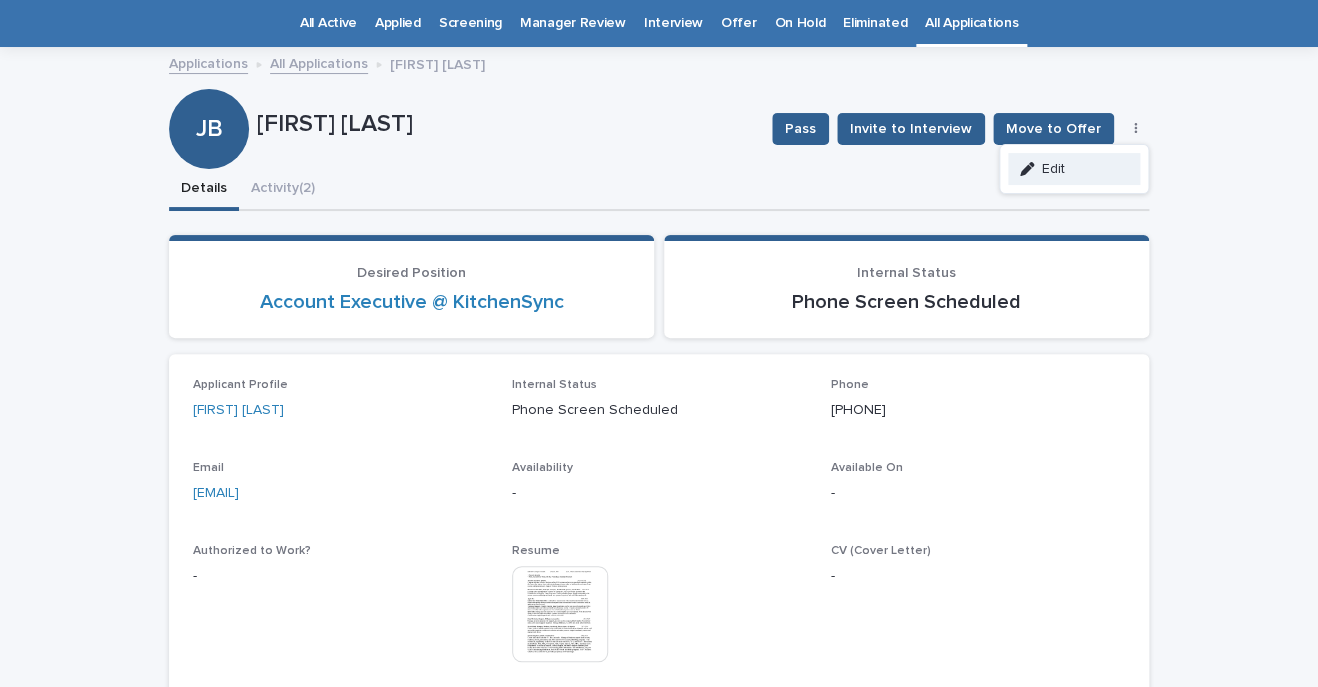 click on "Edit" at bounding box center (1074, 169) 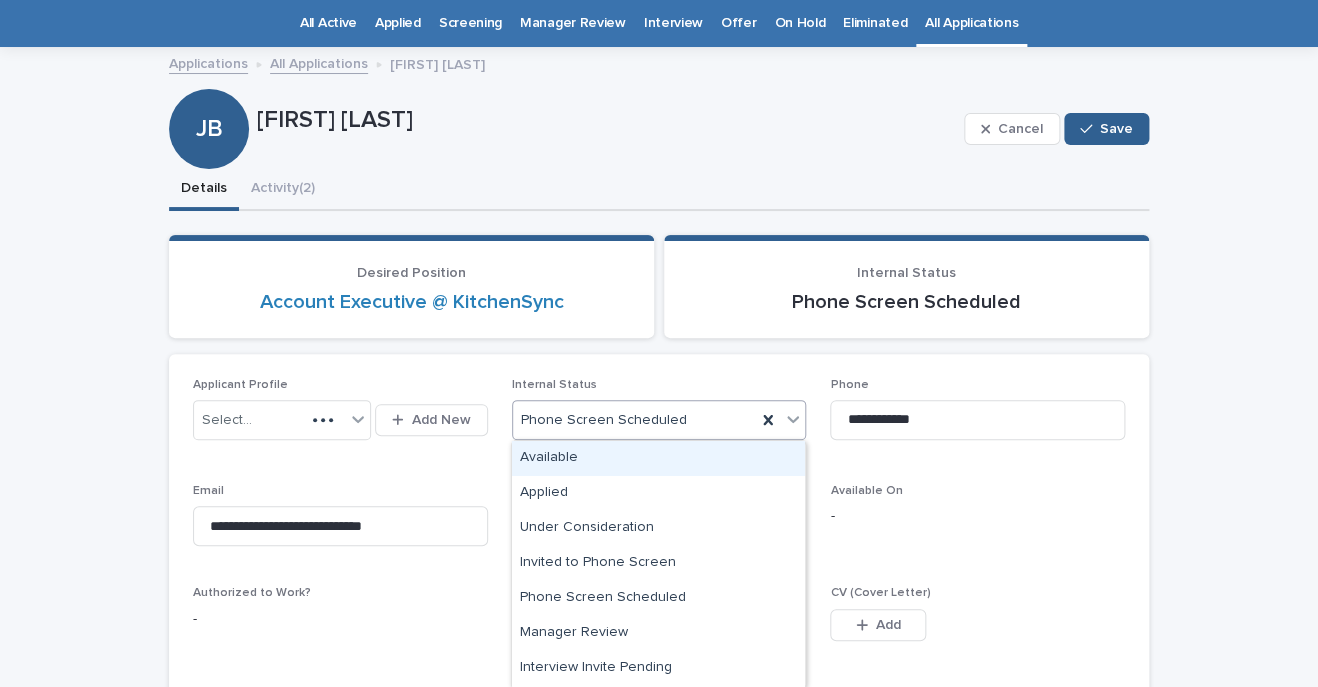 click on "Phone Screen Scheduled" at bounding box center [635, 420] 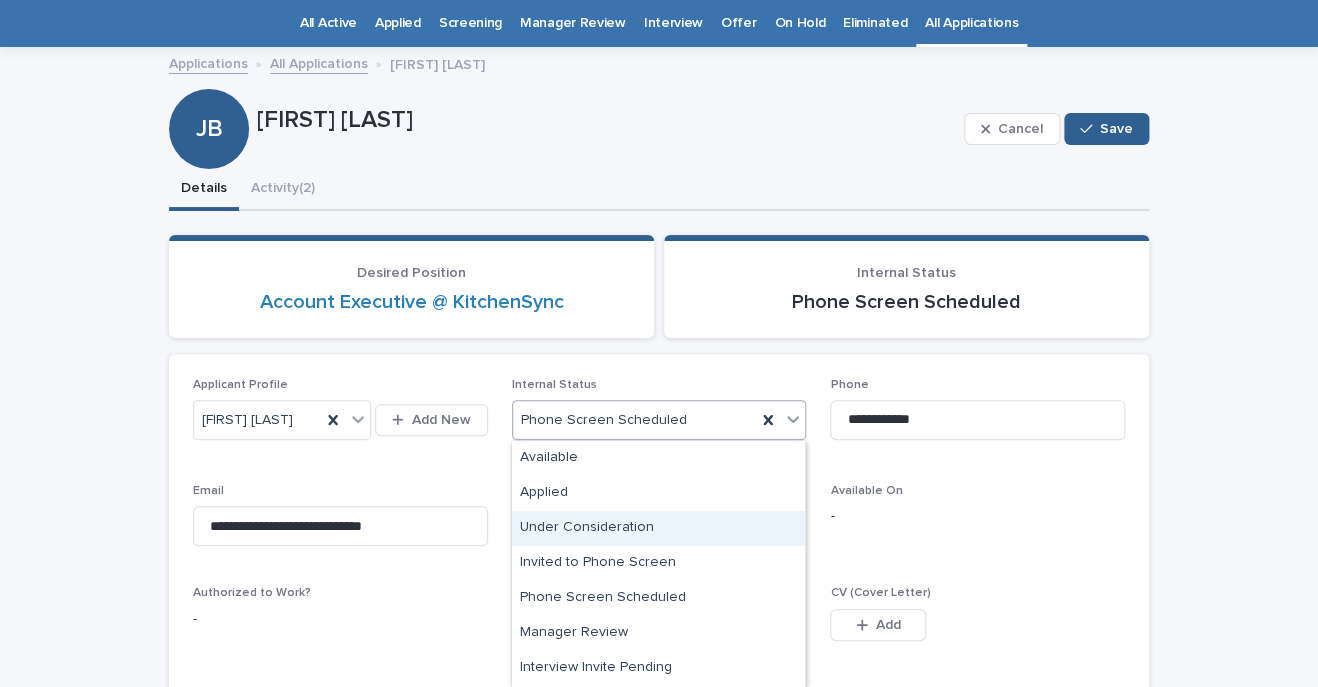 click on "Under Consideration" at bounding box center (658, 528) 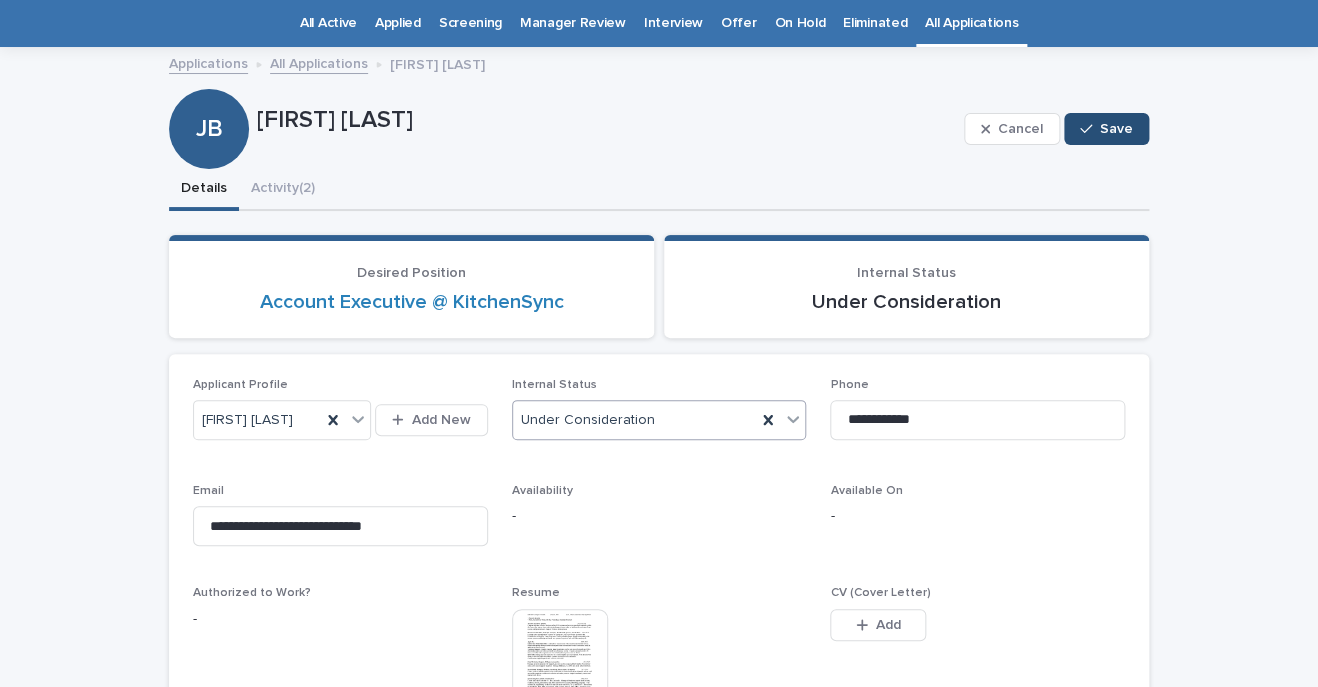 click on "Save" at bounding box center (1116, 129) 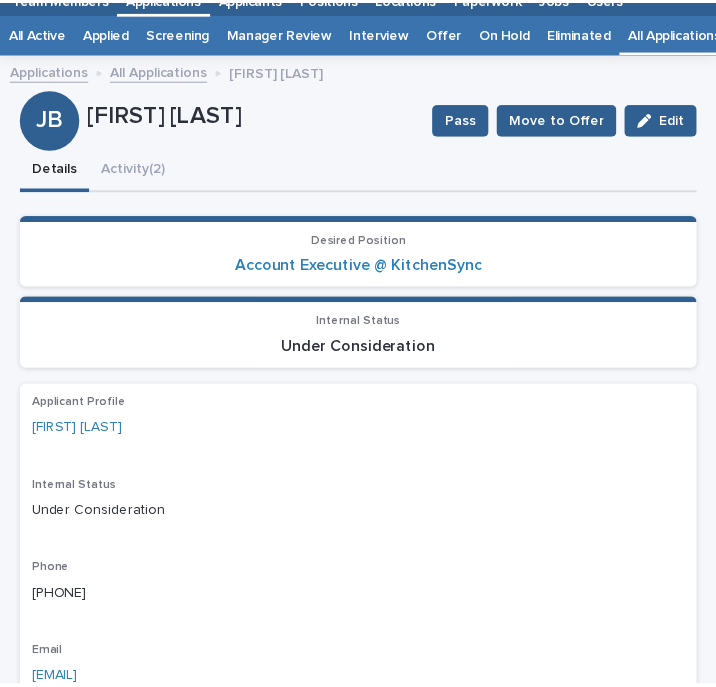 scroll, scrollTop: 77, scrollLeft: 0, axis: vertical 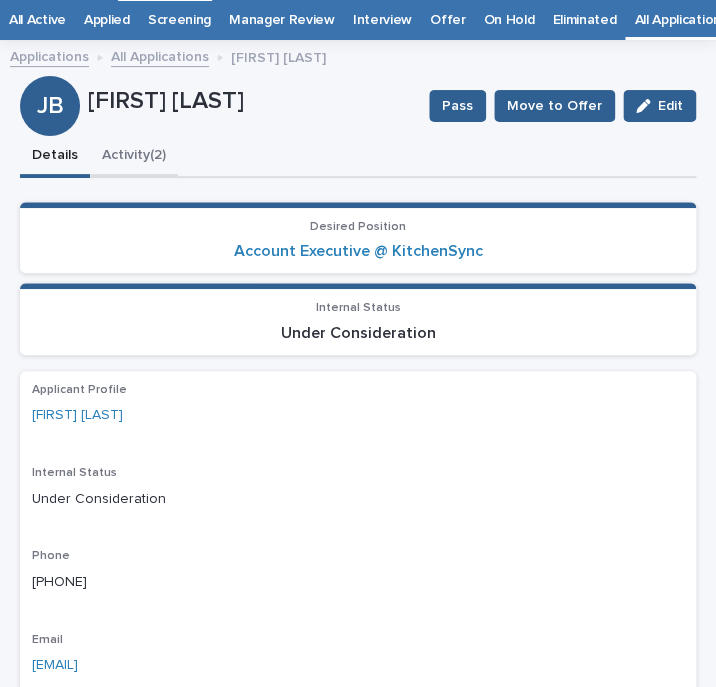 click on "**********" at bounding box center [358, 758] 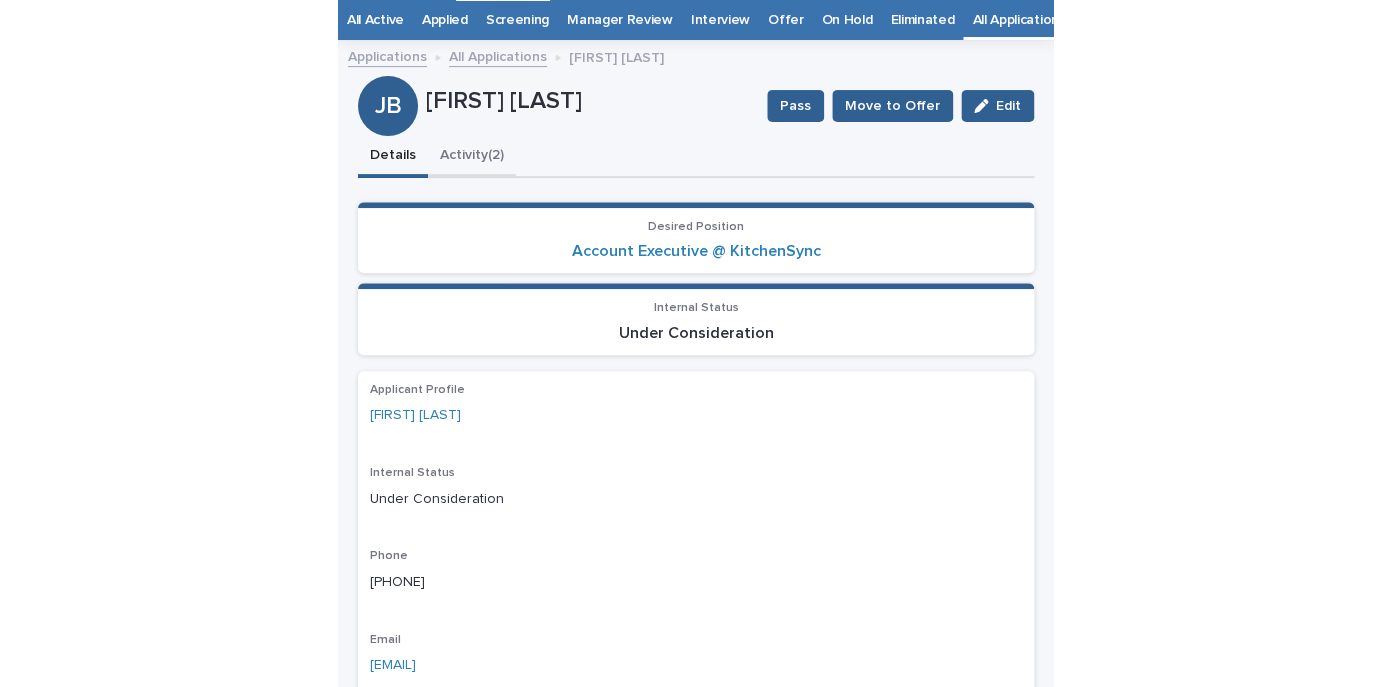 scroll, scrollTop: 4, scrollLeft: 0, axis: vertical 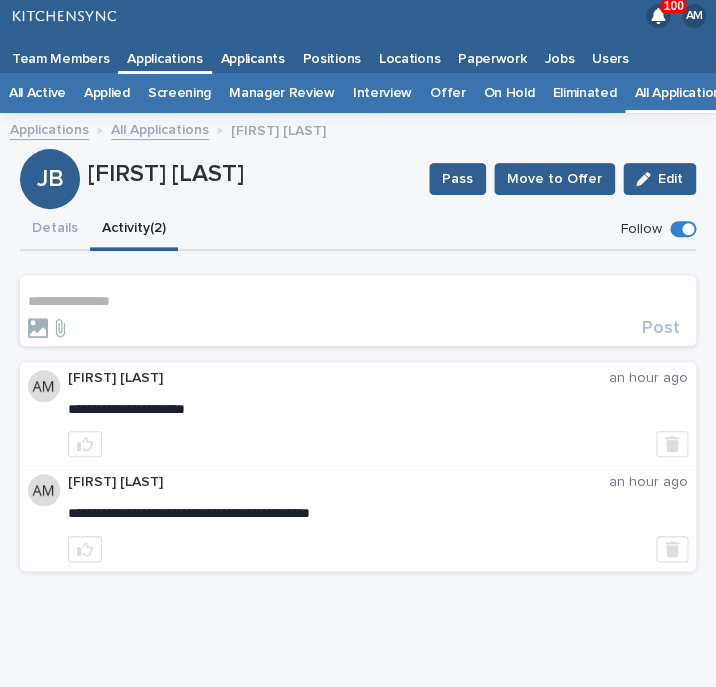 click on "**********" at bounding box center [358, 315] 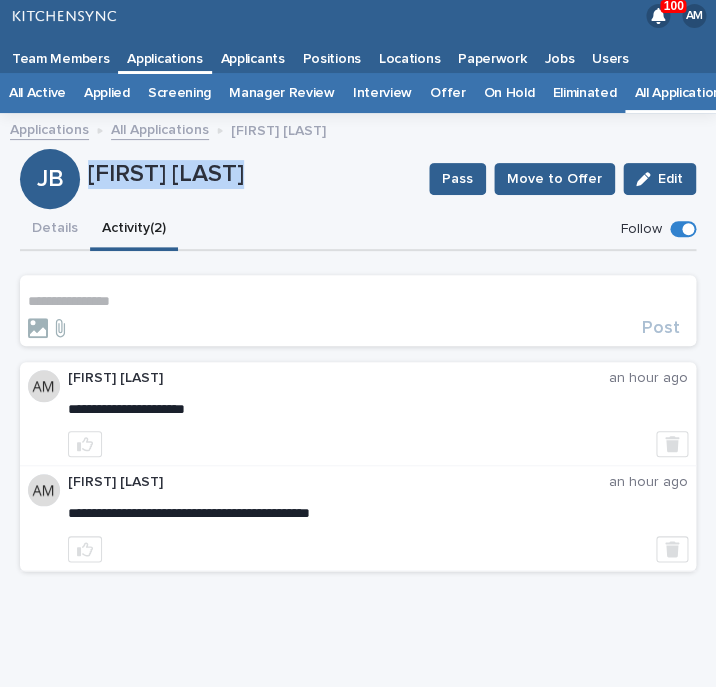 drag, startPoint x: 90, startPoint y: 174, endPoint x: 323, endPoint y: 176, distance: 233.00859 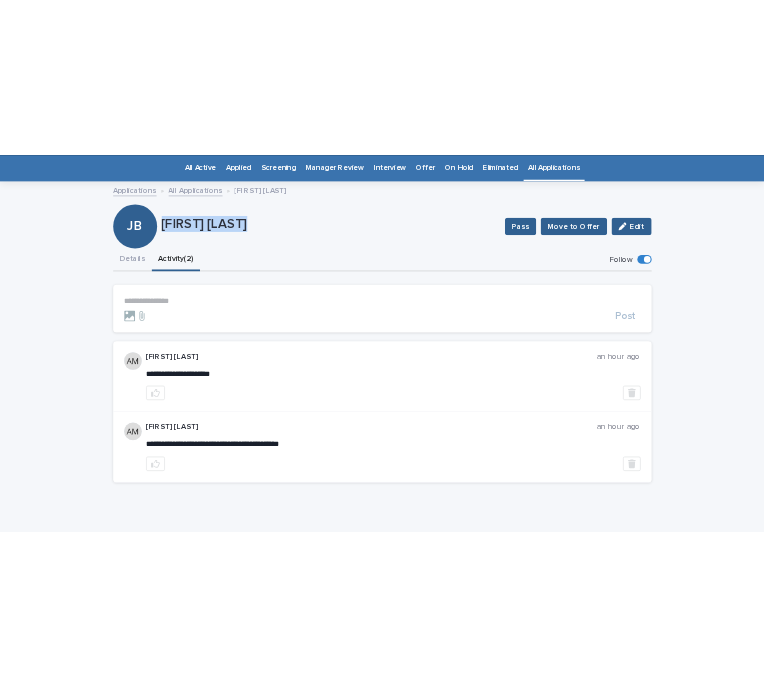 scroll, scrollTop: 64, scrollLeft: 0, axis: vertical 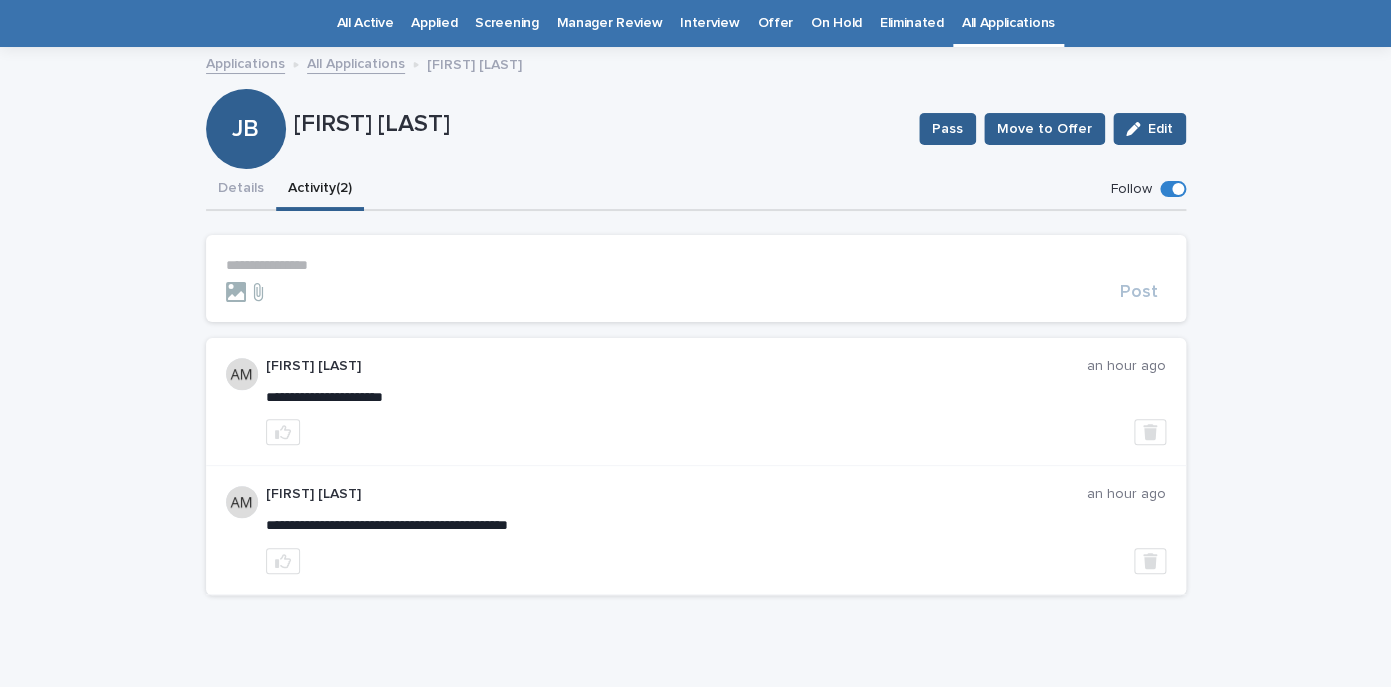 click on "**********" at bounding box center [696, 265] 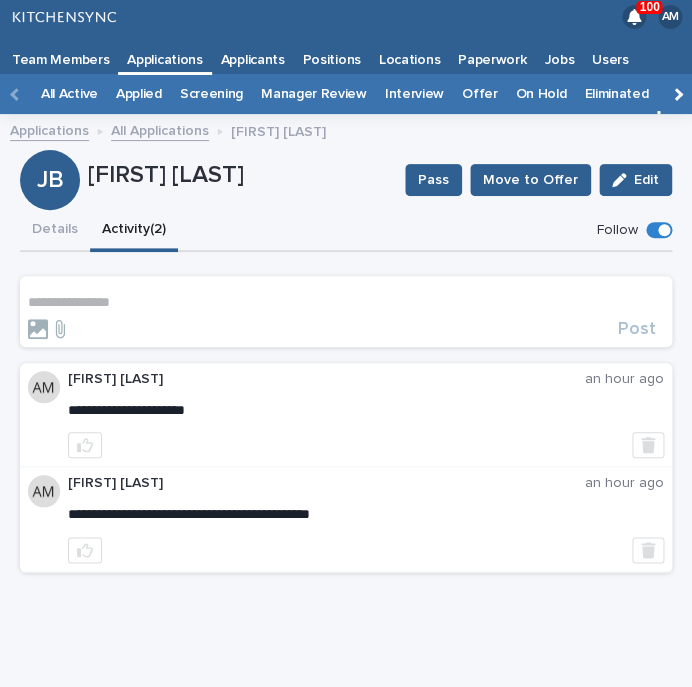 scroll, scrollTop: 4, scrollLeft: 0, axis: vertical 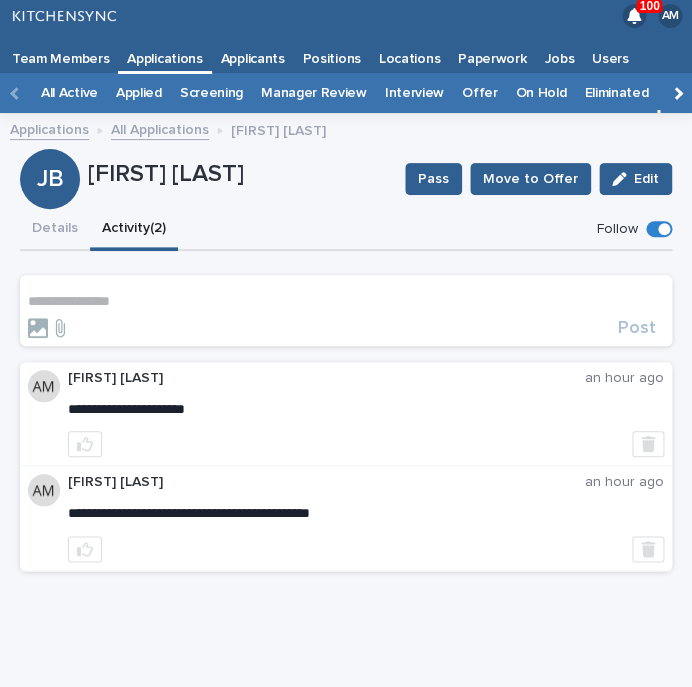 click on "**********" at bounding box center (346, 315) 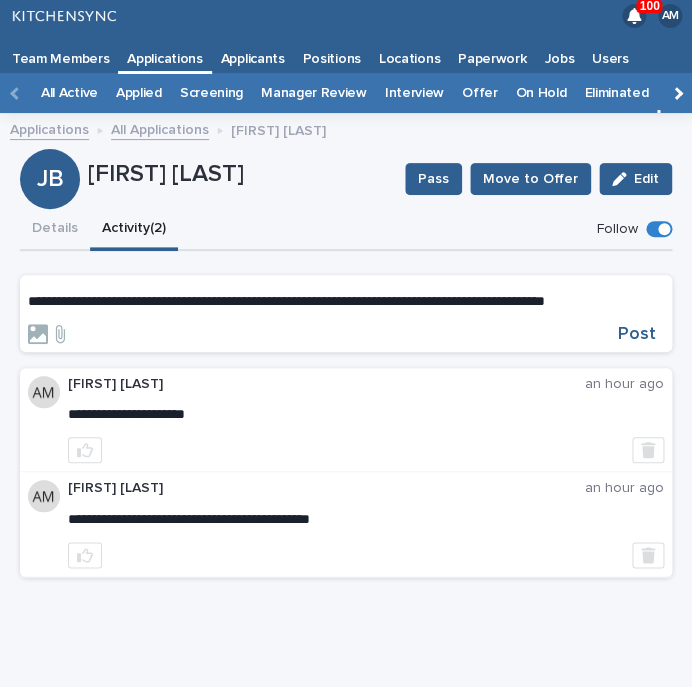 click on "**********" at bounding box center [346, 426] 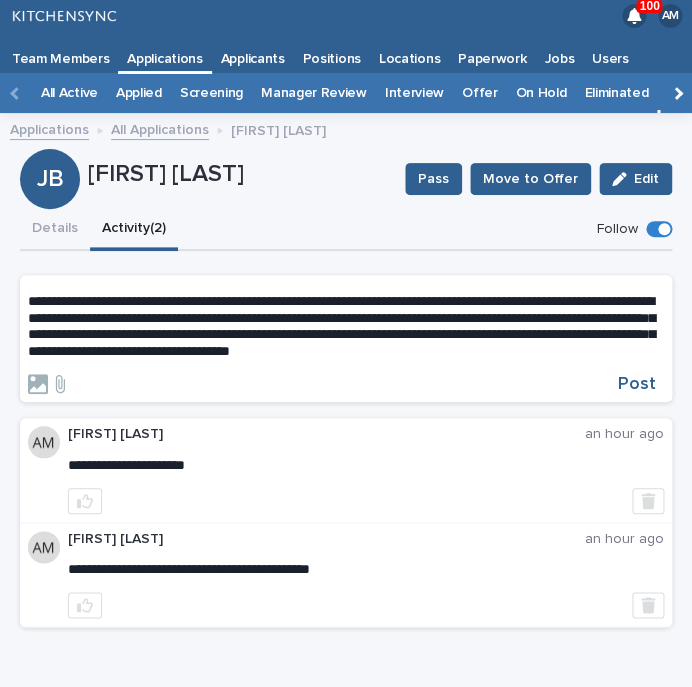 click on "**********" at bounding box center [341, 326] 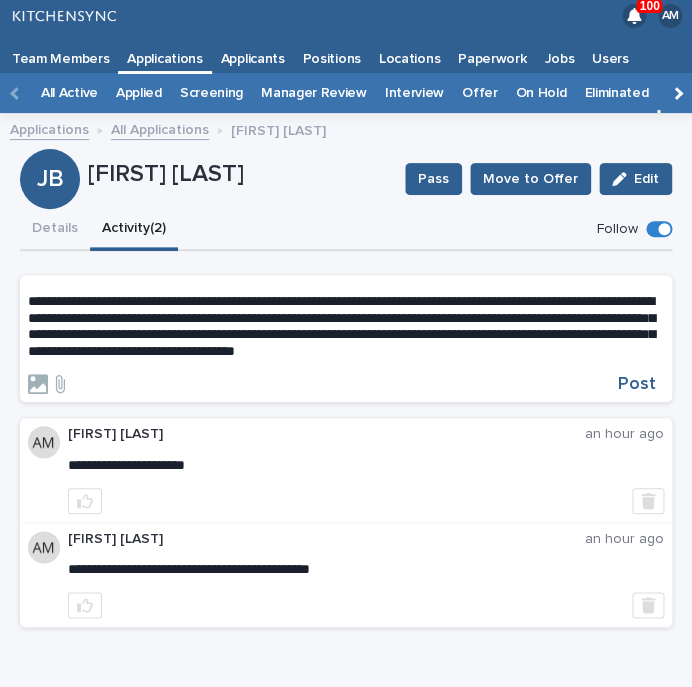 click on "**********" at bounding box center (346, 326) 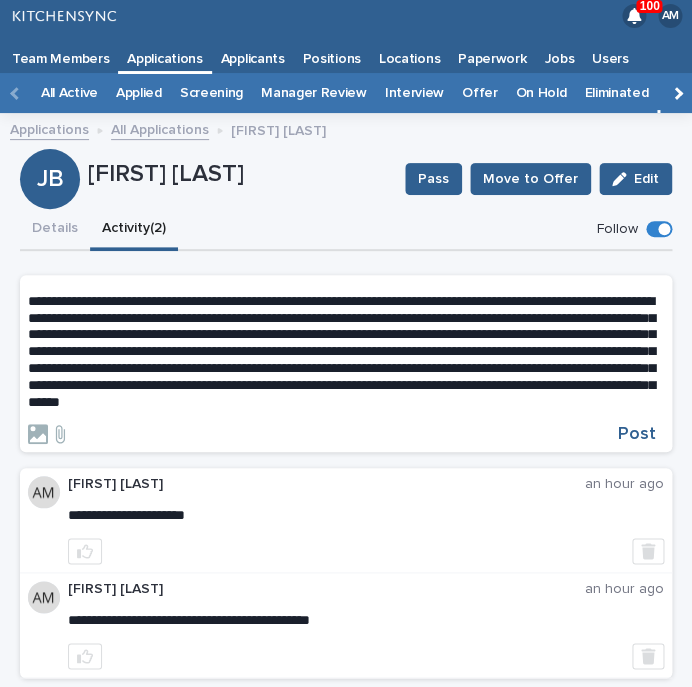 click on "**********" at bounding box center [341, 351] 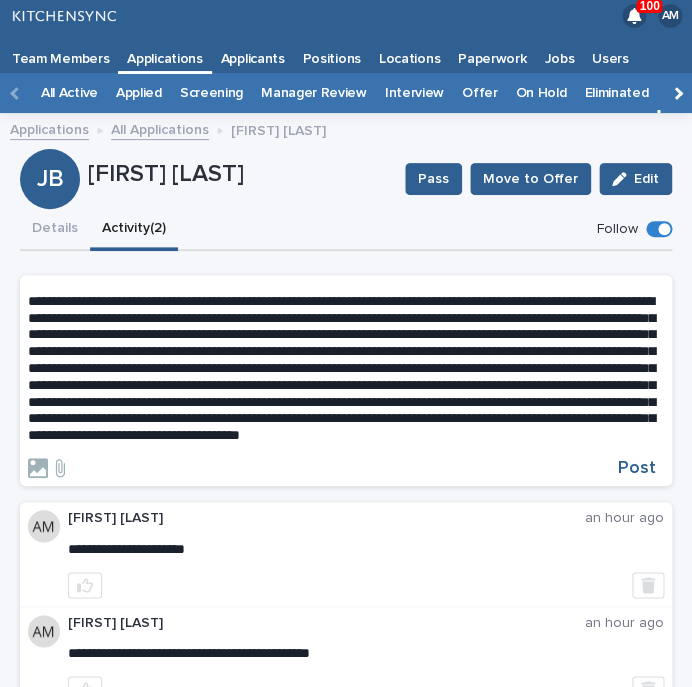 click at bounding box center (341, 368) 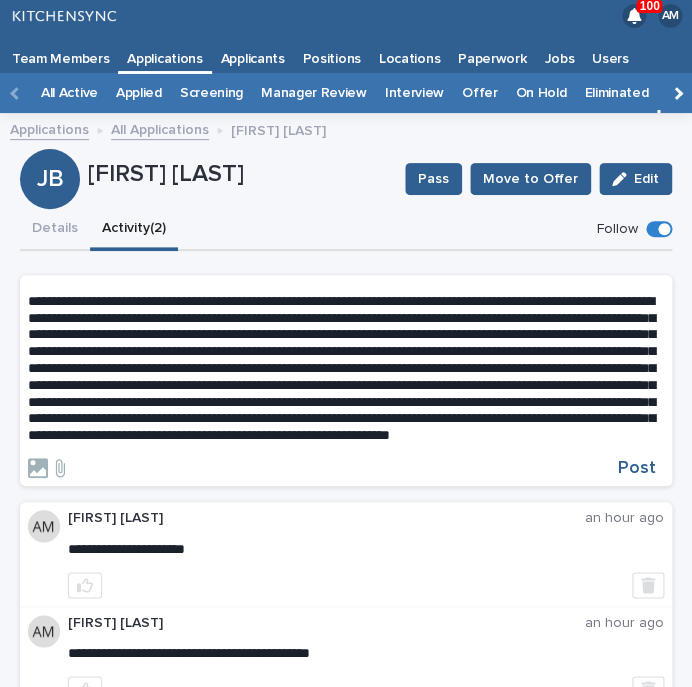 click at bounding box center (341, 368) 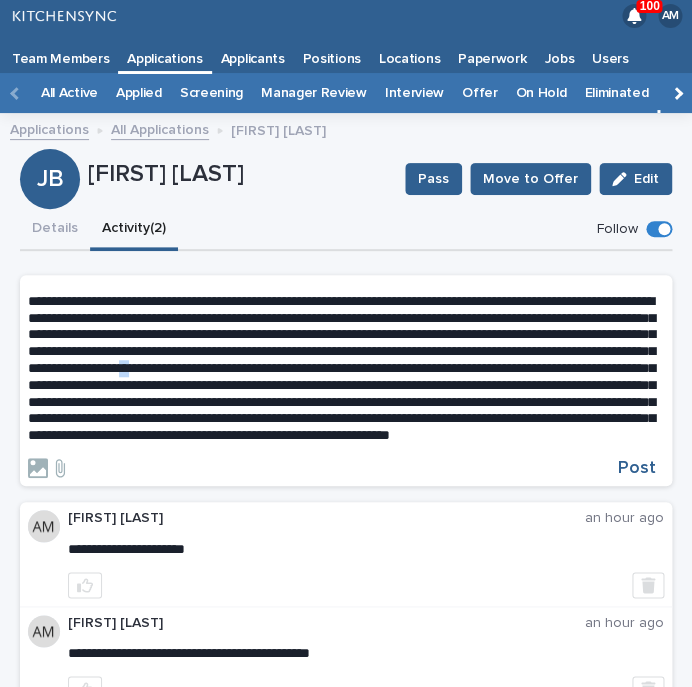 click at bounding box center (341, 368) 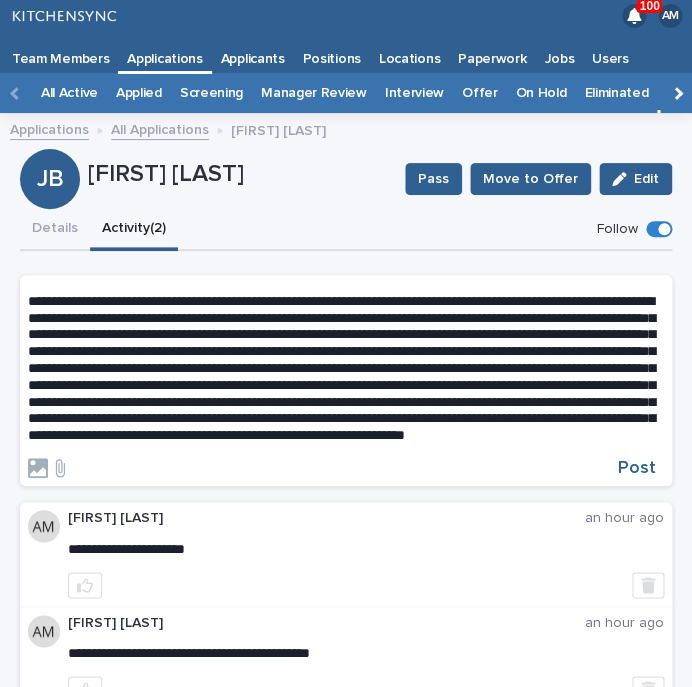 click at bounding box center (341, 368) 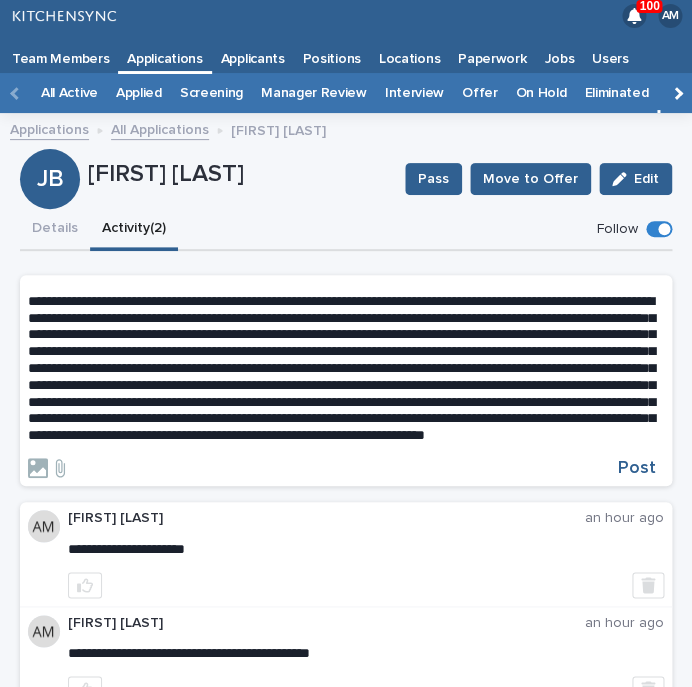click on "Post" at bounding box center (346, 385) 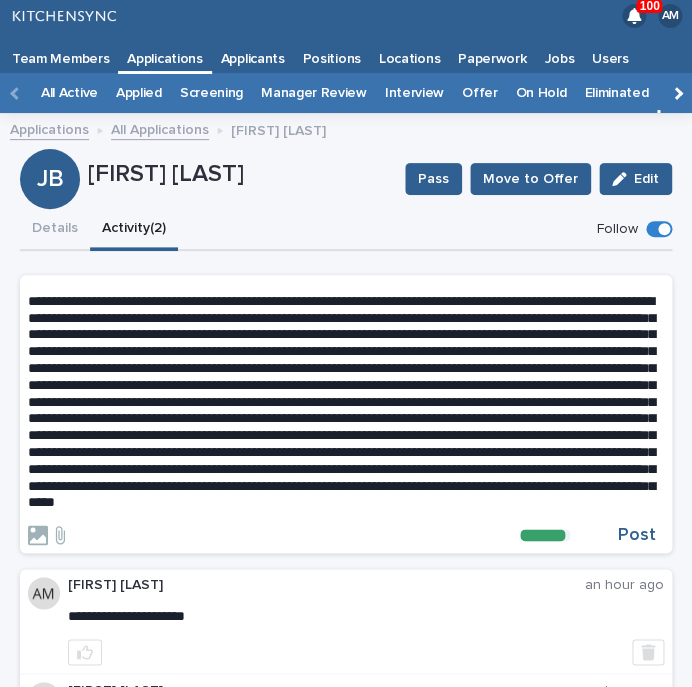 click on "Post" at bounding box center (346, 414) 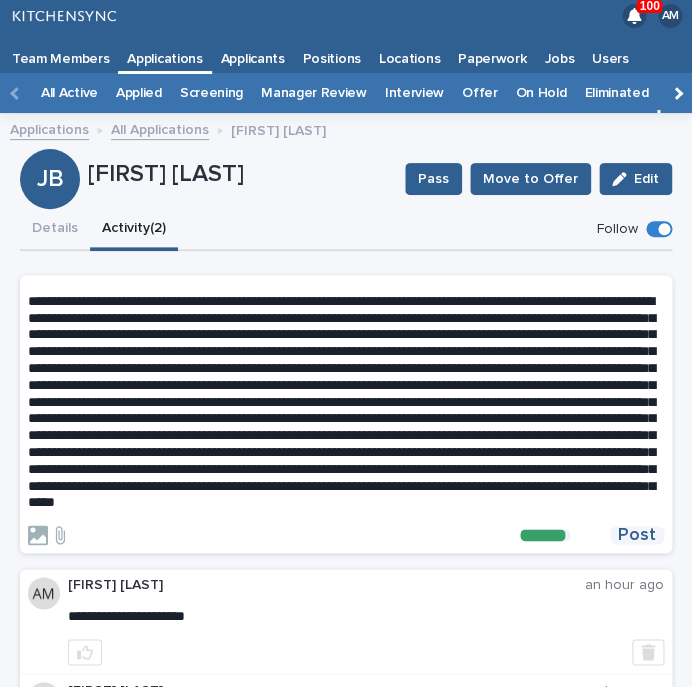 click on "Post" at bounding box center [637, 535] 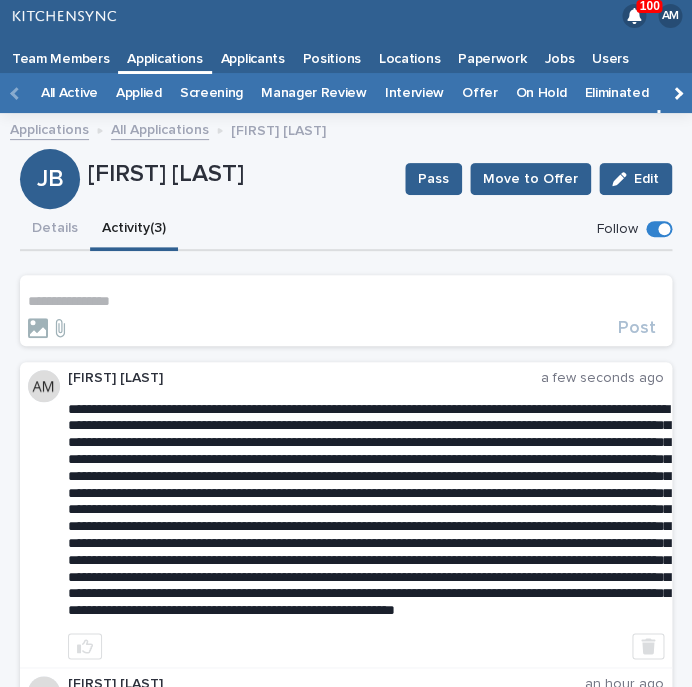 click on "Amanda Messinger a few seconds ago" at bounding box center (346, 515) 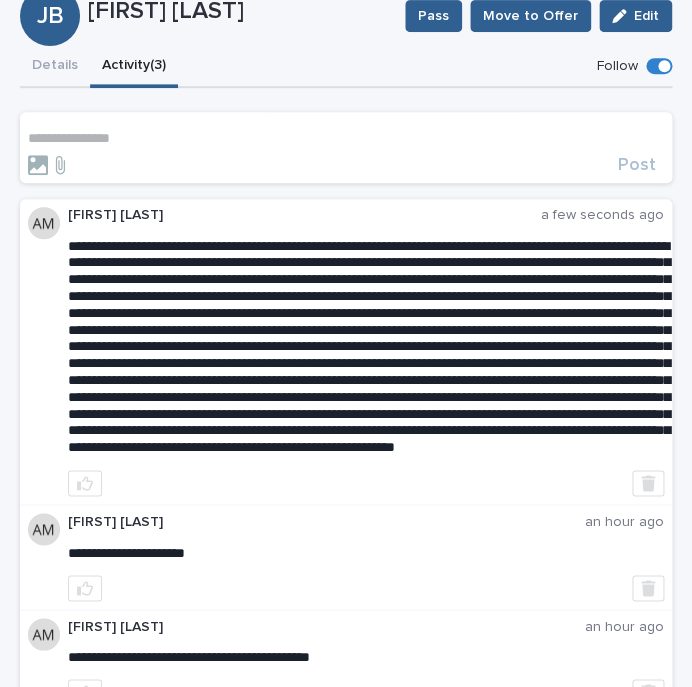 scroll, scrollTop: 190, scrollLeft: 0, axis: vertical 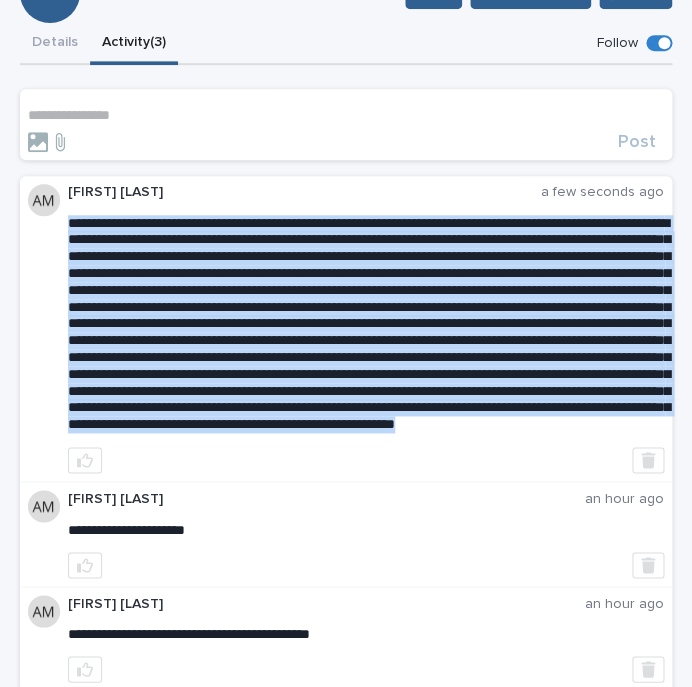drag, startPoint x: 70, startPoint y: 224, endPoint x: 149, endPoint y: 504, distance: 290.93127 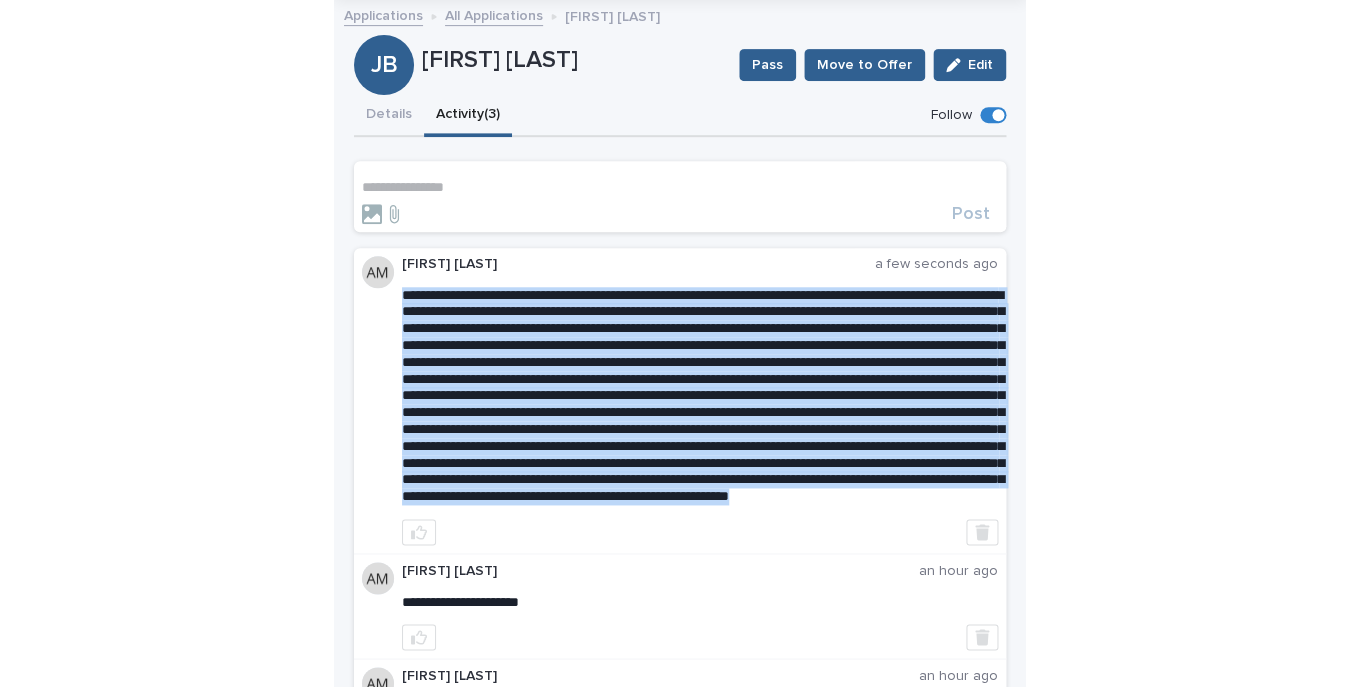 scroll, scrollTop: 96, scrollLeft: 0, axis: vertical 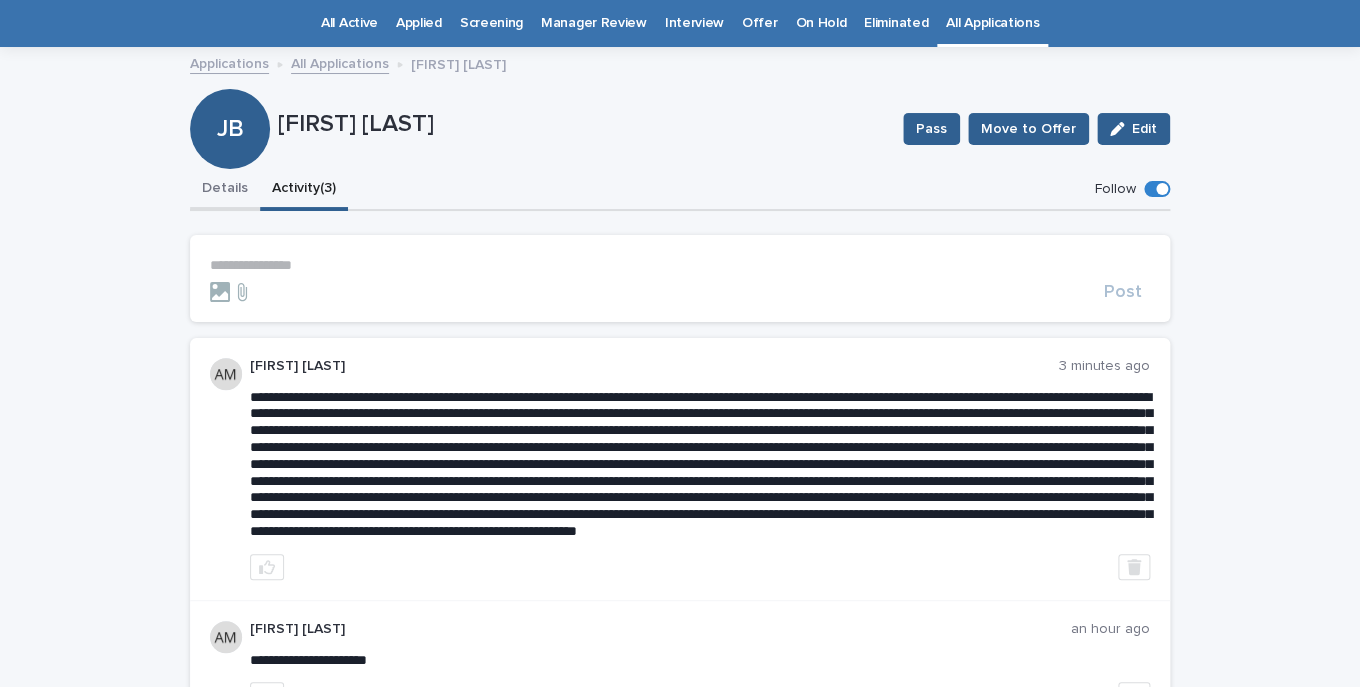 click on "Details" at bounding box center (225, 190) 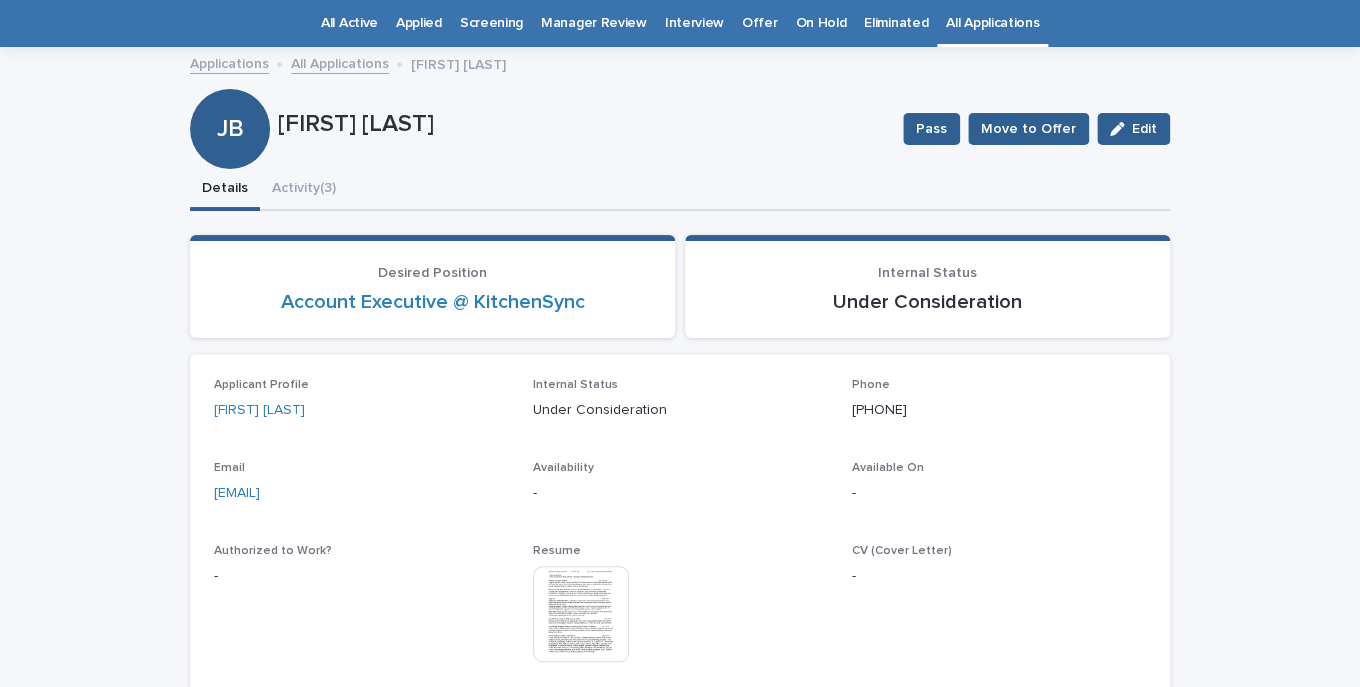 scroll, scrollTop: 0, scrollLeft: 0, axis: both 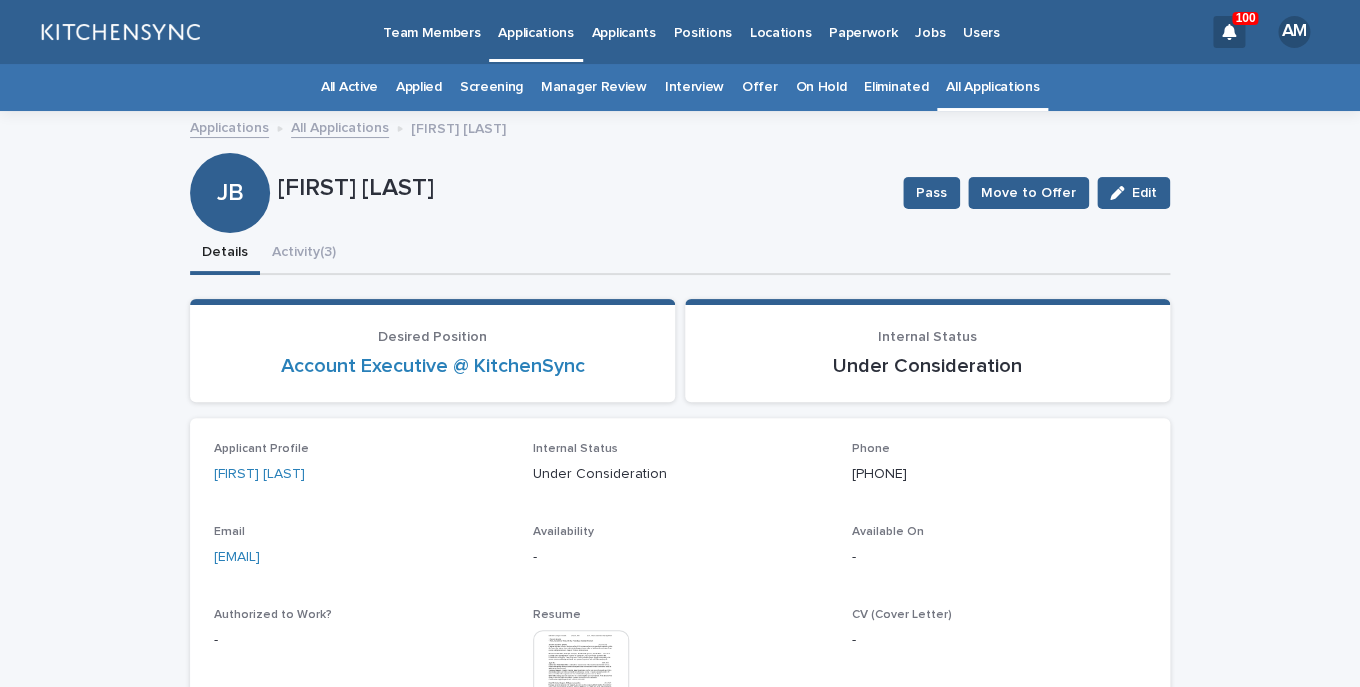 click on "All Applications" at bounding box center [992, 87] 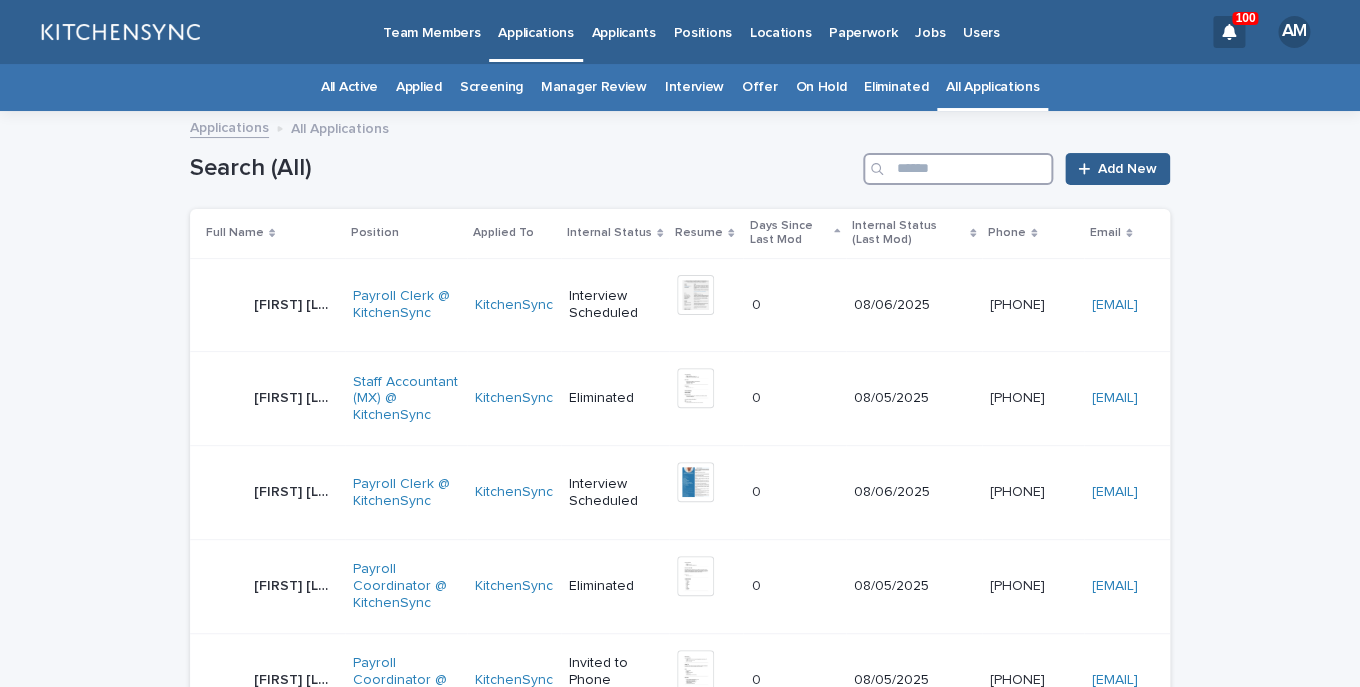 click at bounding box center [958, 169] 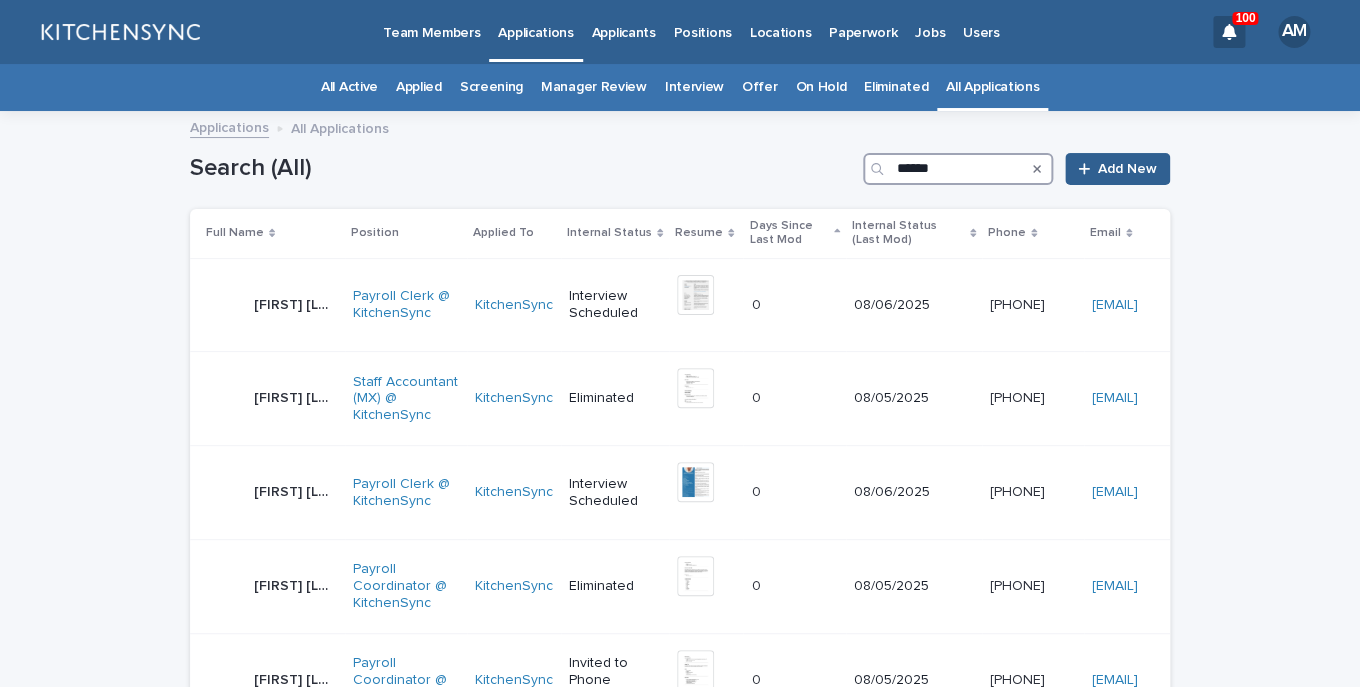 type on "******" 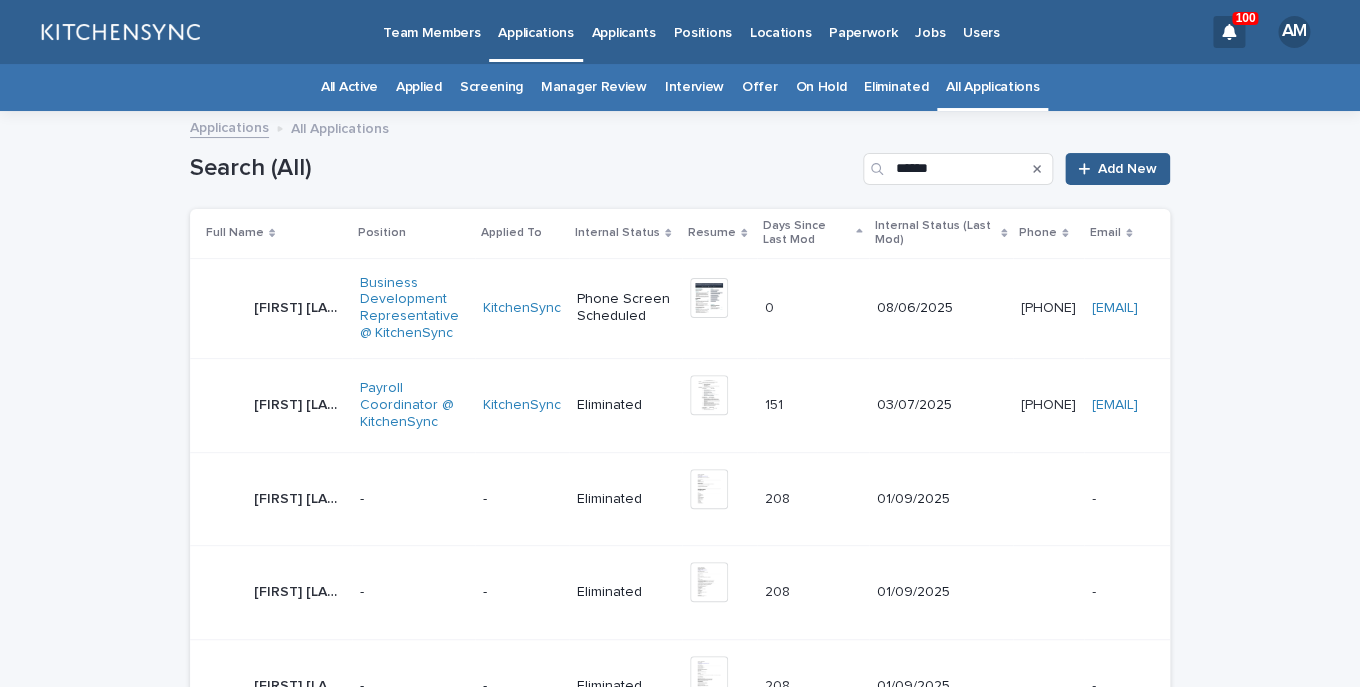 click on "[FIRST] [LAST]" at bounding box center (301, 306) 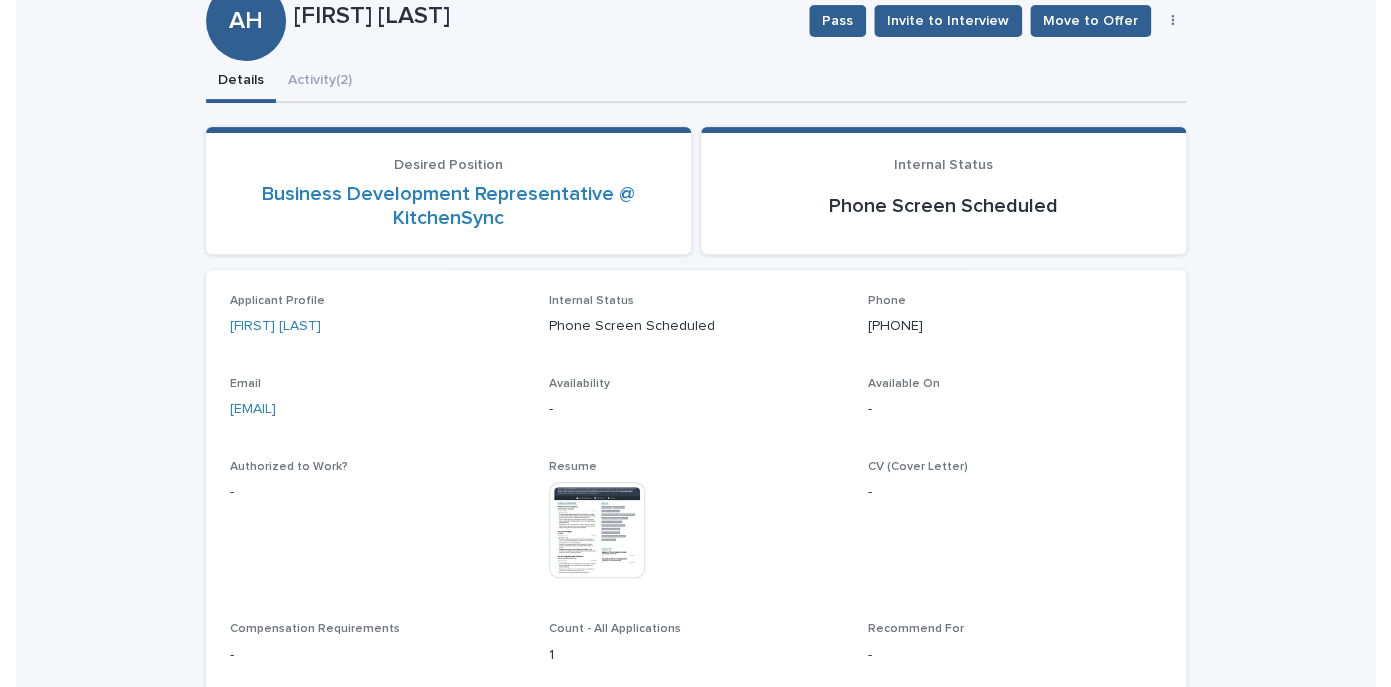 scroll, scrollTop: 200, scrollLeft: 0, axis: vertical 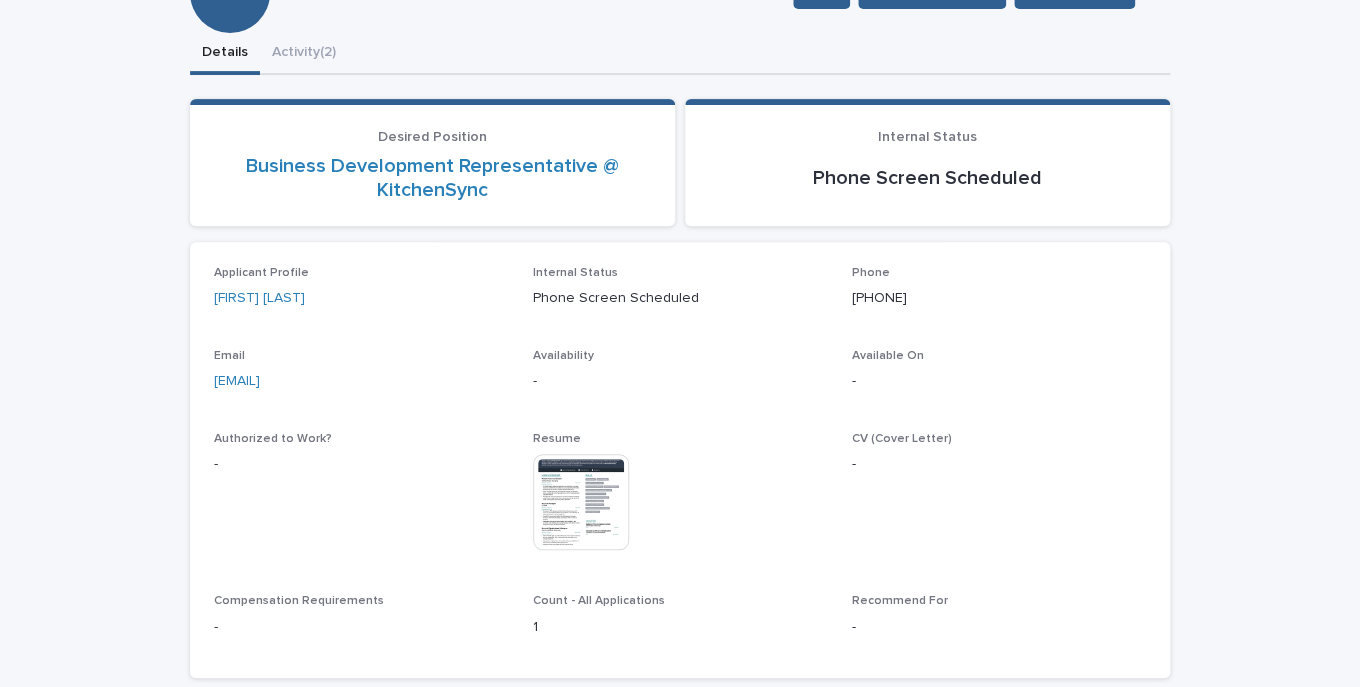 click at bounding box center [581, 502] 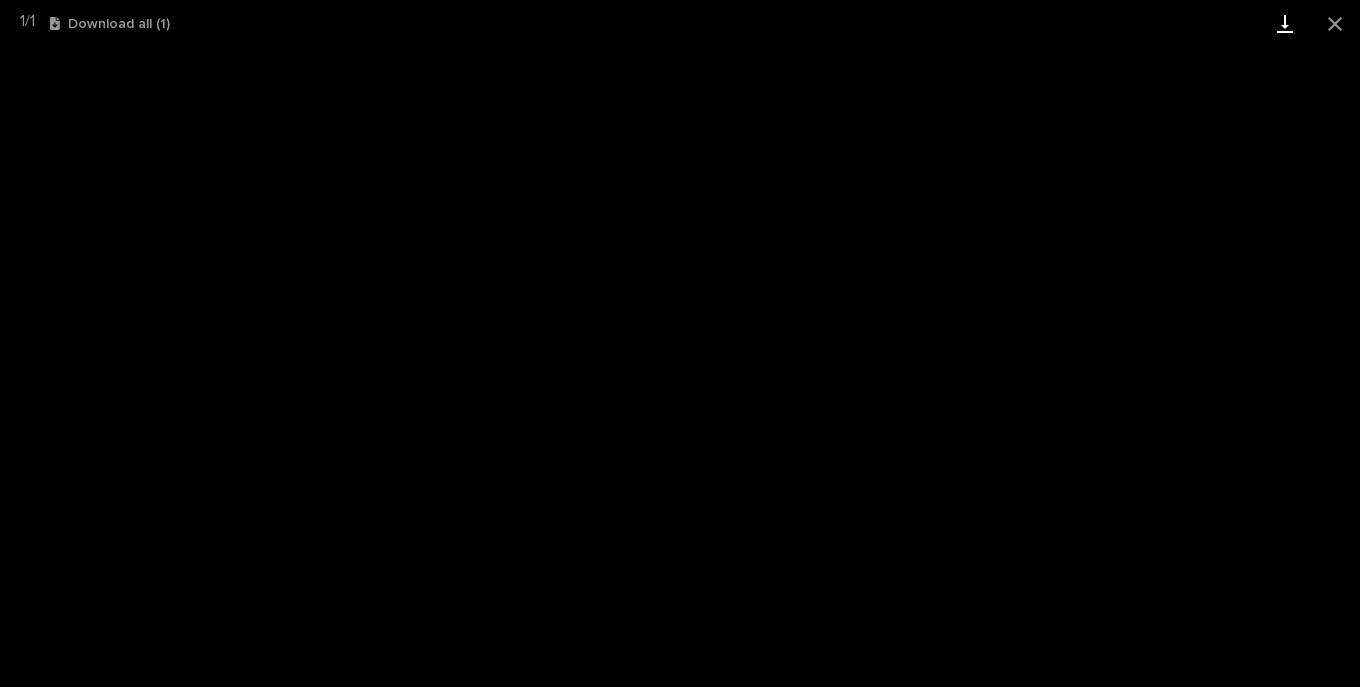 click at bounding box center (1285, 23) 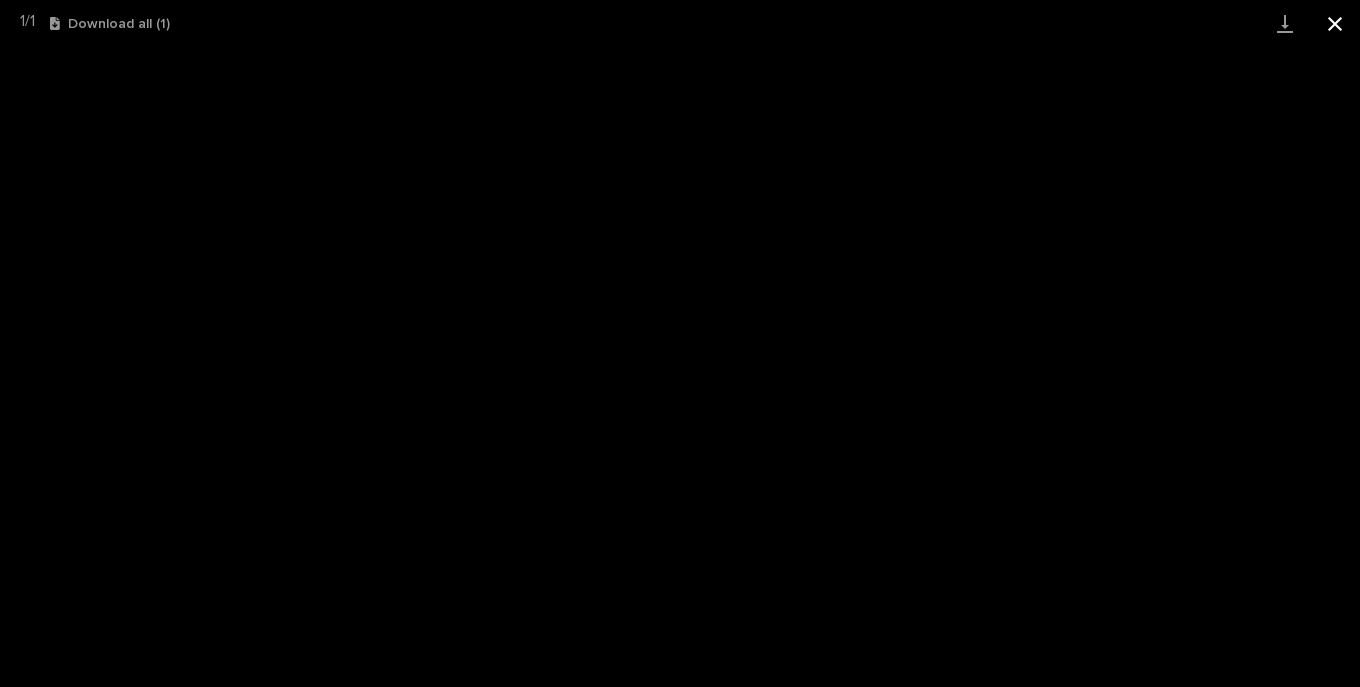 click at bounding box center (1335, 23) 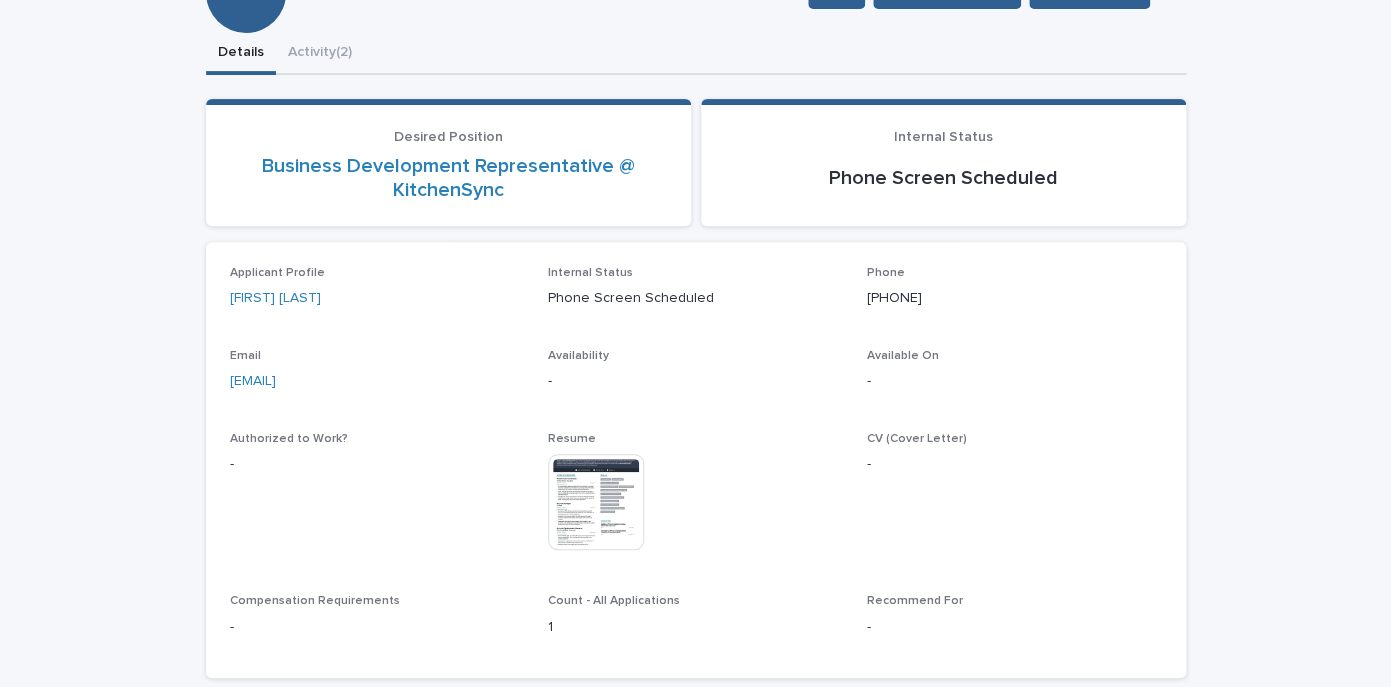 scroll, scrollTop: 0, scrollLeft: 0, axis: both 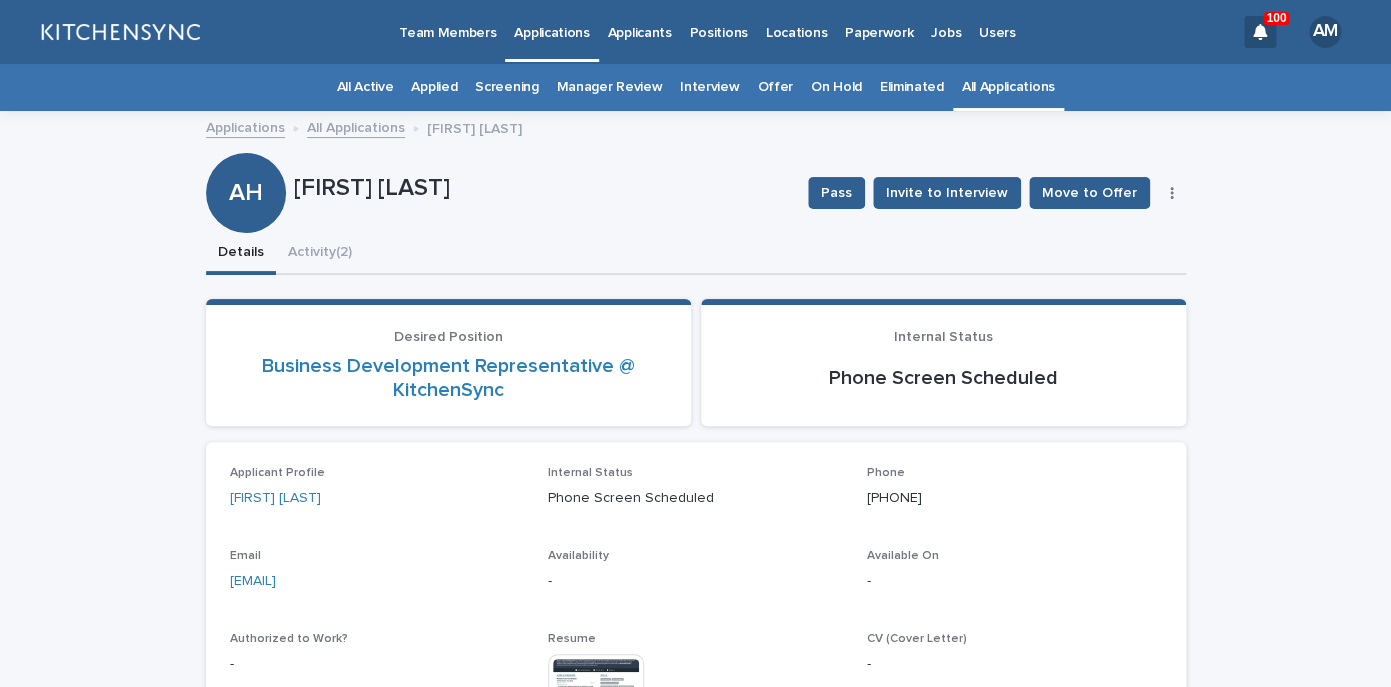 click on "All Applications" at bounding box center (1008, 87) 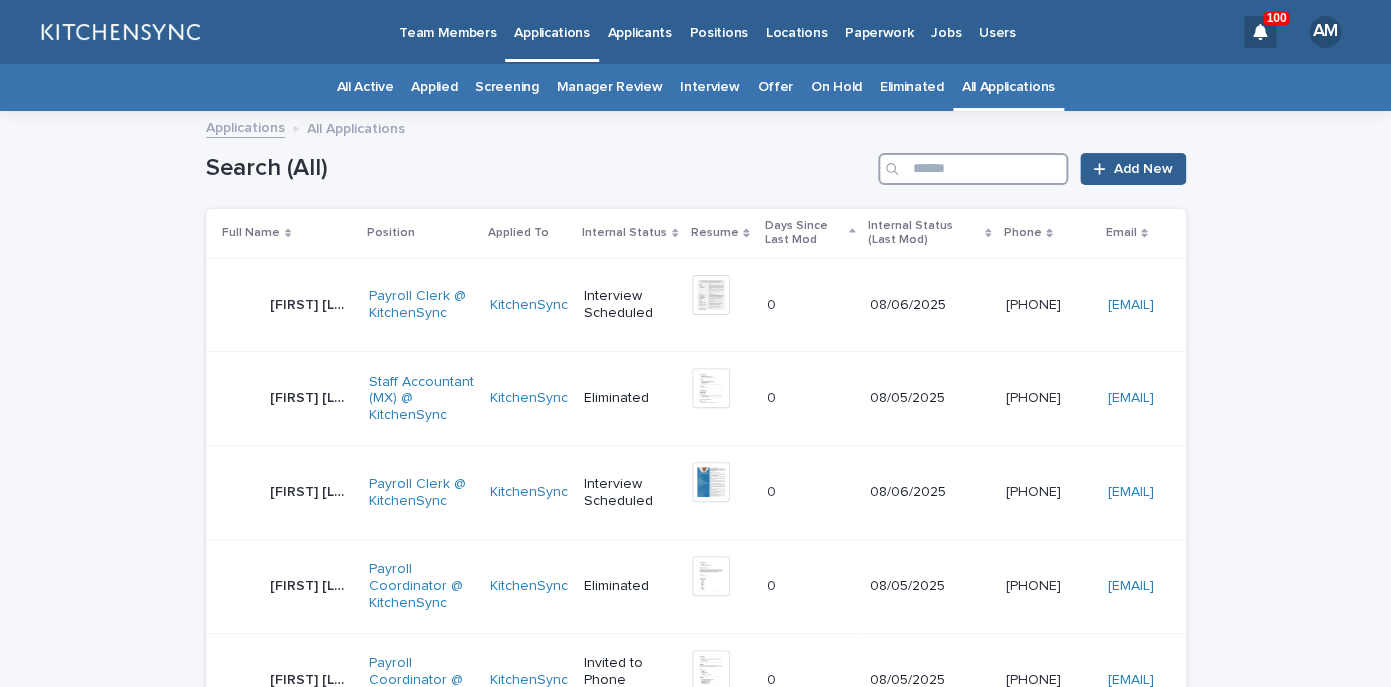 click at bounding box center (973, 169) 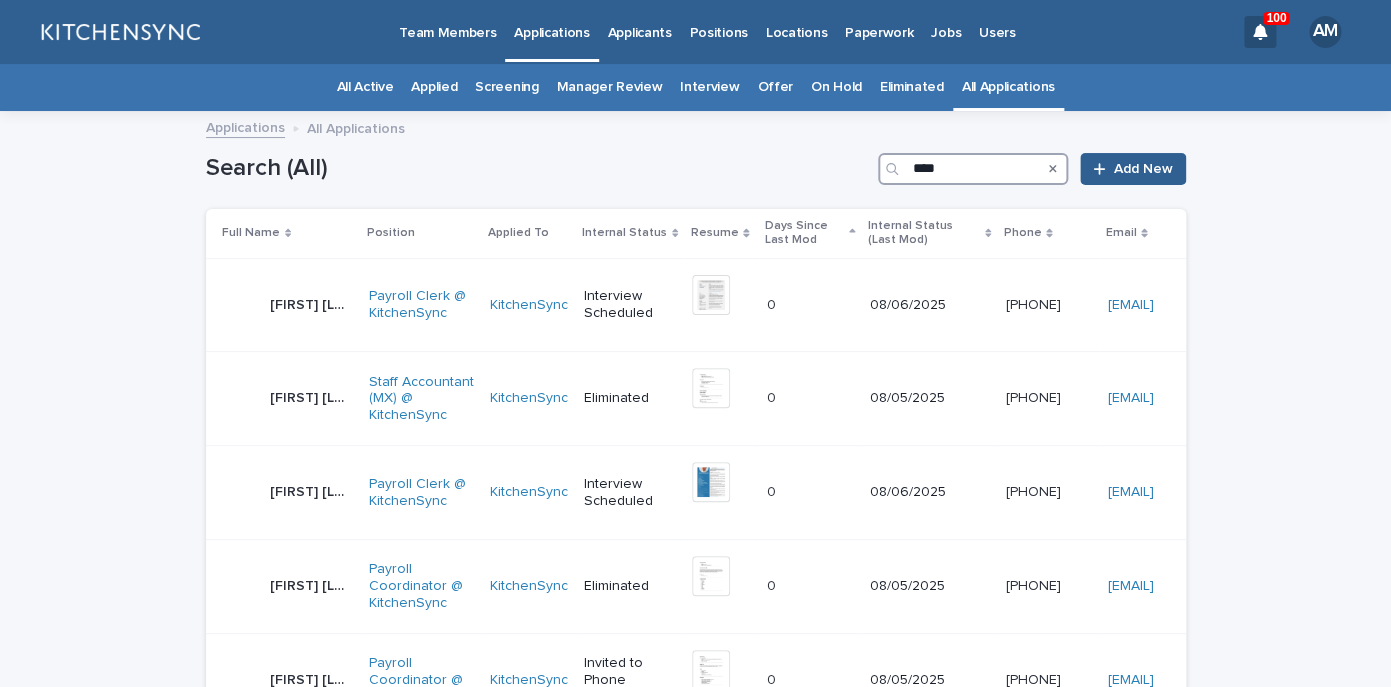 type on "****" 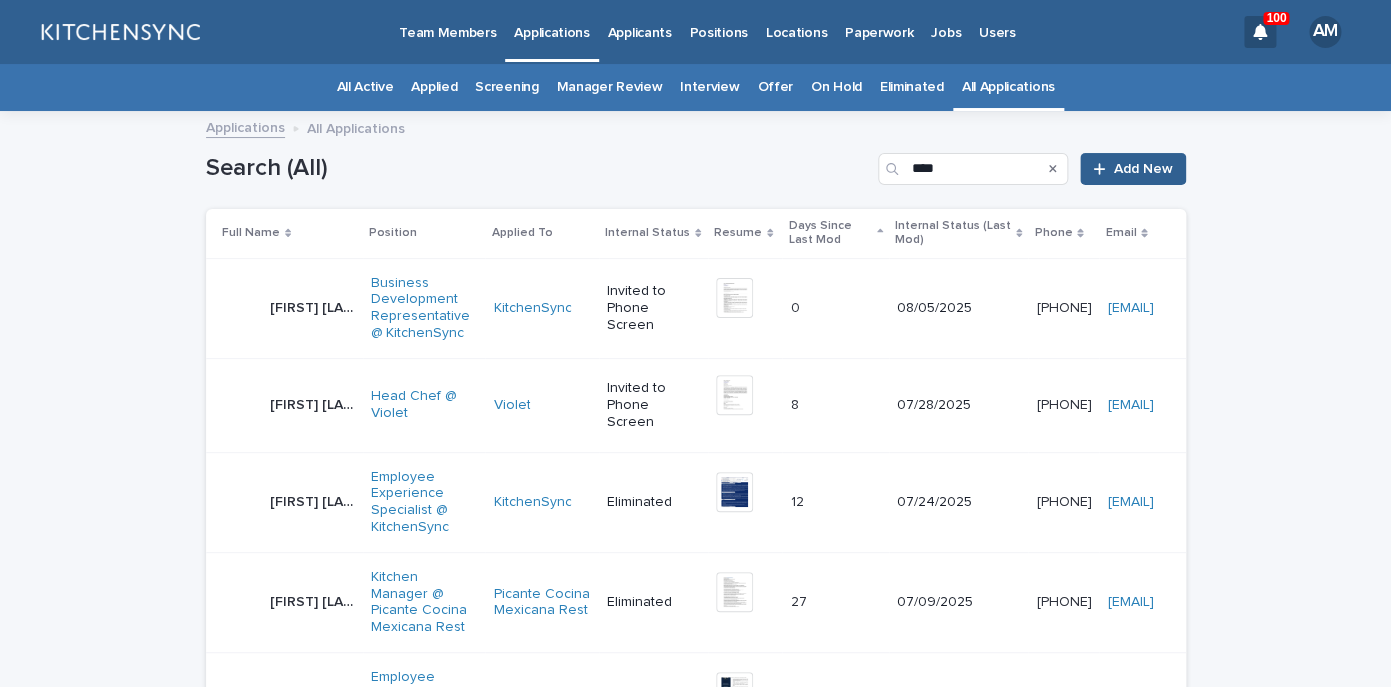 click on "Luis Adolfo Martinez Villa" at bounding box center [315, 306] 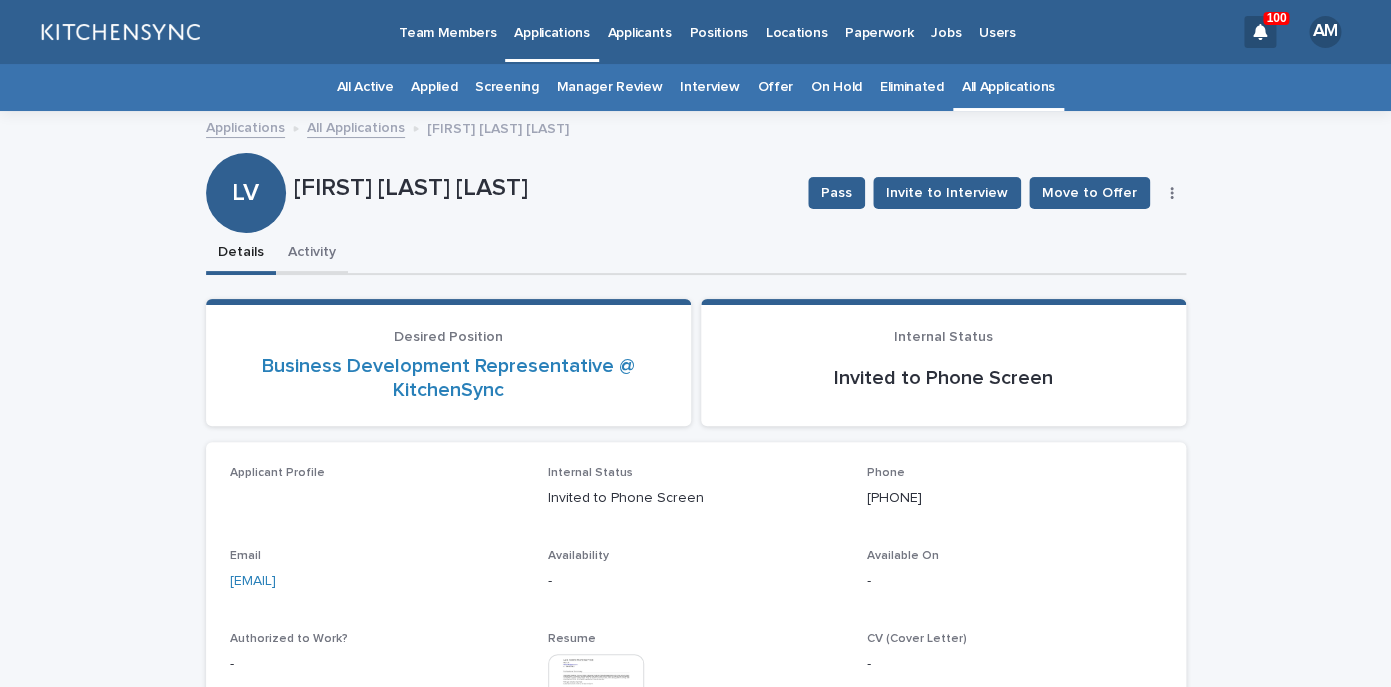 click on "Activity" at bounding box center [312, 254] 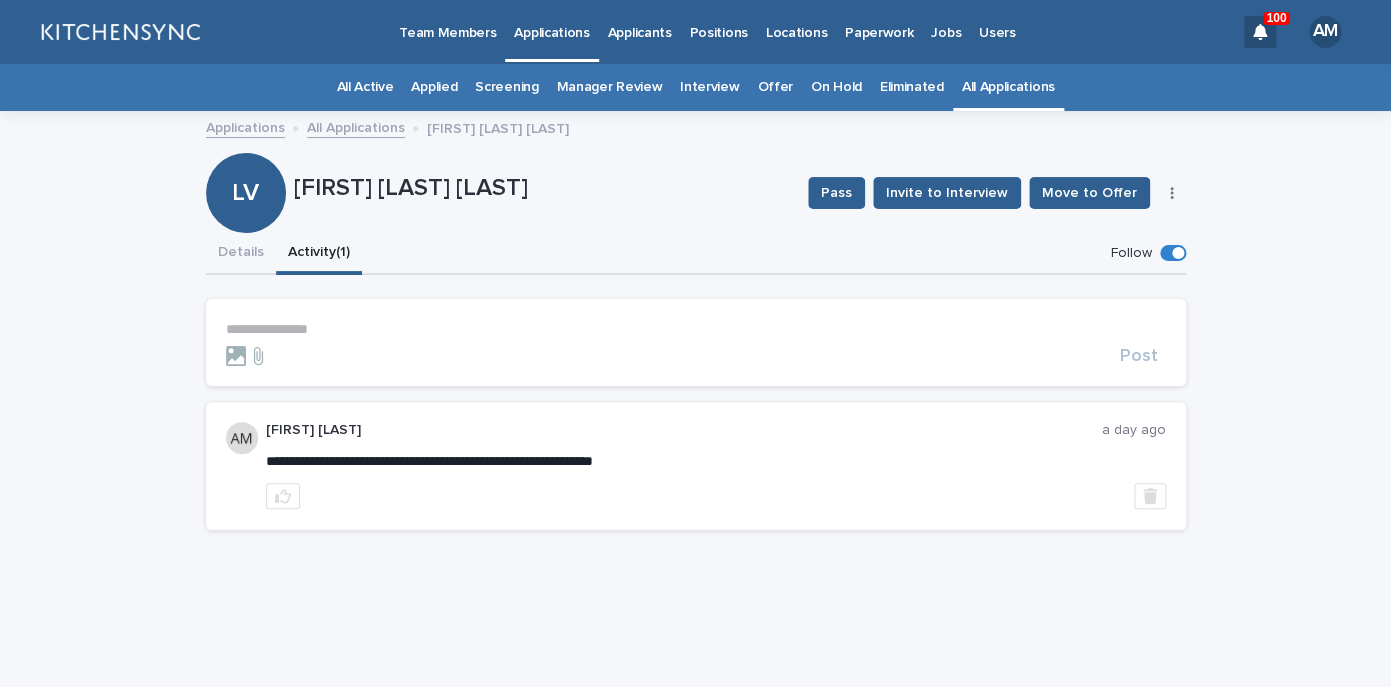 click on "**********" at bounding box center [696, 329] 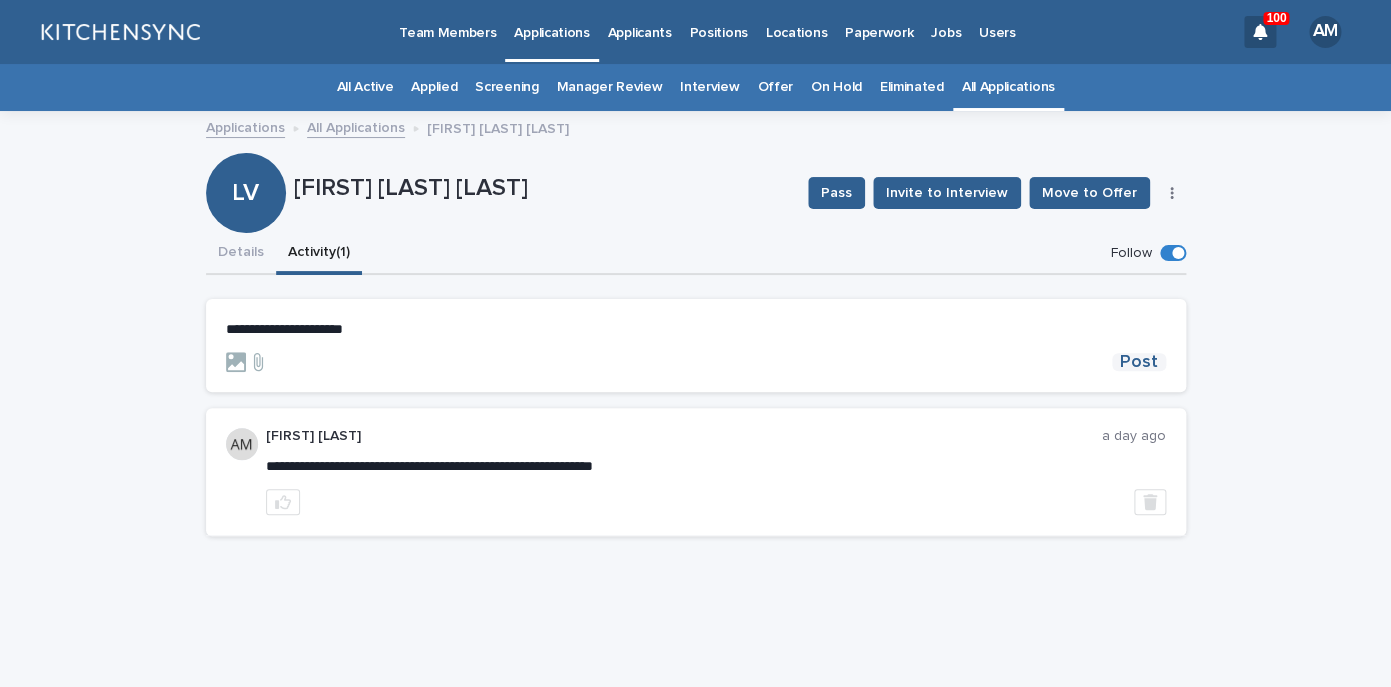 click on "Post" at bounding box center (1139, 362) 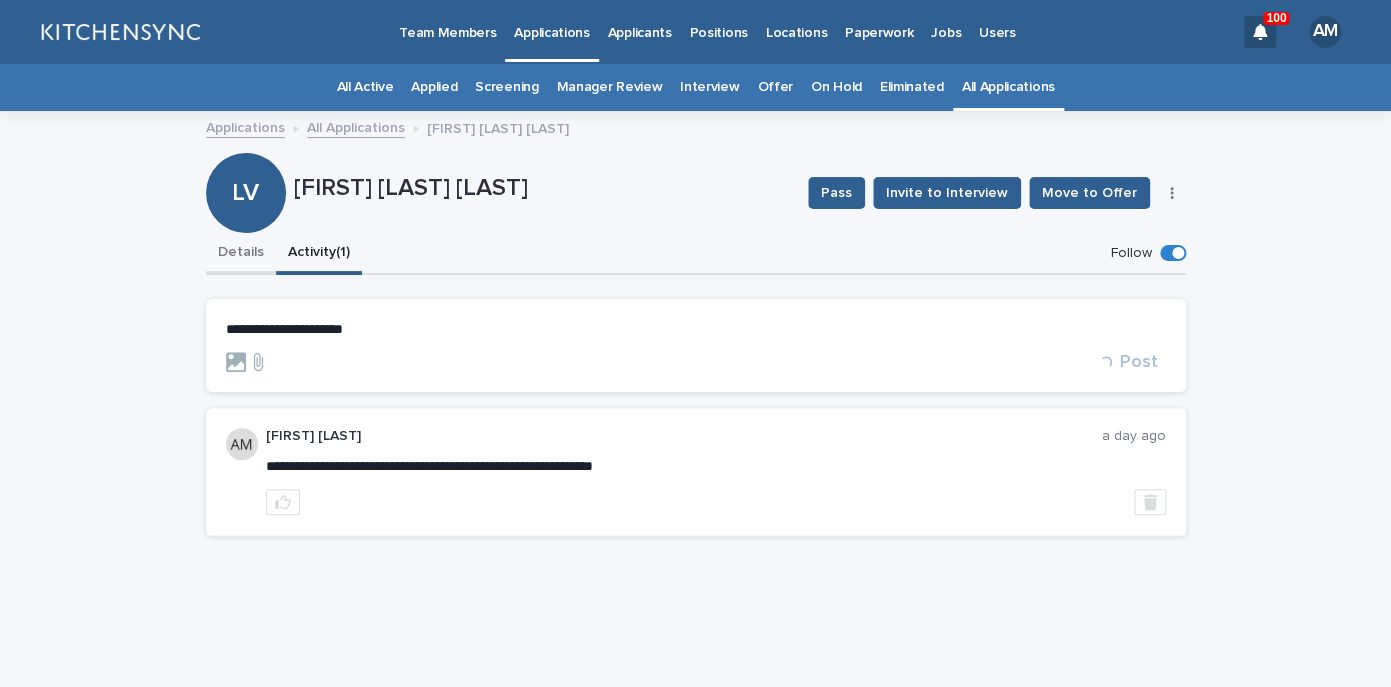 click on "Details" at bounding box center [241, 254] 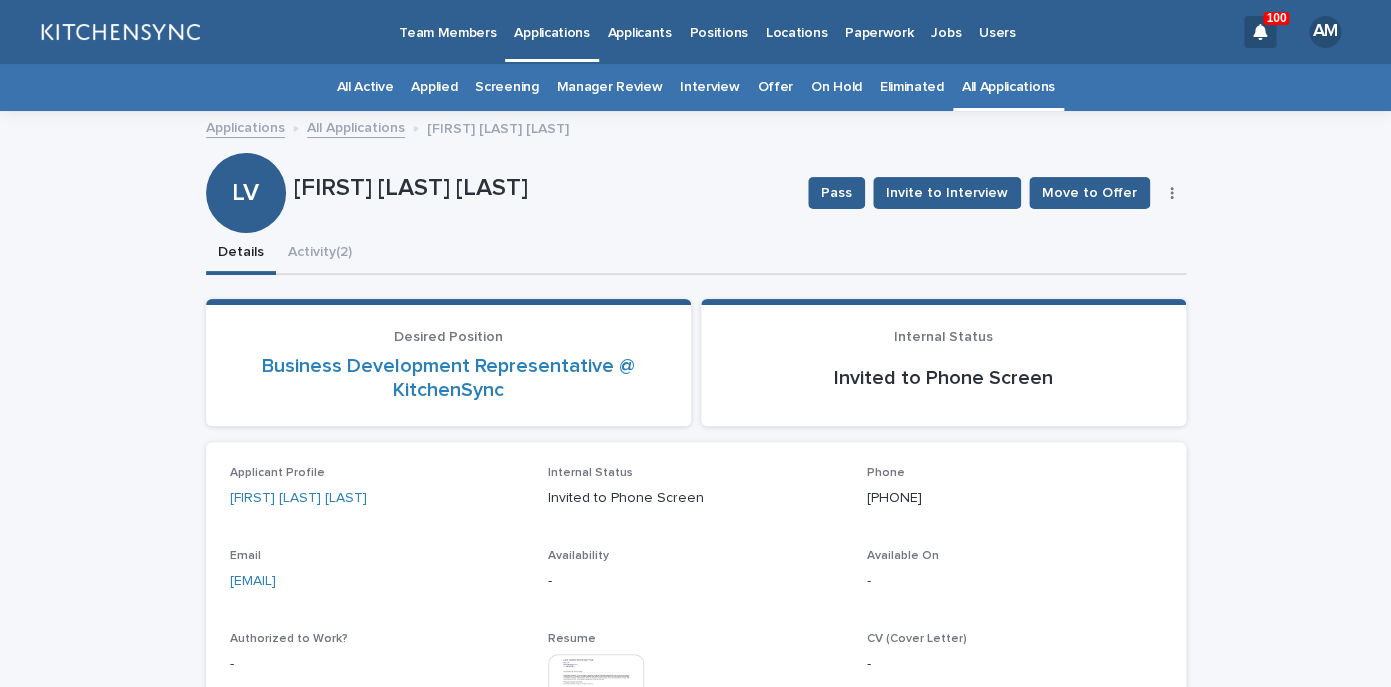 click on "Pass Invite to Interview Move to Offer Edit" at bounding box center [993, 193] 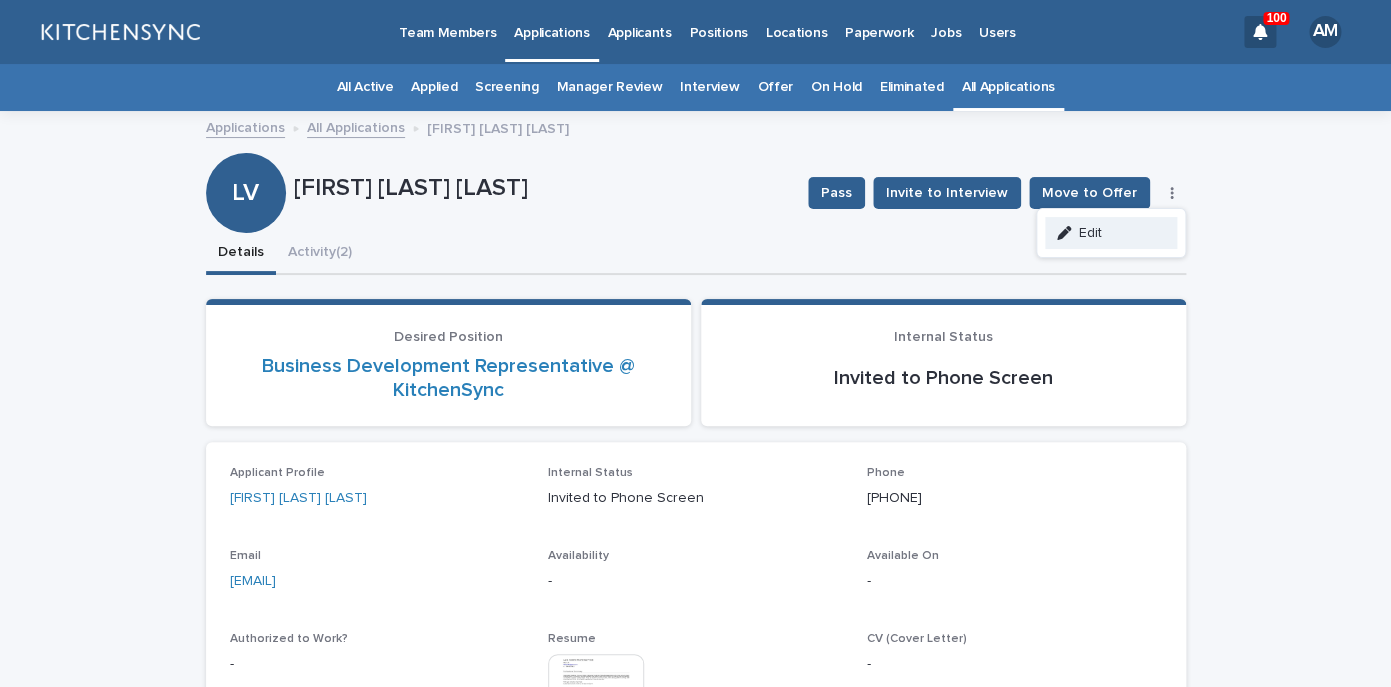 click on "Edit" at bounding box center (1111, 233) 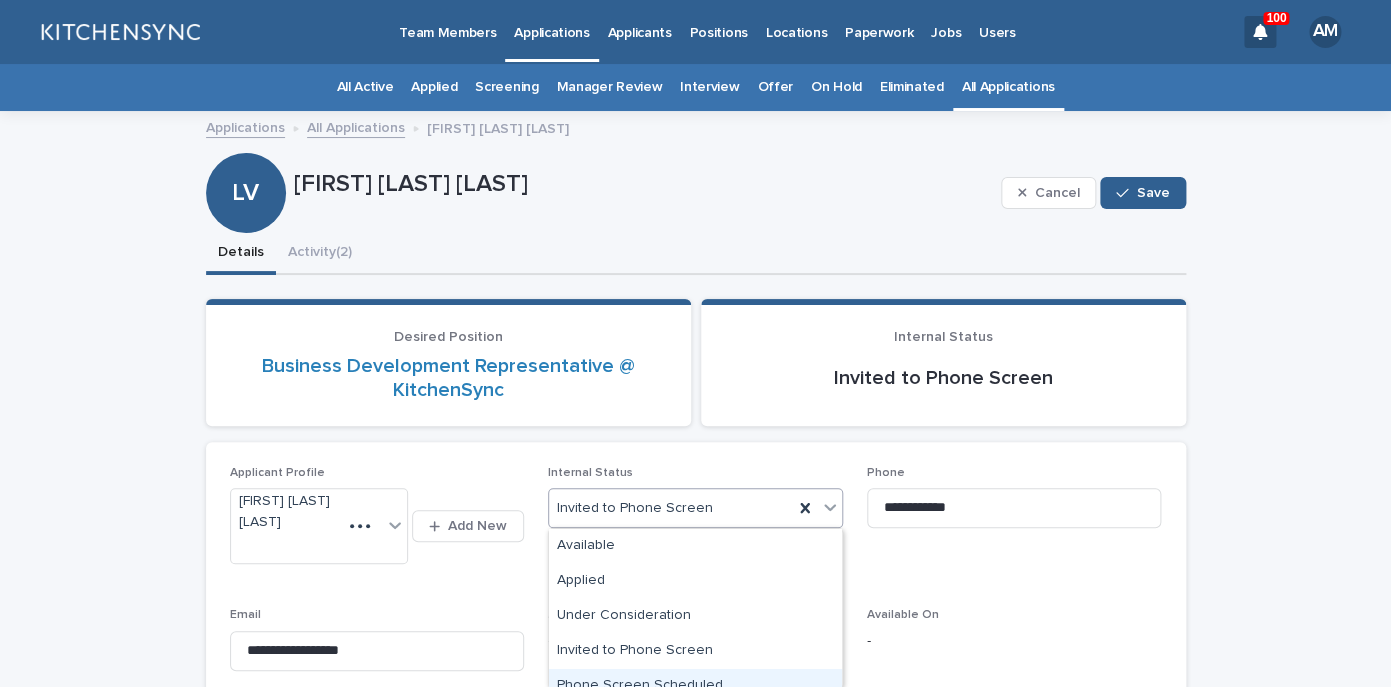 click on "Phone Screen Scheduled" at bounding box center (695, 686) 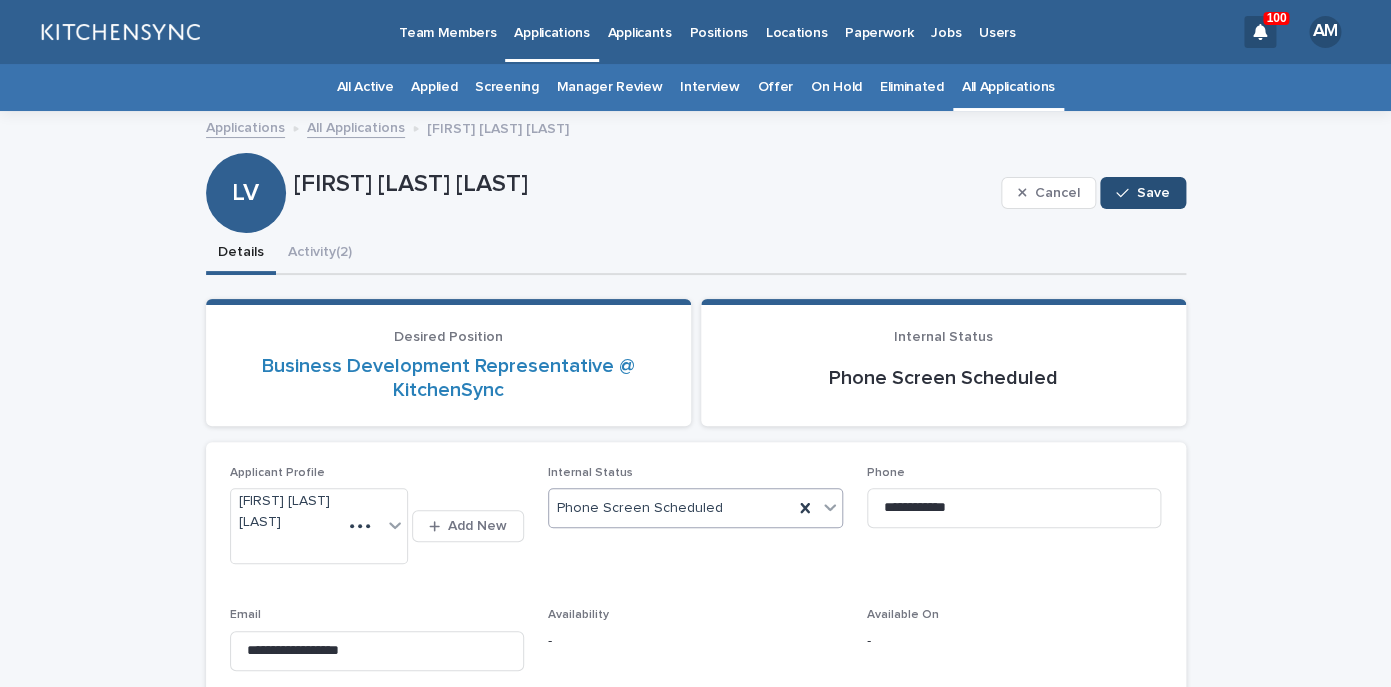 click on "Save" at bounding box center [1153, 193] 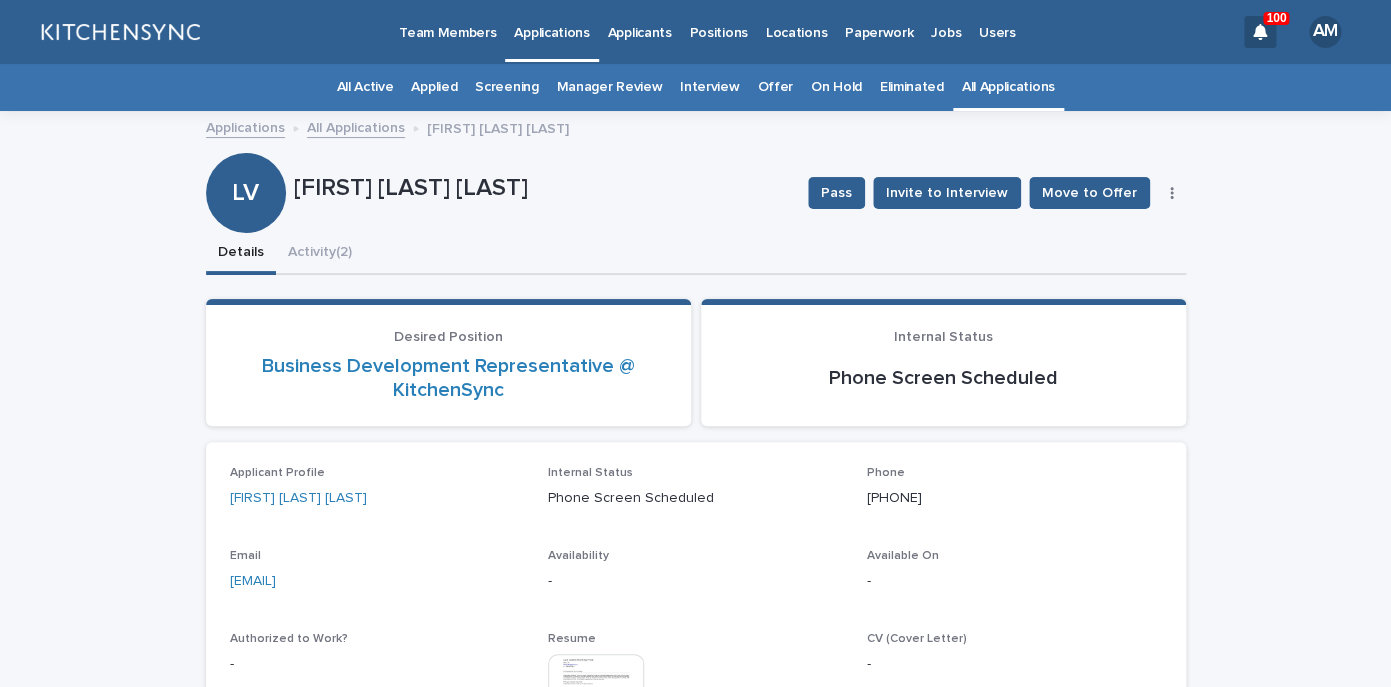click on "All Applications" at bounding box center (1008, 87) 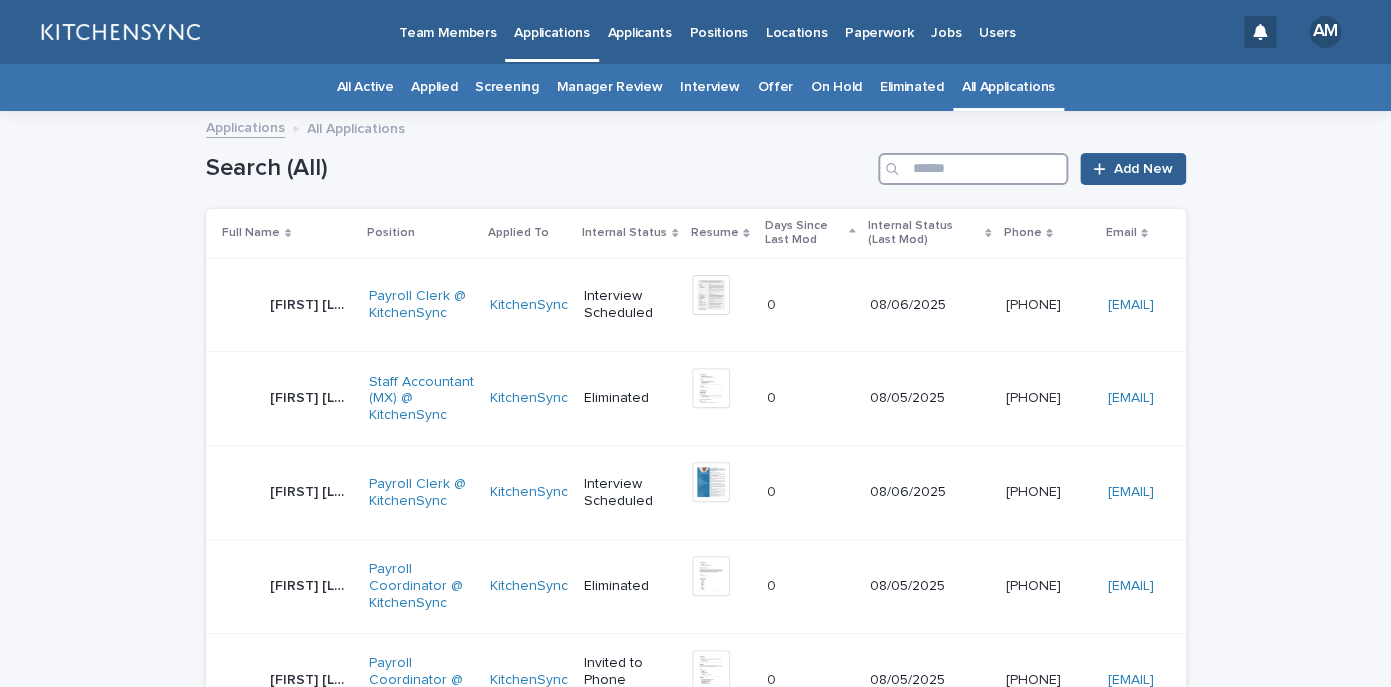 click at bounding box center [973, 169] 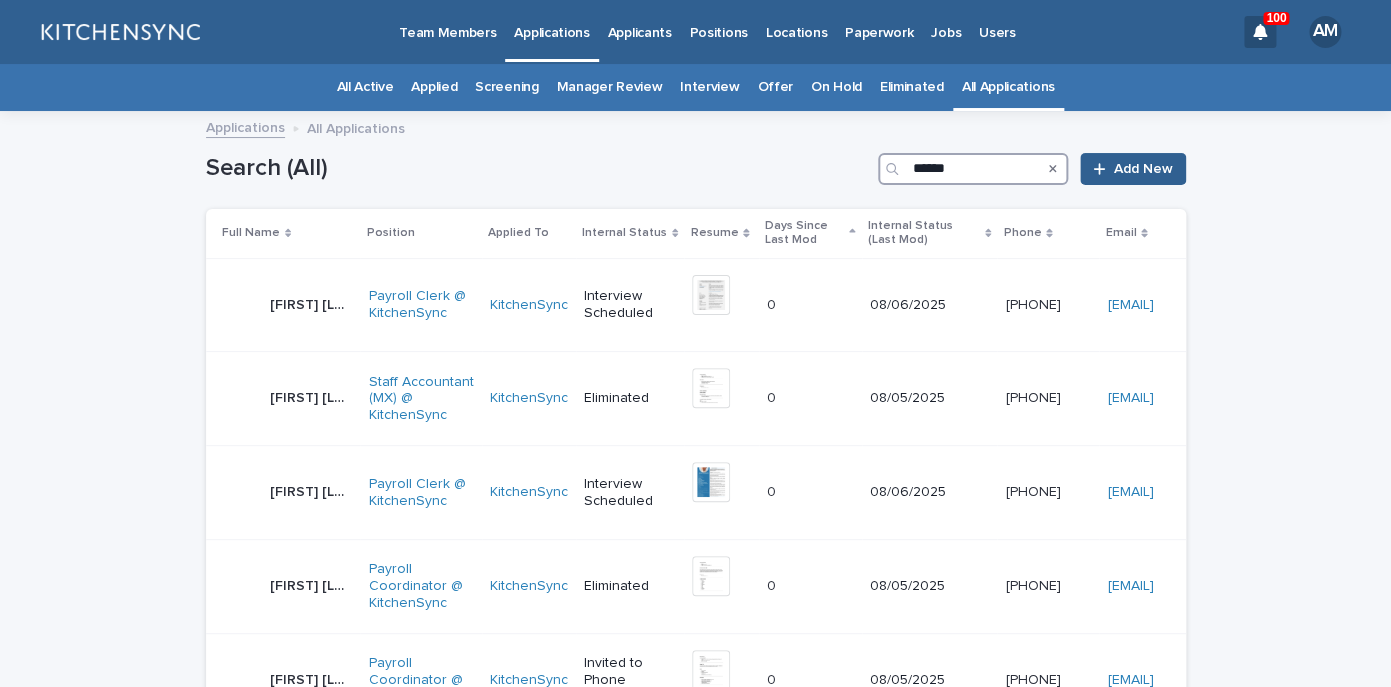 type on "******" 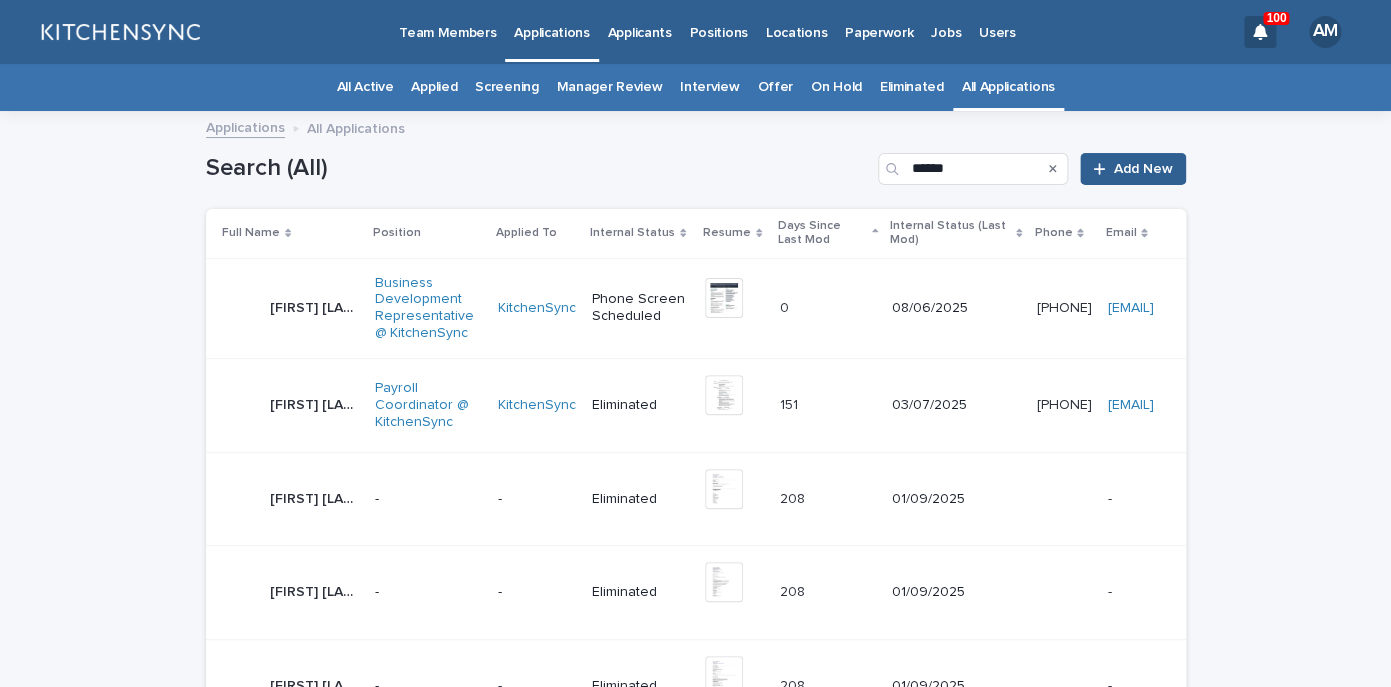 click on "Ashley Hubbard Ashley Hubbard" at bounding box center (315, 308) 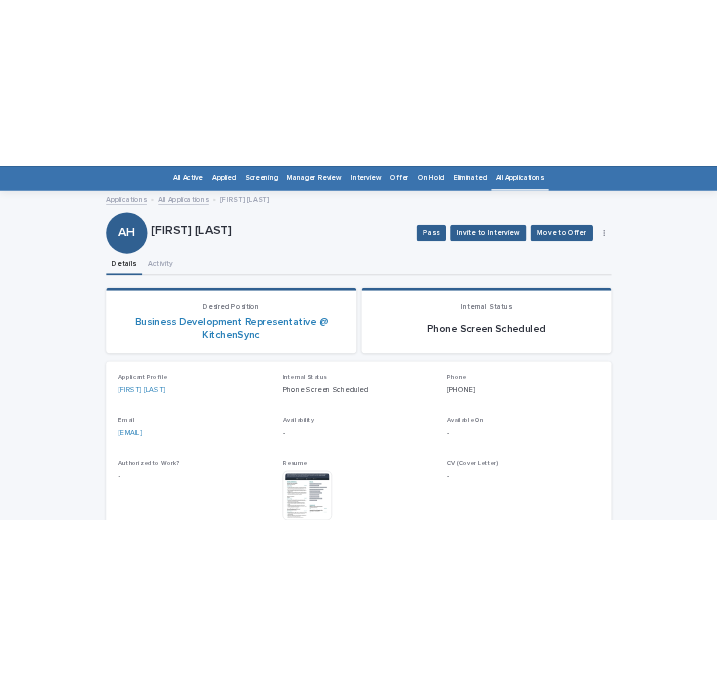 scroll, scrollTop: 64, scrollLeft: 0, axis: vertical 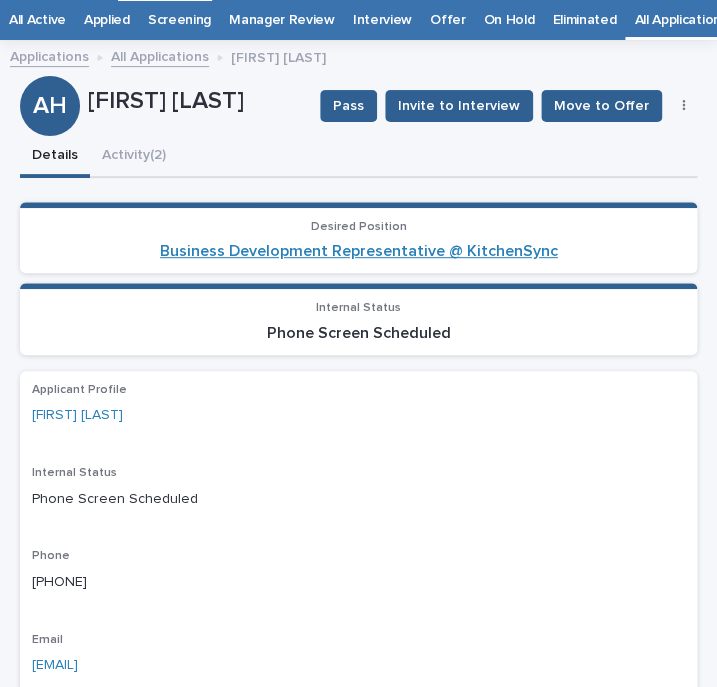 click on "Business Development Representative @ KitchenSync" at bounding box center (359, 251) 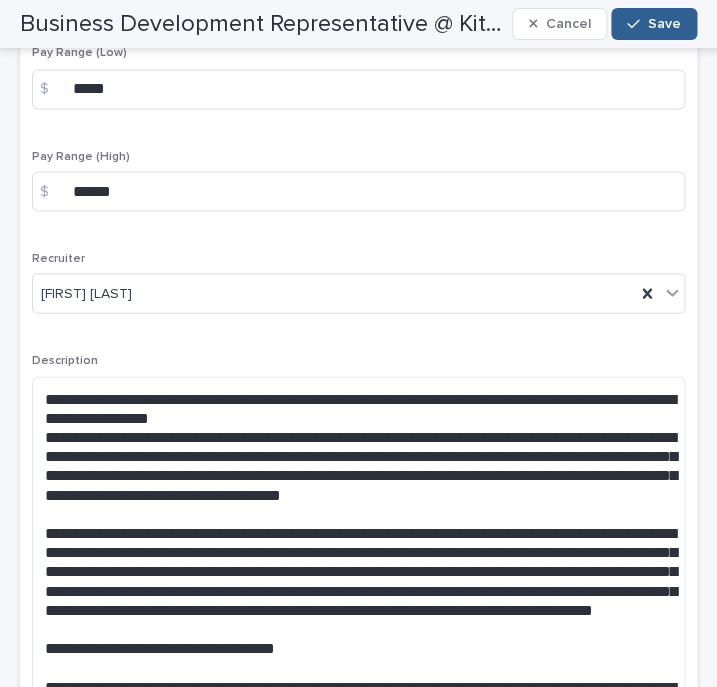 scroll, scrollTop: 669, scrollLeft: 0, axis: vertical 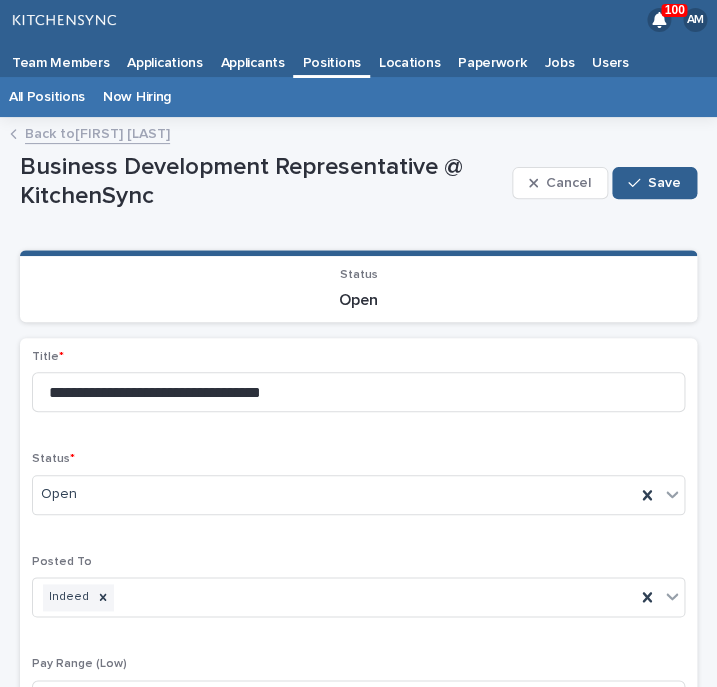 click on "Back to  Ashley Hubbard" at bounding box center (97, 132) 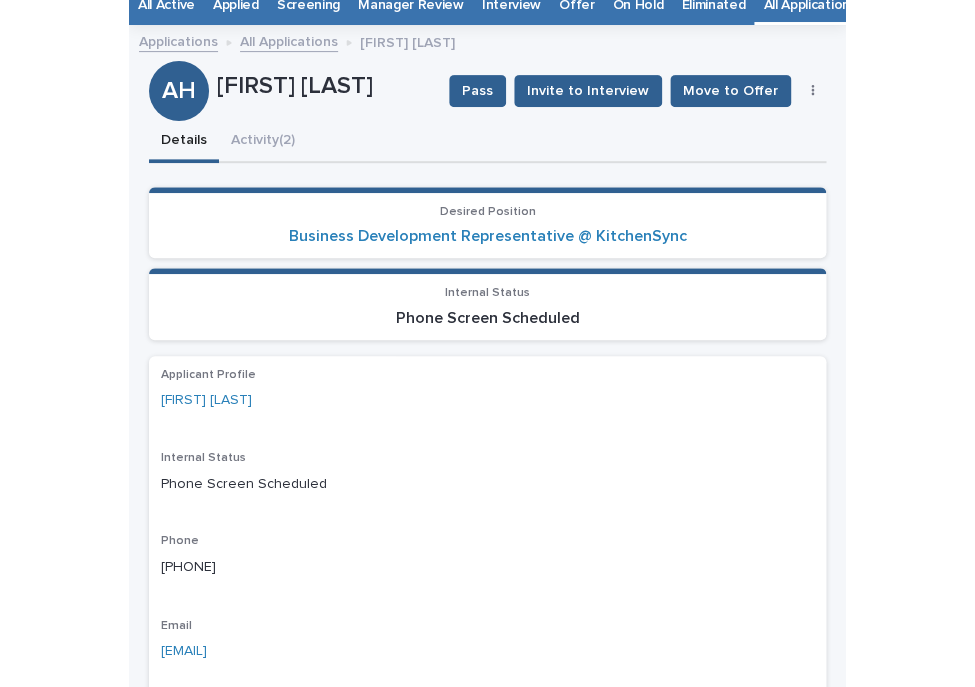scroll, scrollTop: 93, scrollLeft: 0, axis: vertical 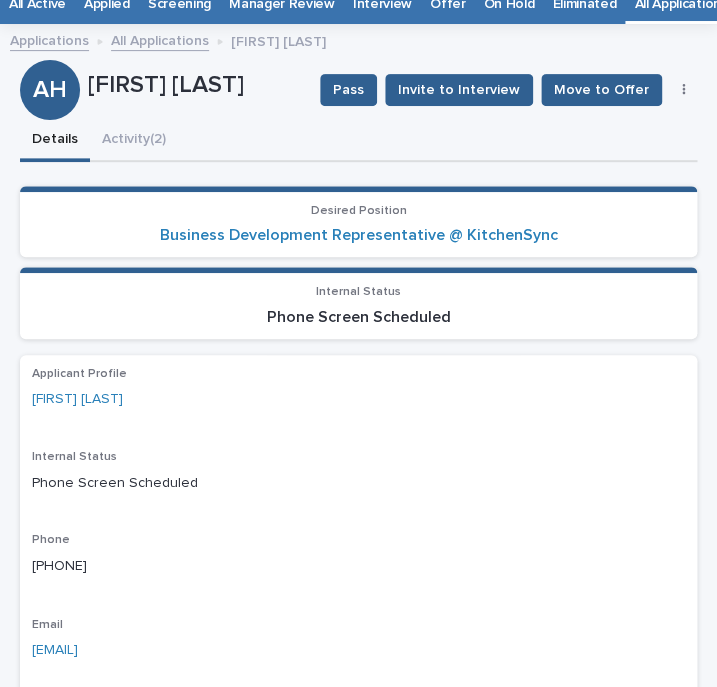 click at bounding box center (684, 90) 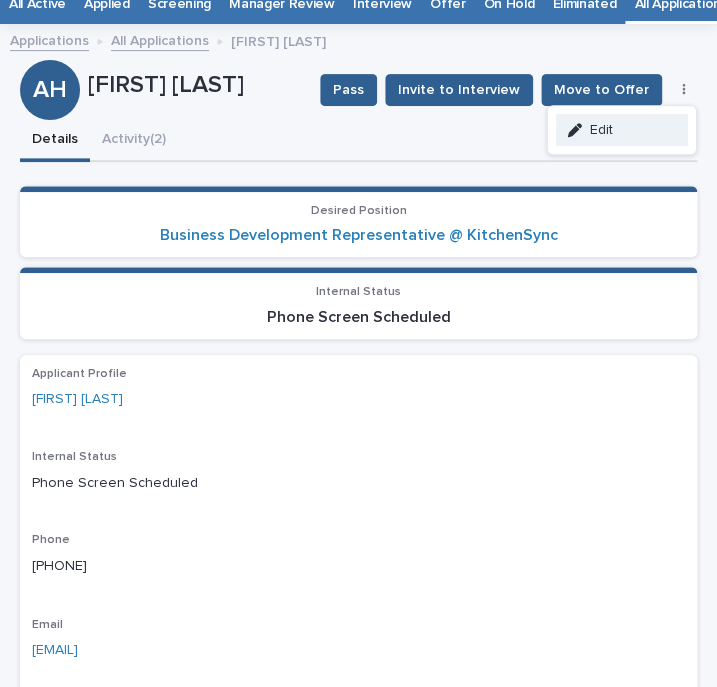 click on "Edit" at bounding box center (622, 130) 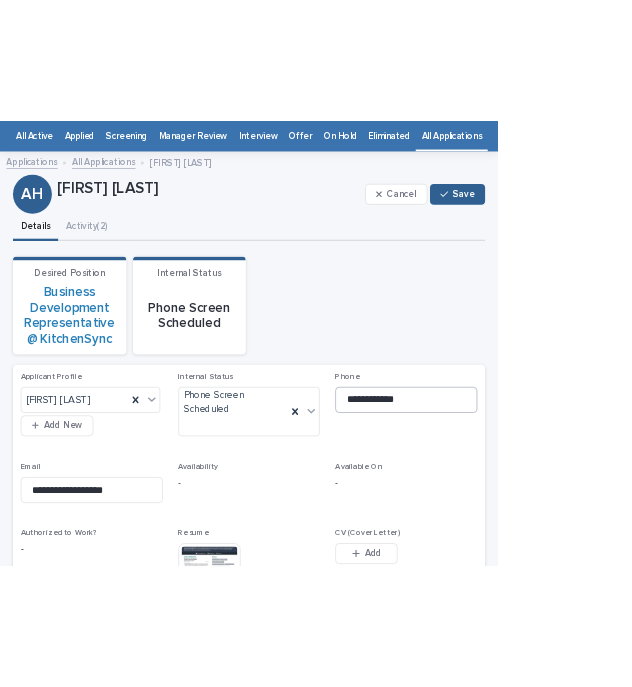 scroll, scrollTop: 64, scrollLeft: 0, axis: vertical 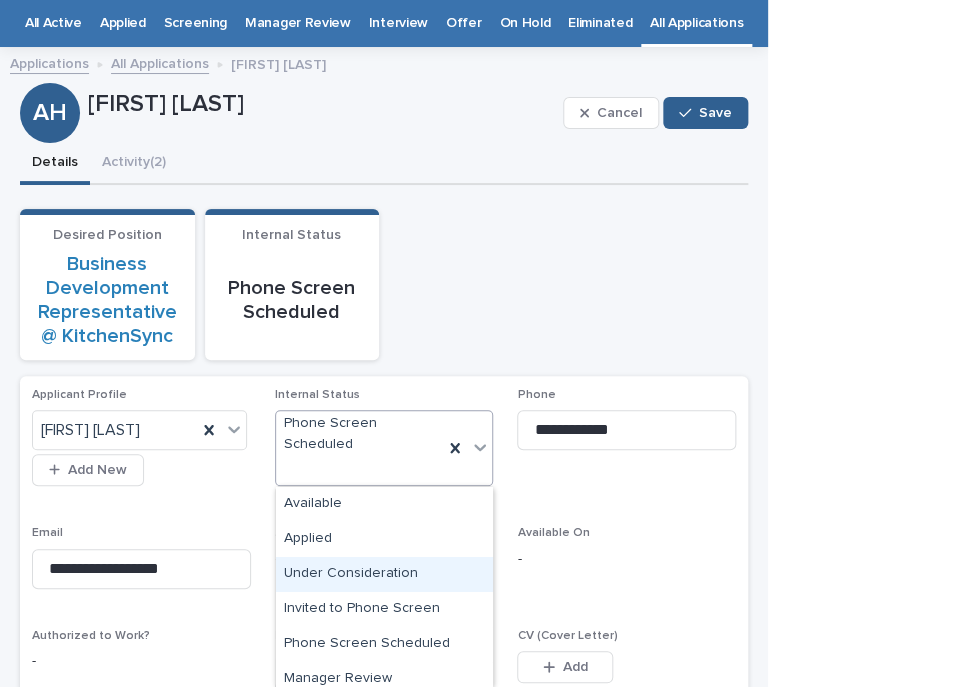 click on "Under Consideration" at bounding box center [384, 574] 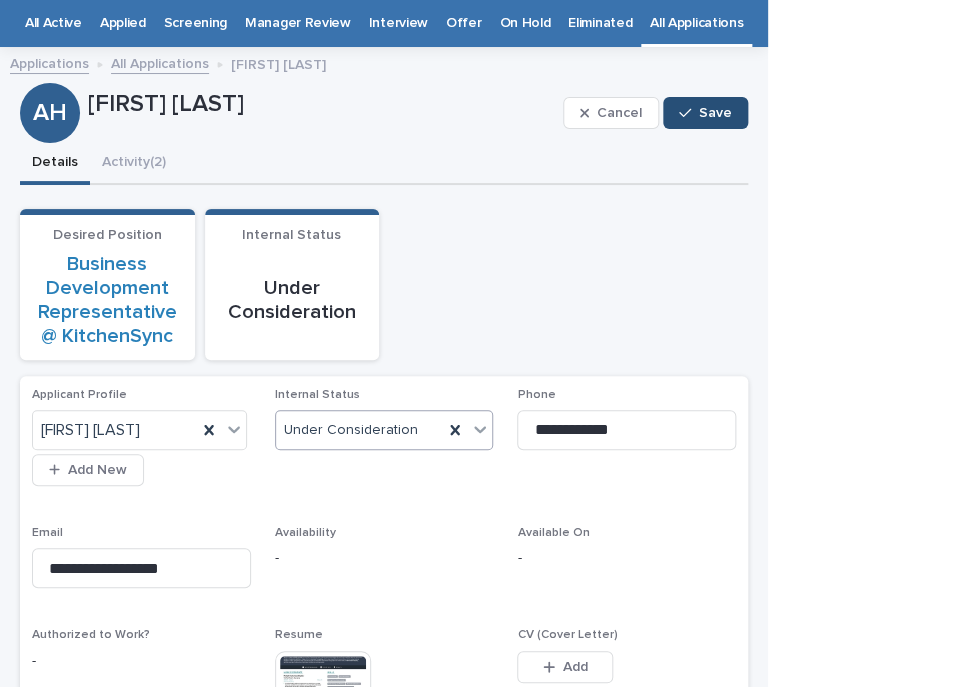 click on "Save" at bounding box center [705, 113] 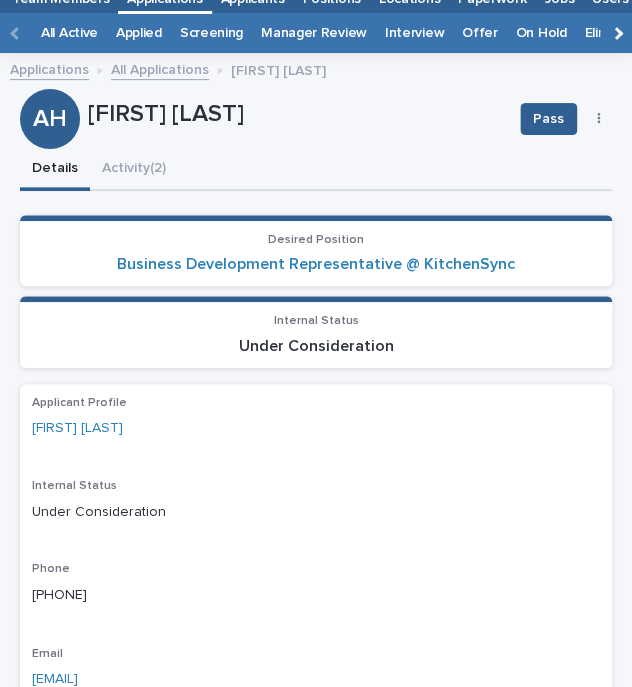scroll, scrollTop: 74, scrollLeft: 0, axis: vertical 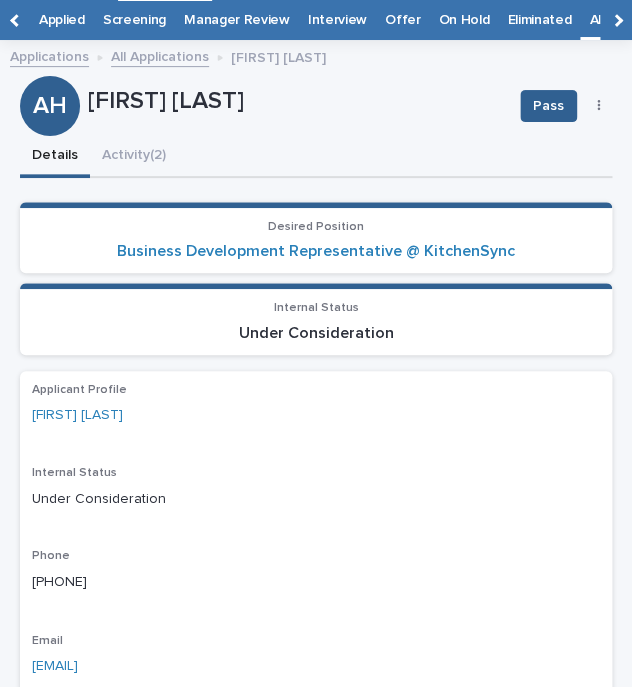click on "**********" at bounding box center (316, 758) 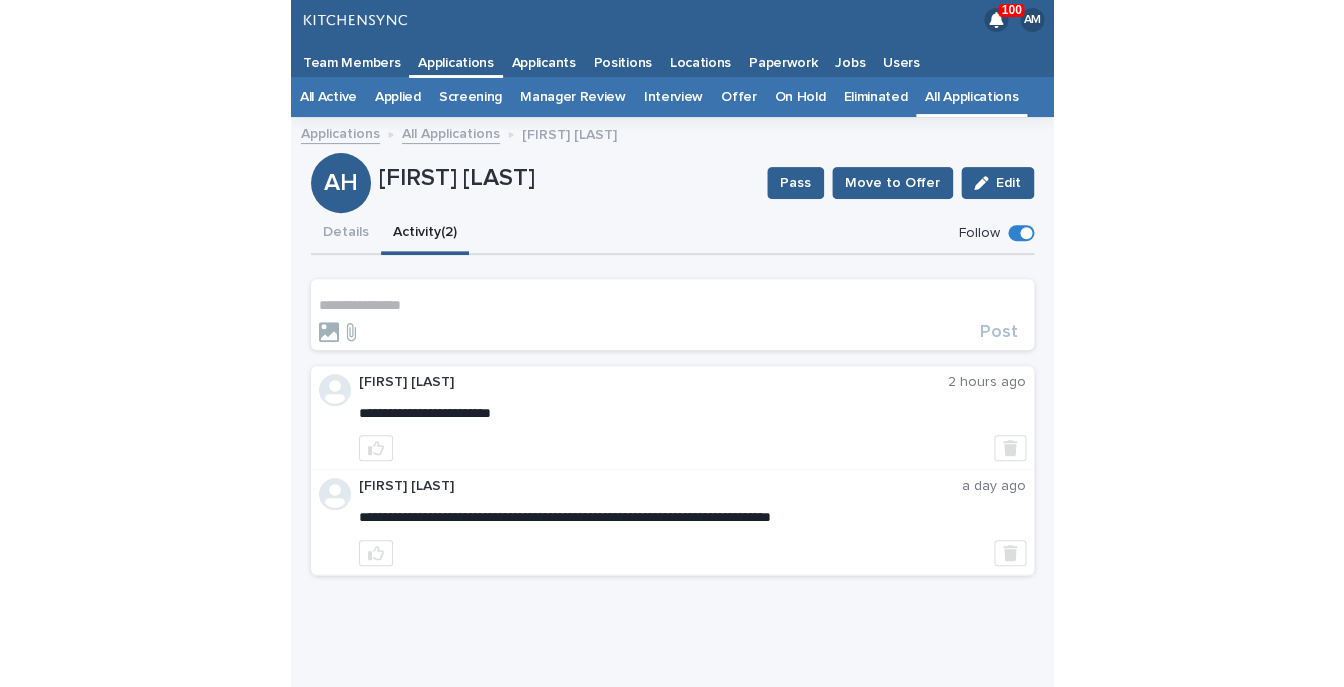 scroll, scrollTop: 4, scrollLeft: 0, axis: vertical 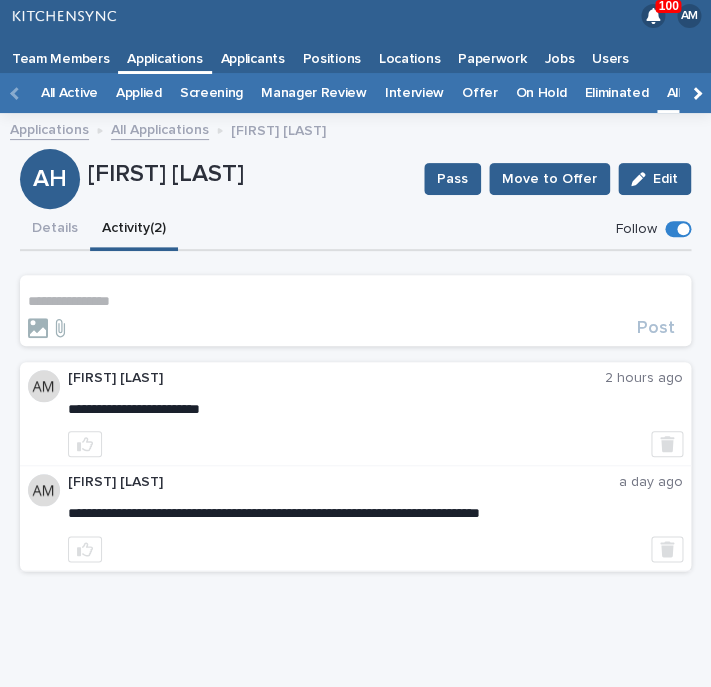 click on "**********" at bounding box center (355, 310) 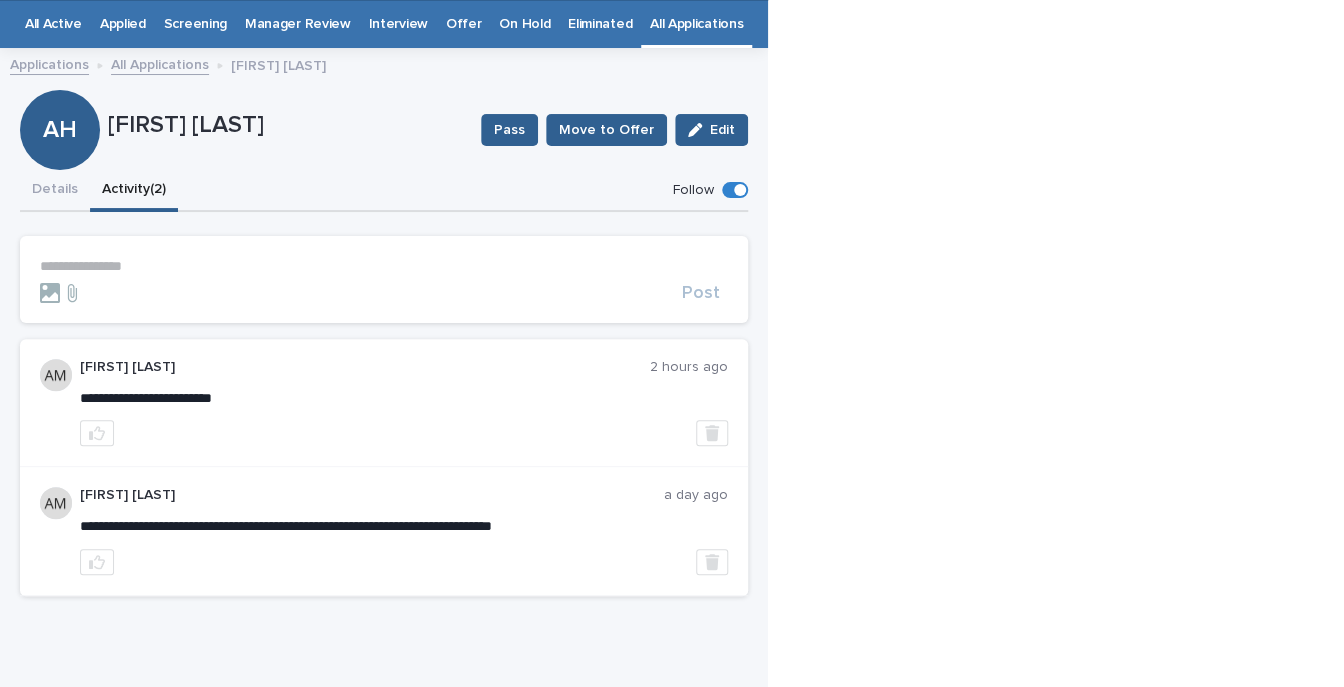 scroll, scrollTop: 64, scrollLeft: 0, axis: vertical 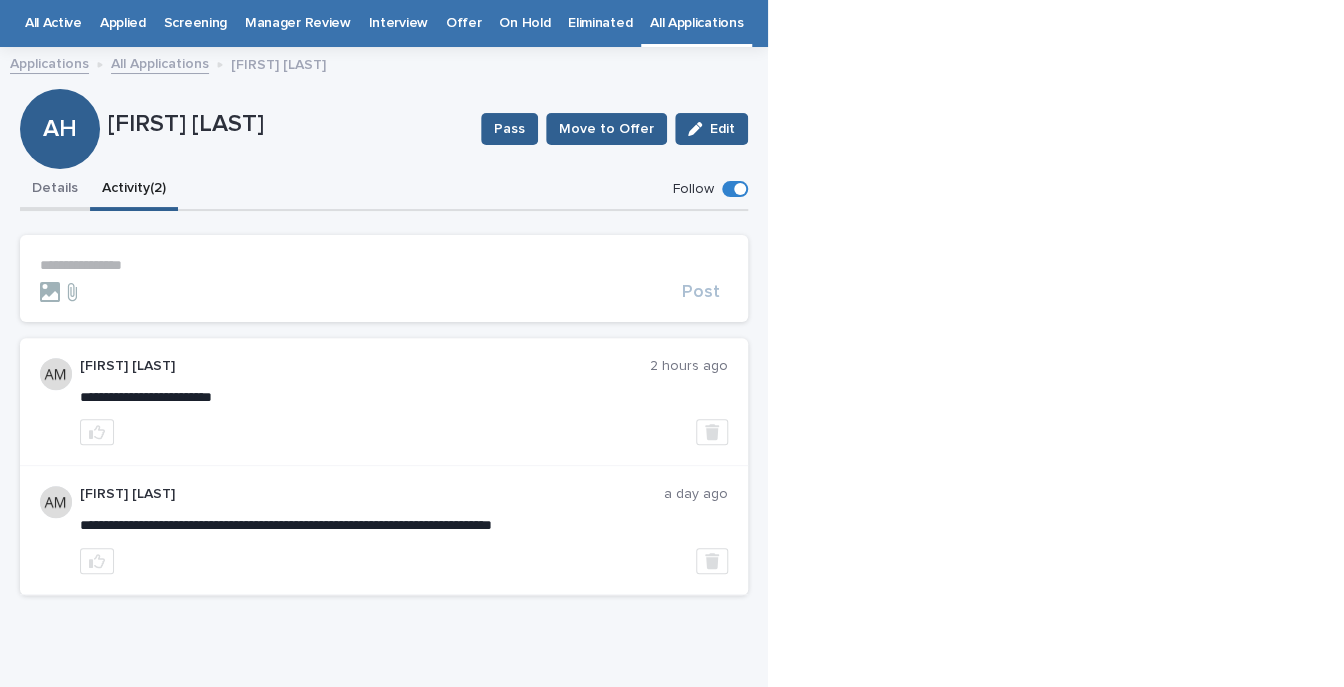 click on "Details" at bounding box center (55, 190) 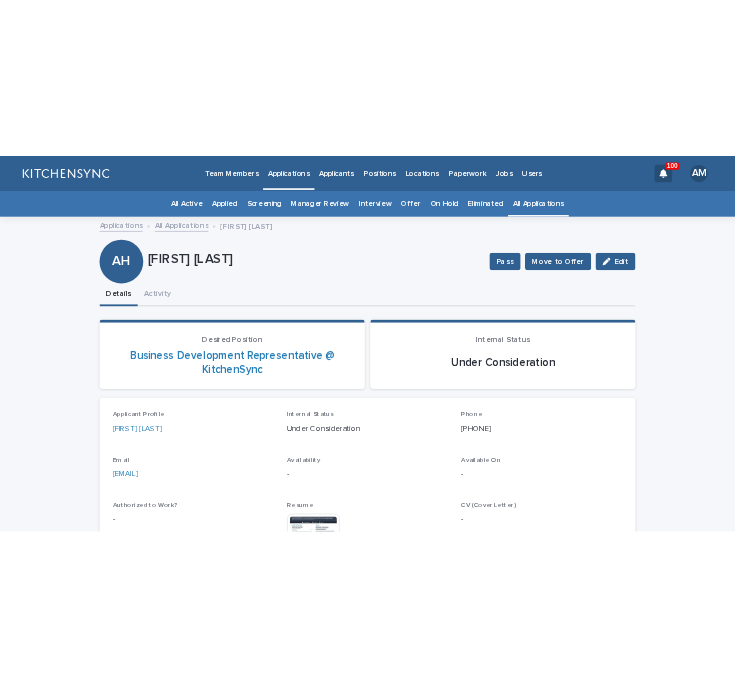 scroll, scrollTop: 0, scrollLeft: 0, axis: both 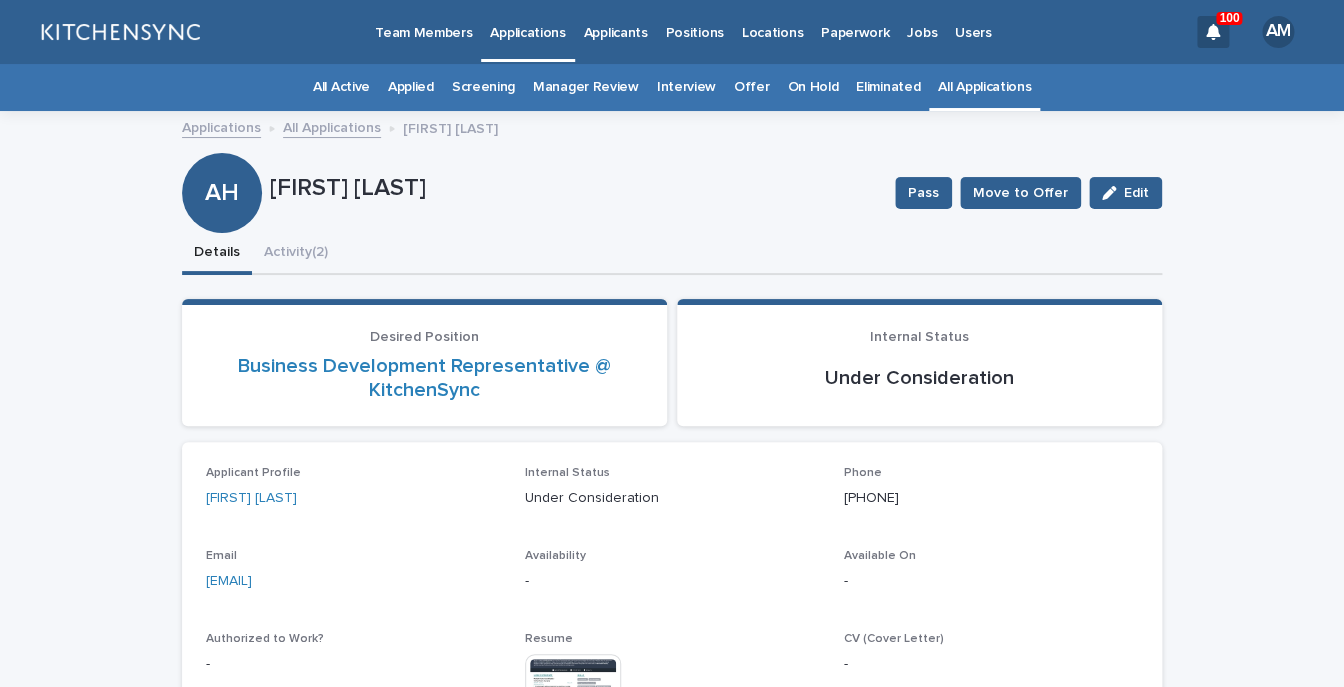 click on "Activity  (2)" at bounding box center [296, 254] 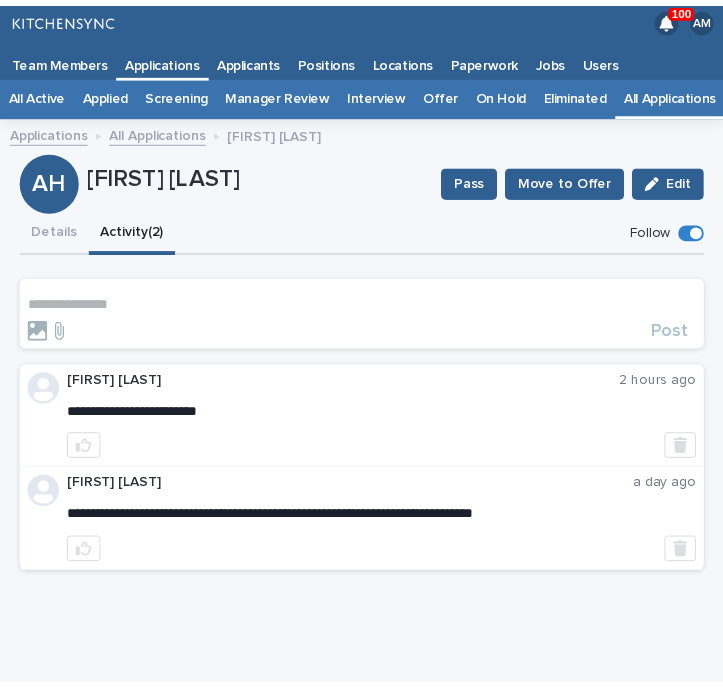 scroll, scrollTop: 4, scrollLeft: 0, axis: vertical 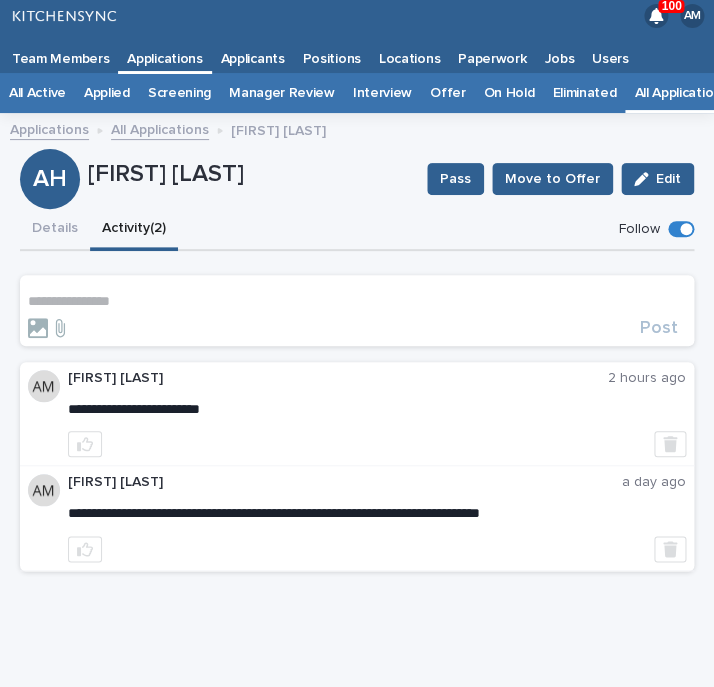 click on "**********" at bounding box center [357, 301] 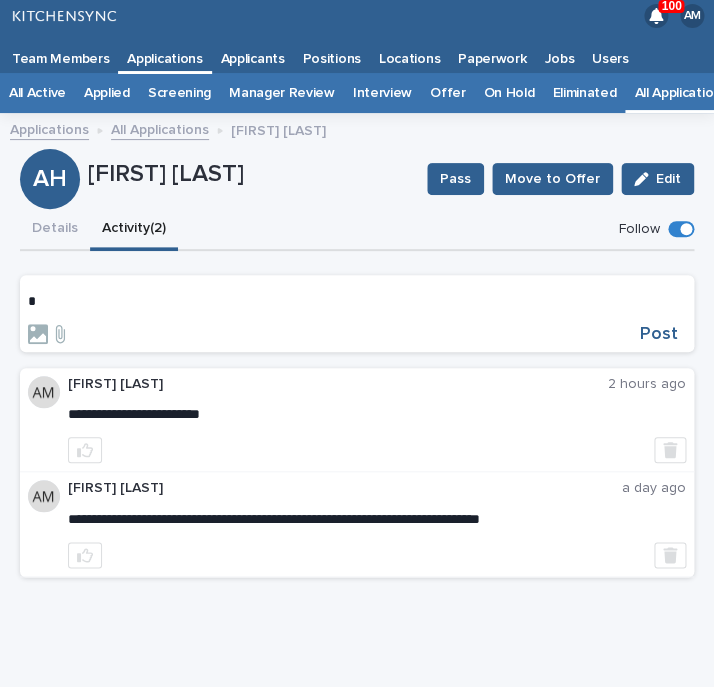 type 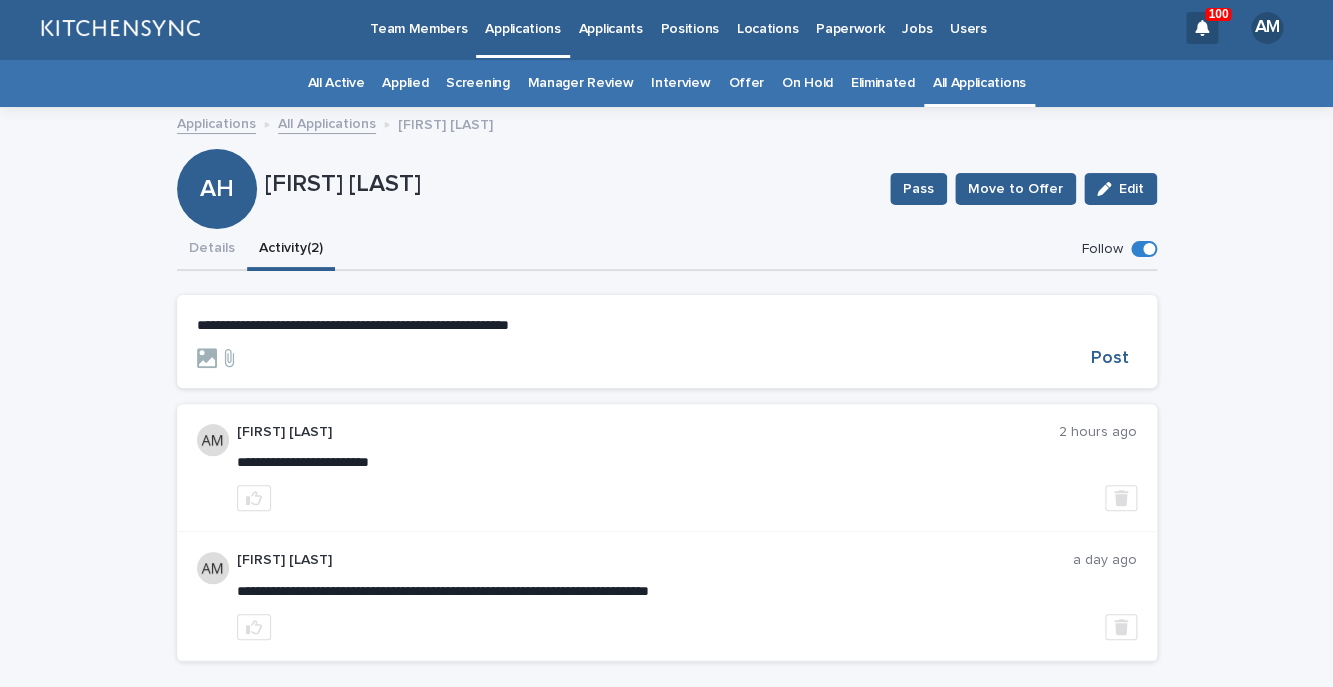 click on "**********" at bounding box center (667, 325) 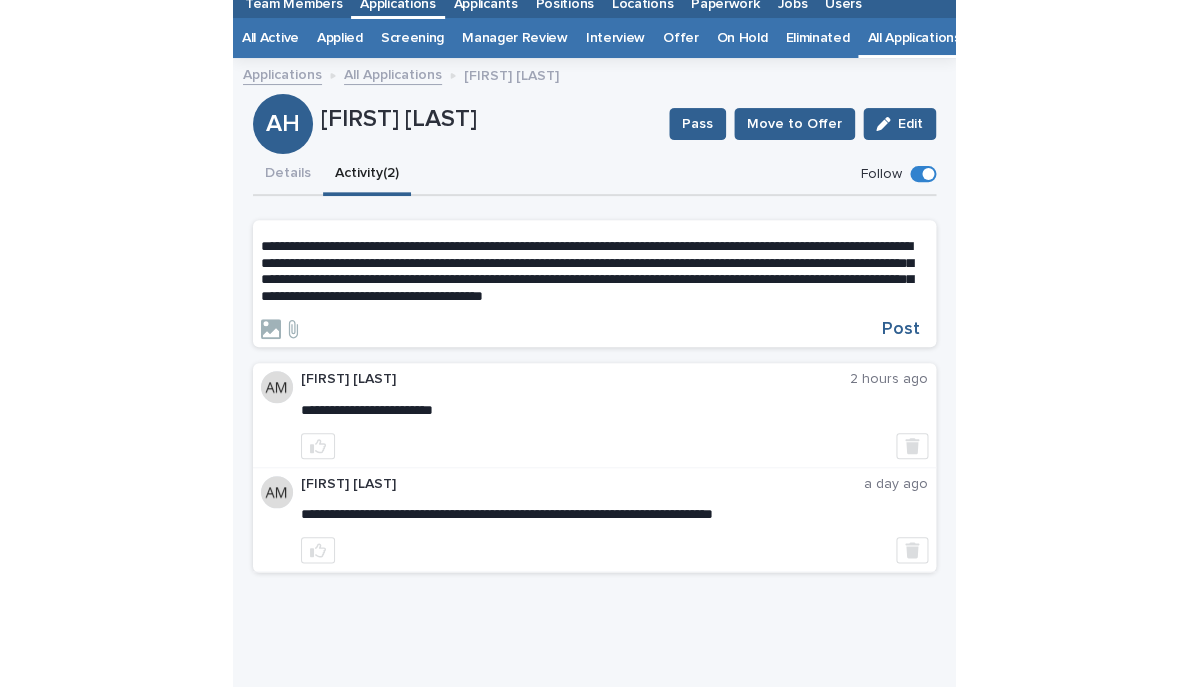 scroll, scrollTop: 60, scrollLeft: 0, axis: vertical 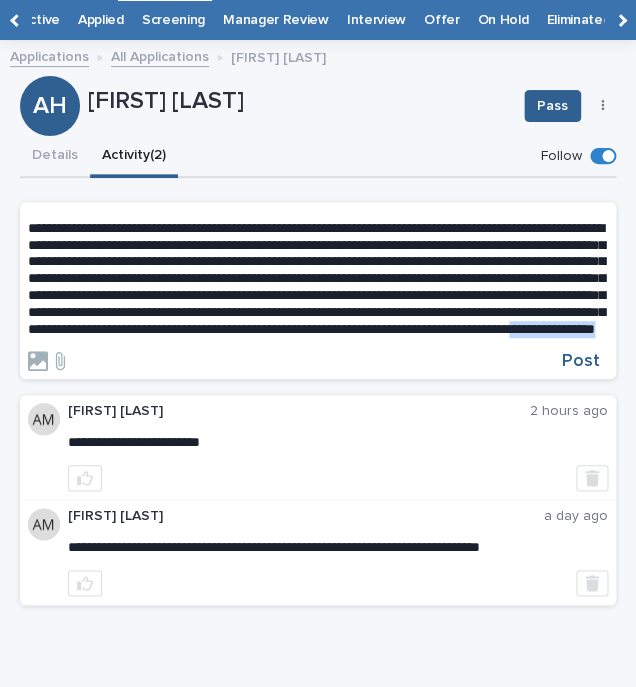 drag, startPoint x: 302, startPoint y: 366, endPoint x: 464, endPoint y: 366, distance: 162 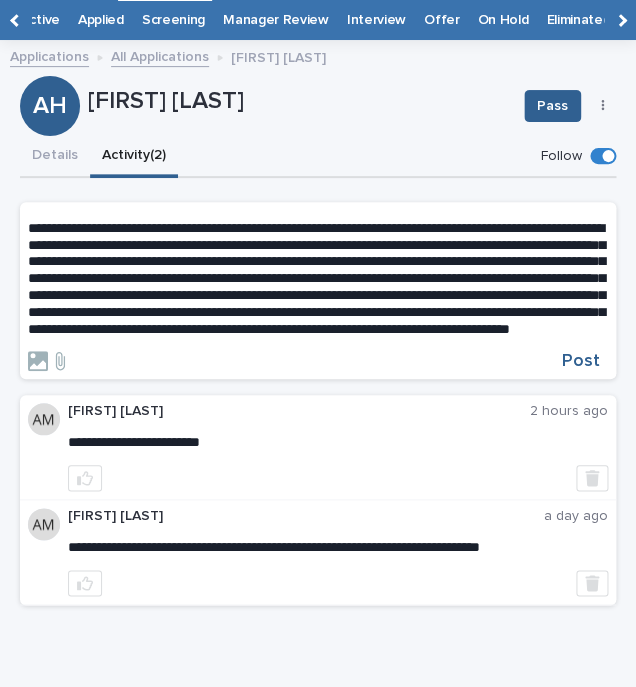 click on "**********" at bounding box center (318, 386) 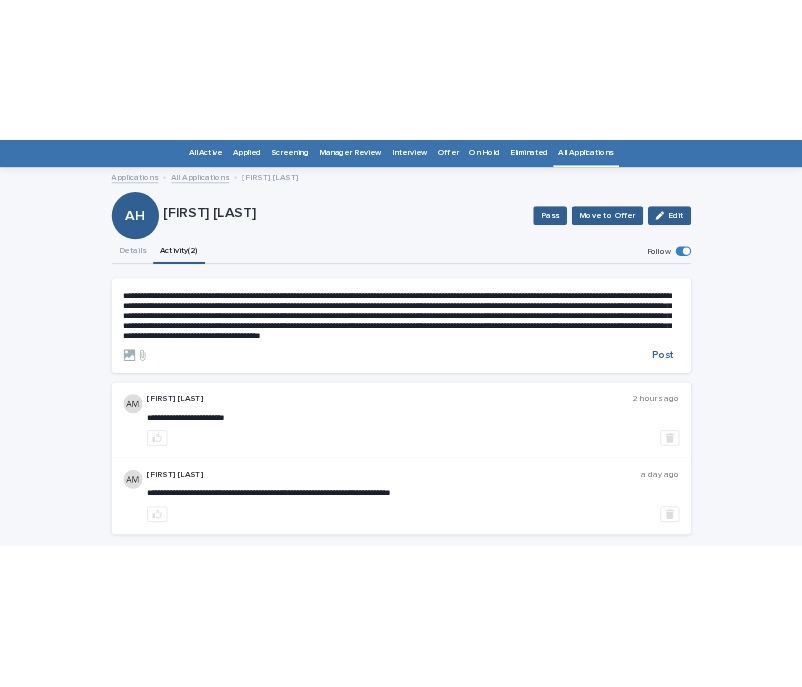 scroll, scrollTop: 64, scrollLeft: 0, axis: vertical 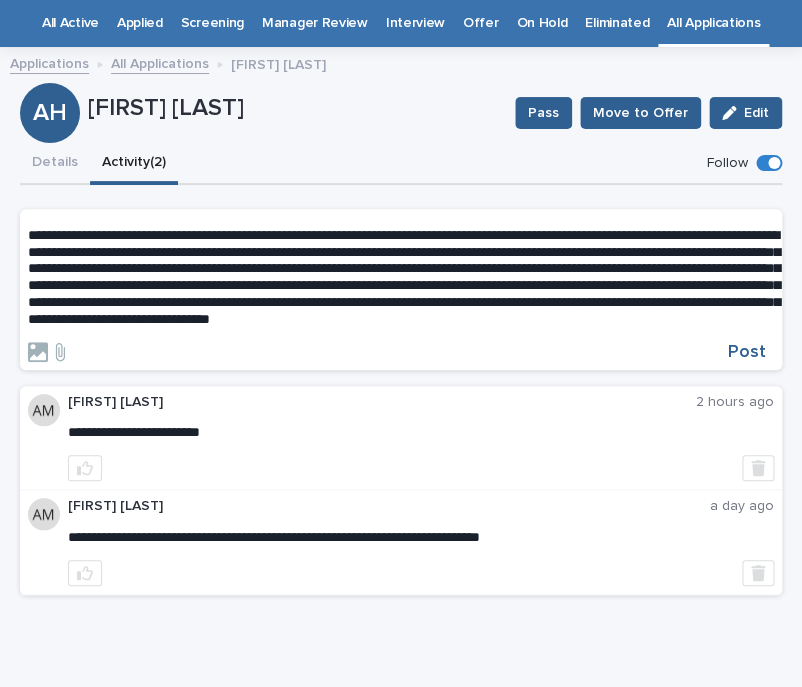 click on "**********" at bounding box center [401, 277] 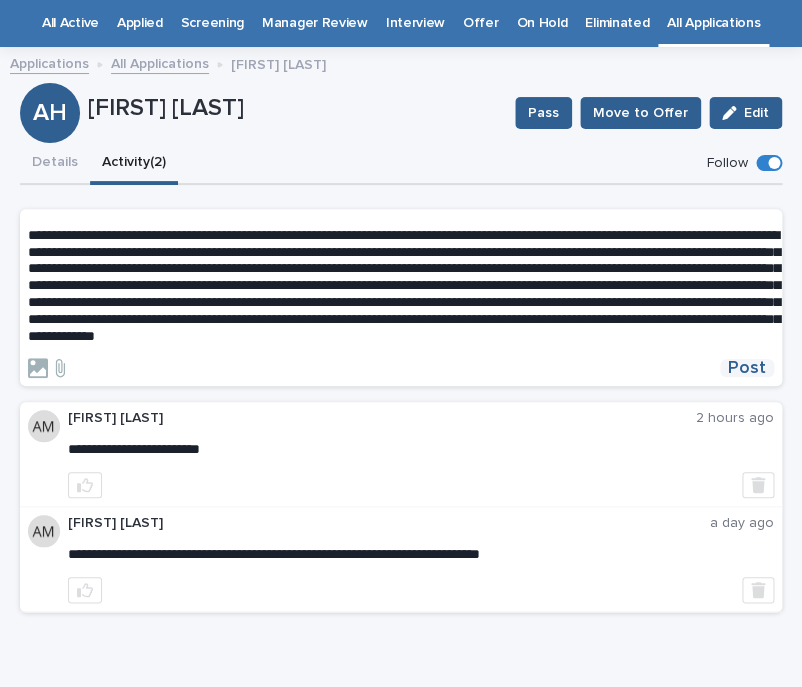 click on "Post" at bounding box center [747, 368] 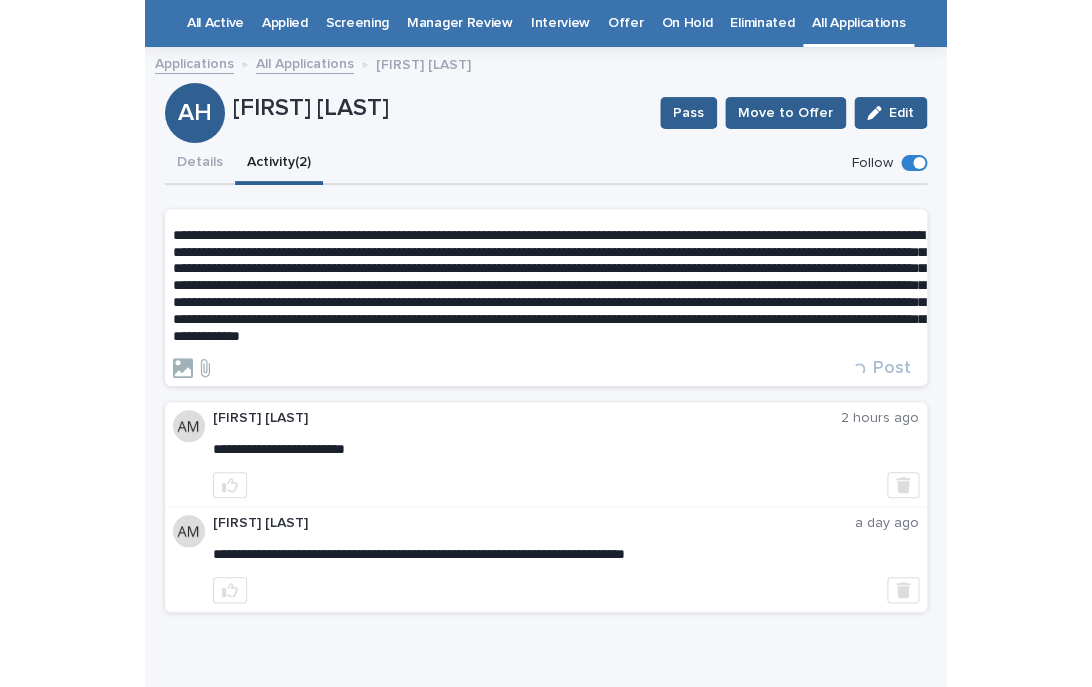 scroll, scrollTop: 0, scrollLeft: 0, axis: both 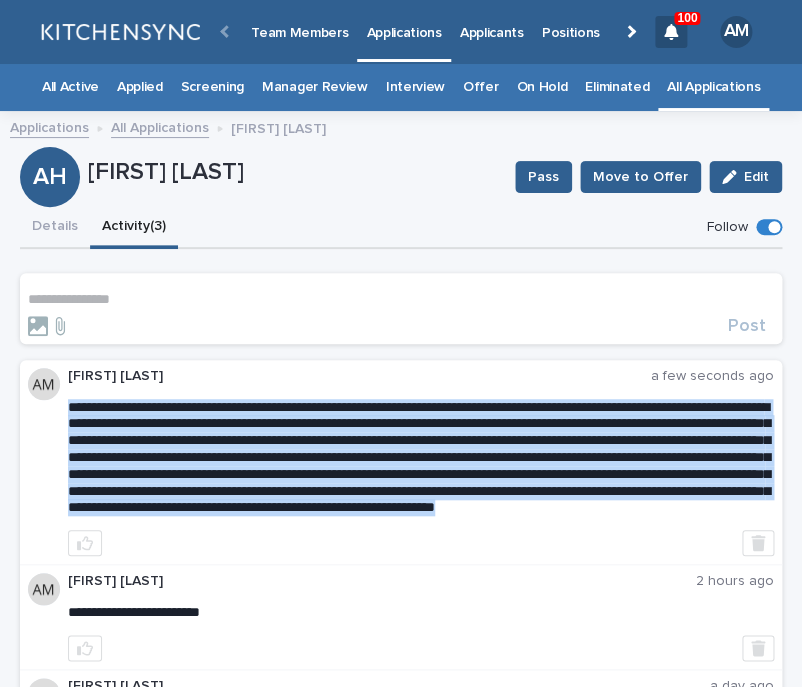 drag, startPoint x: 68, startPoint y: 408, endPoint x: 123, endPoint y: 555, distance: 156.95222 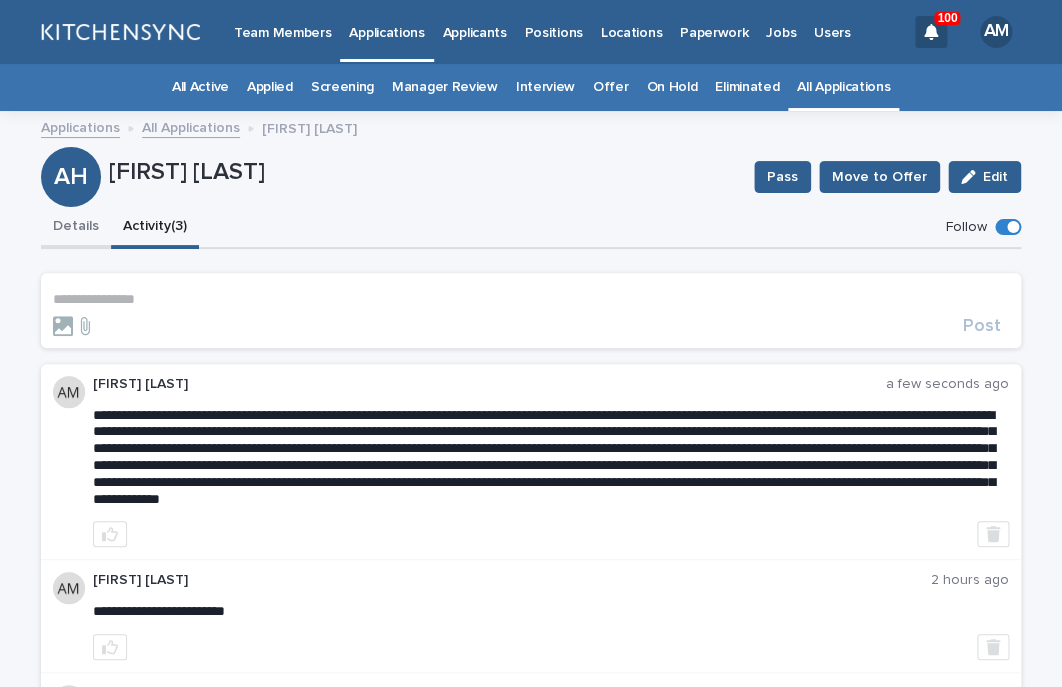 click on "Details" at bounding box center [76, 228] 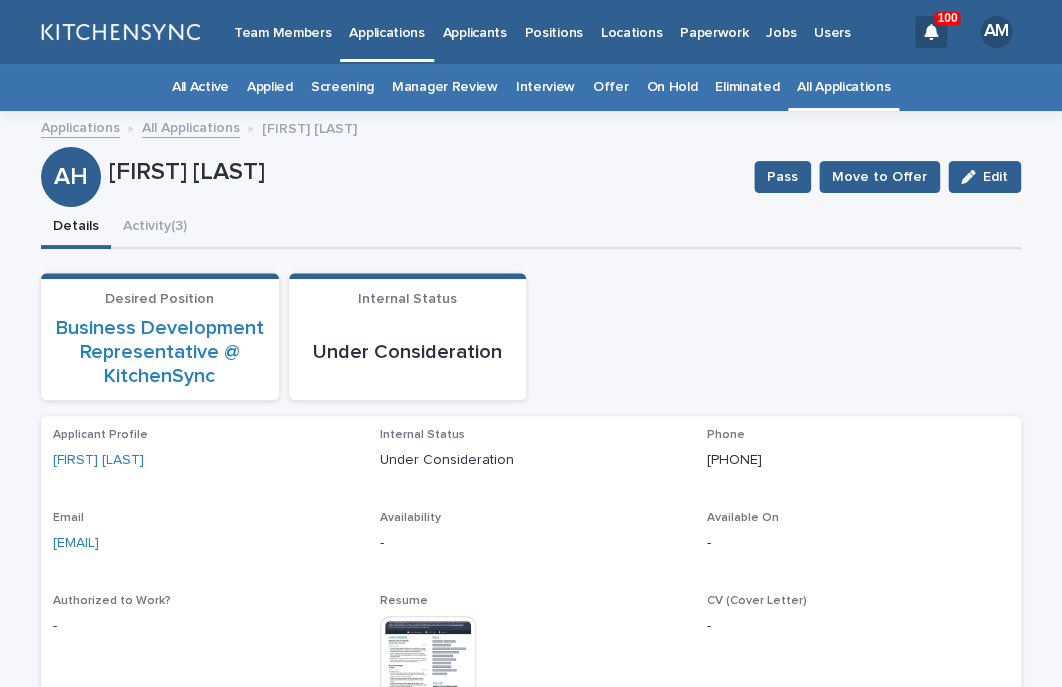 click at bounding box center [428, 664] 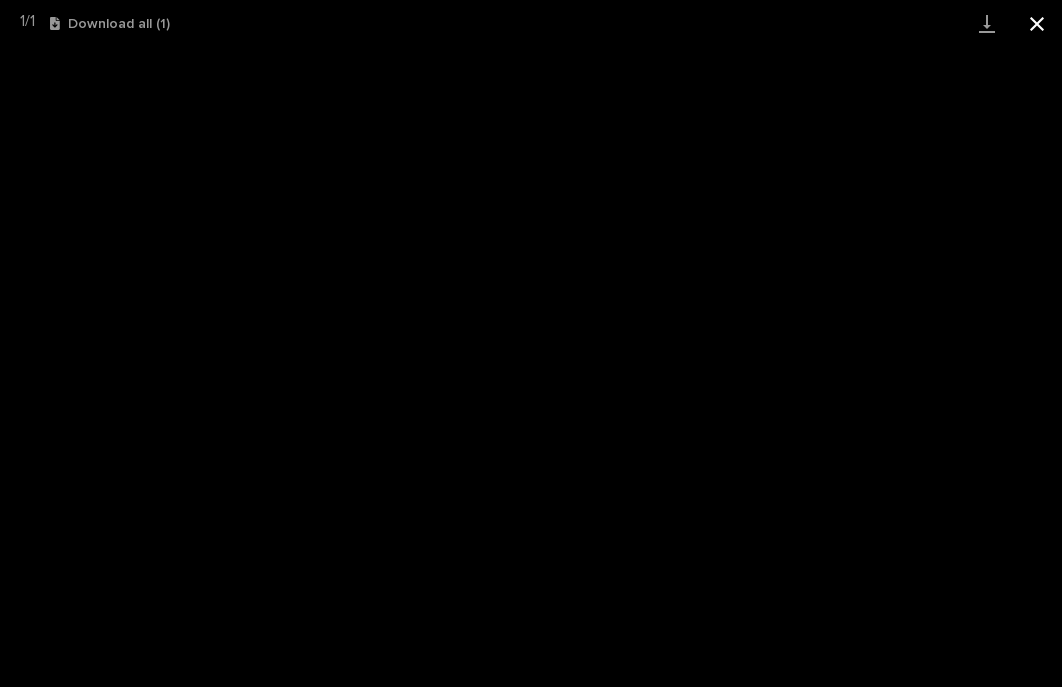 click at bounding box center (1037, 23) 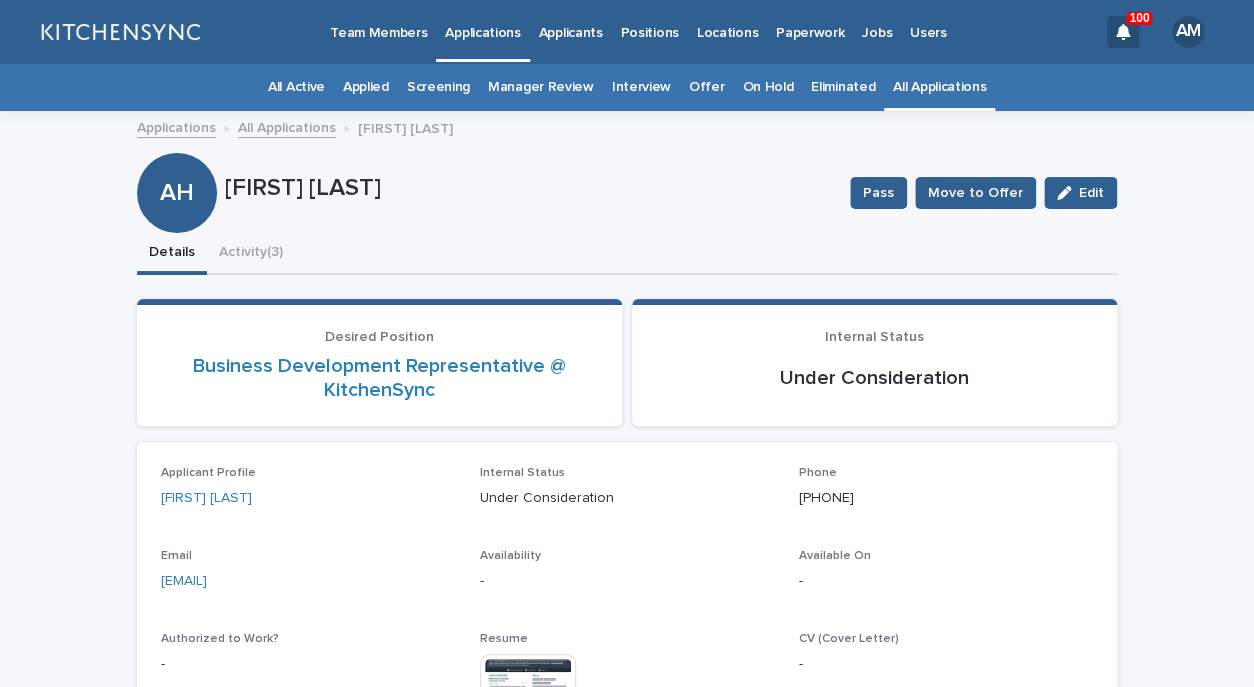 click on "**********" at bounding box center (627, 553) 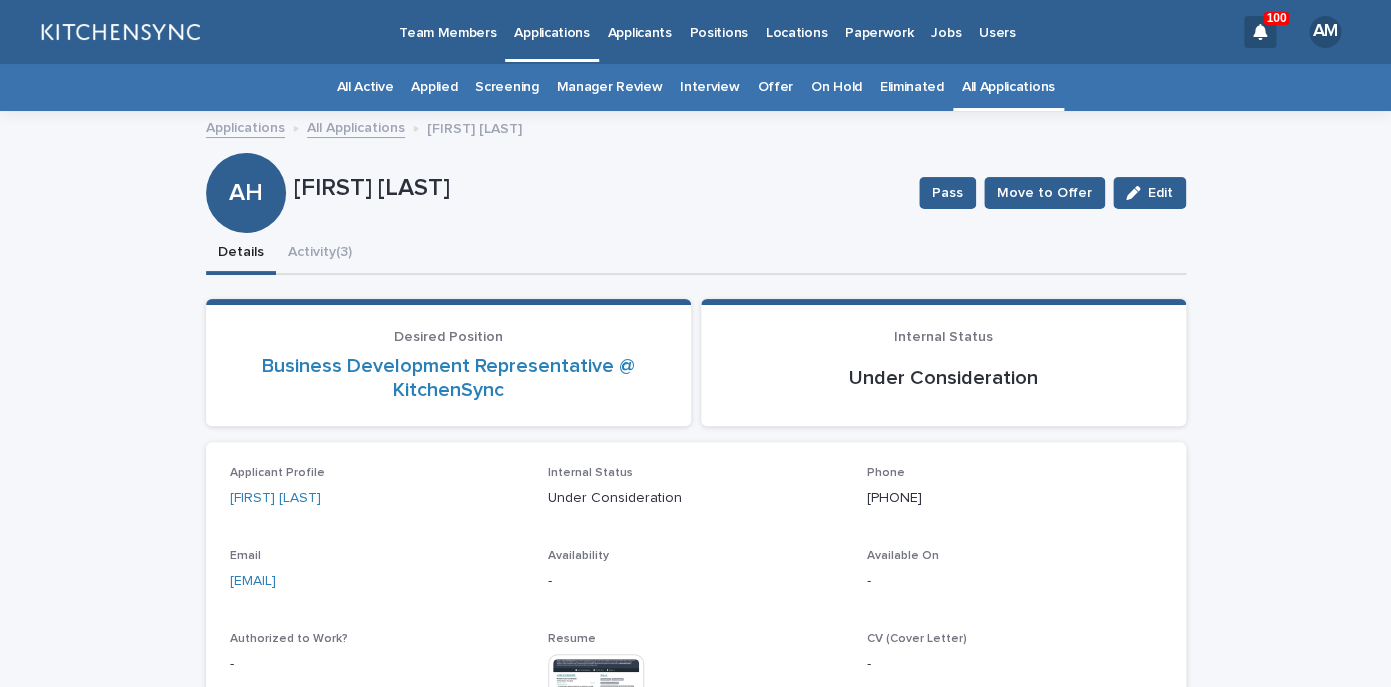 click on "All Applications" at bounding box center (1008, 87) 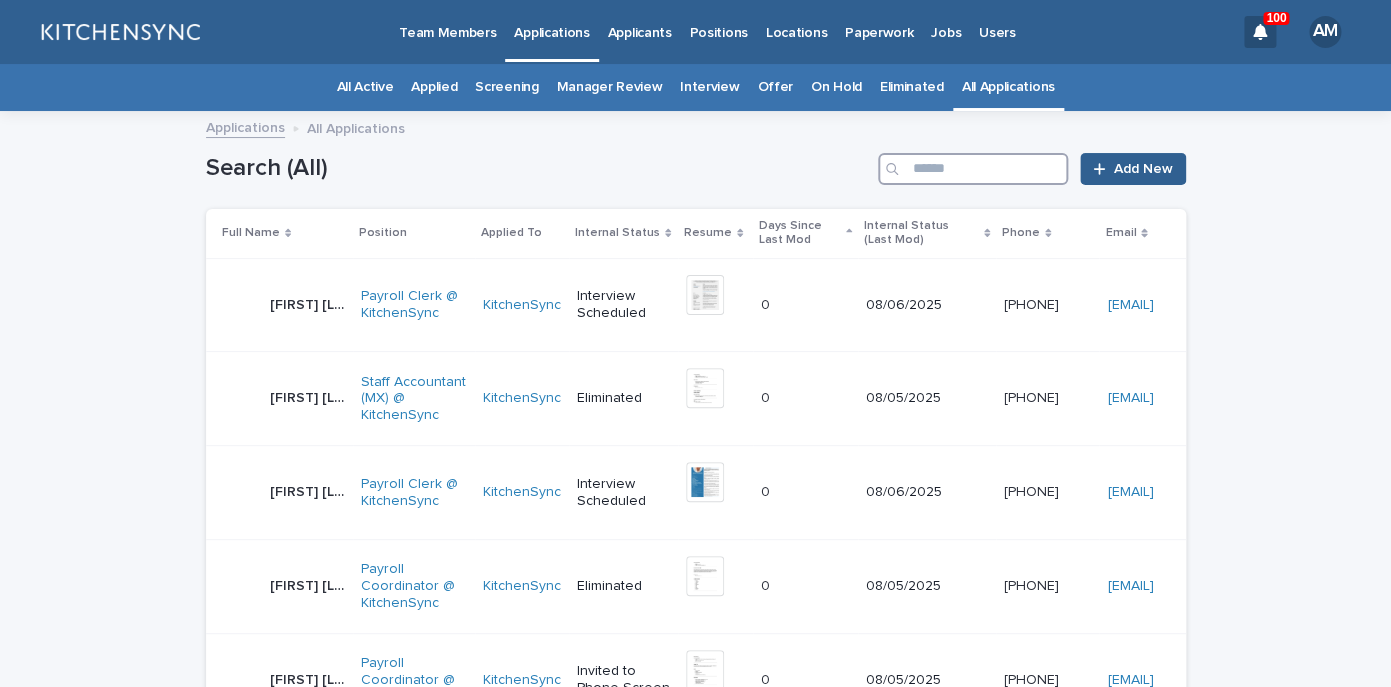 click at bounding box center (973, 169) 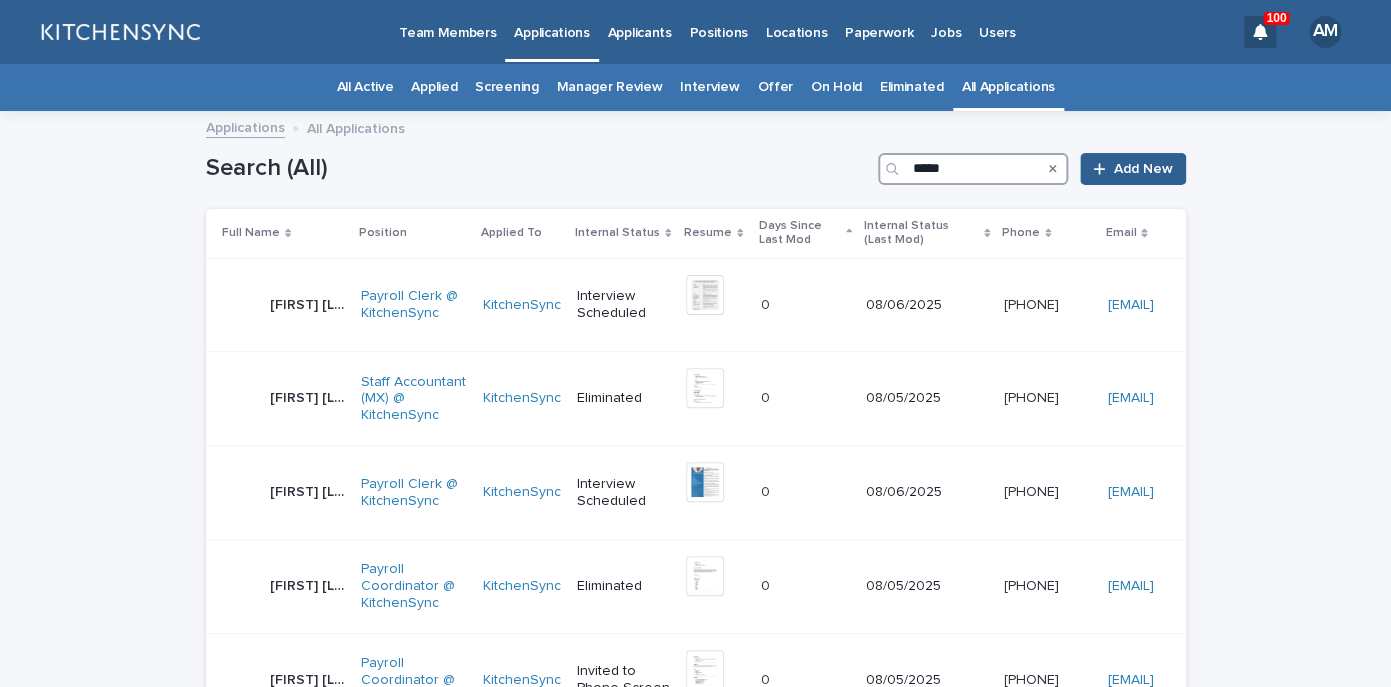type on "*****" 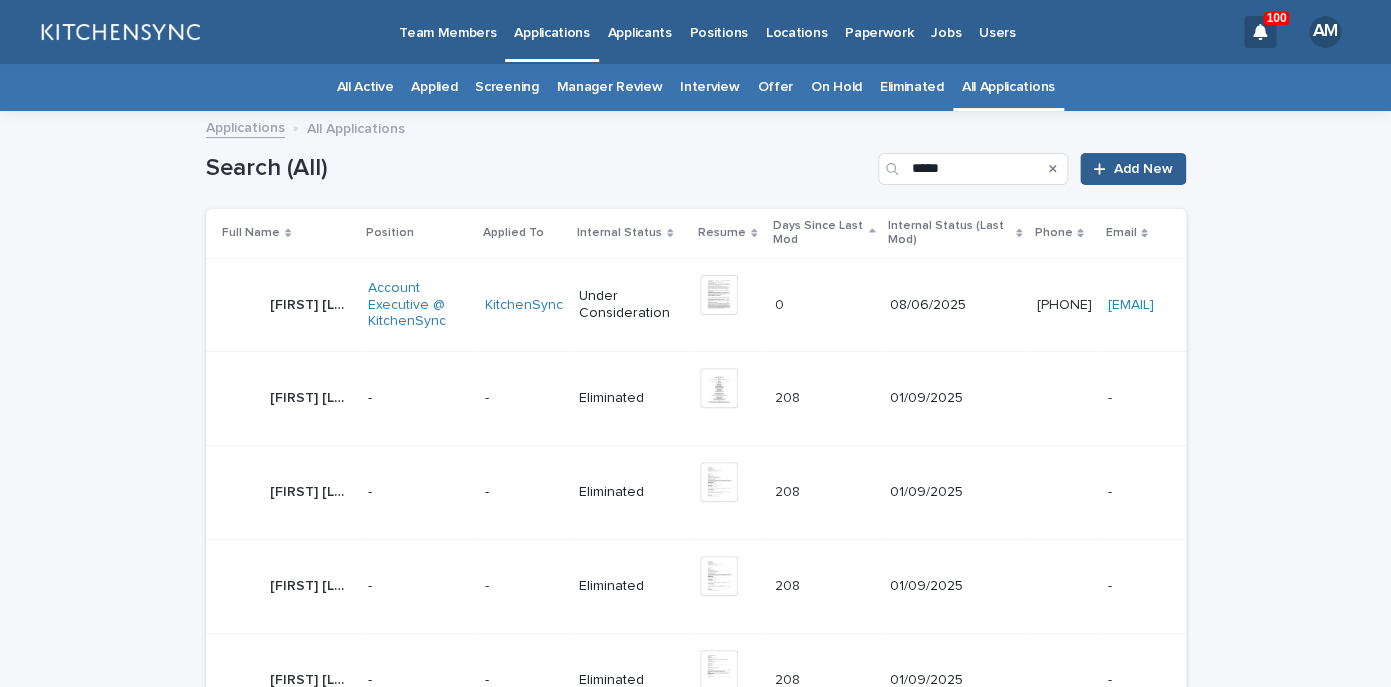 click on "[FIRST] [LAST] [FIRST] [LAST]" at bounding box center [287, 305] 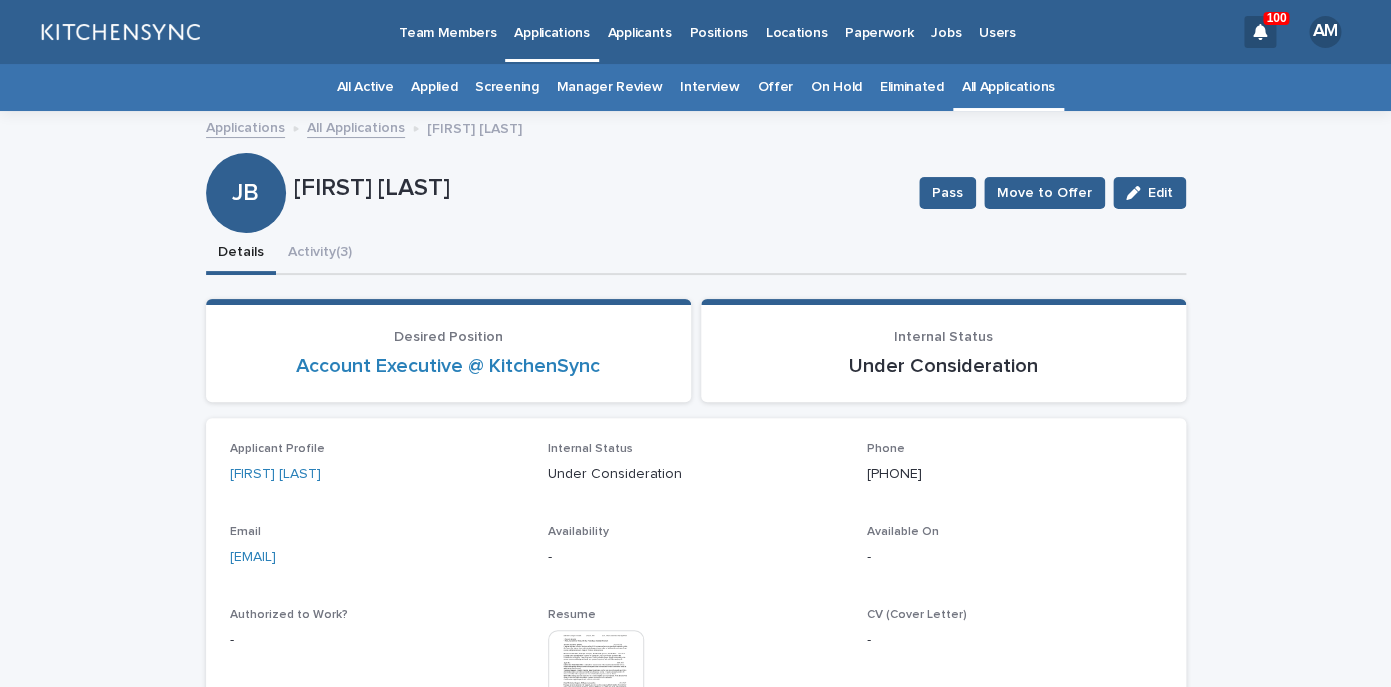 drag, startPoint x: 458, startPoint y: 560, endPoint x: 179, endPoint y: 560, distance: 279 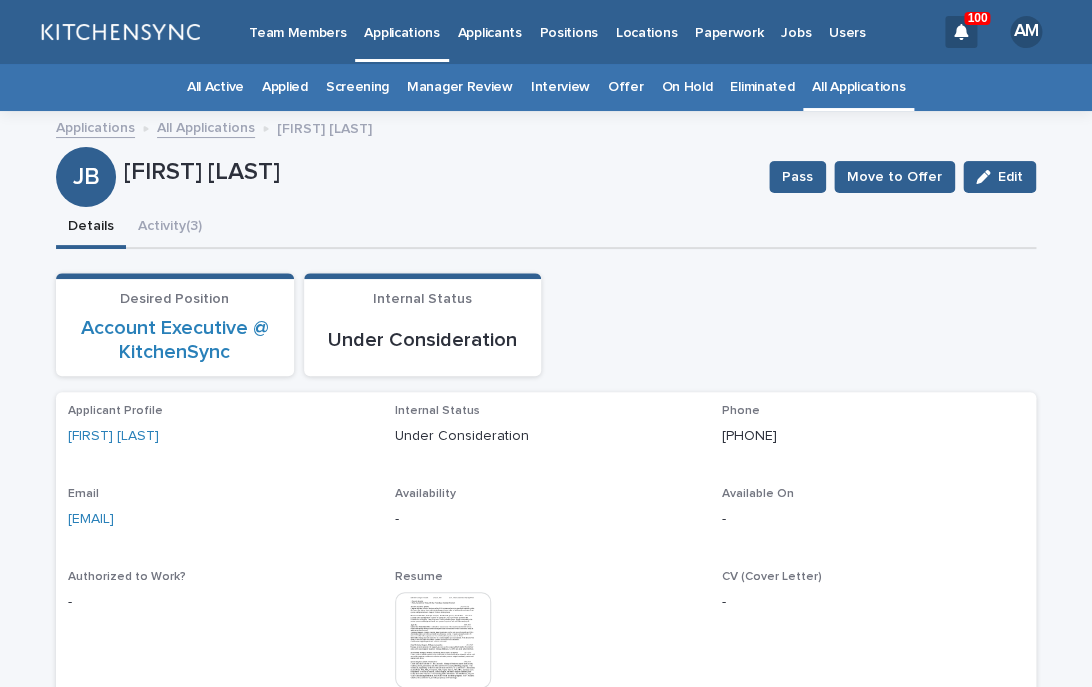 click on "Applicants" at bounding box center [490, 31] 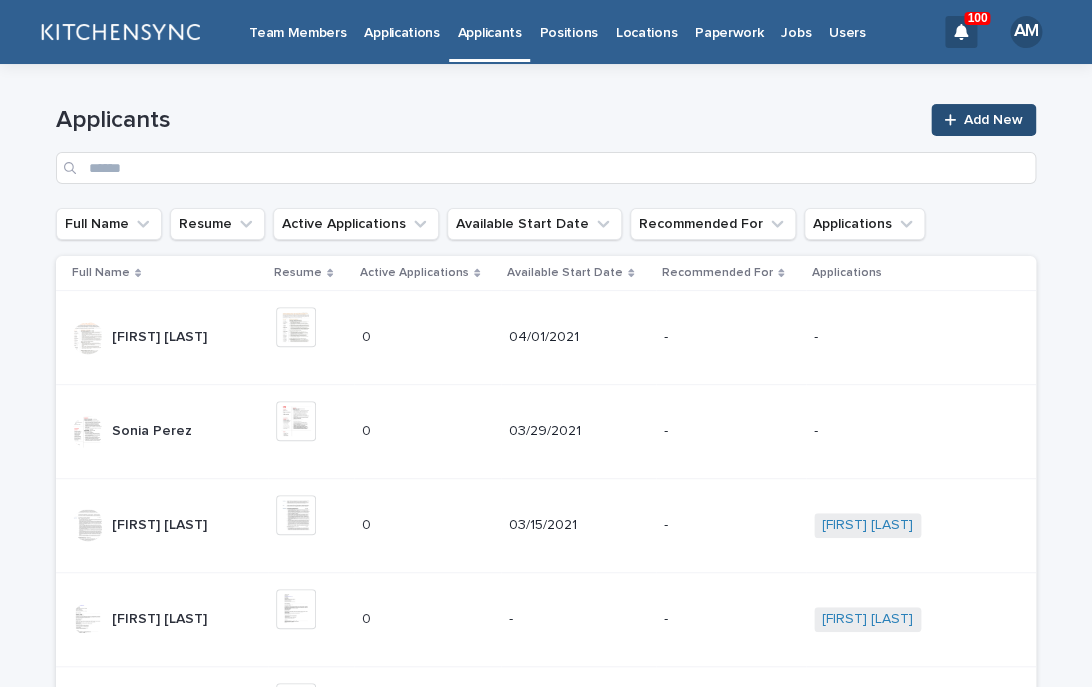 click on "Add New" at bounding box center (993, 120) 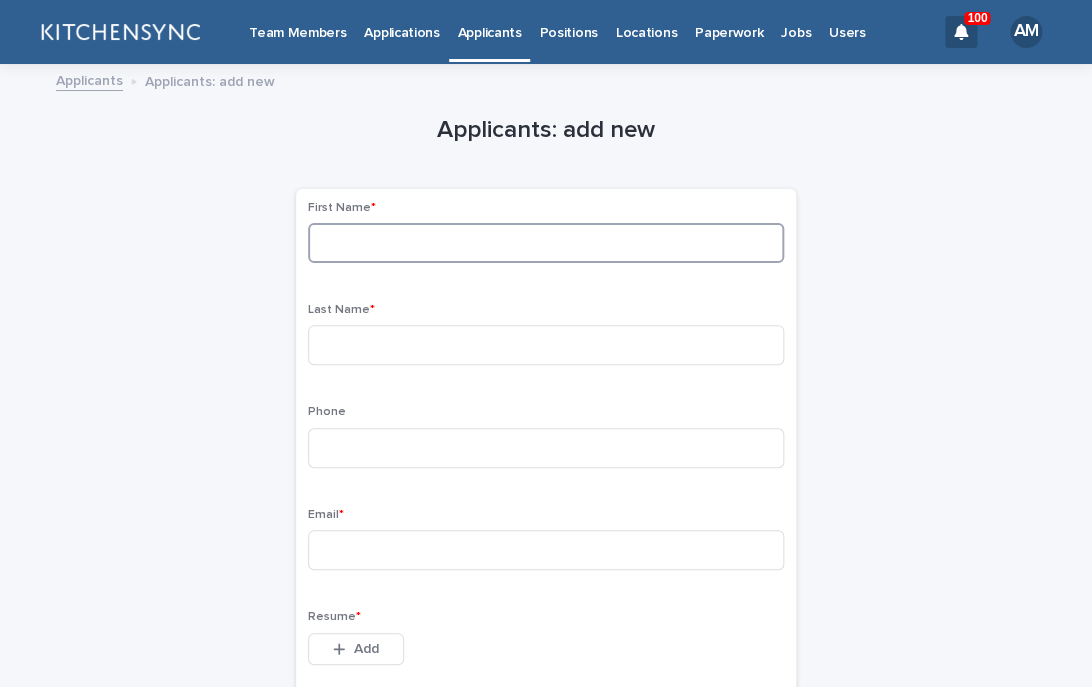 click at bounding box center (546, 243) 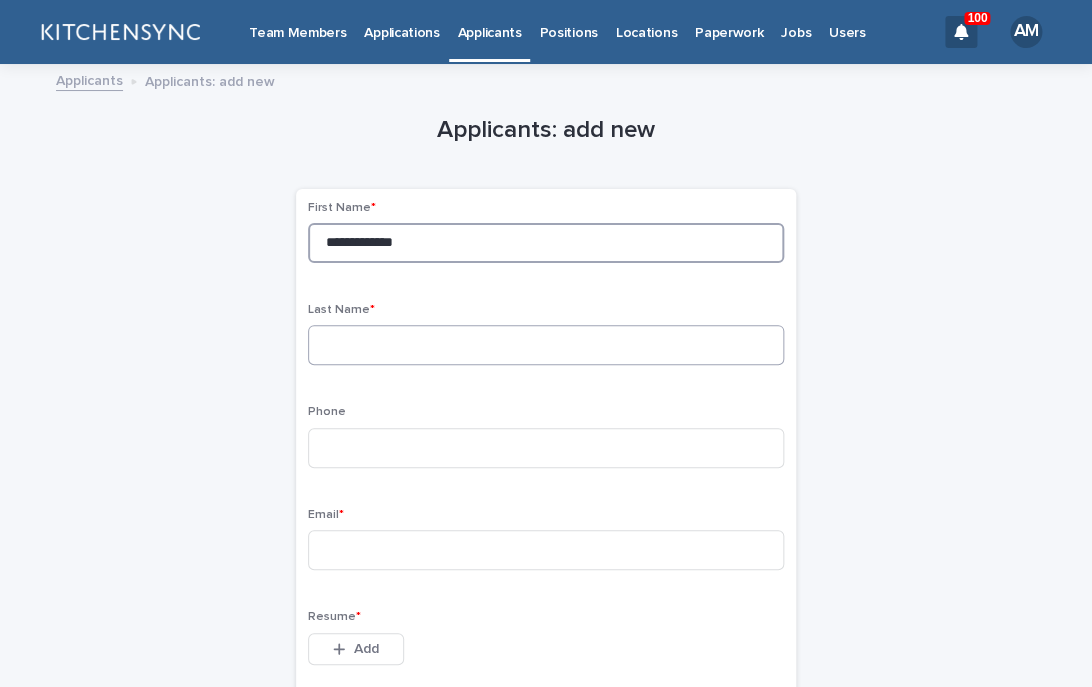 type on "**********" 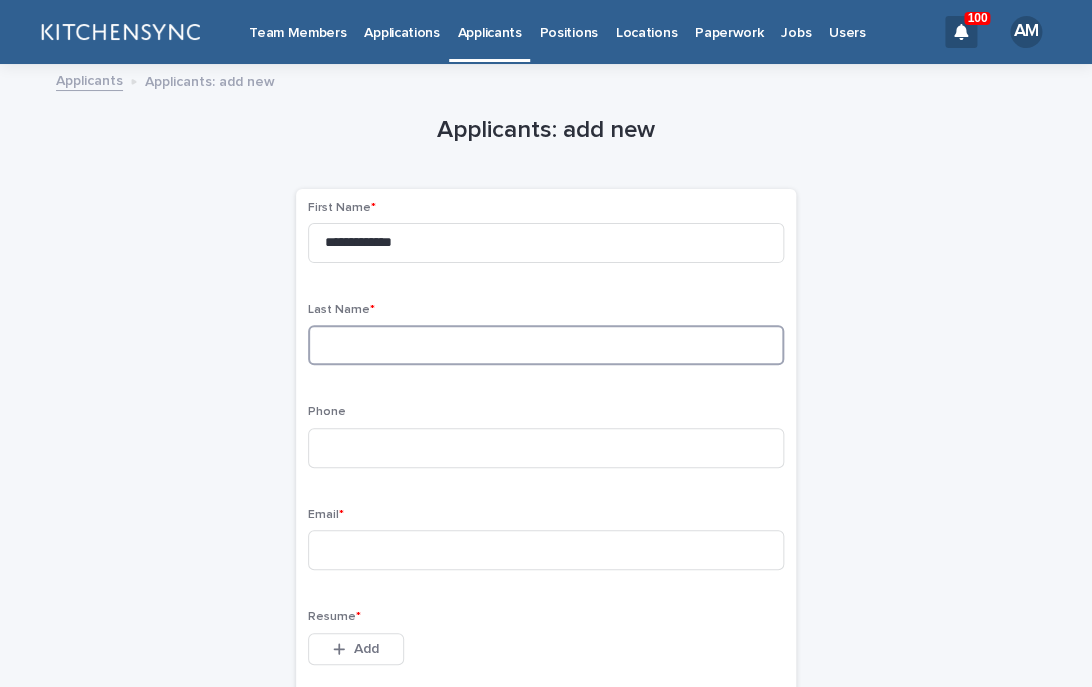 click at bounding box center [546, 345] 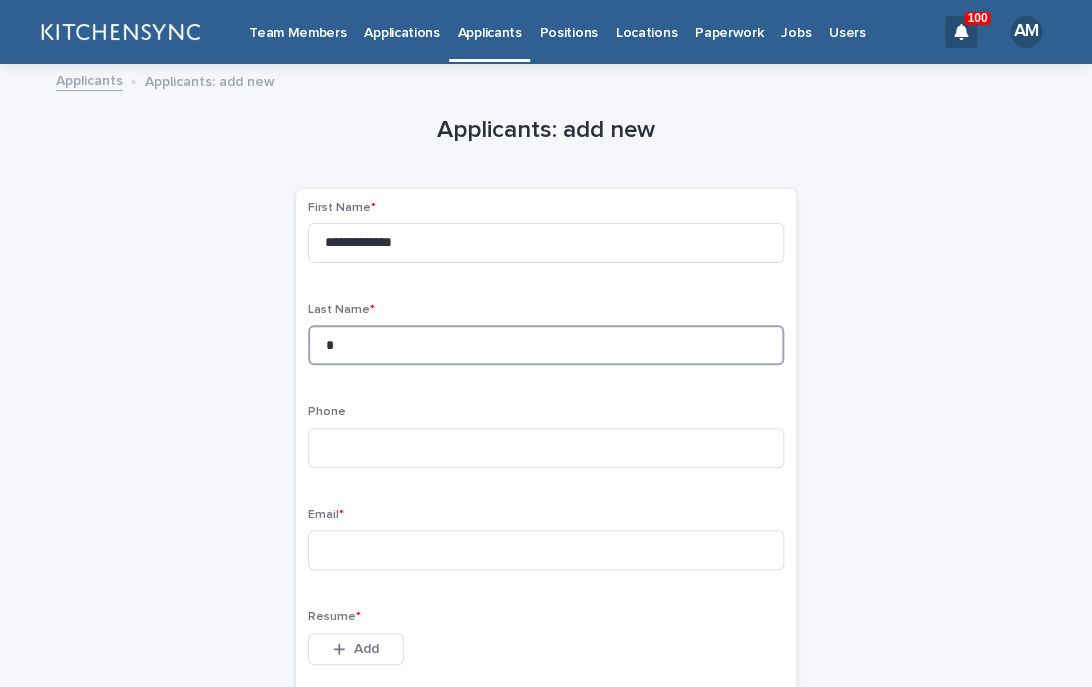 click on "*" at bounding box center [546, 345] 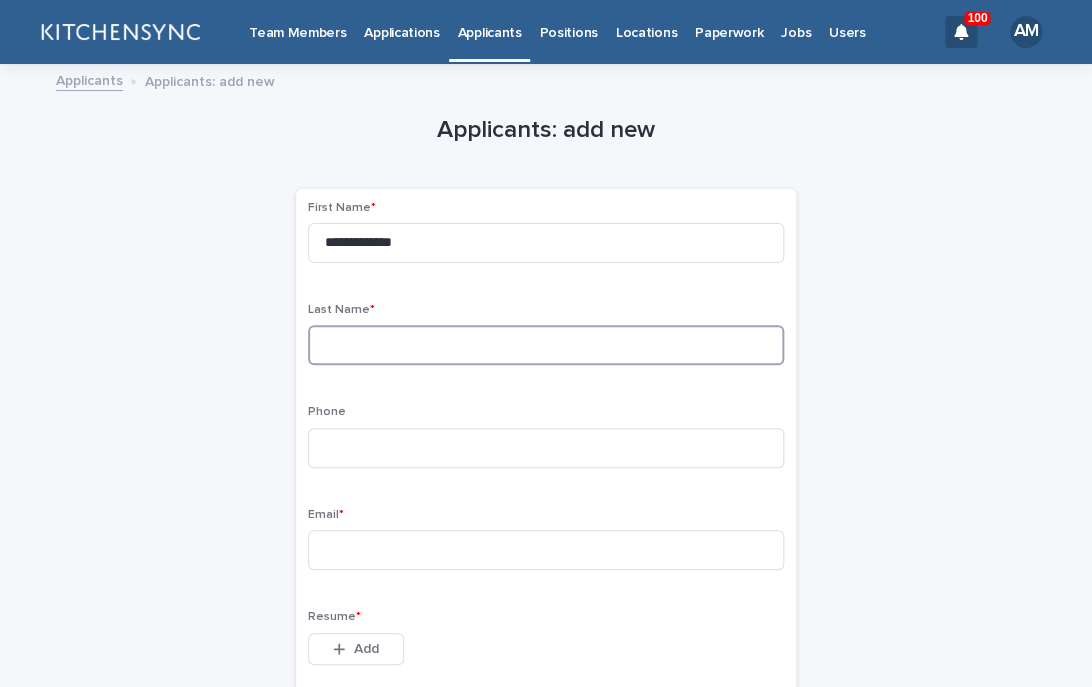 paste on "**********" 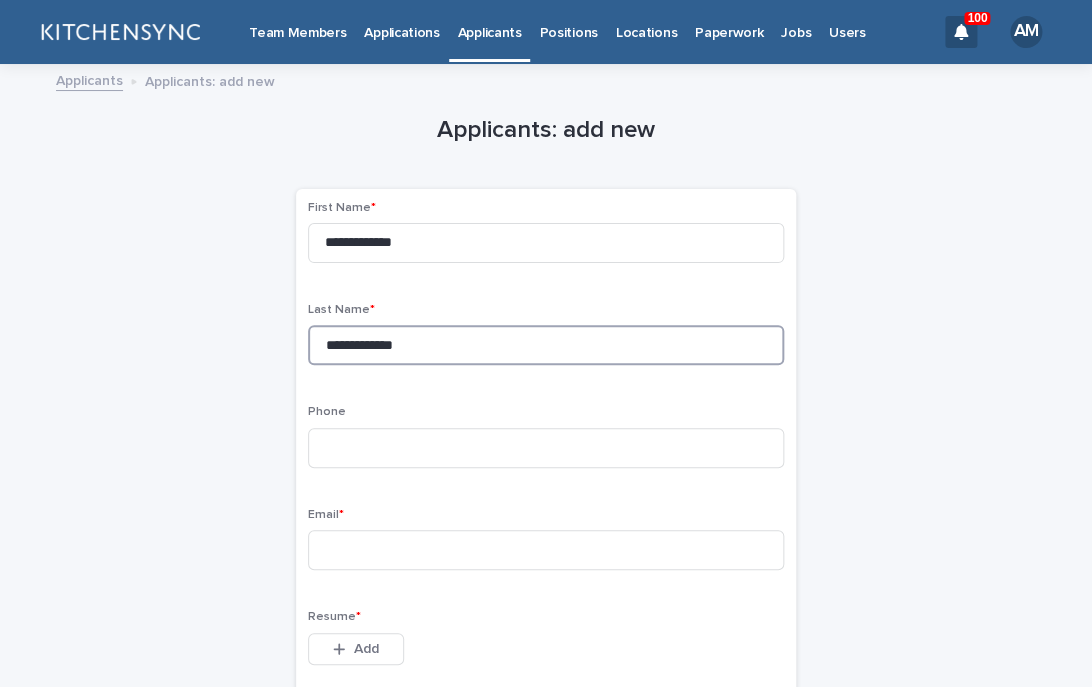 drag, startPoint x: 497, startPoint y: 349, endPoint x: 230, endPoint y: 347, distance: 267.00748 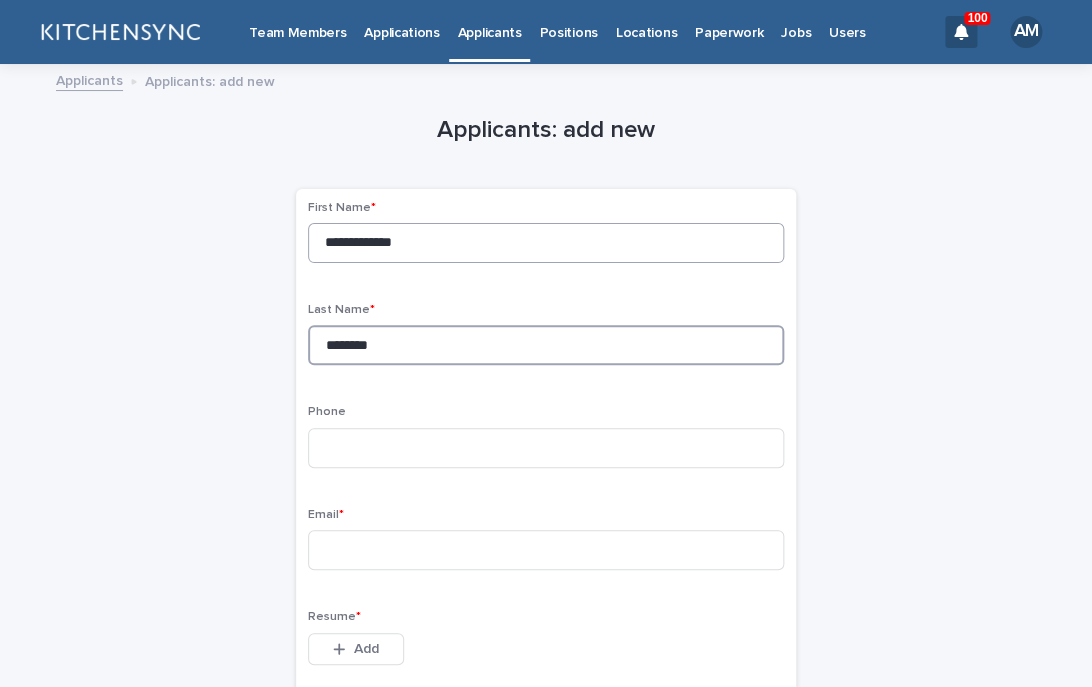 type on "********" 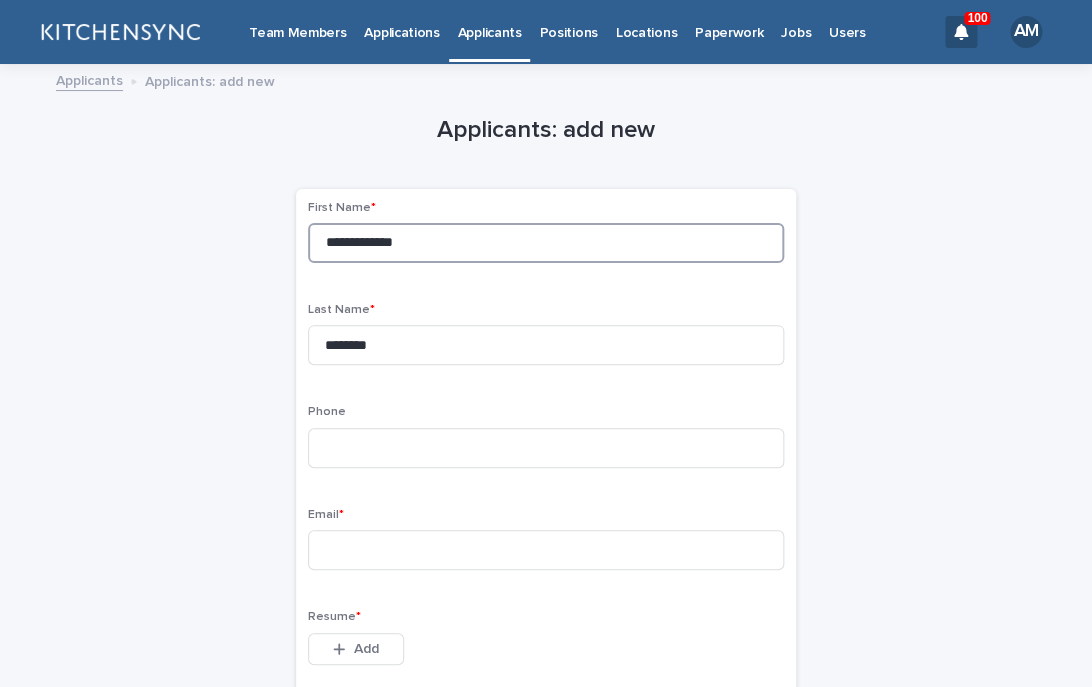 drag, startPoint x: 508, startPoint y: 249, endPoint x: 260, endPoint y: 248, distance: 248.00201 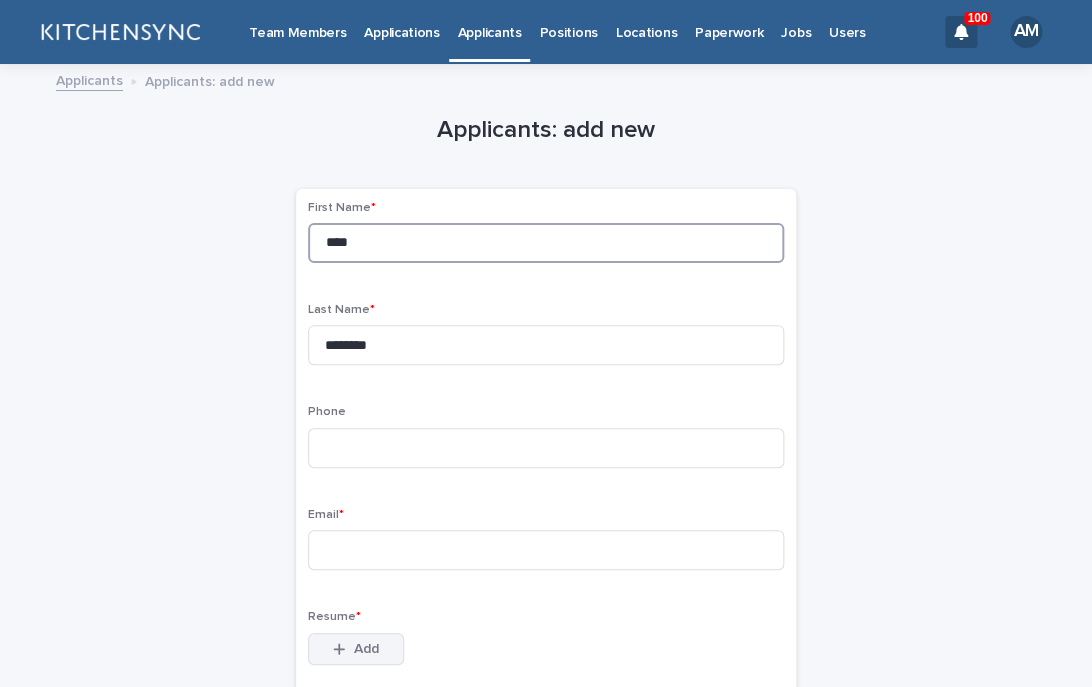 type on "****" 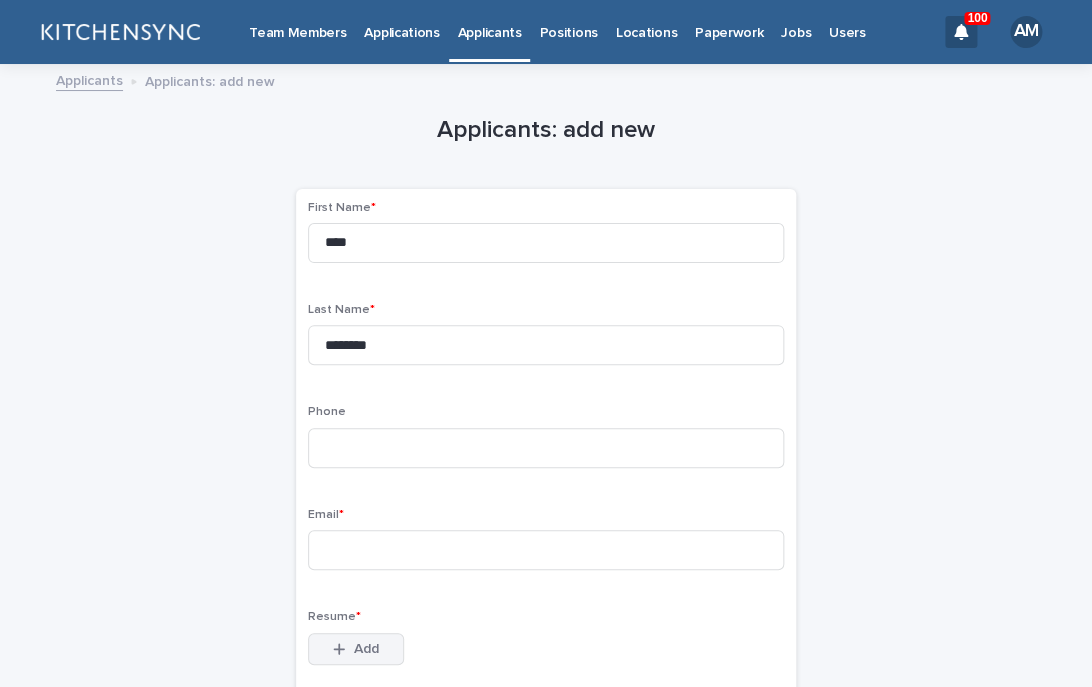 click on "Add" at bounding box center (356, 649) 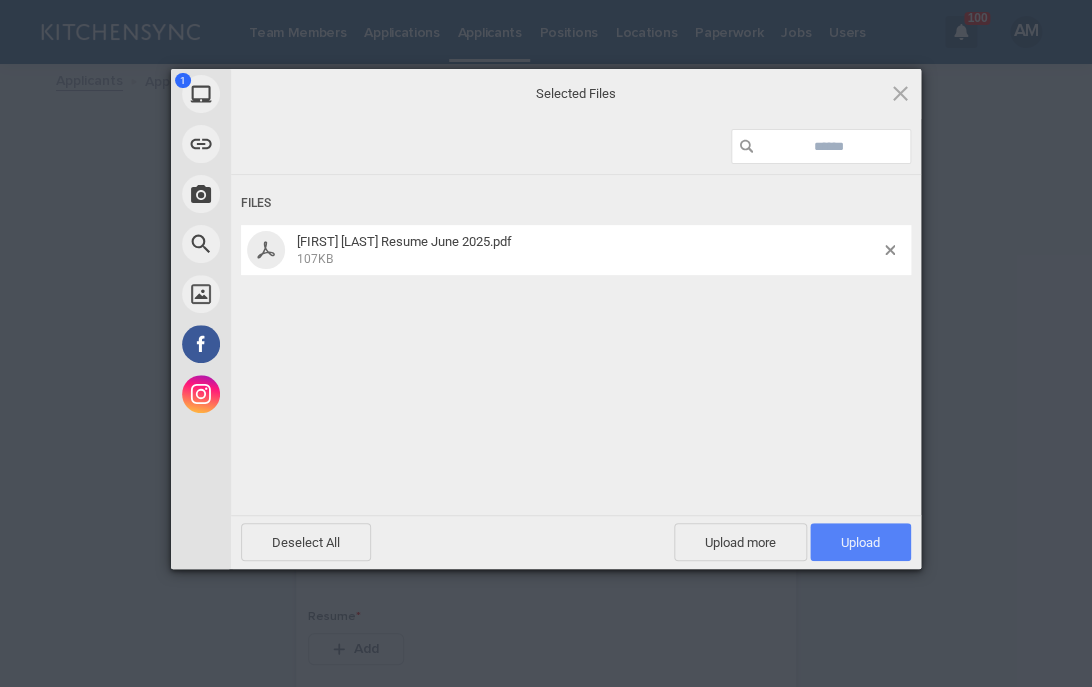 click on "Upload
1" at bounding box center (860, 542) 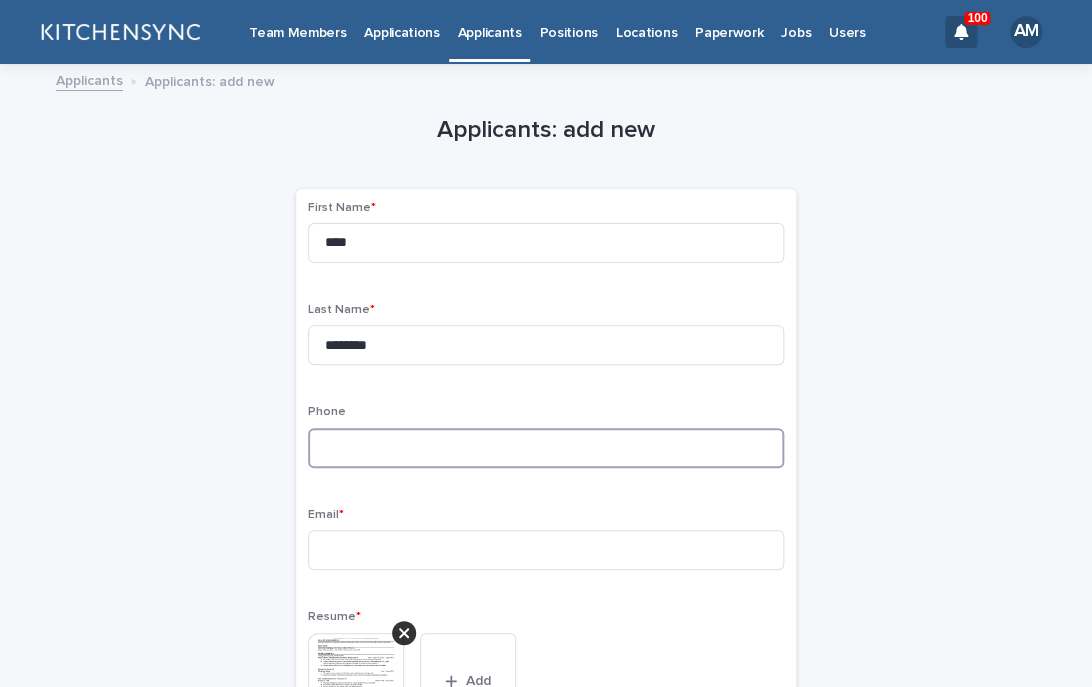 click at bounding box center [546, 448] 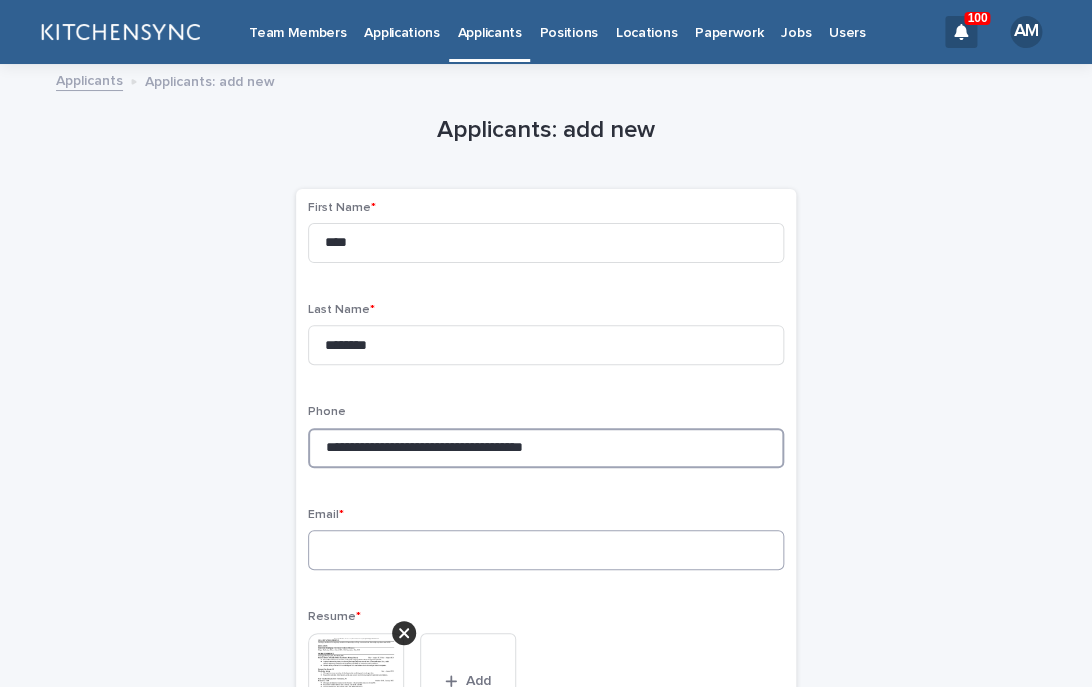 type on "**********" 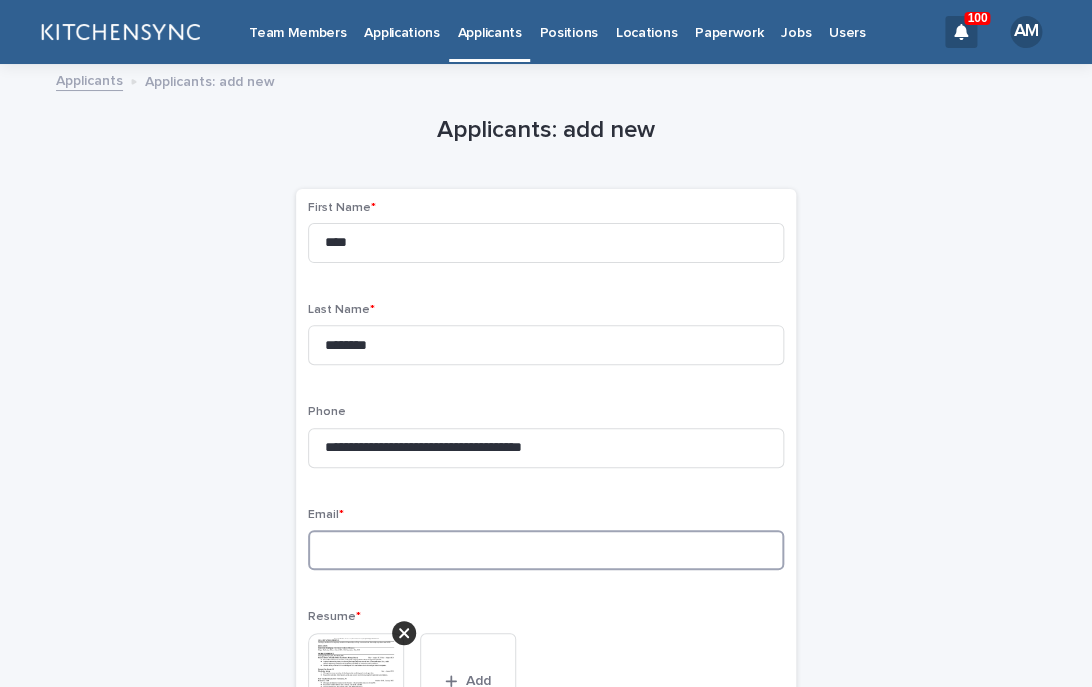 click at bounding box center (546, 550) 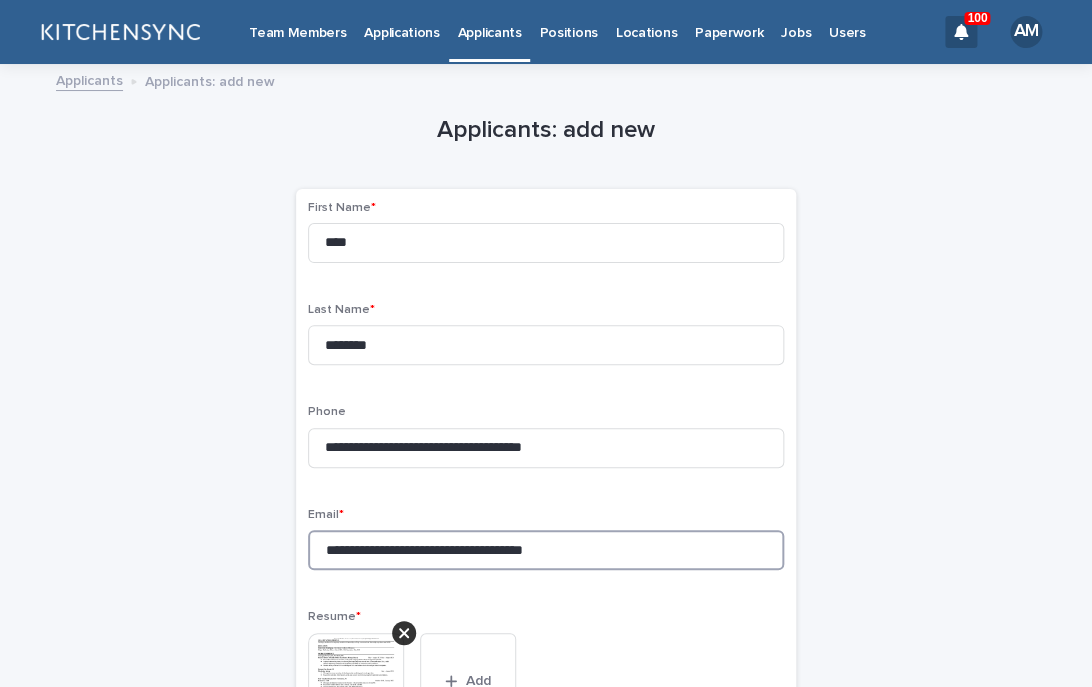 drag, startPoint x: 428, startPoint y: 560, endPoint x: 250, endPoint y: 560, distance: 178 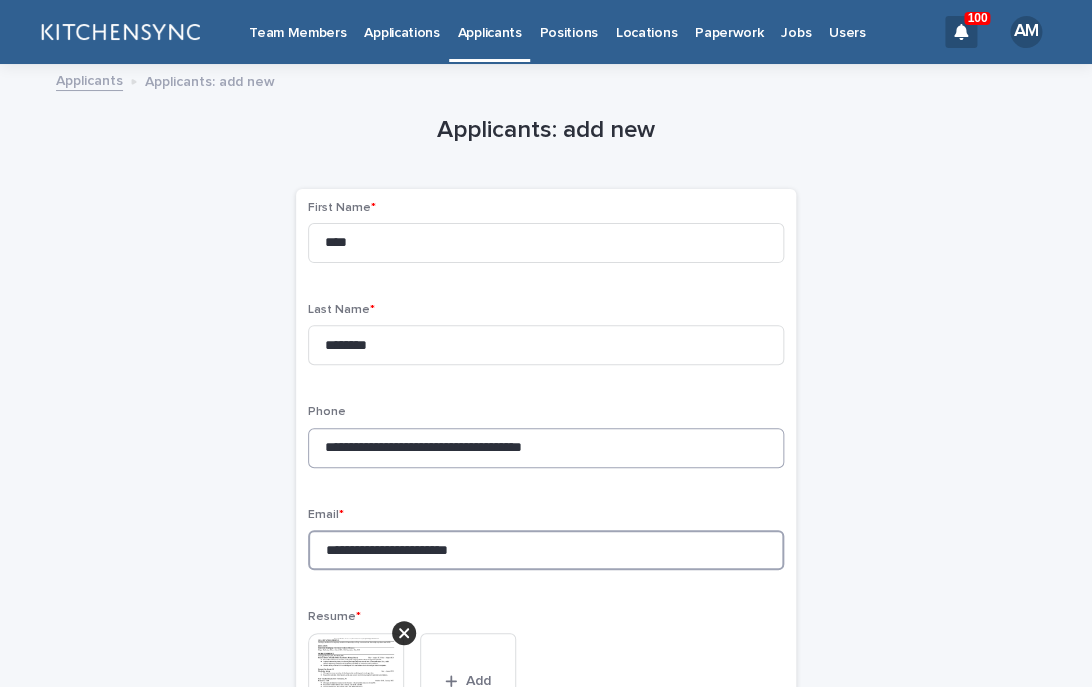 type on "**********" 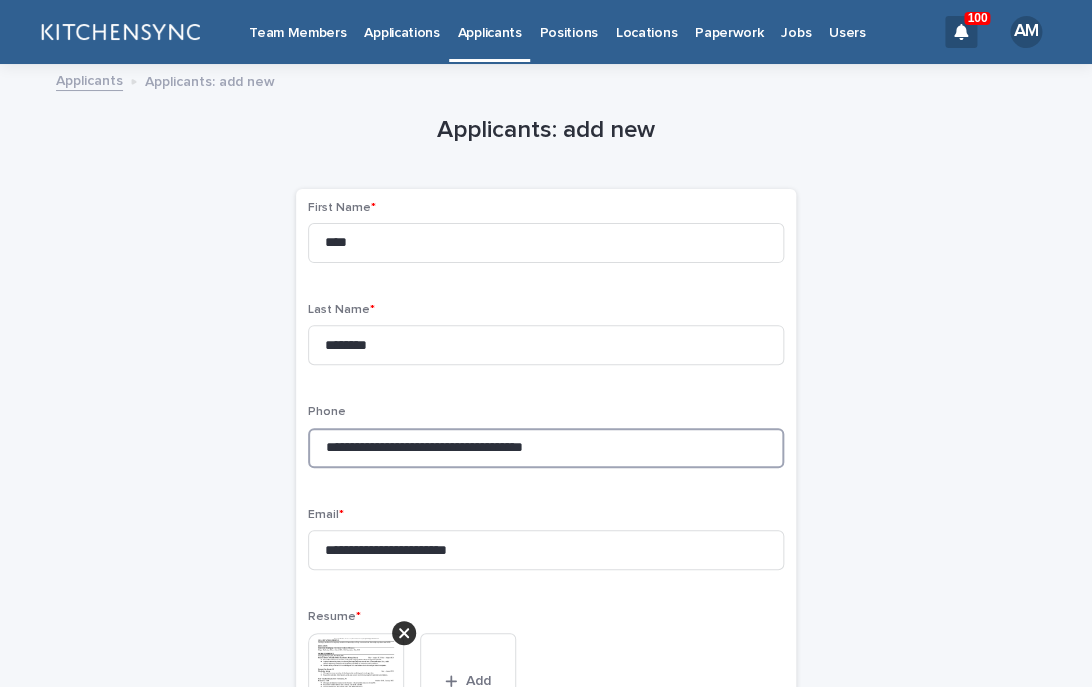 click on "**********" at bounding box center [546, 448] 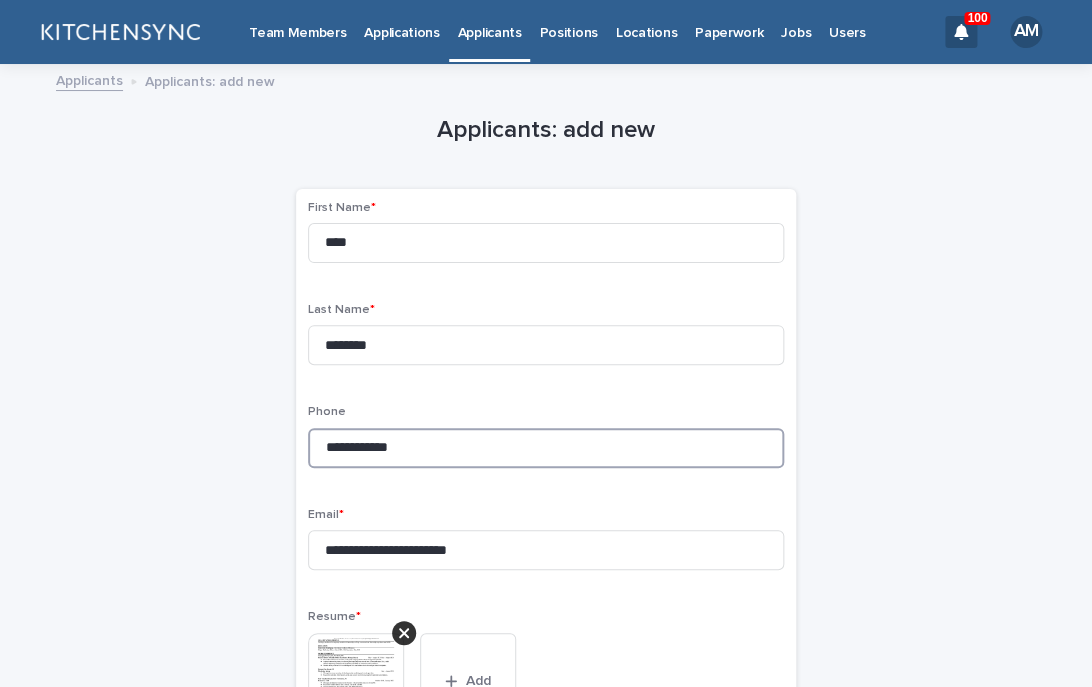 type on "**********" 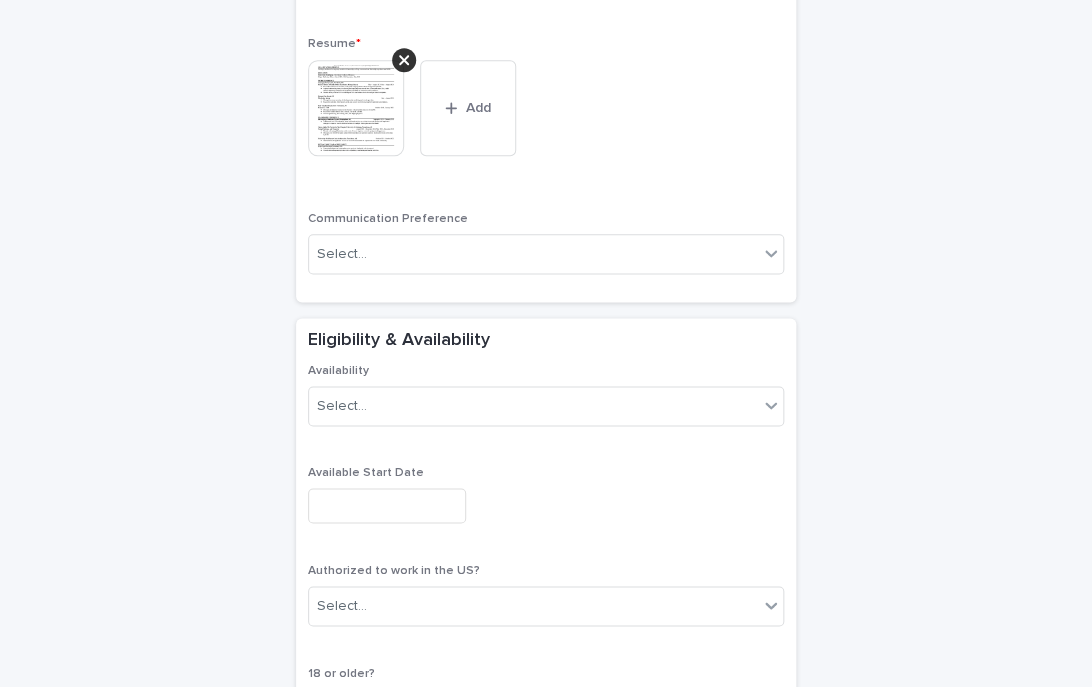 scroll, scrollTop: 1097, scrollLeft: 0, axis: vertical 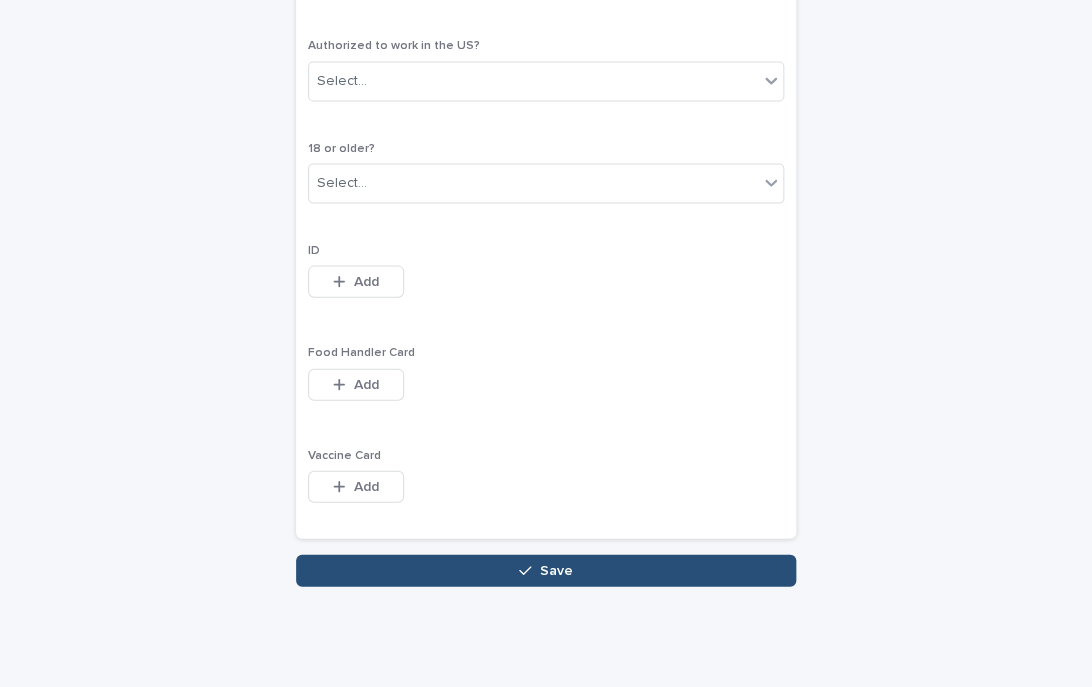 click on "Save" at bounding box center (546, 571) 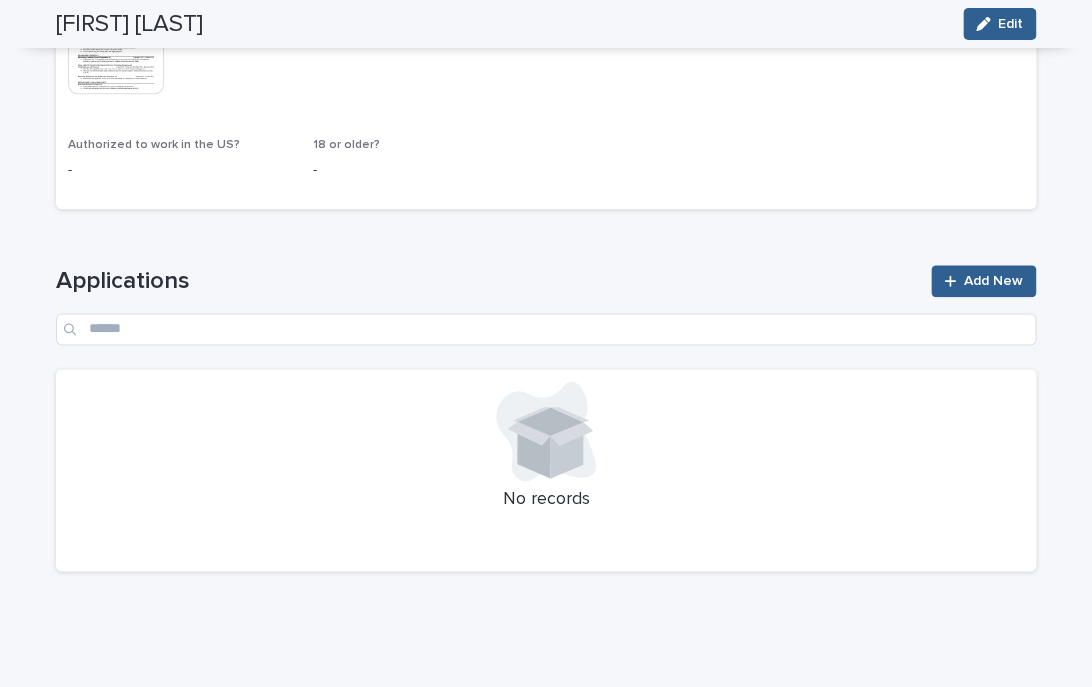 scroll, scrollTop: 401, scrollLeft: 0, axis: vertical 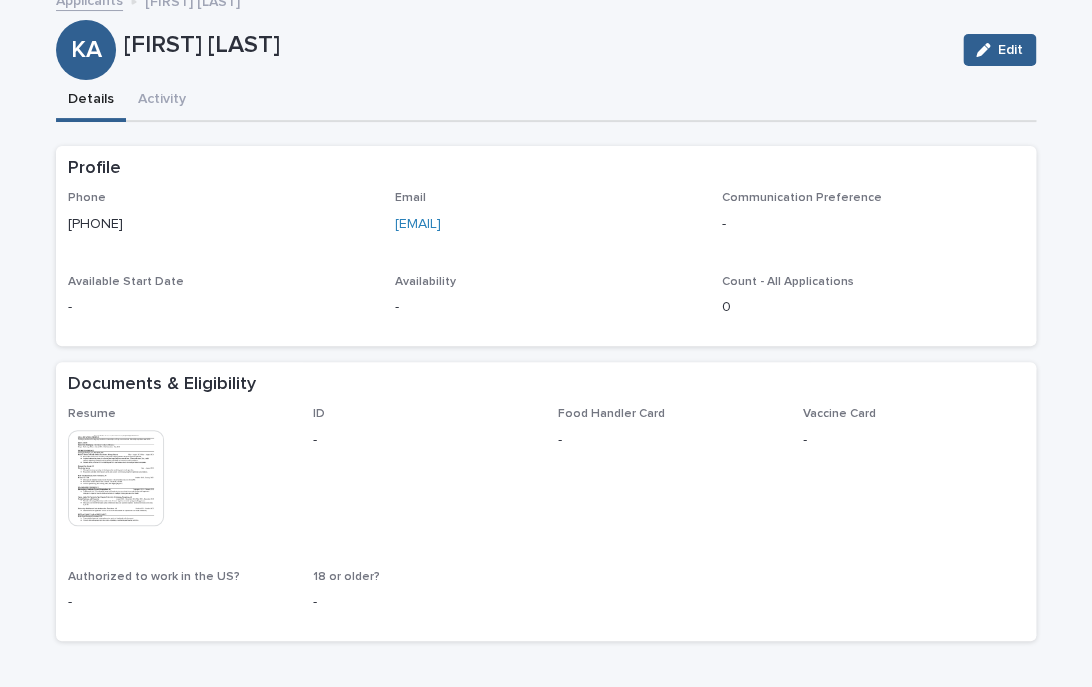 drag, startPoint x: 576, startPoint y: 228, endPoint x: 41, endPoint y: 224, distance: 535.01495 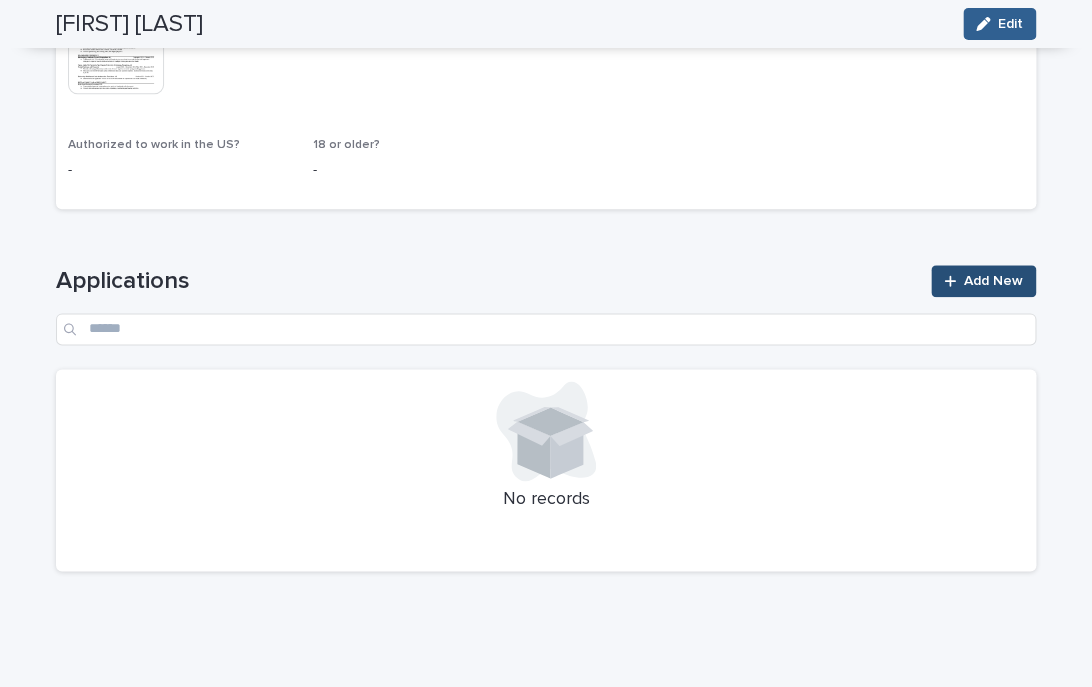 click on "Add New" at bounding box center (993, 281) 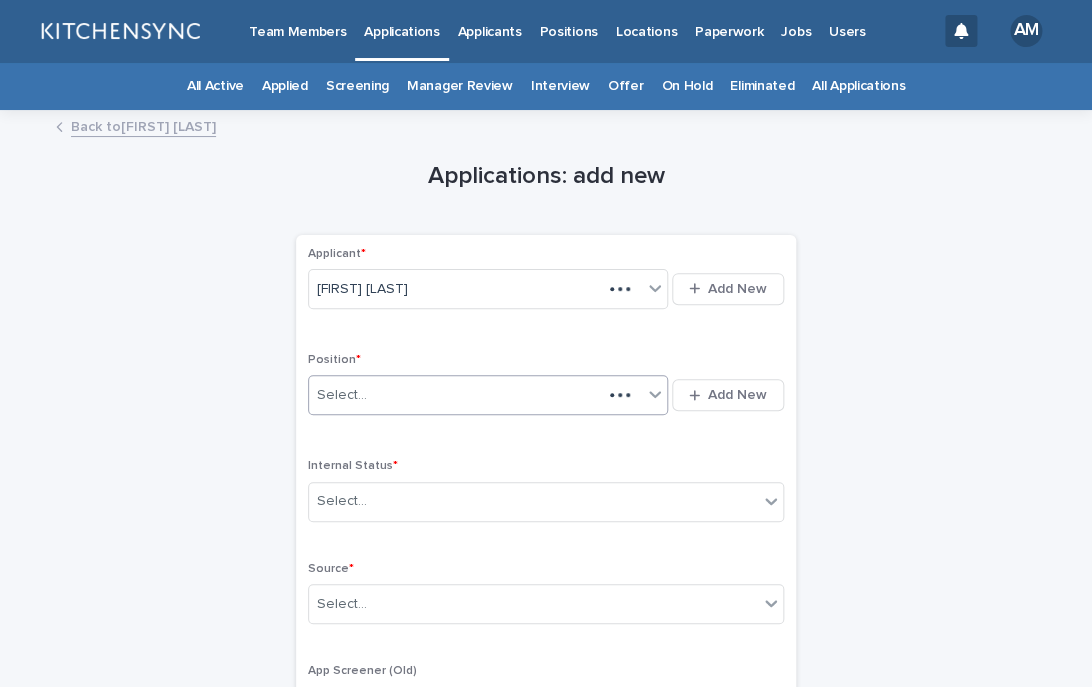 scroll, scrollTop: 0, scrollLeft: 0, axis: both 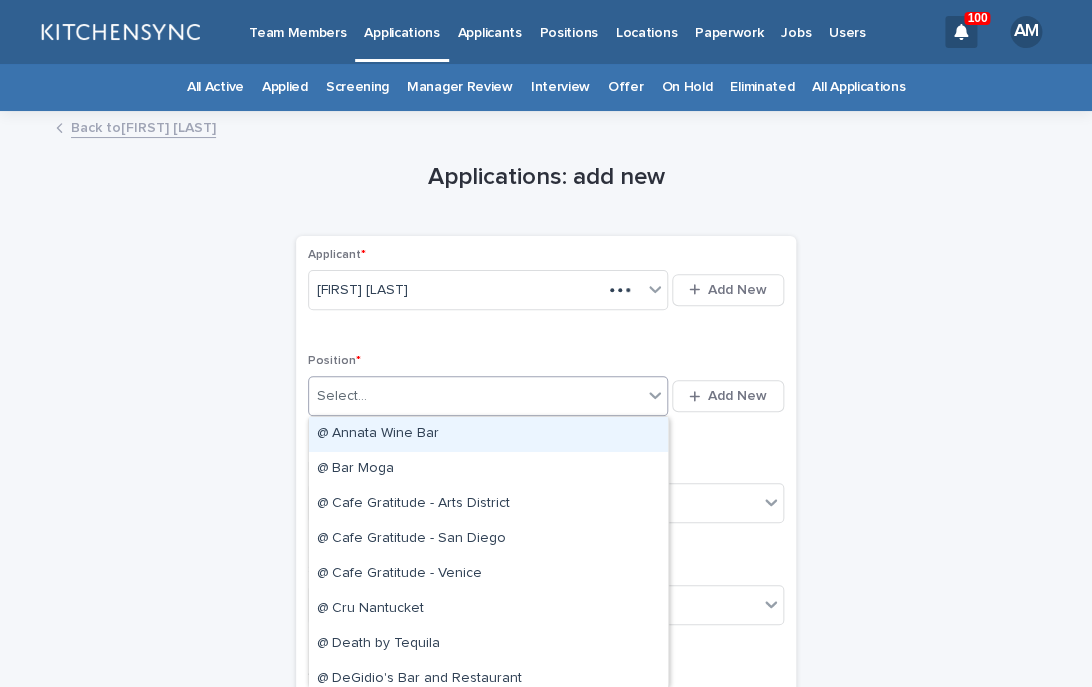 click on "Select..." at bounding box center (475, 396) 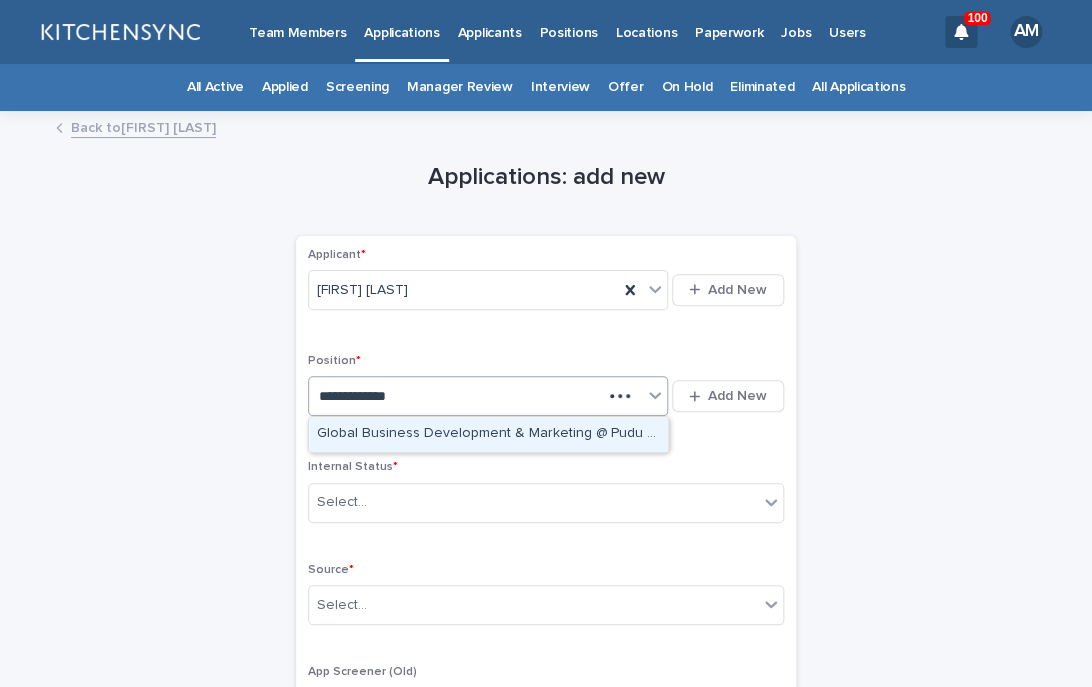 type on "**********" 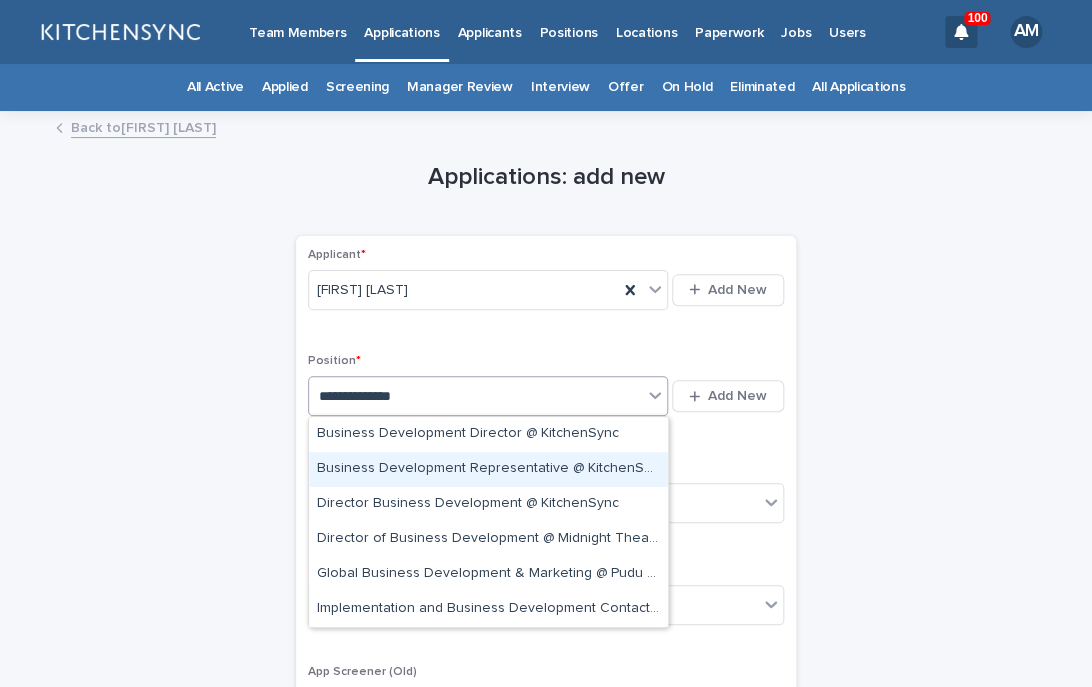 click on "Business Development Representative @ KitchenSync" at bounding box center [488, 469] 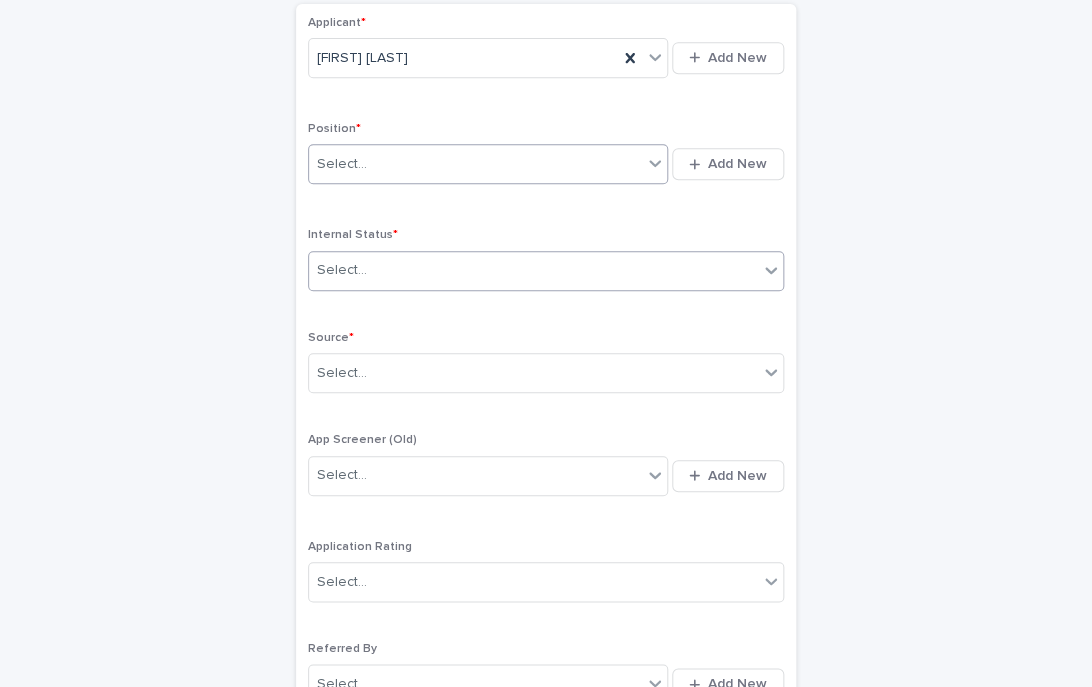 click on "Select..." at bounding box center [533, 270] 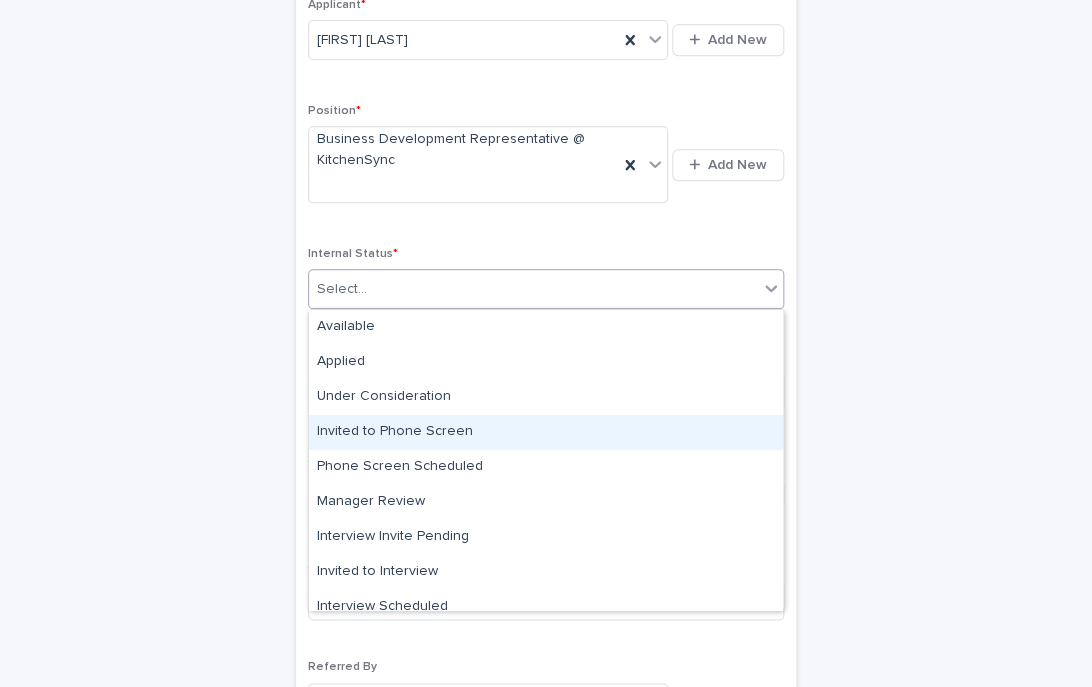 click on "Invited to Phone Screen" at bounding box center (546, 432) 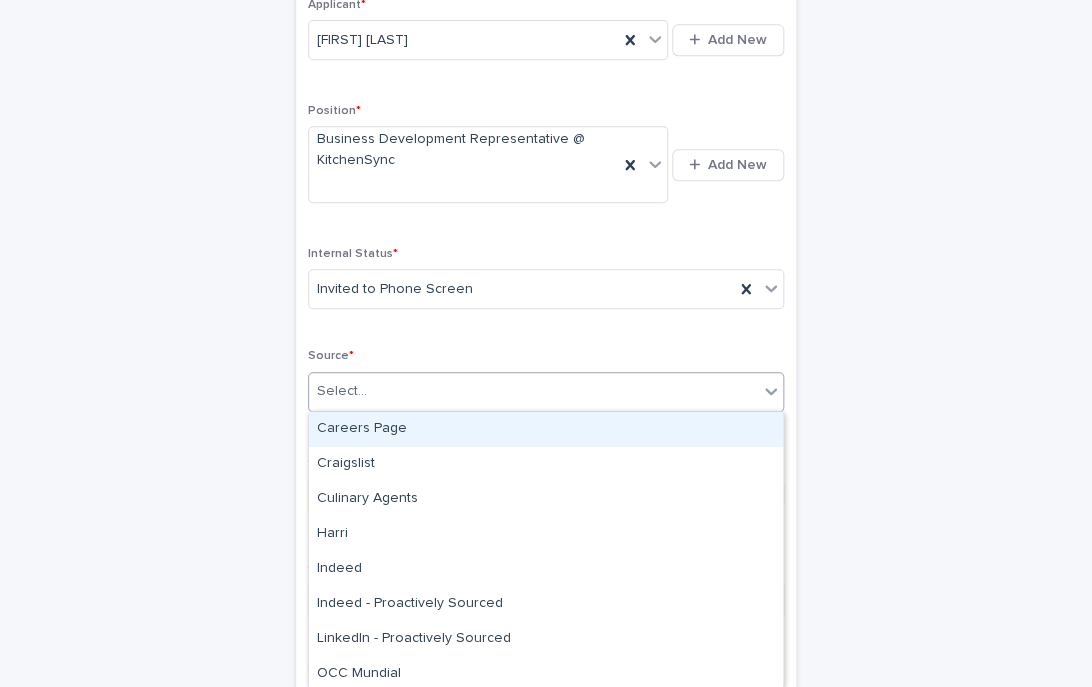 click at bounding box center [370, 391] 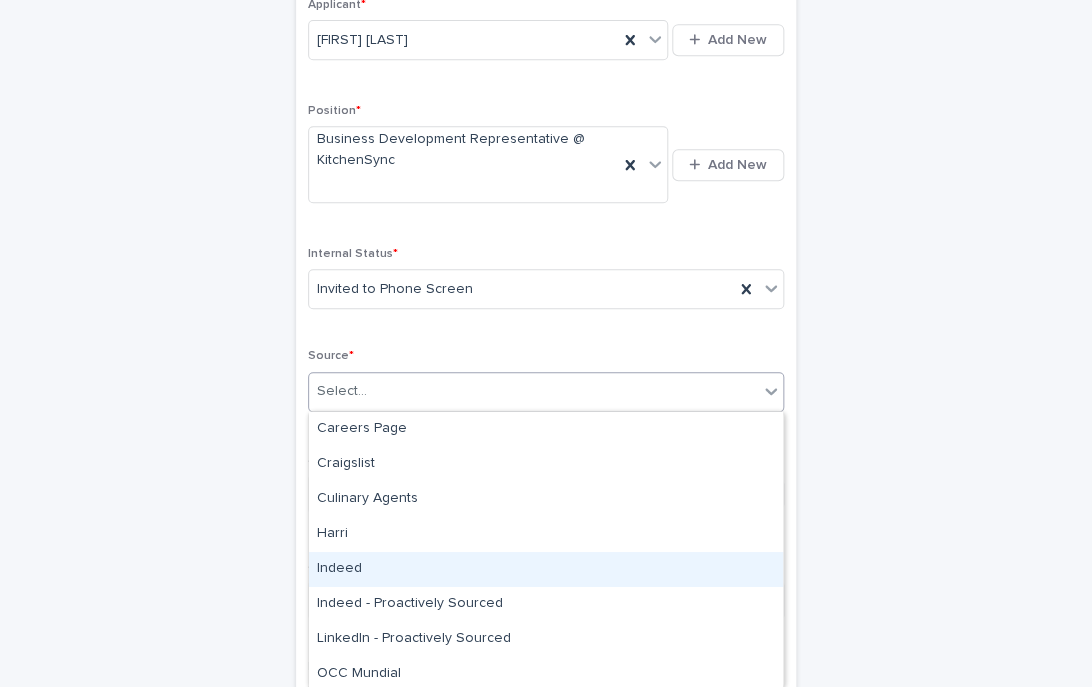 scroll, scrollTop: 145, scrollLeft: 0, axis: vertical 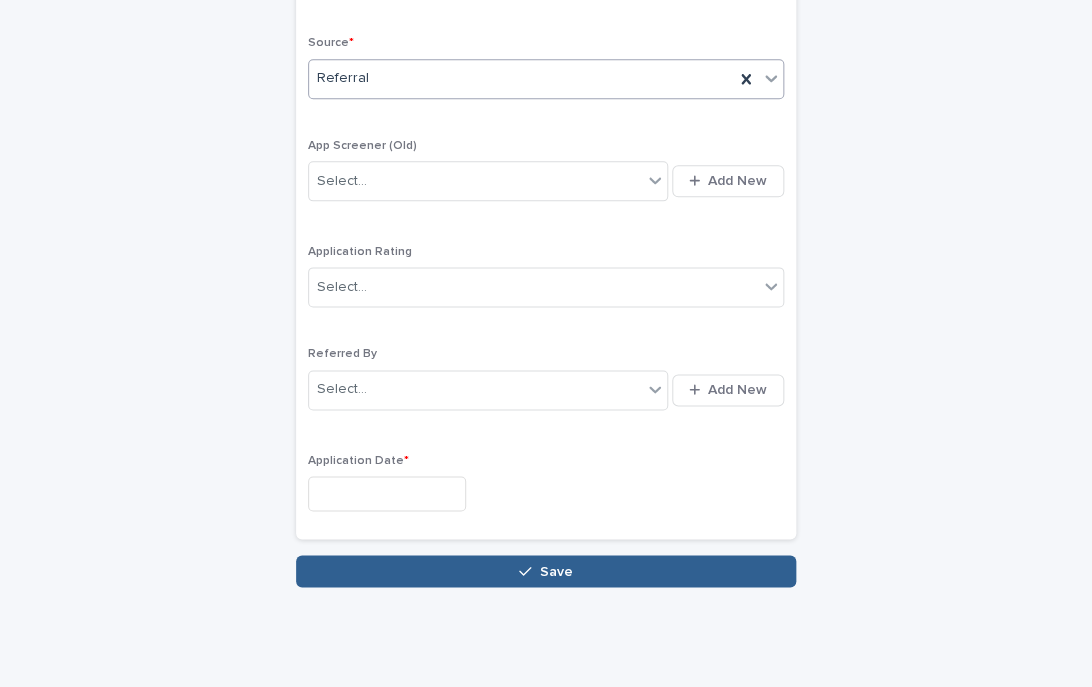 click at bounding box center (387, 493) 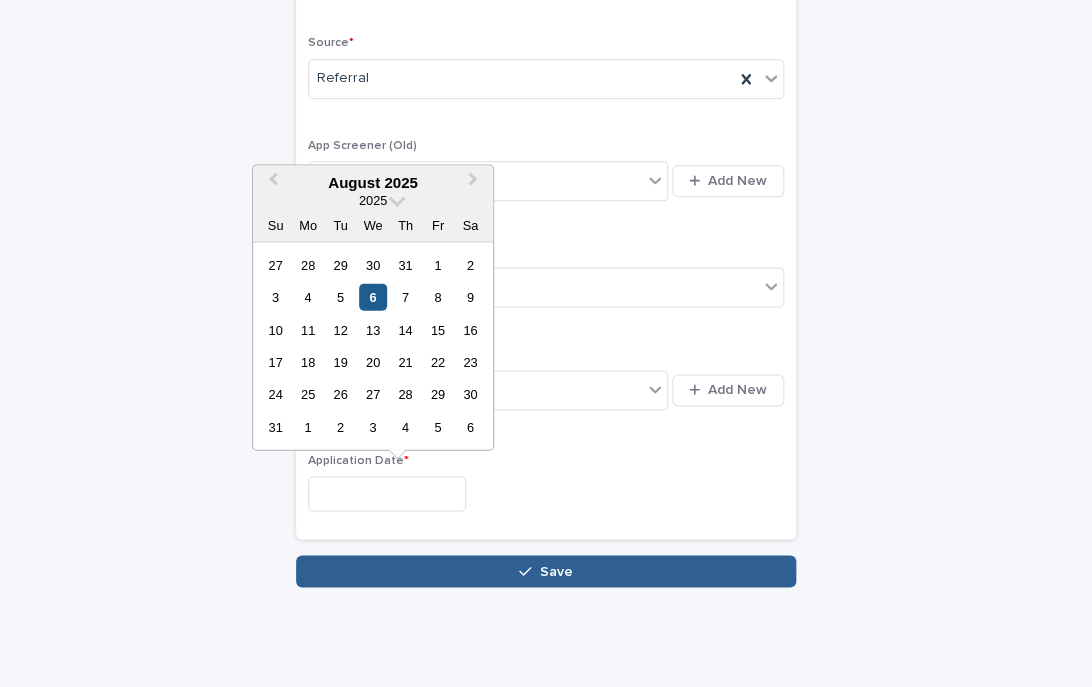 click on "6" at bounding box center (372, 297) 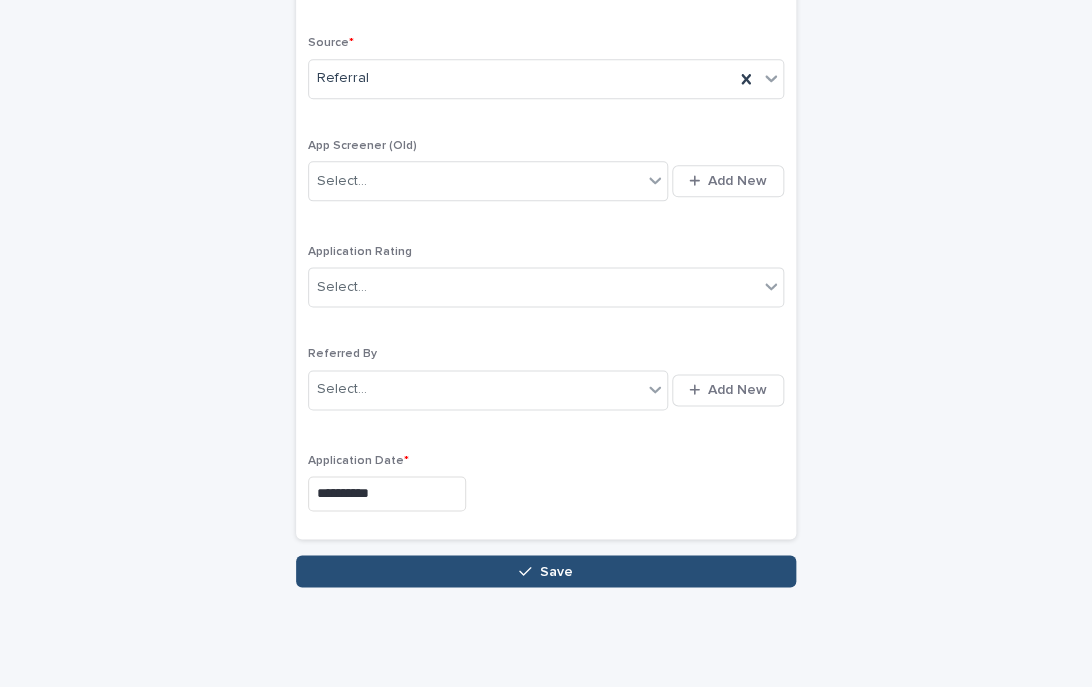 click on "Save" at bounding box center (546, 571) 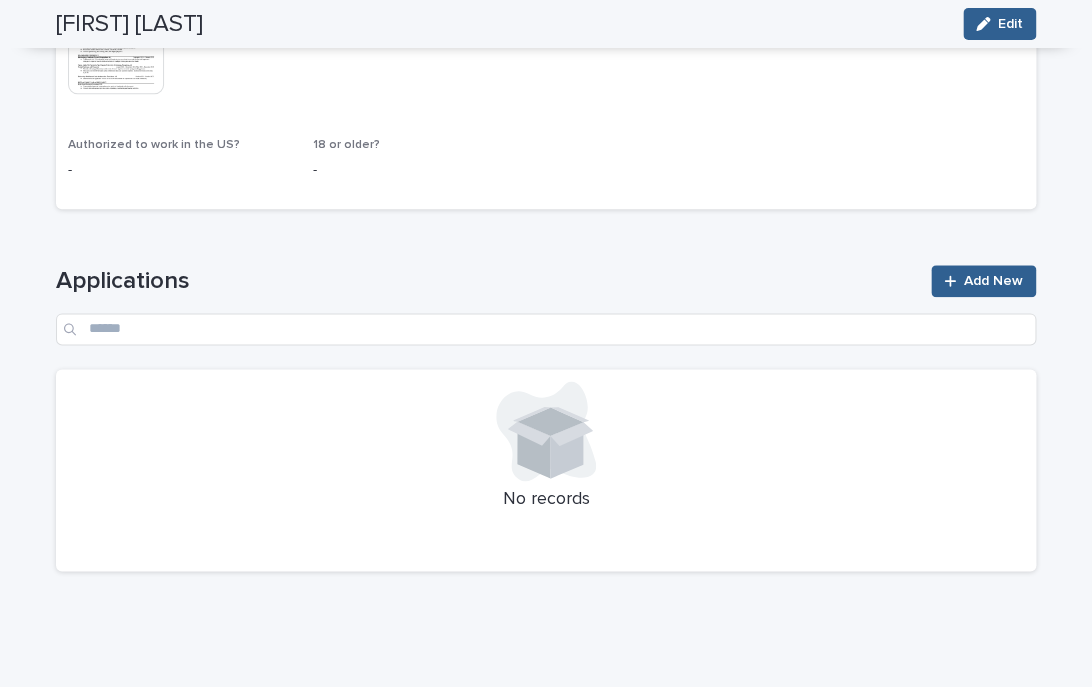 scroll, scrollTop: 513, scrollLeft: 0, axis: vertical 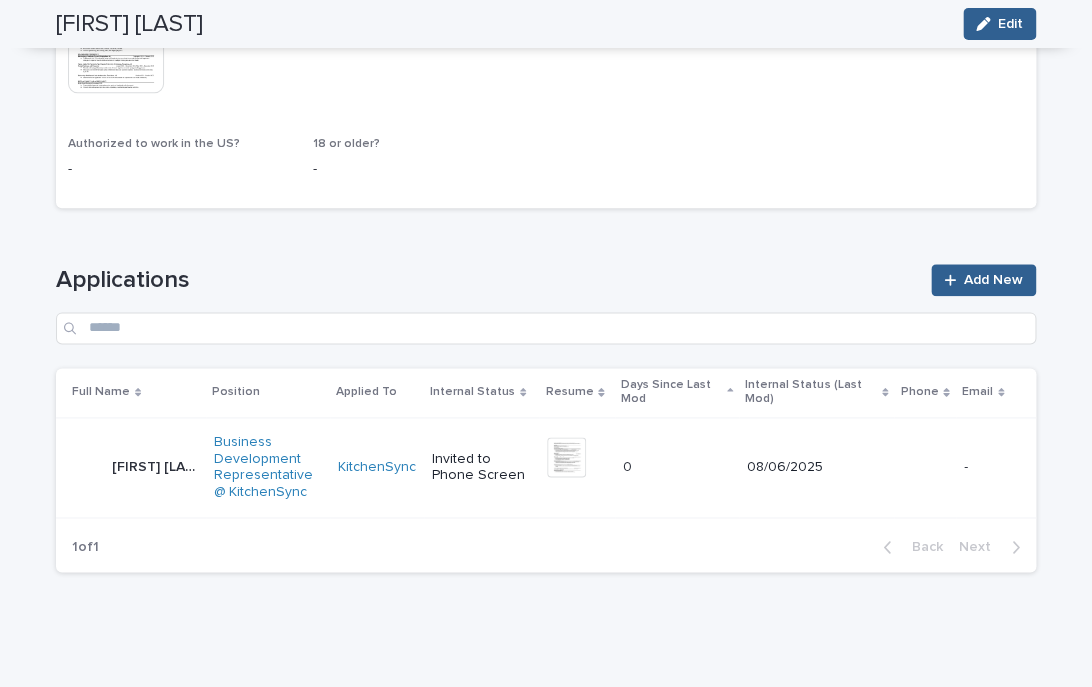 click on "Kyle Apicella Kyle Apicella" at bounding box center (131, 467) 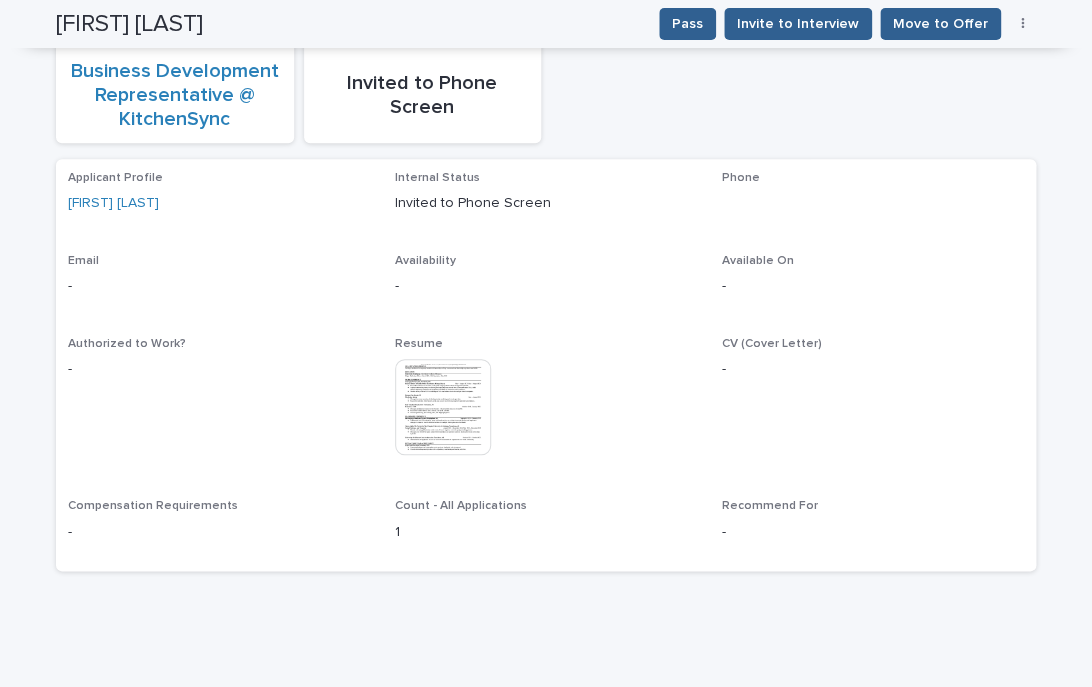 scroll, scrollTop: 257, scrollLeft: 0, axis: vertical 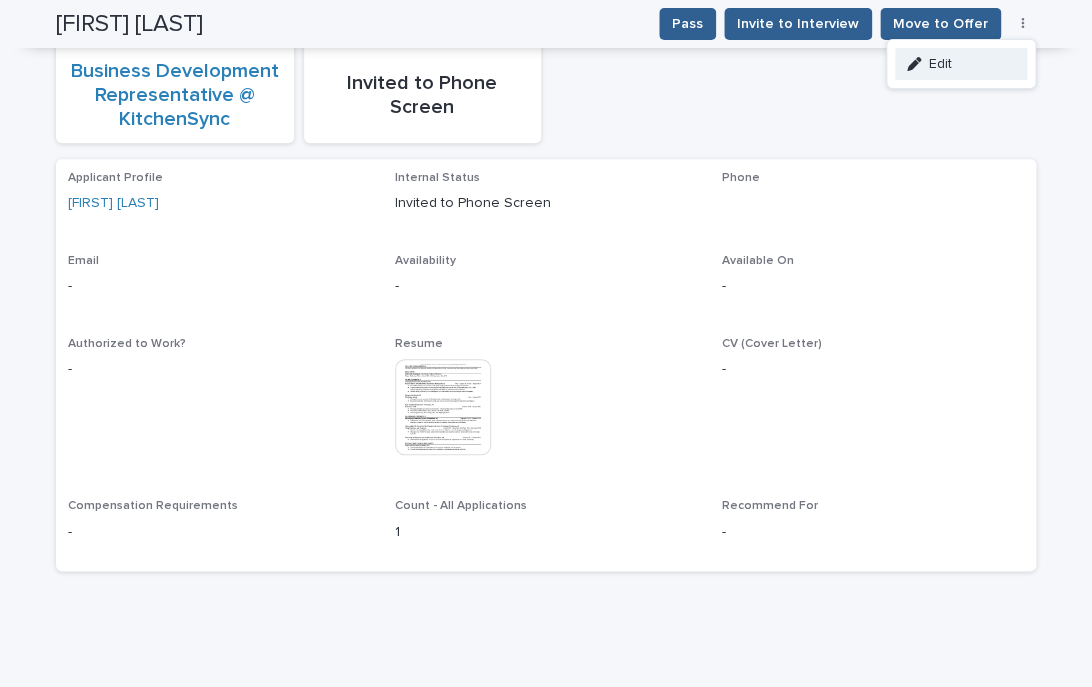 click on "Edit" at bounding box center (961, 64) 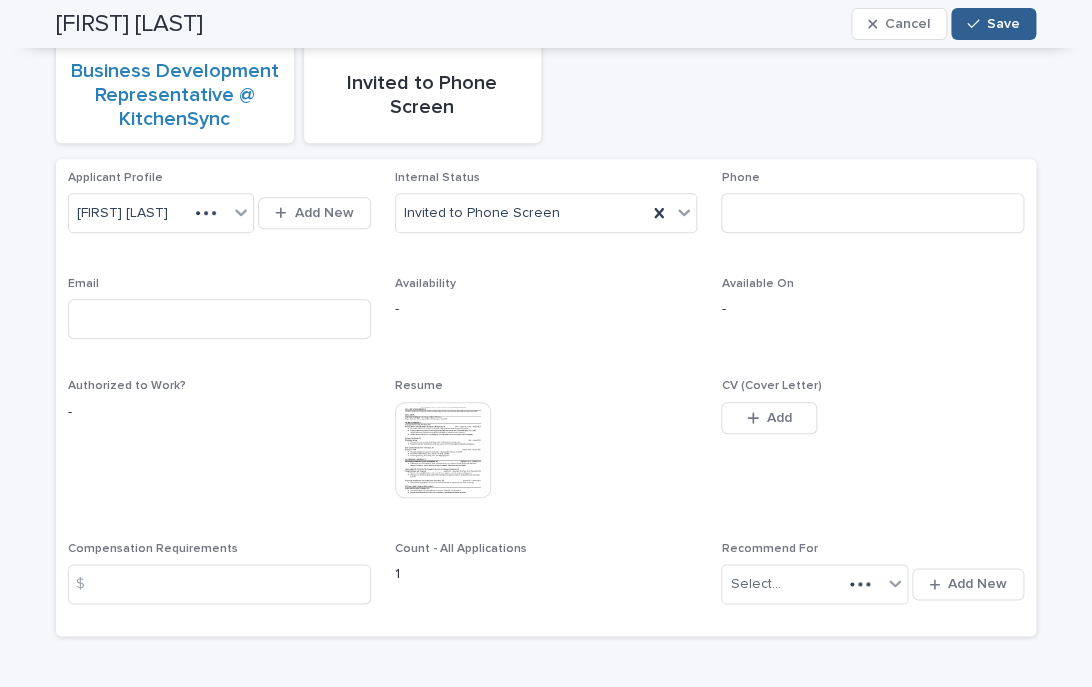 scroll, scrollTop: 289, scrollLeft: 0, axis: vertical 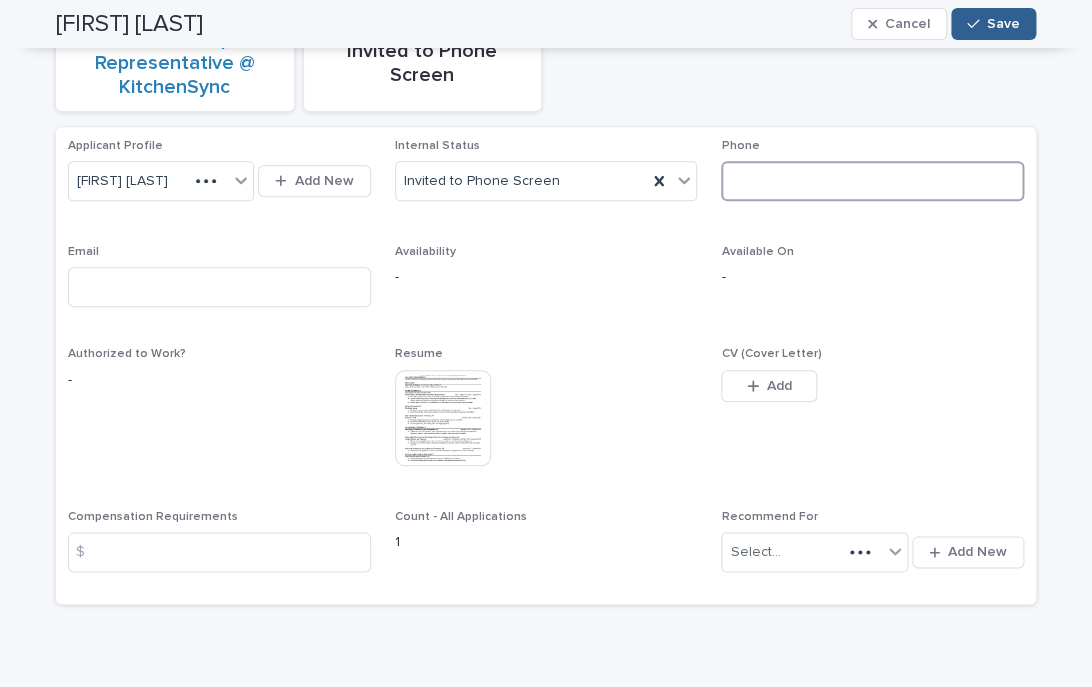 click at bounding box center (872, 181) 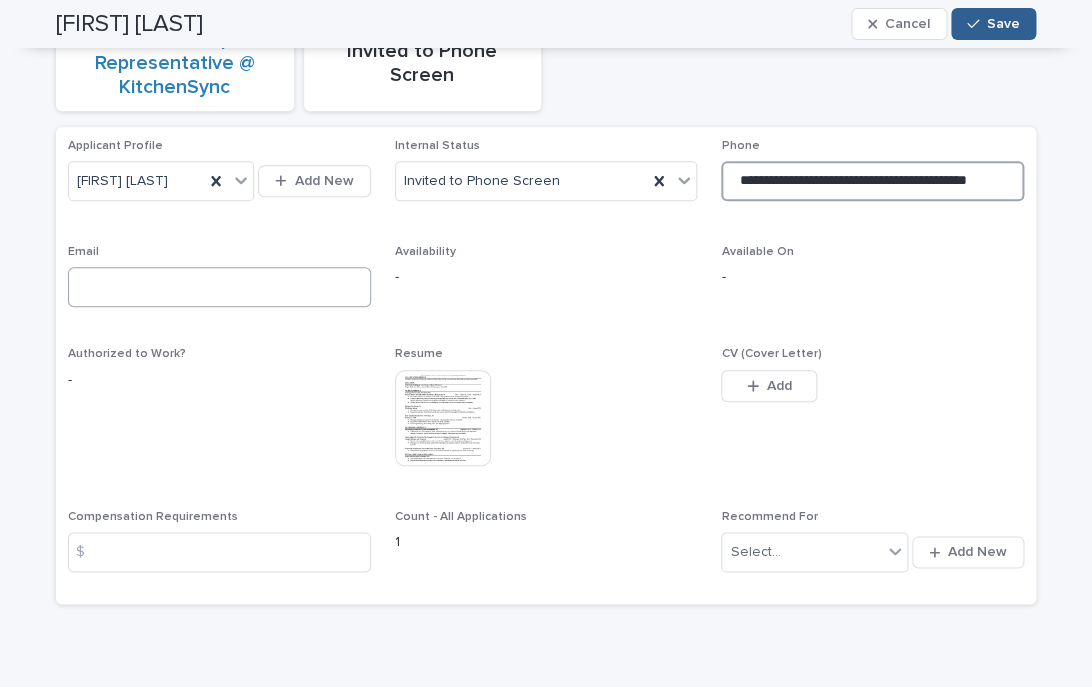 type on "**********" 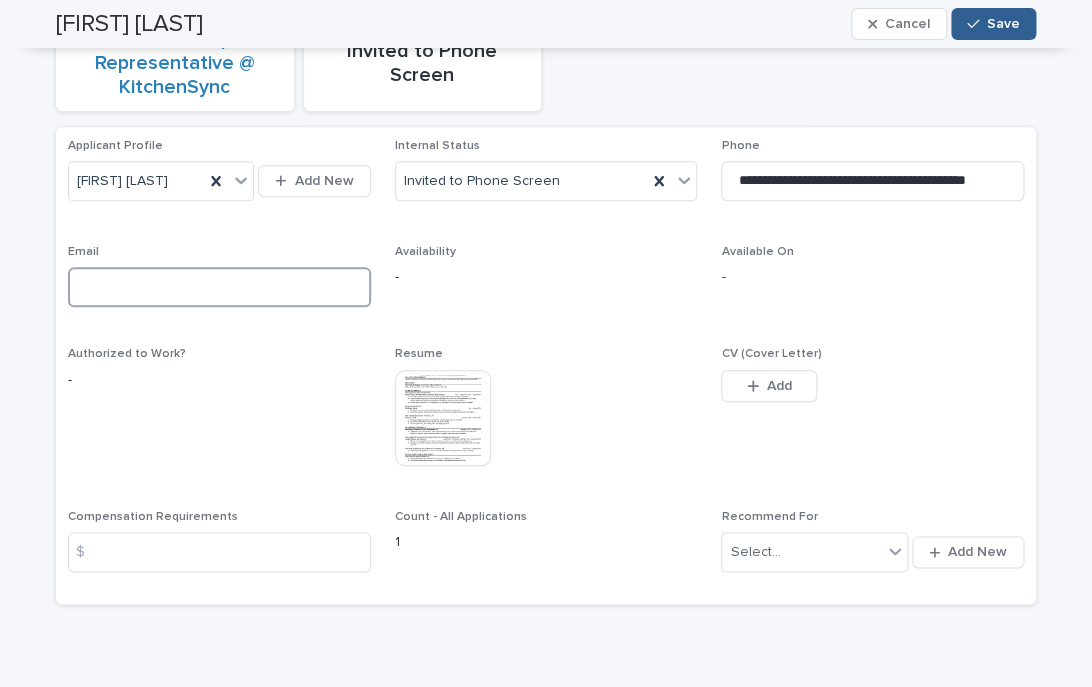 click at bounding box center (219, 287) 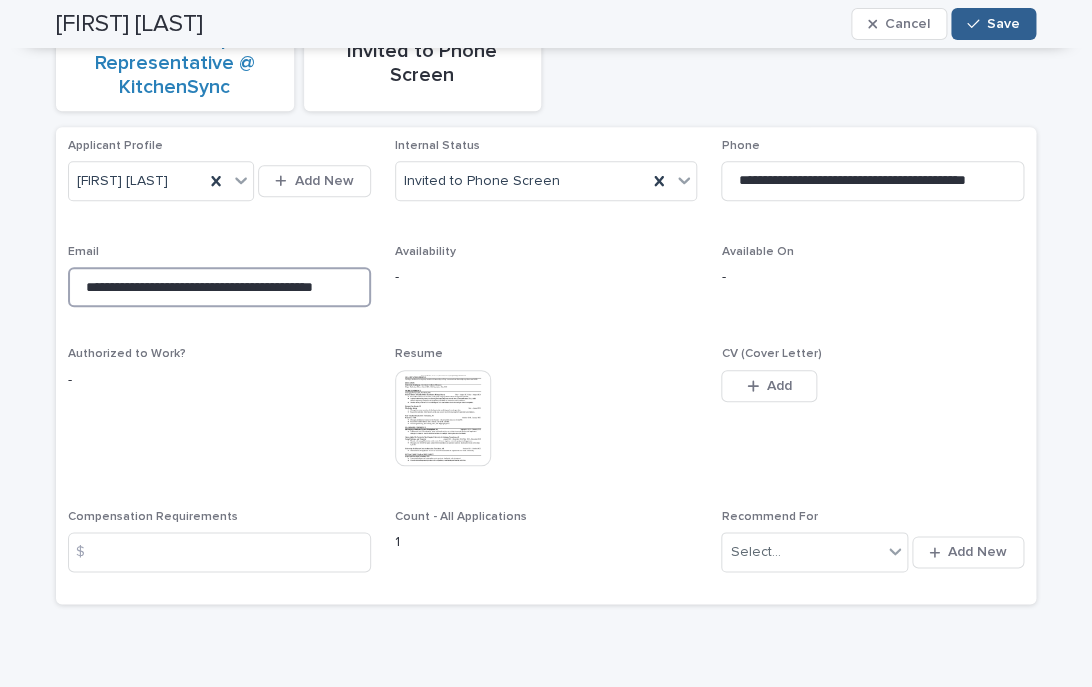 scroll, scrollTop: 0, scrollLeft: 0, axis: both 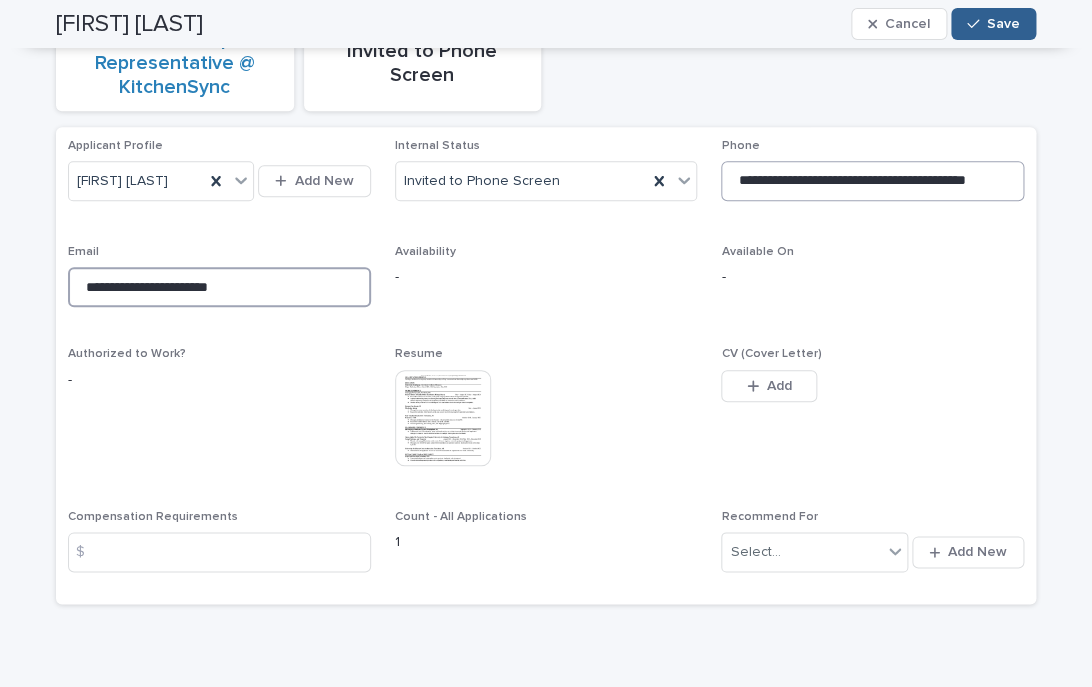 type on "**********" 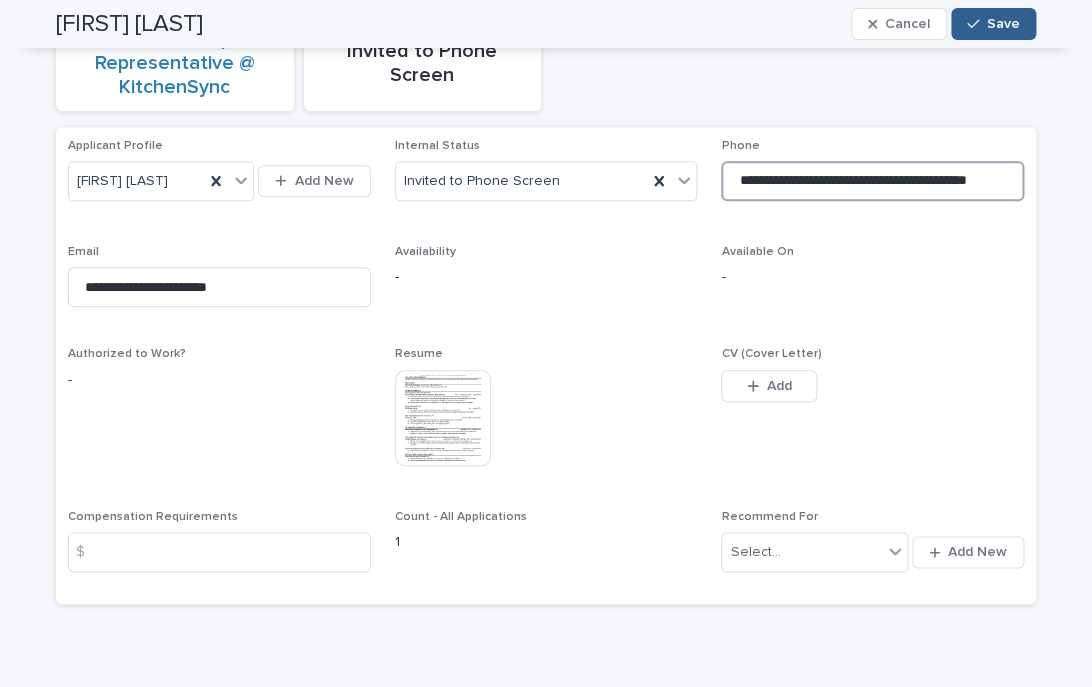 drag, startPoint x: 800, startPoint y: 183, endPoint x: 1091, endPoint y: 192, distance: 291.13913 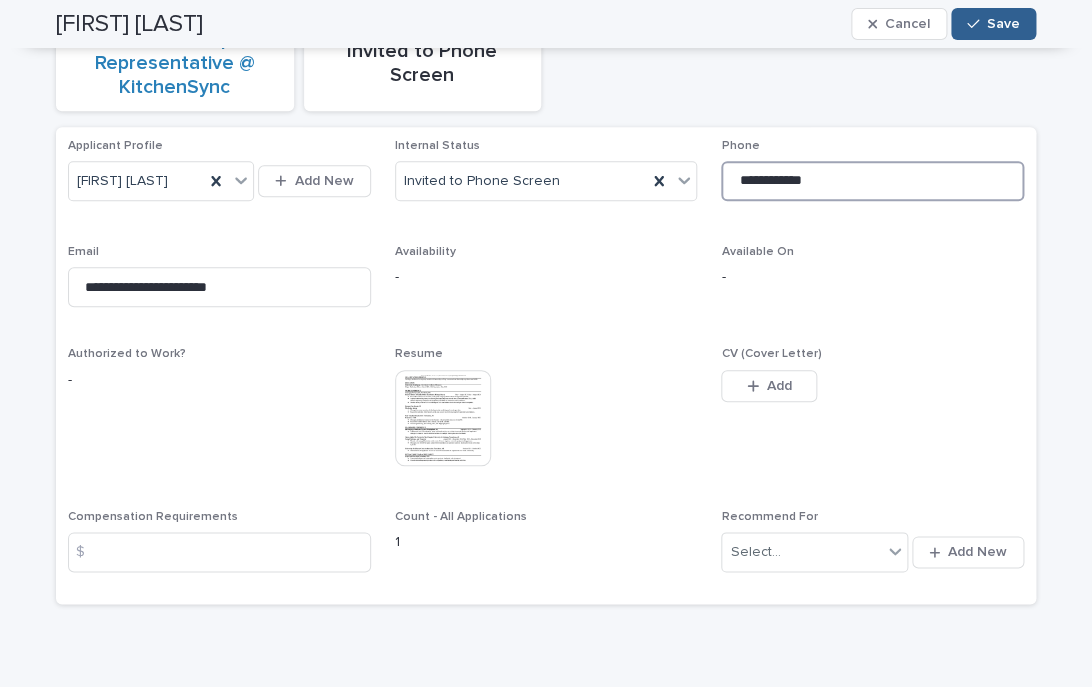 scroll, scrollTop: 0, scrollLeft: 0, axis: both 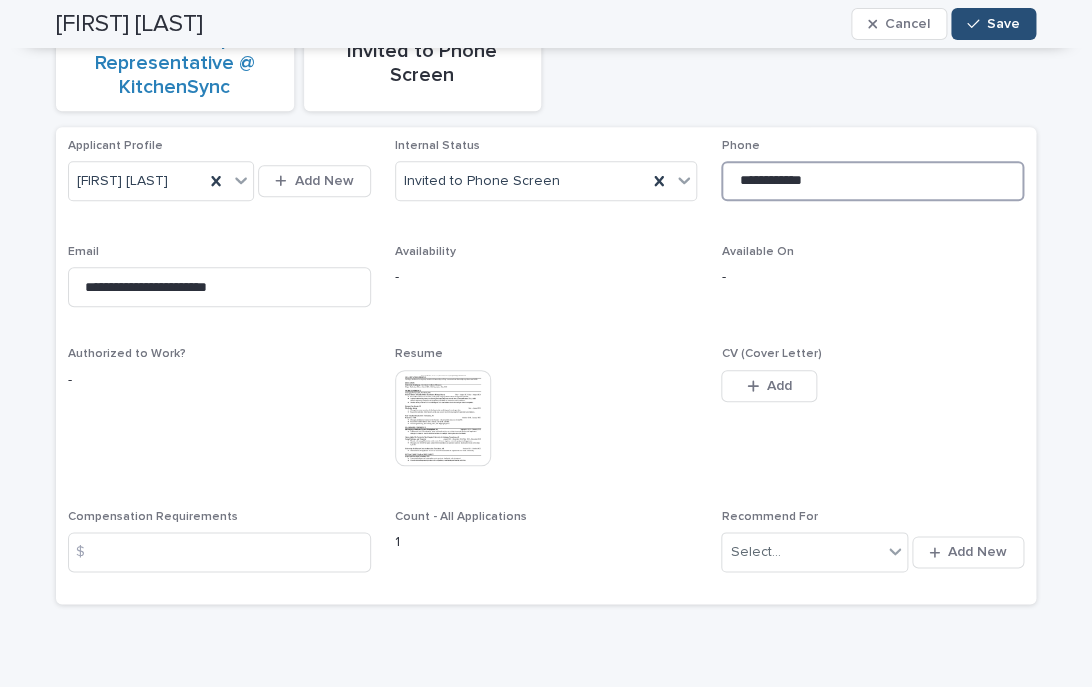 type on "**********" 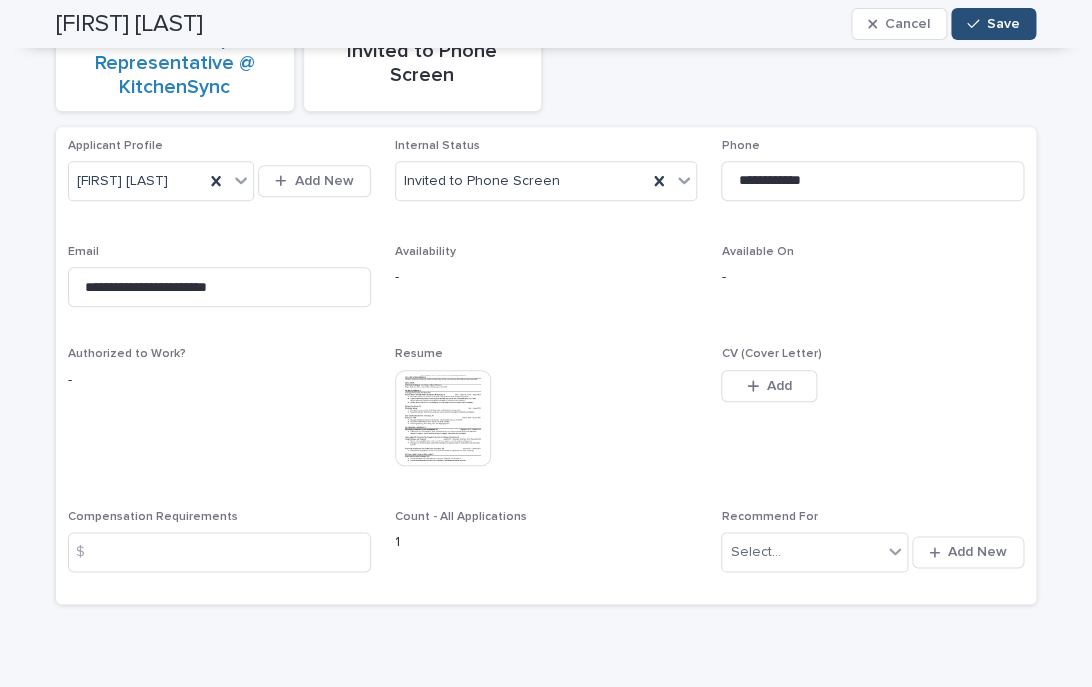 click on "Save" at bounding box center (1003, 24) 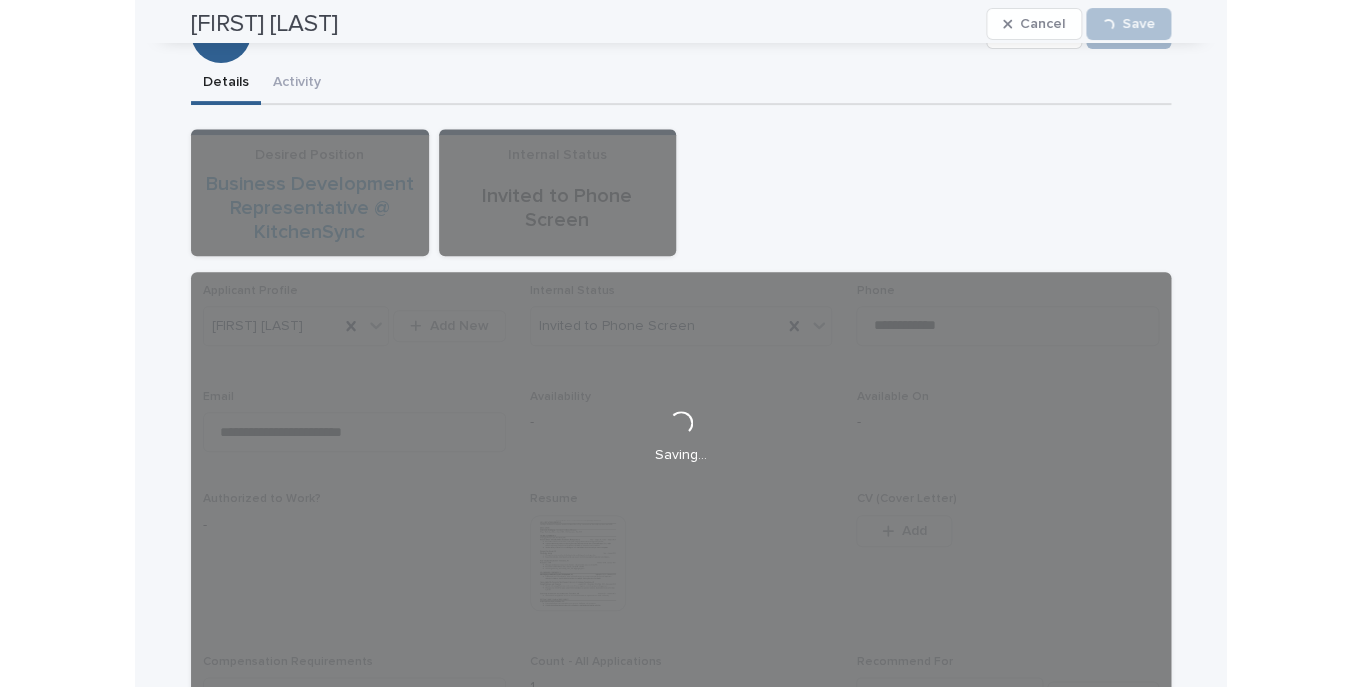 scroll, scrollTop: 0, scrollLeft: 0, axis: both 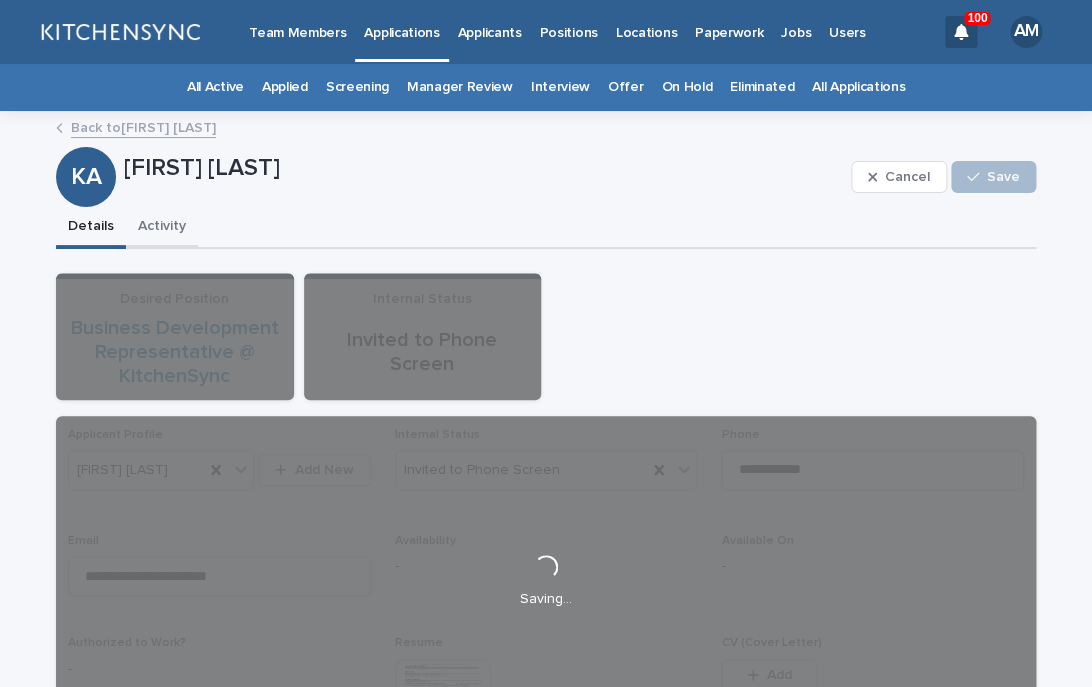 click on "Activity" at bounding box center (162, 228) 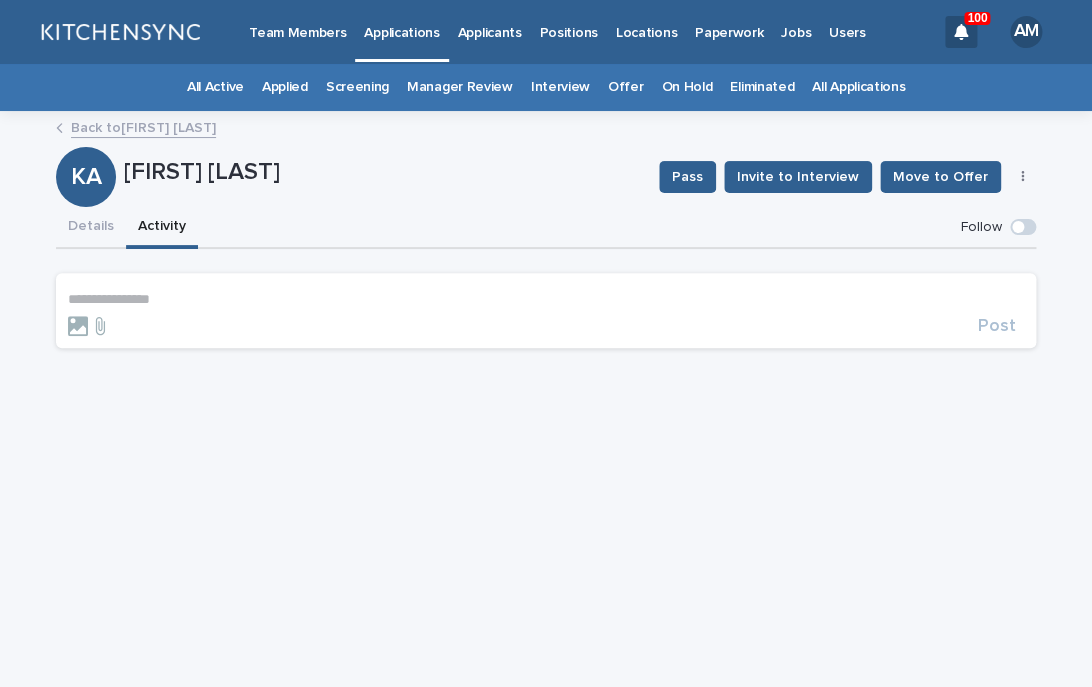 click on "**********" at bounding box center (546, 299) 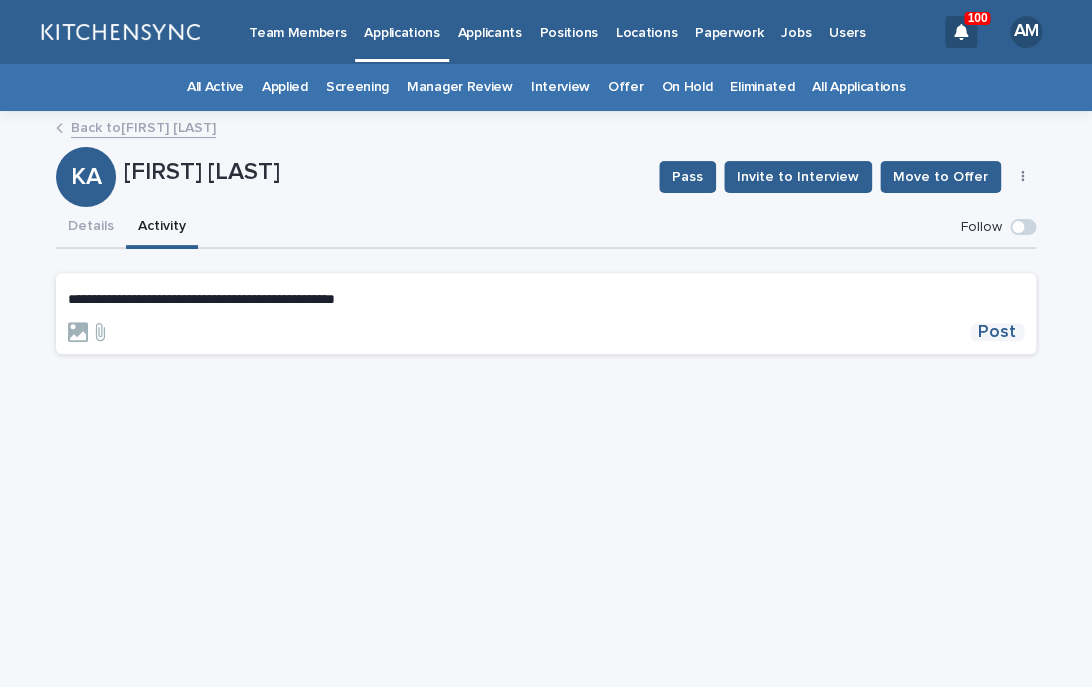 click on "Post" at bounding box center [997, 332] 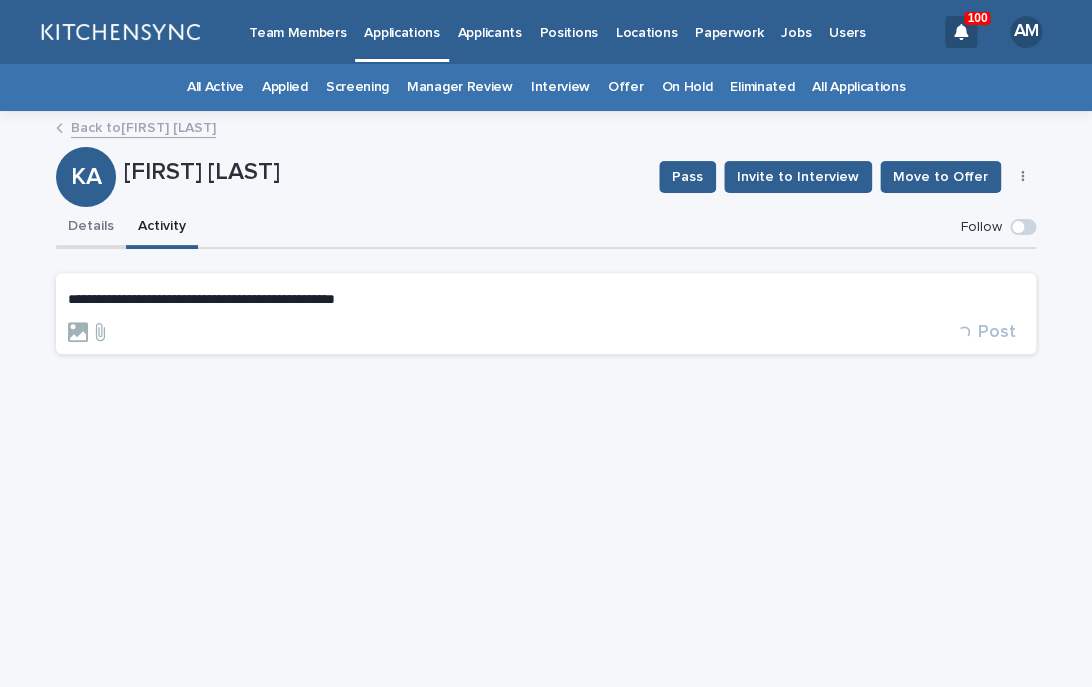 click on "Details" at bounding box center [91, 228] 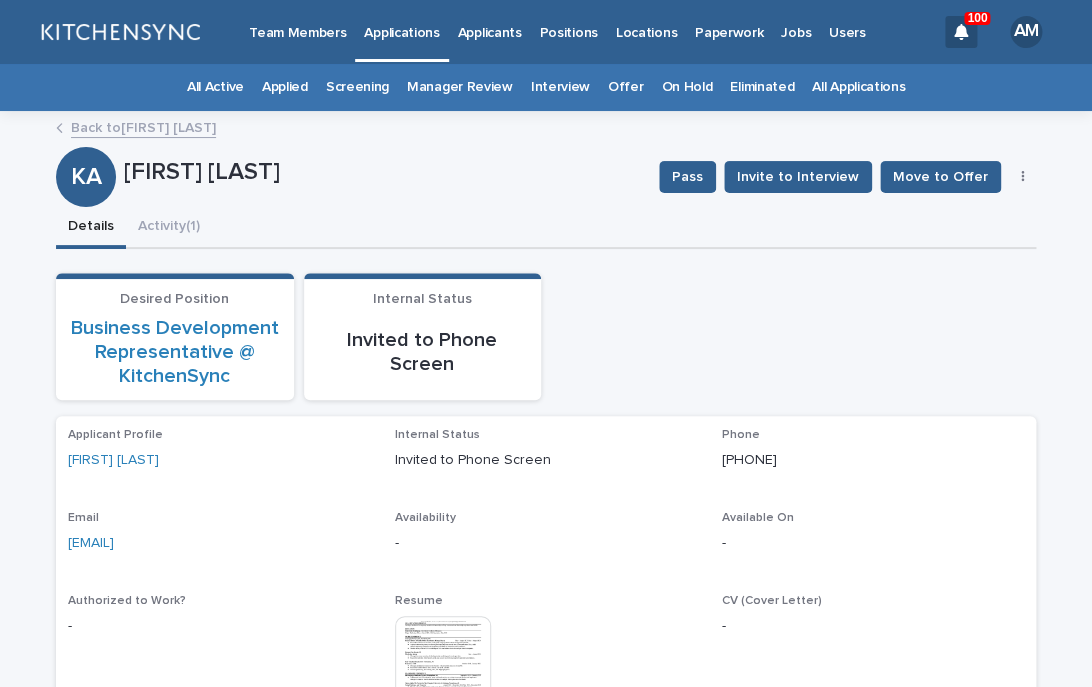 click at bounding box center (1023, 177) 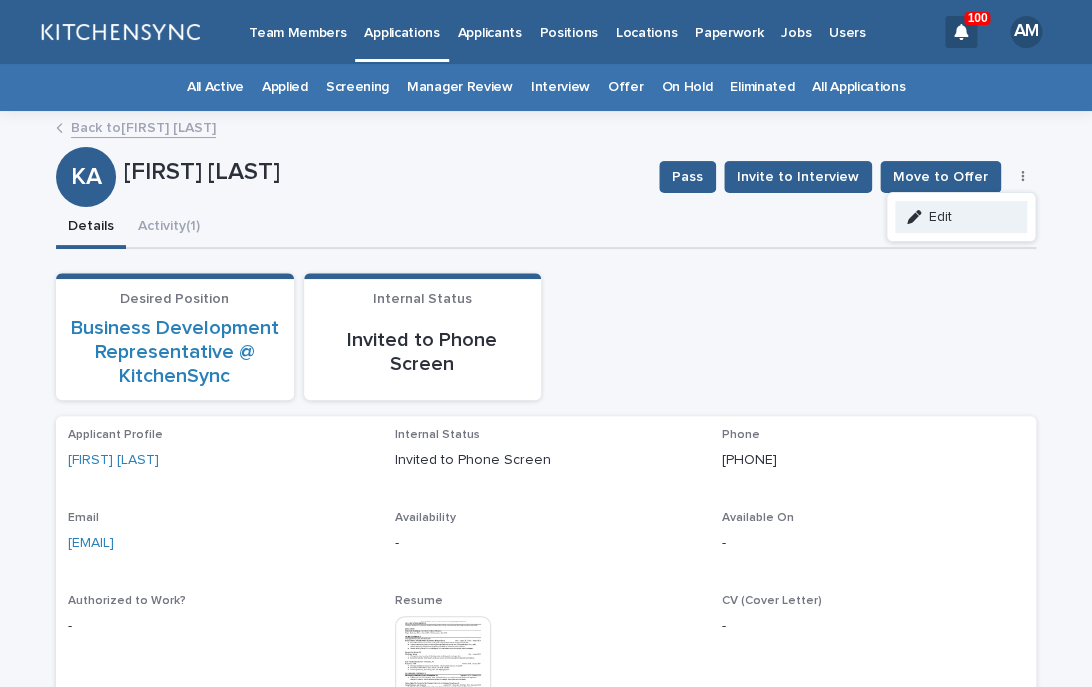 click on "Edit" at bounding box center [961, 217] 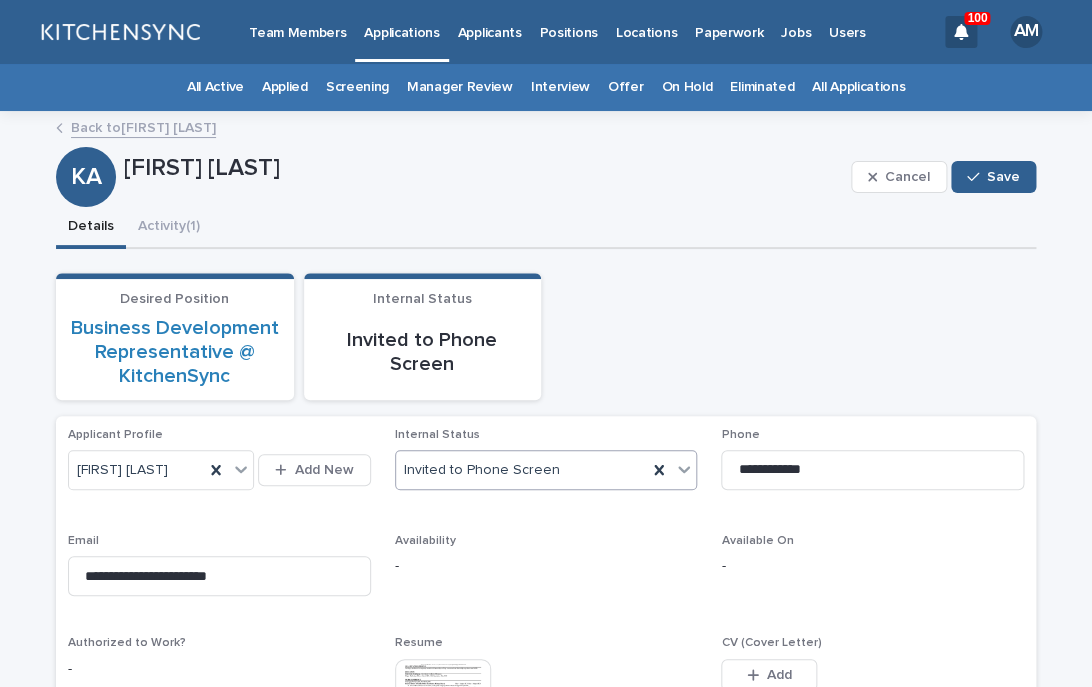 click on "Invited to Phone Screen" at bounding box center [522, 470] 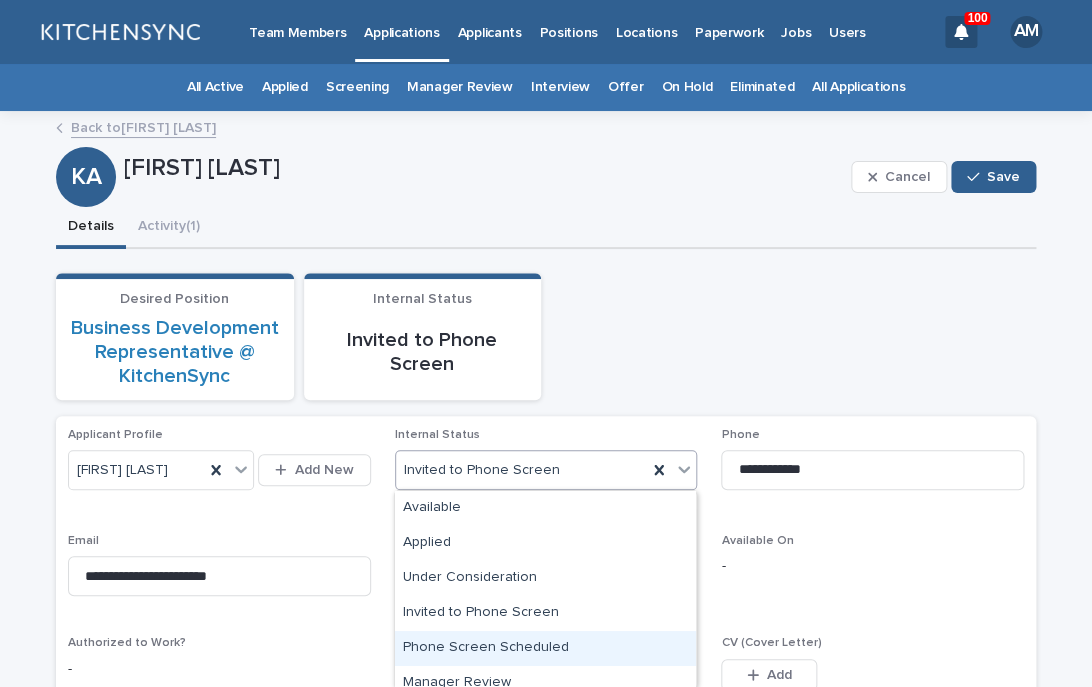 click on "Phone Screen Scheduled" at bounding box center (545, 648) 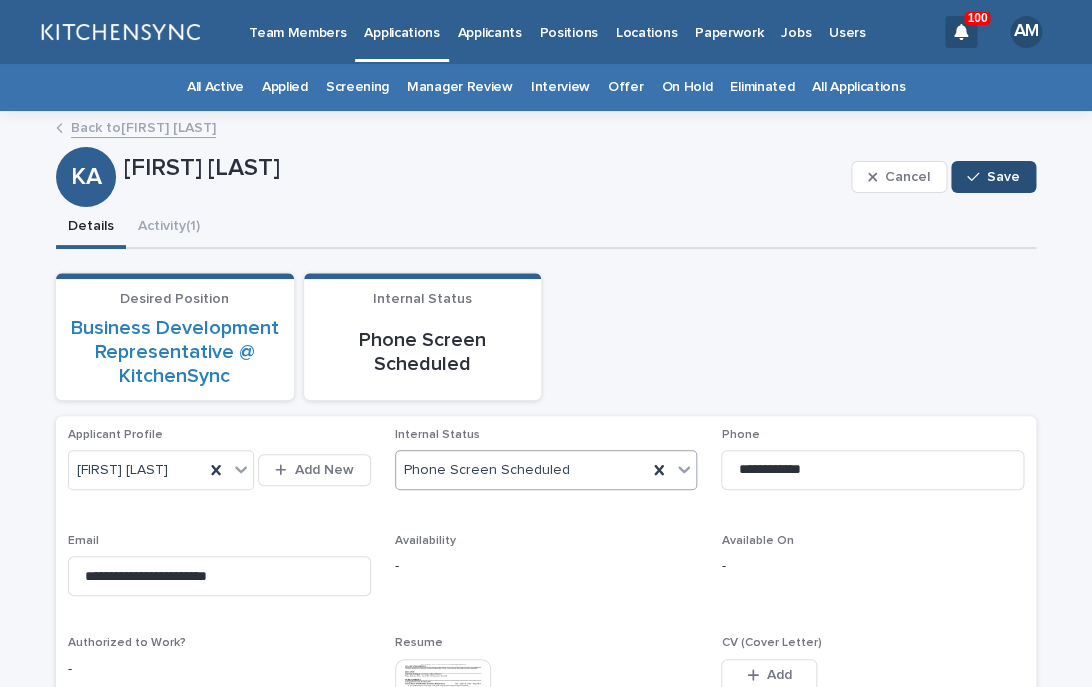 click on "Save" at bounding box center [993, 177] 